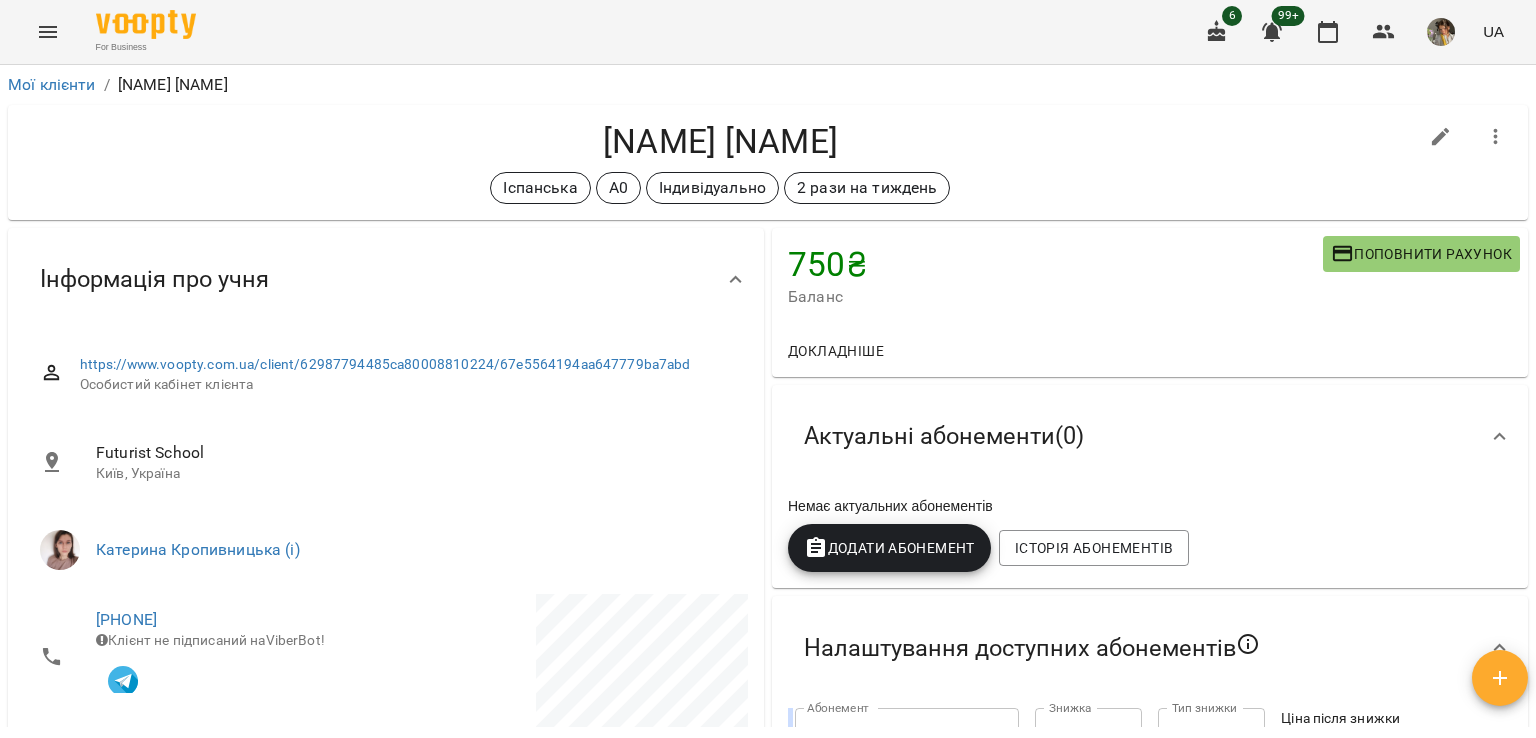 click on "Мої клієнти" at bounding box center (52, 84) 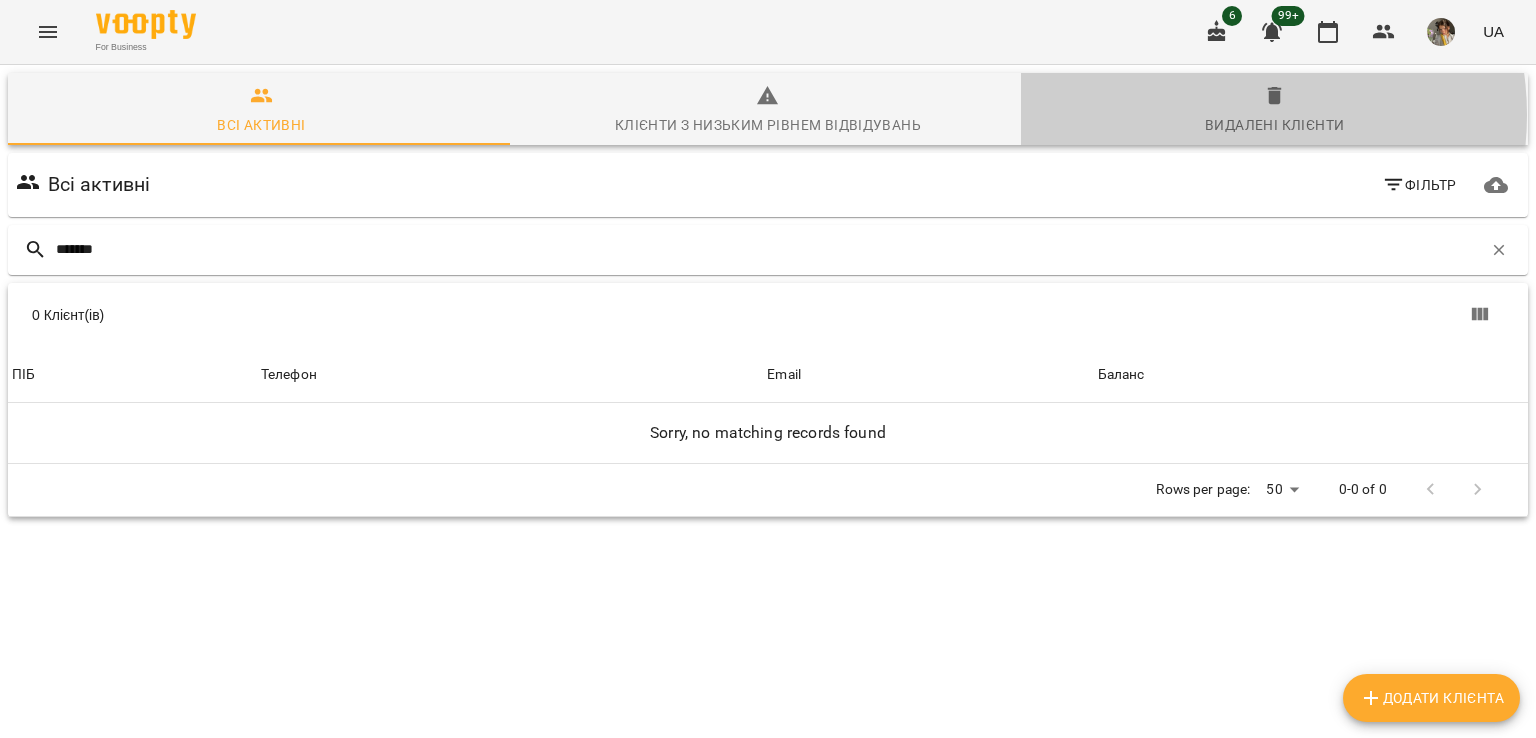 click on "Видалені клієнти" at bounding box center [1274, 125] 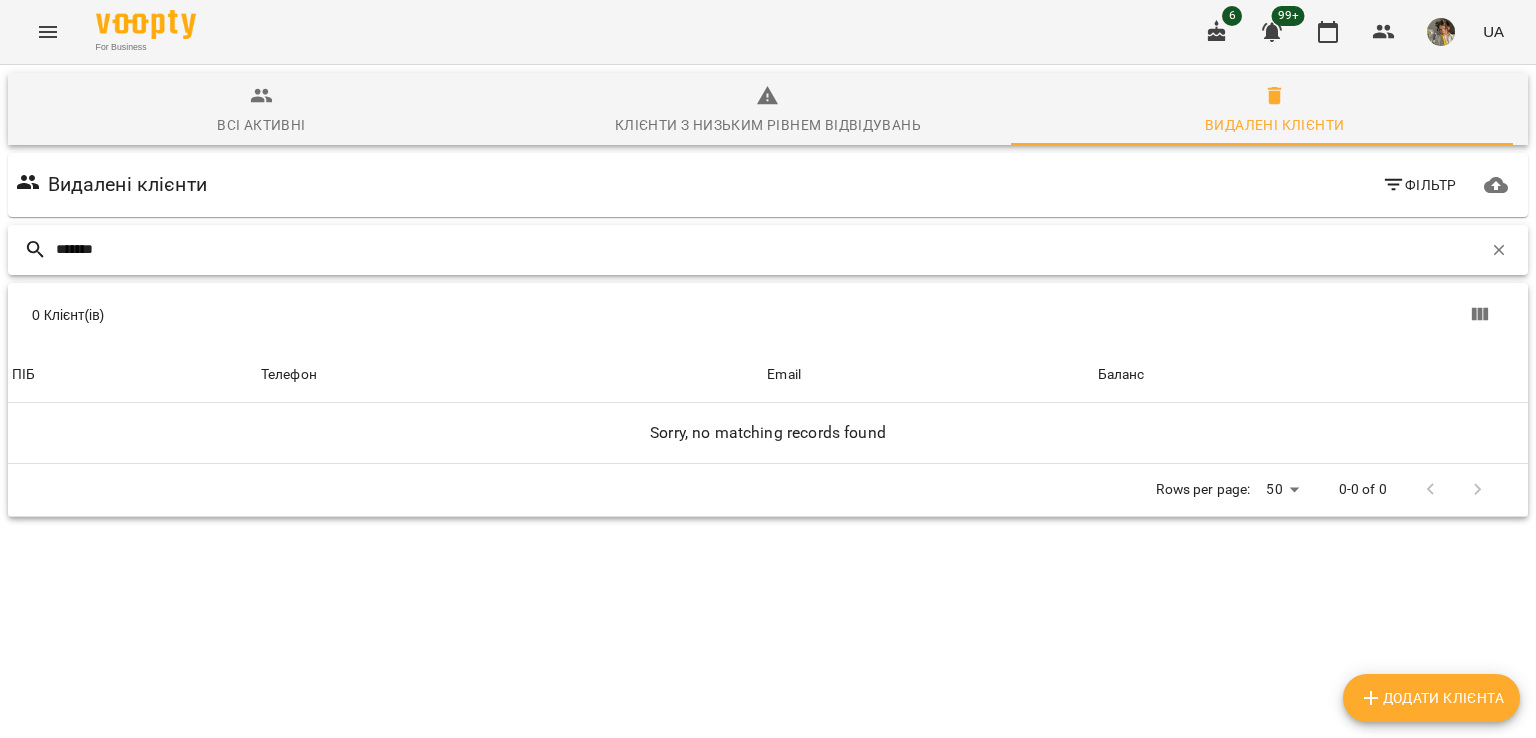 click on "*******" at bounding box center (769, 249) 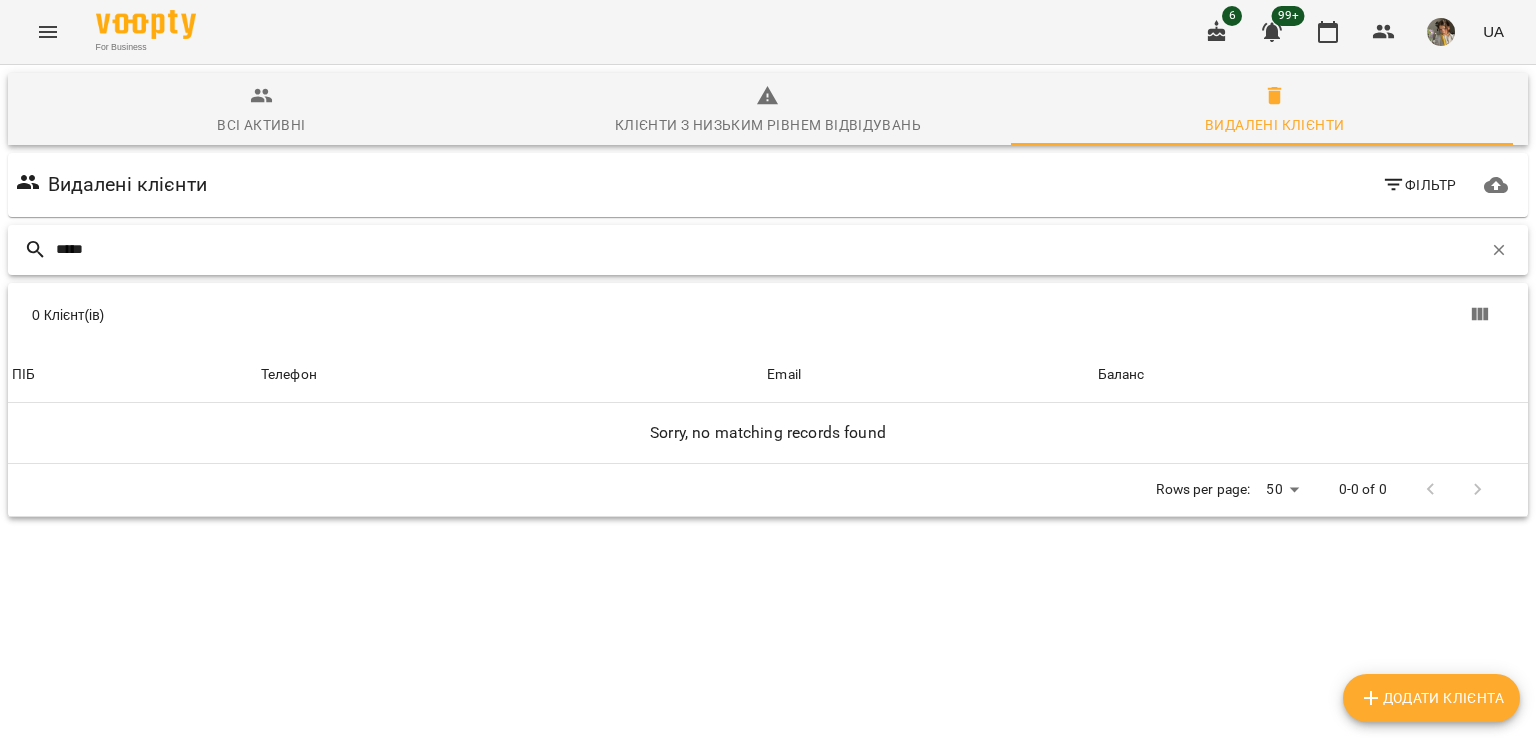 type on "*****" 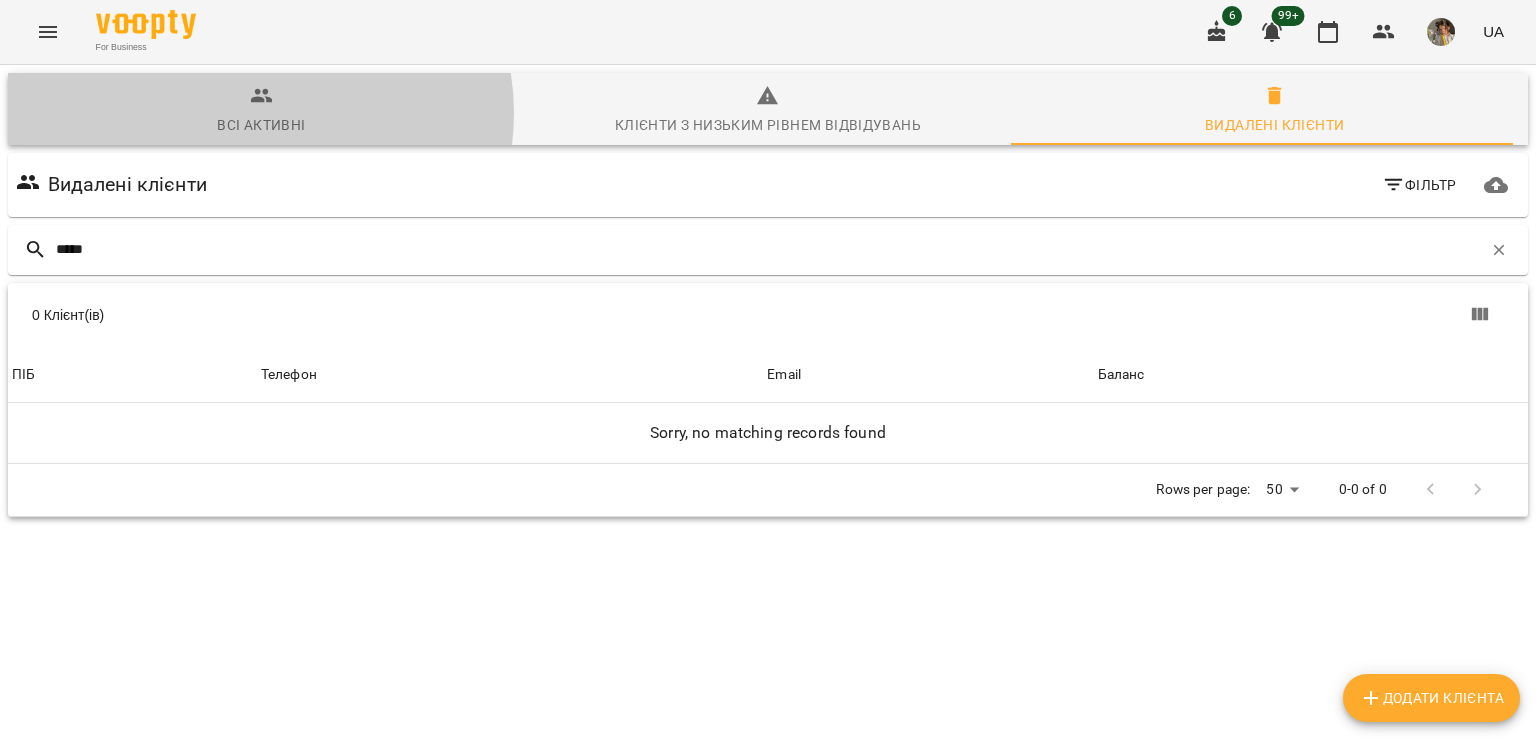 click on "Всі активні" at bounding box center [261, 125] 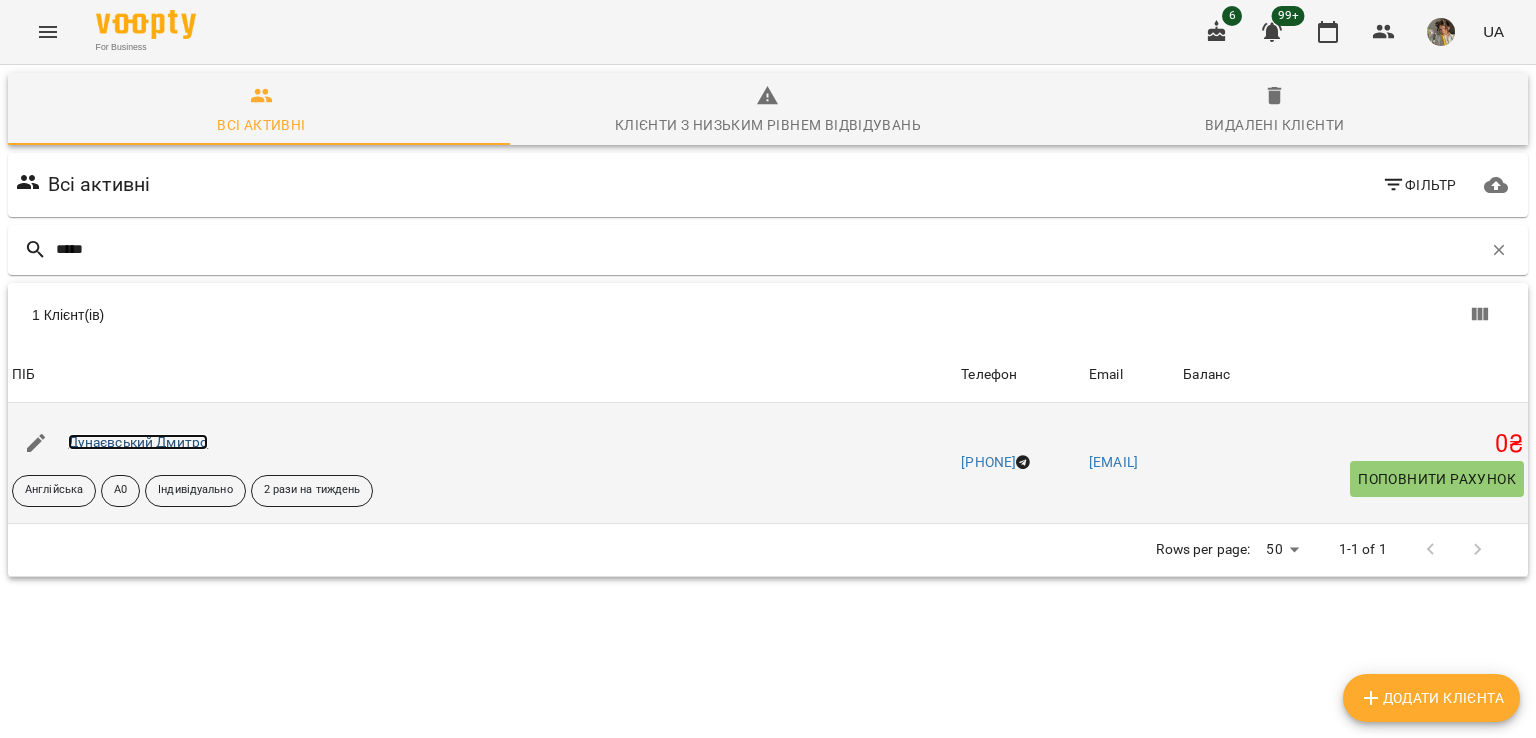 click on "Дунаєвський Дмитро" at bounding box center (138, 442) 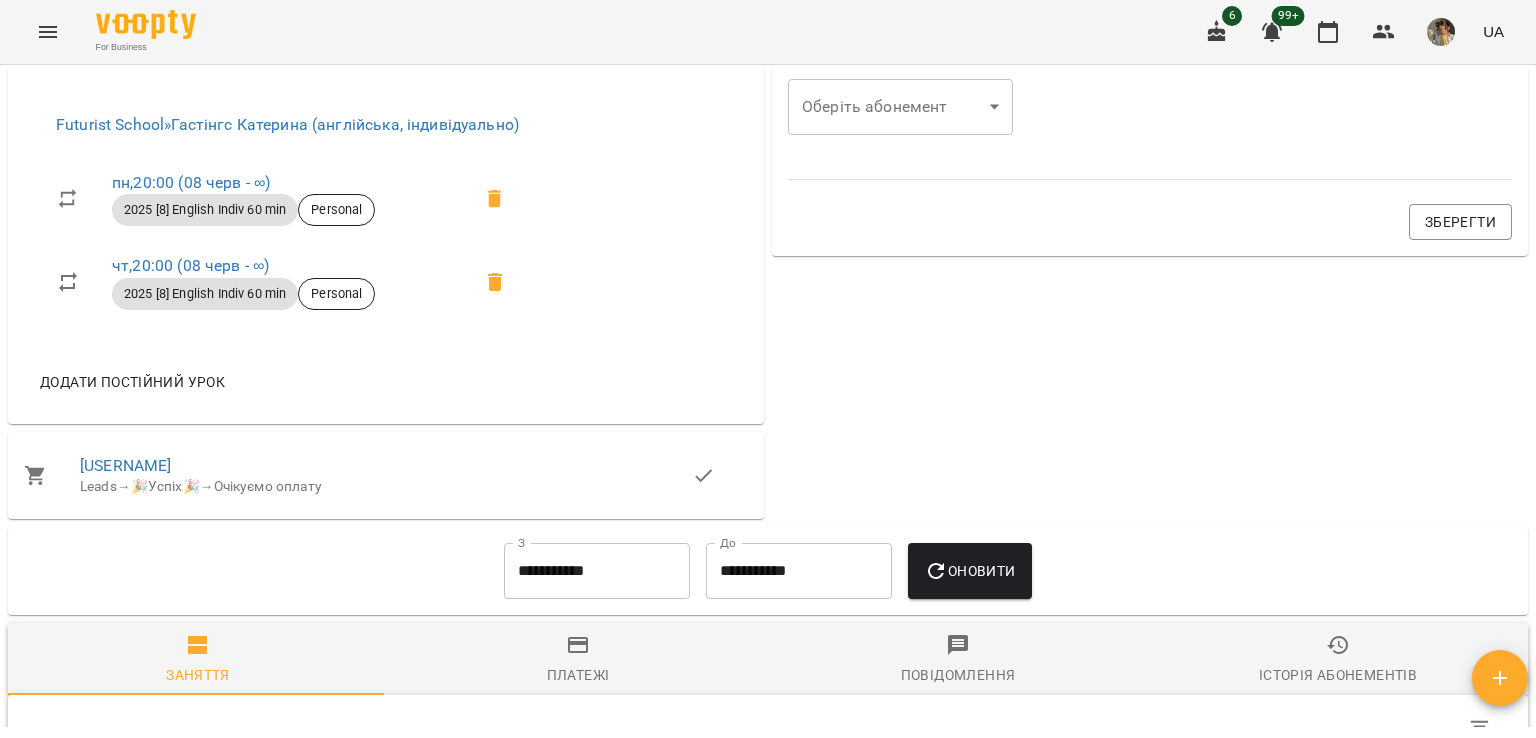 scroll, scrollTop: 664, scrollLeft: 0, axis: vertical 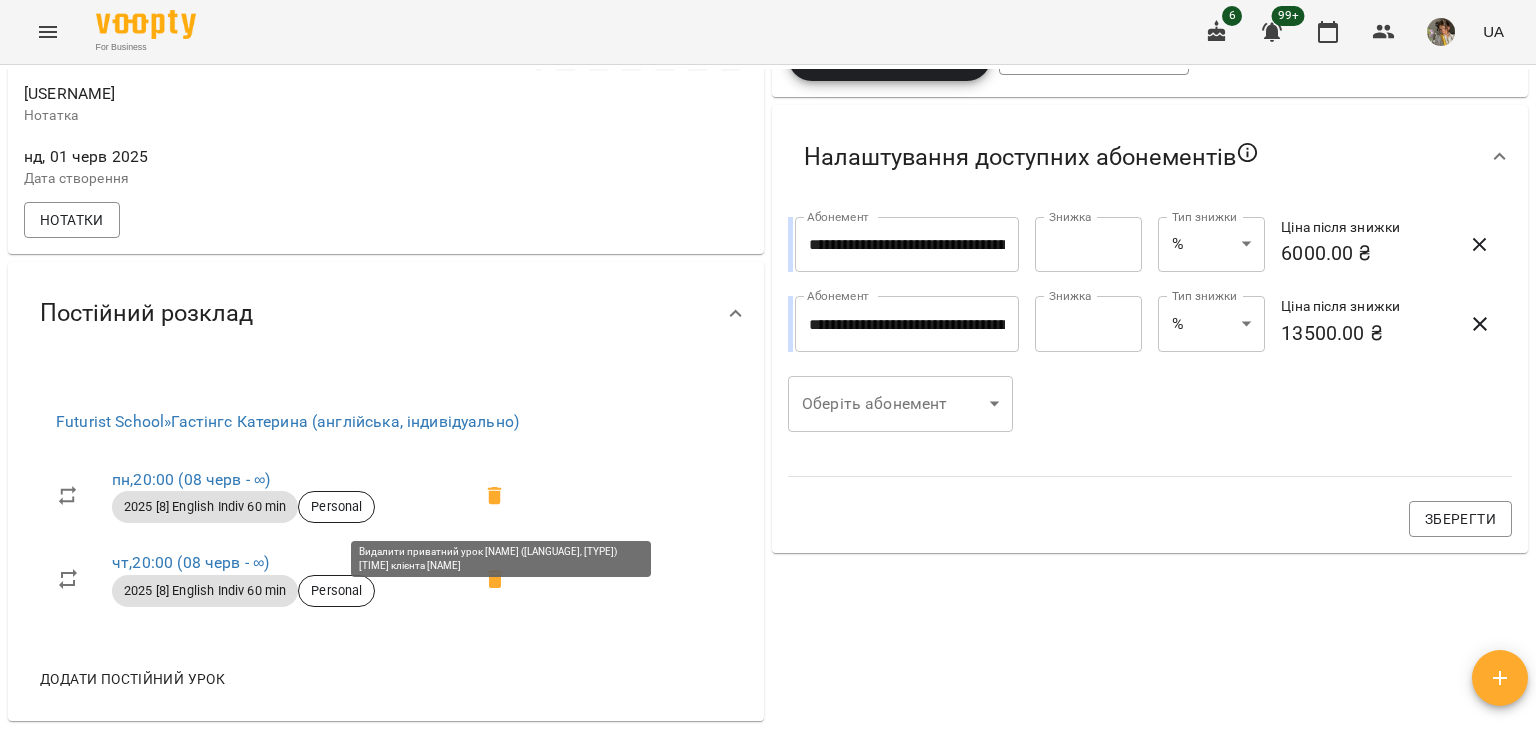 click 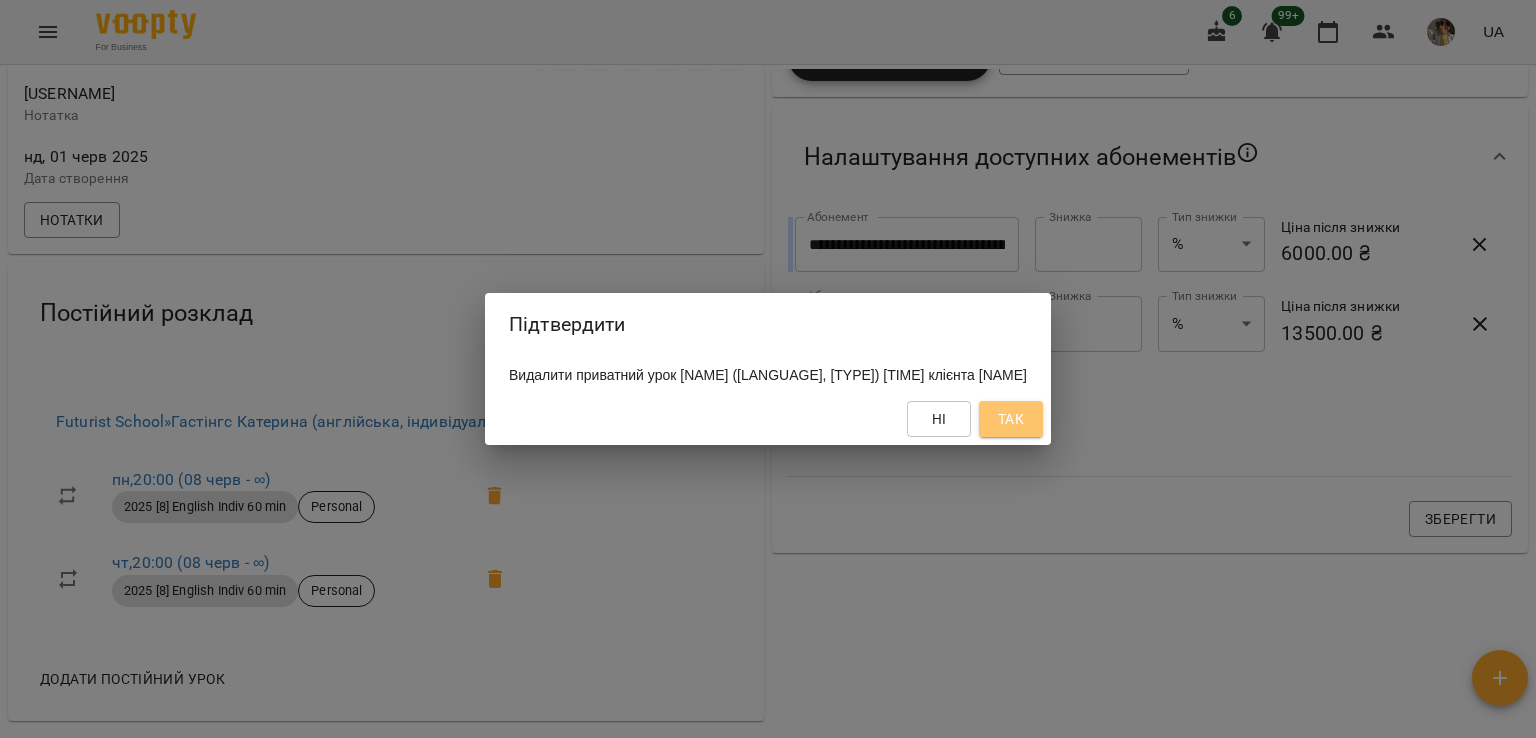 click on "Так" at bounding box center [1011, 419] 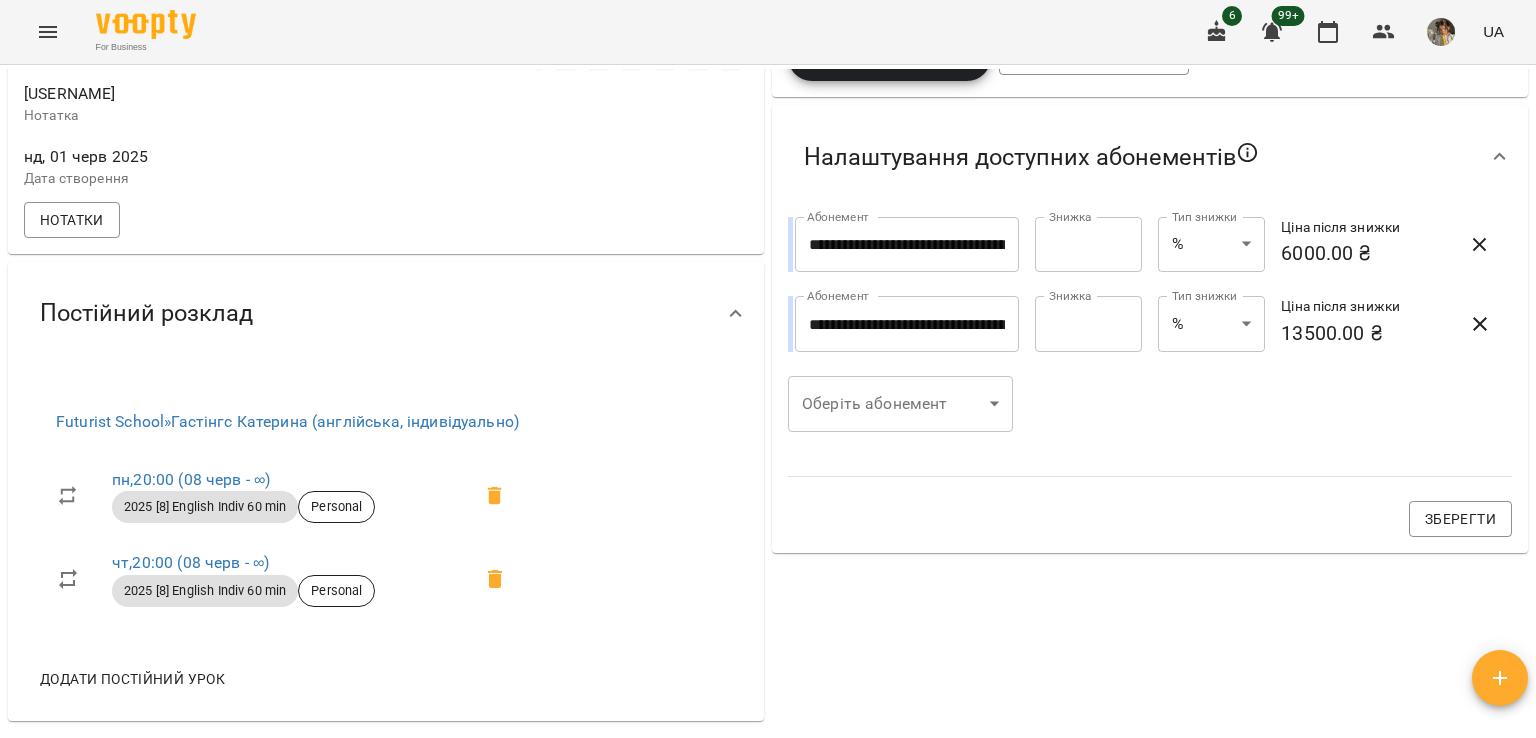 scroll, scrollTop: 664, scrollLeft: 0, axis: vertical 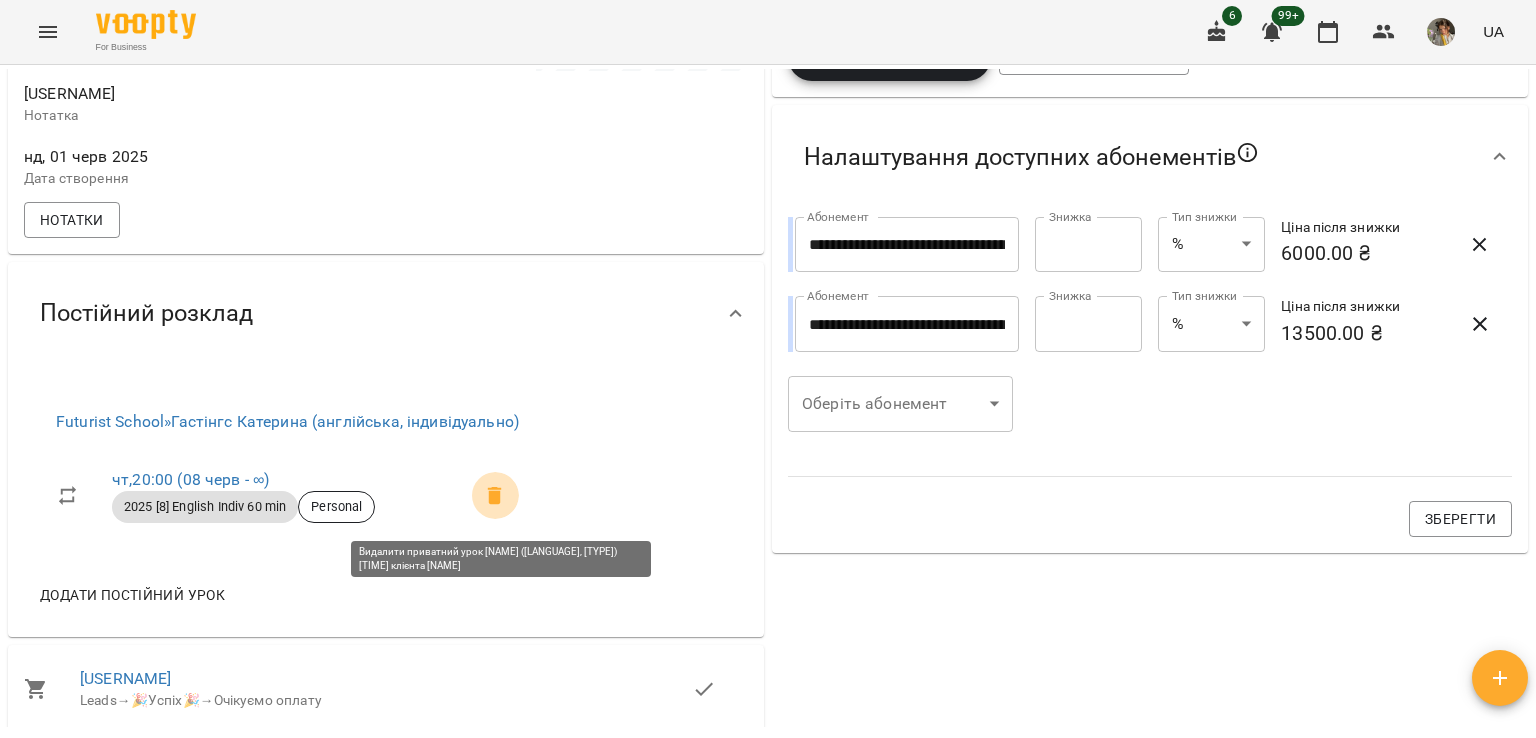 click 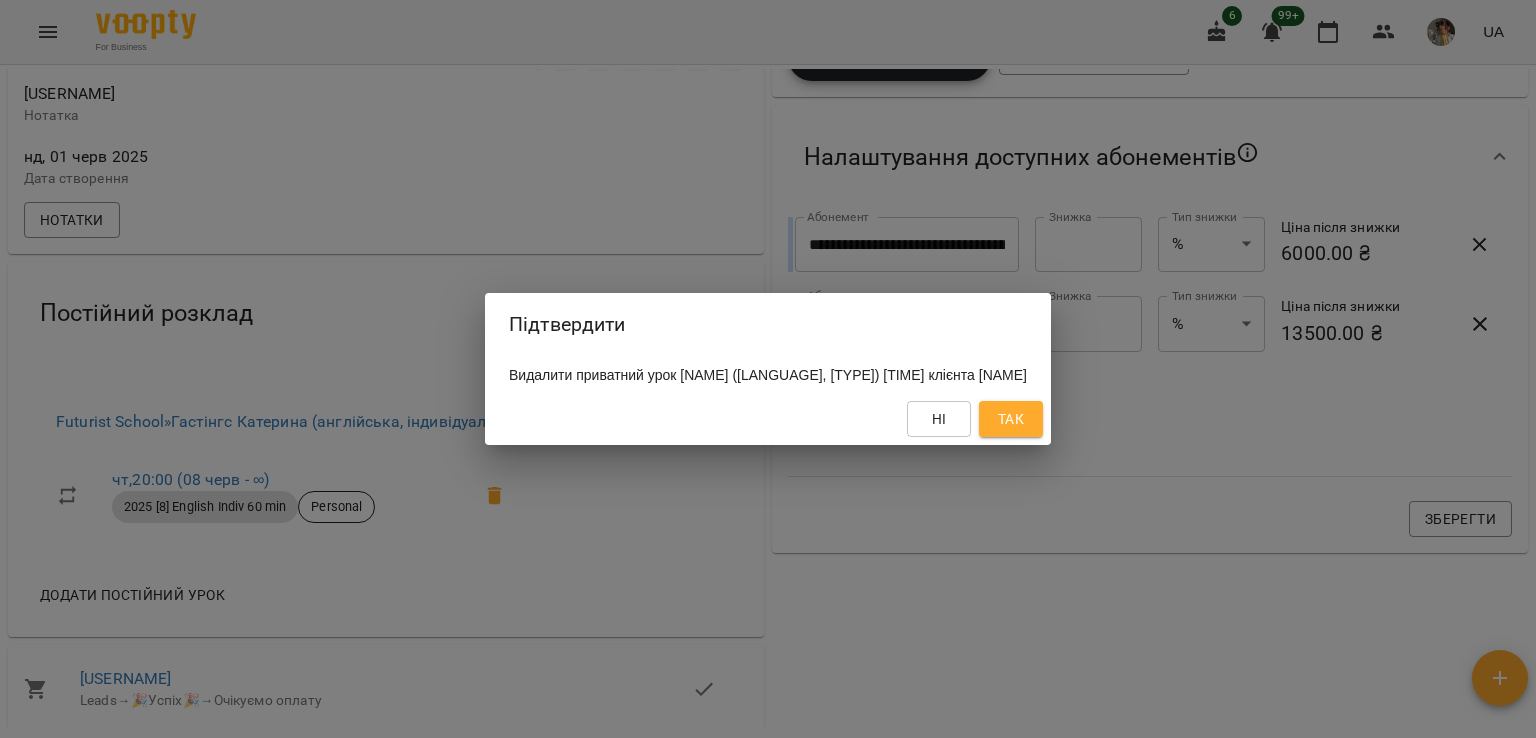 click on "Так" at bounding box center [1011, 419] 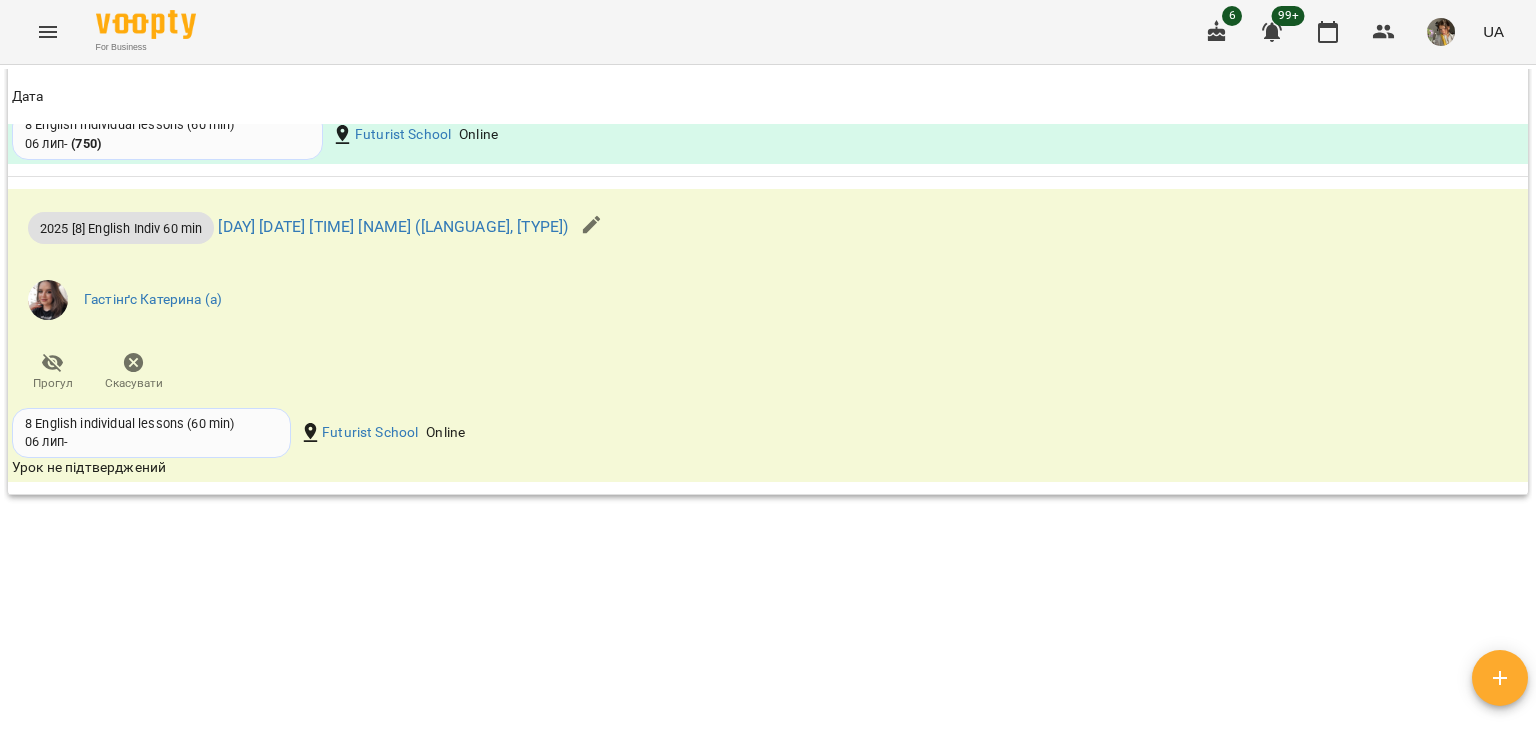 scroll, scrollTop: 1865, scrollLeft: 0, axis: vertical 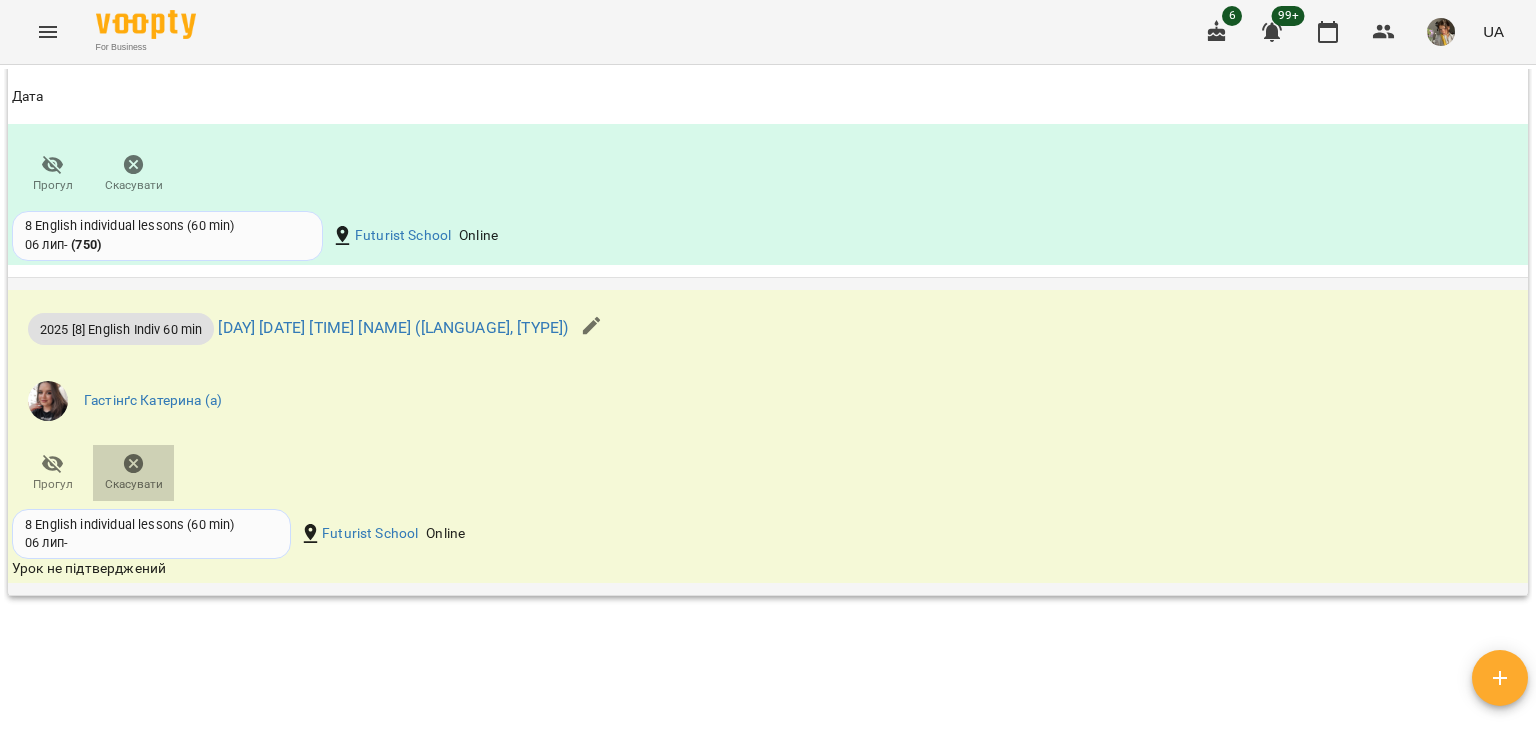 click on "Скасувати" at bounding box center (133, 472) 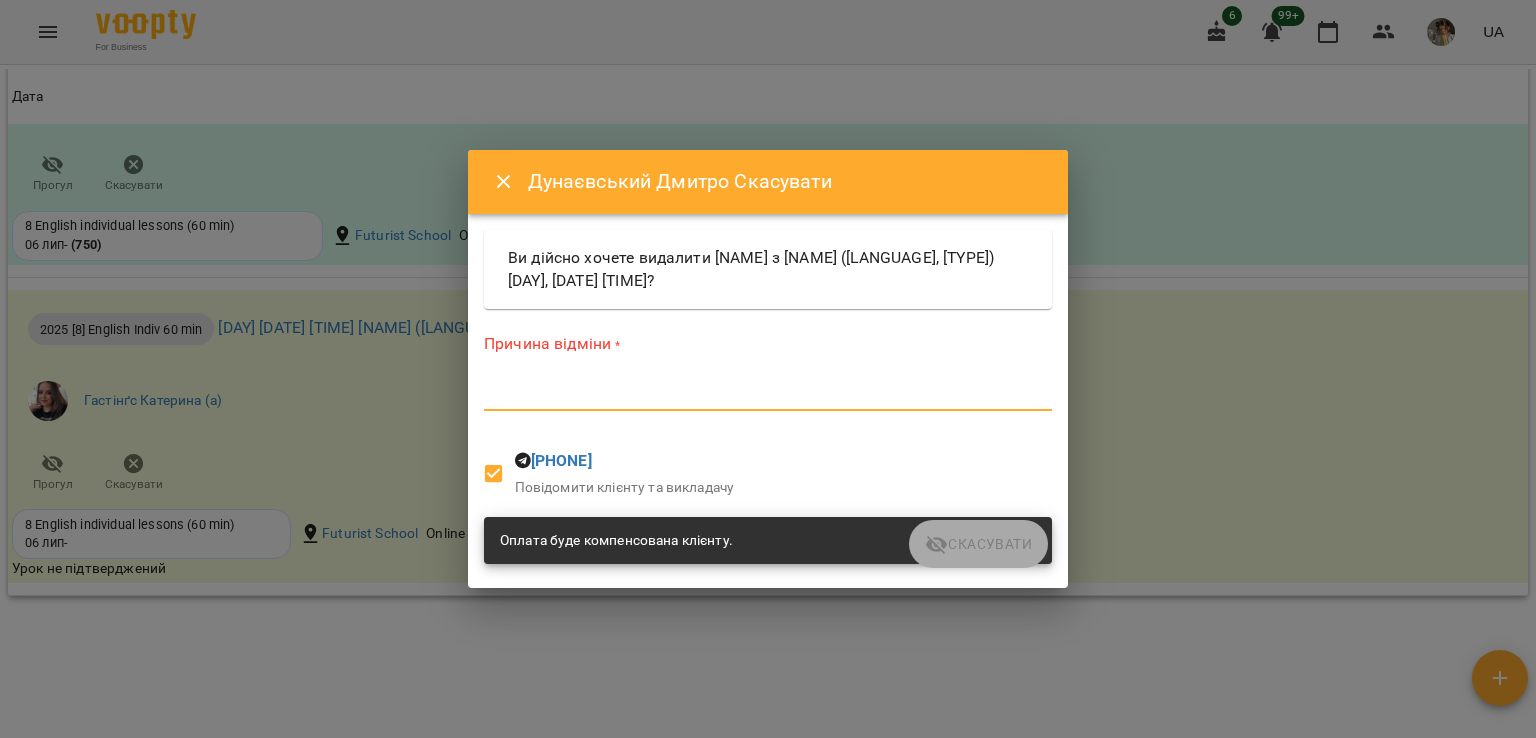 click at bounding box center (768, 394) 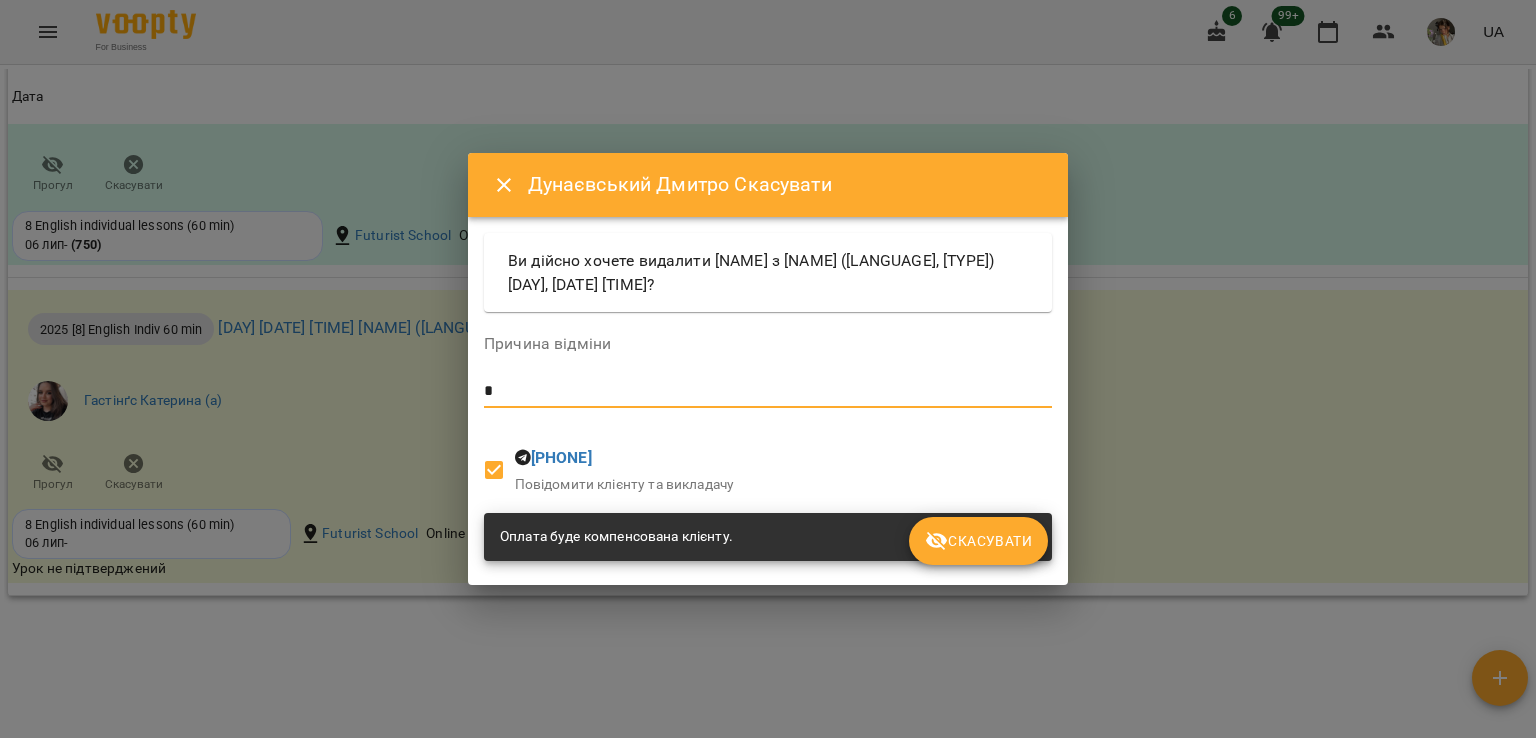 type on "*" 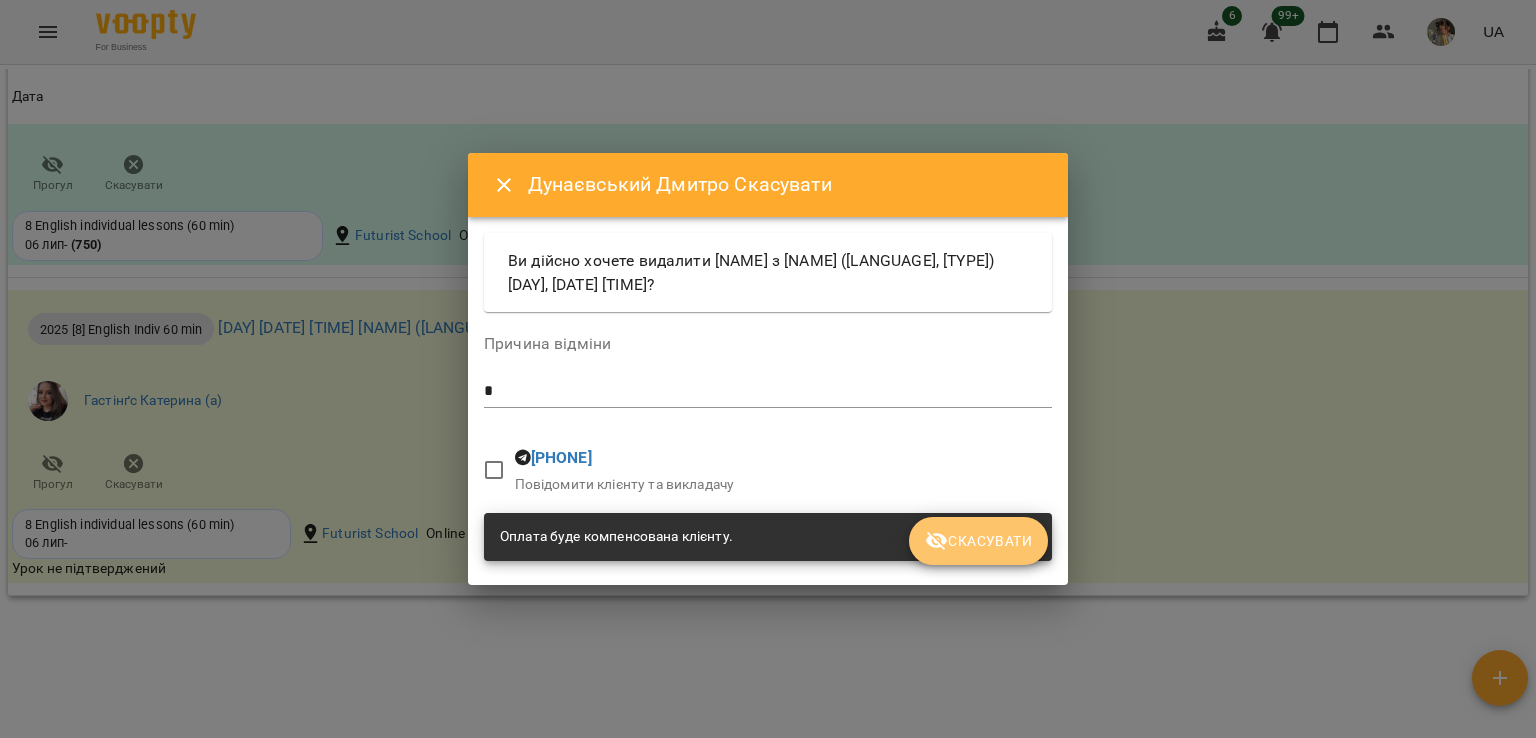 click on "Скасувати" at bounding box center [978, 541] 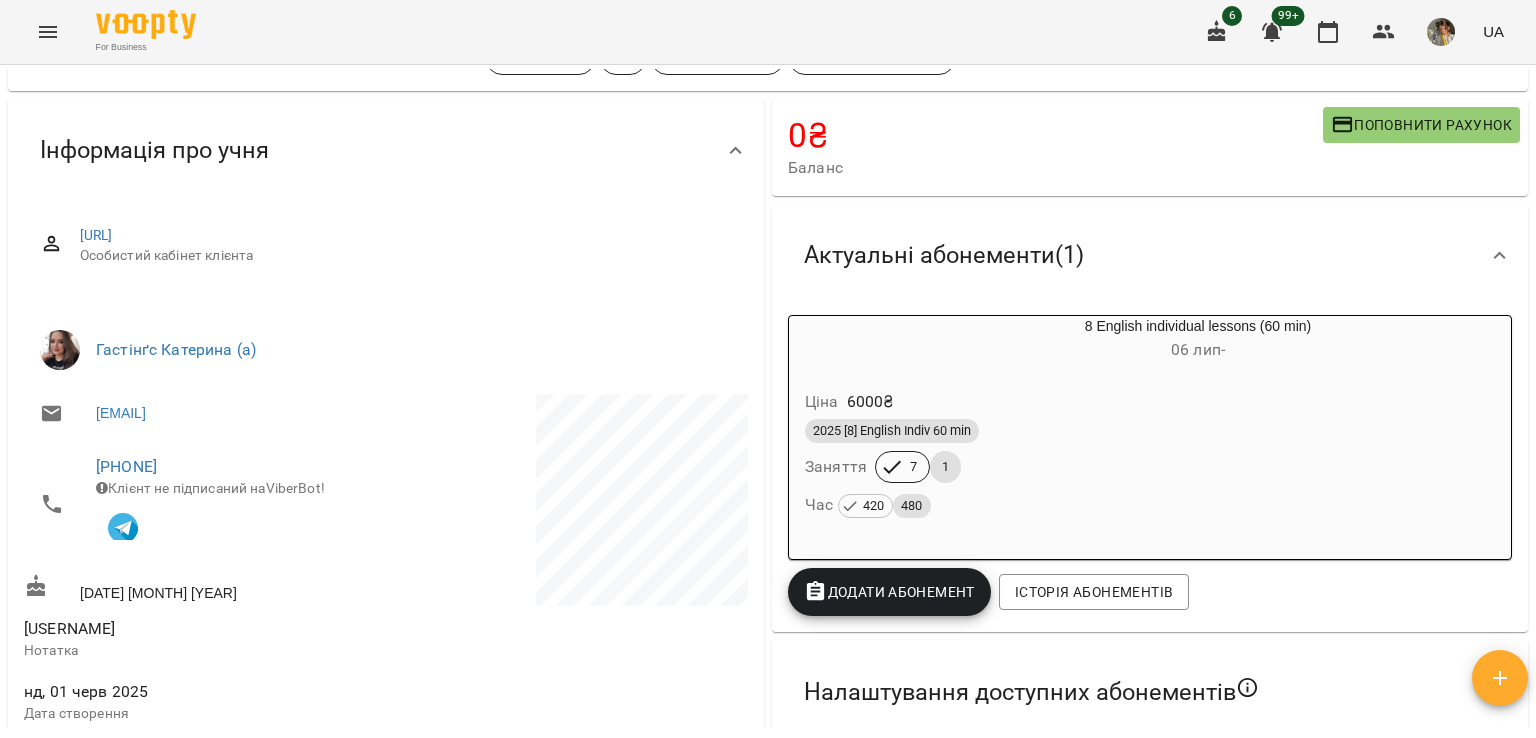 scroll, scrollTop: 0, scrollLeft: 0, axis: both 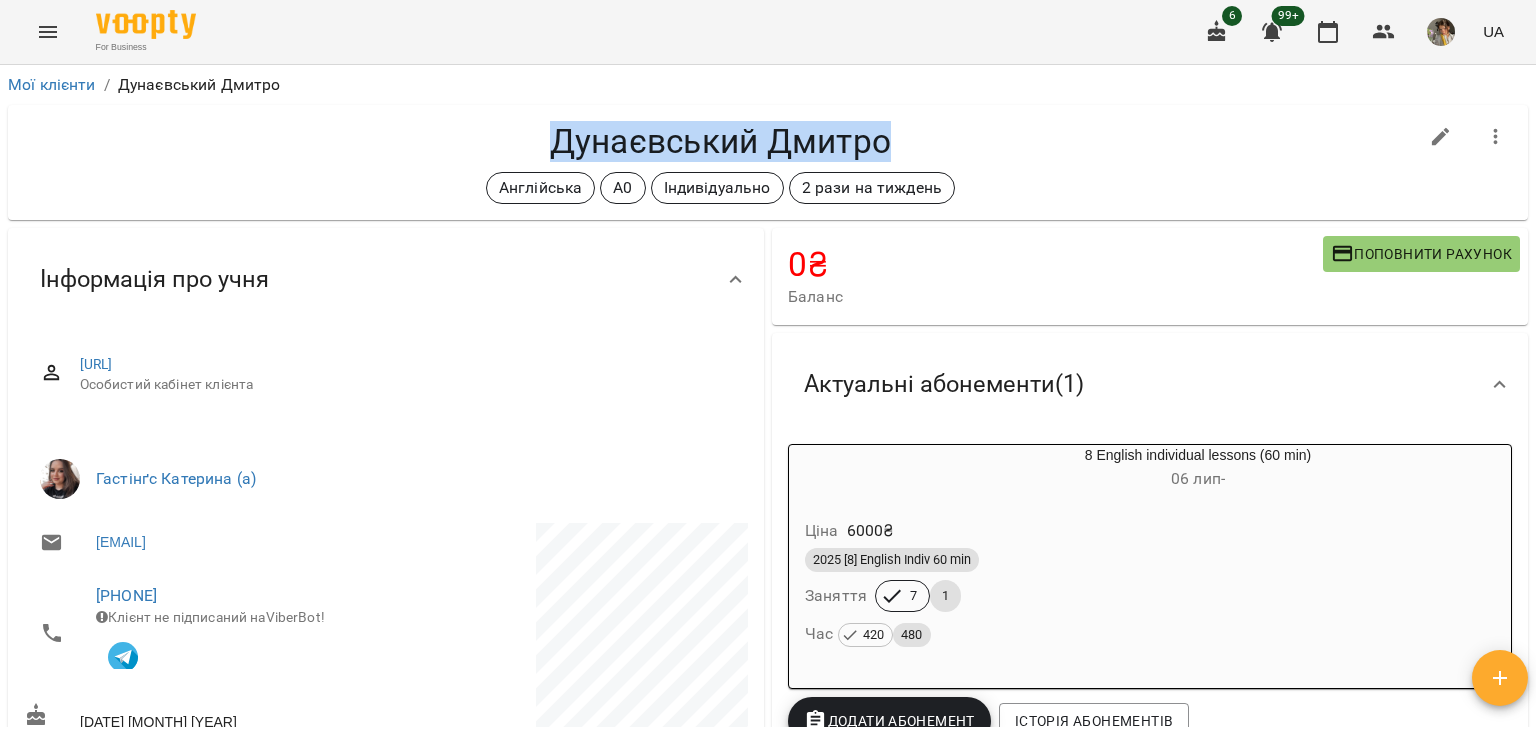 drag, startPoint x: 898, startPoint y: 141, endPoint x: 501, endPoint y: 148, distance: 397.0617 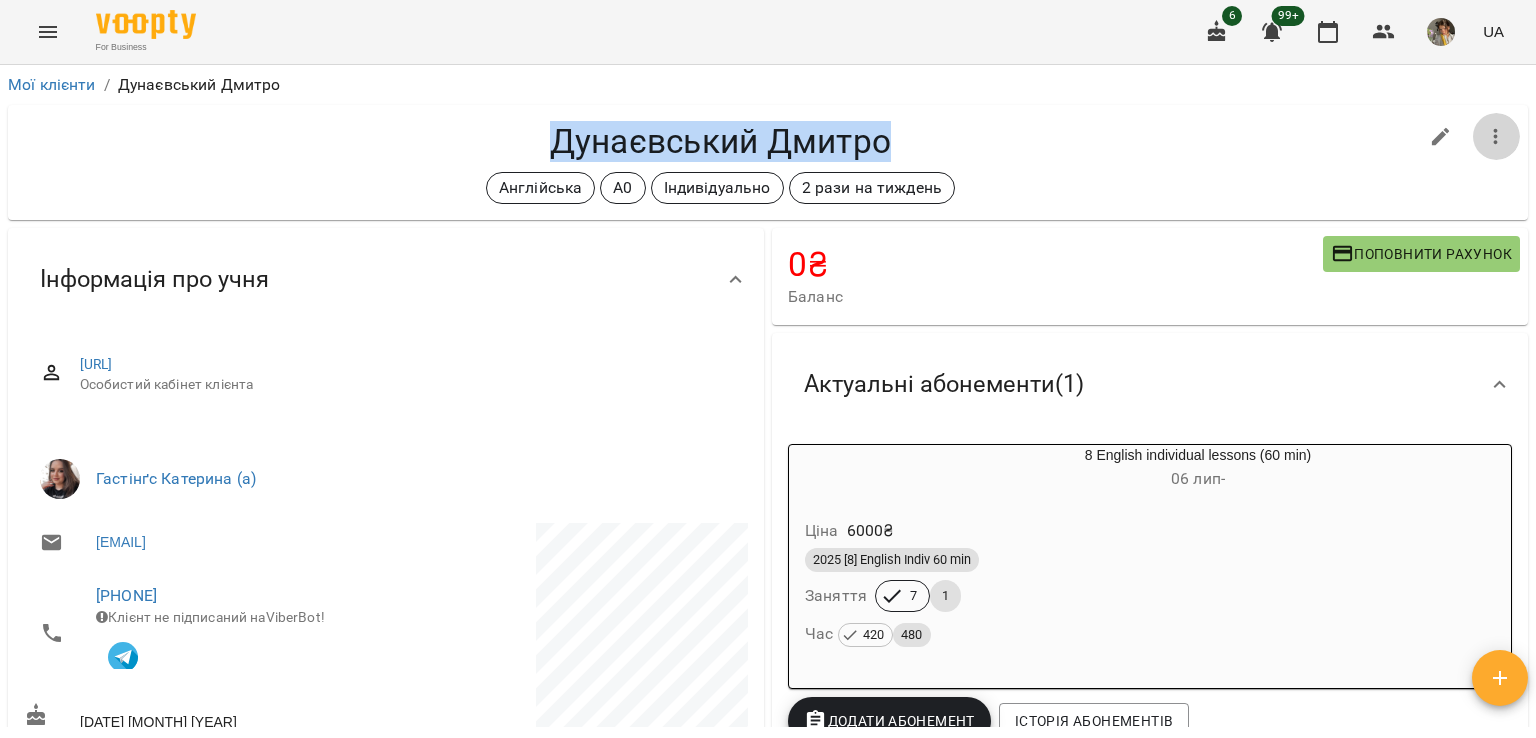 click 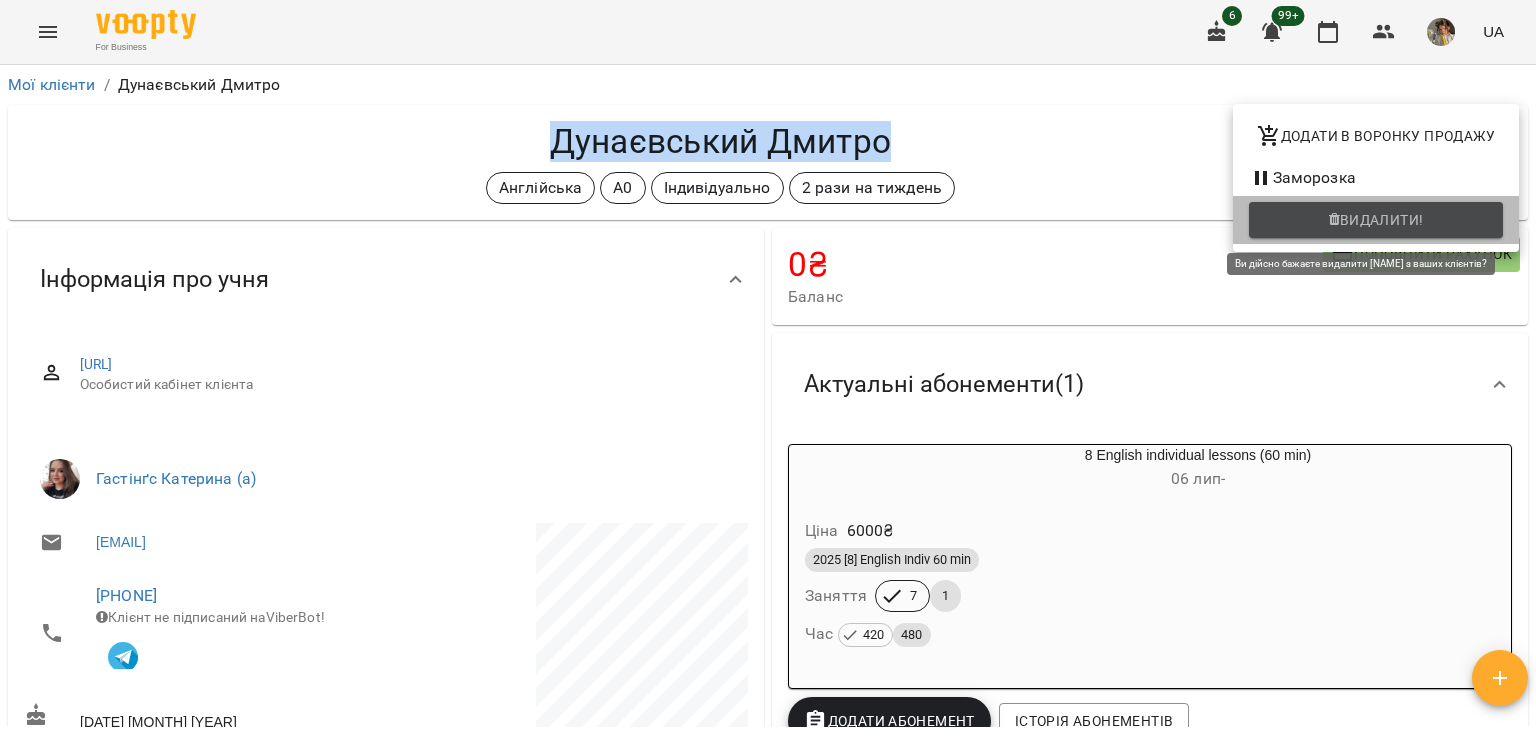 click on "Видалити!" at bounding box center [1376, 220] 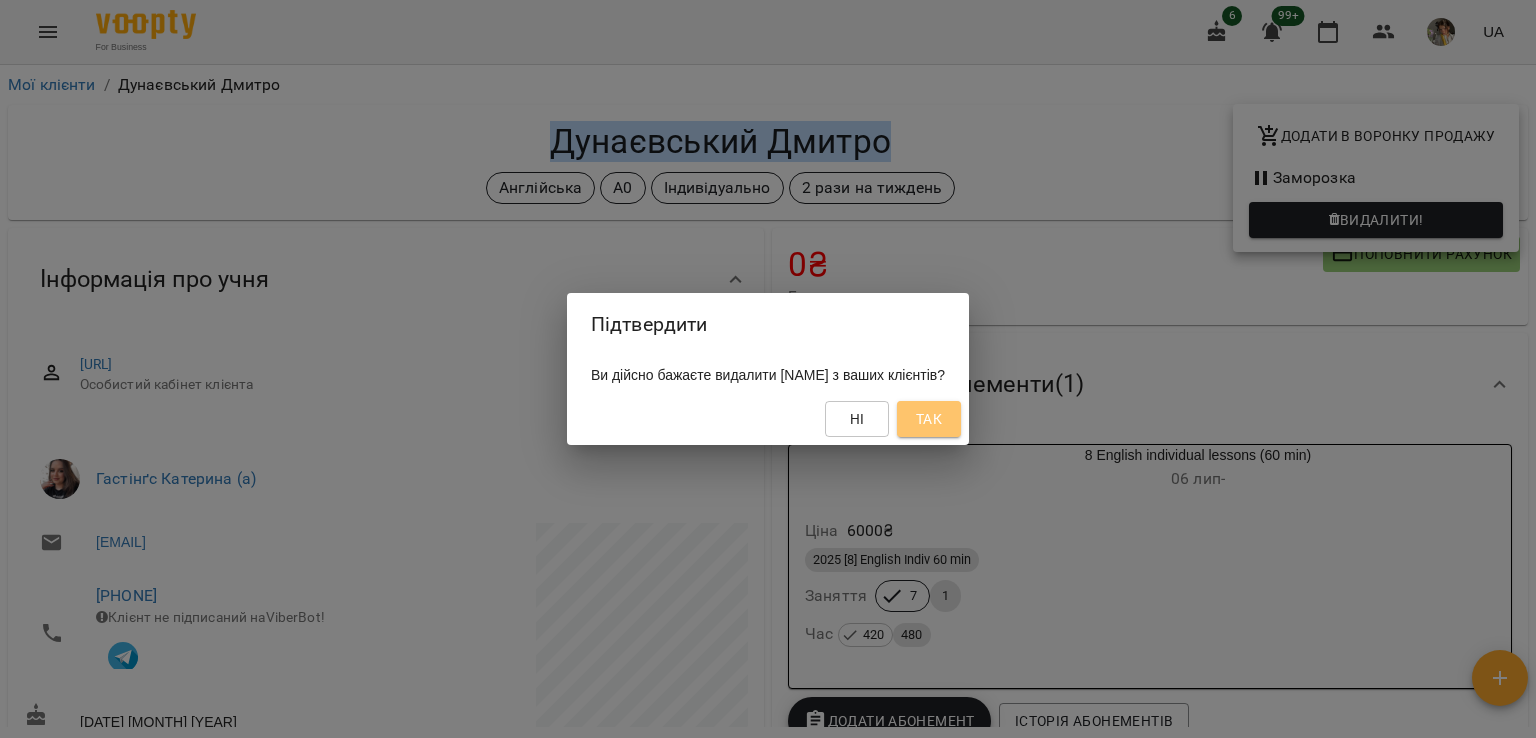 click on "Так" at bounding box center [929, 419] 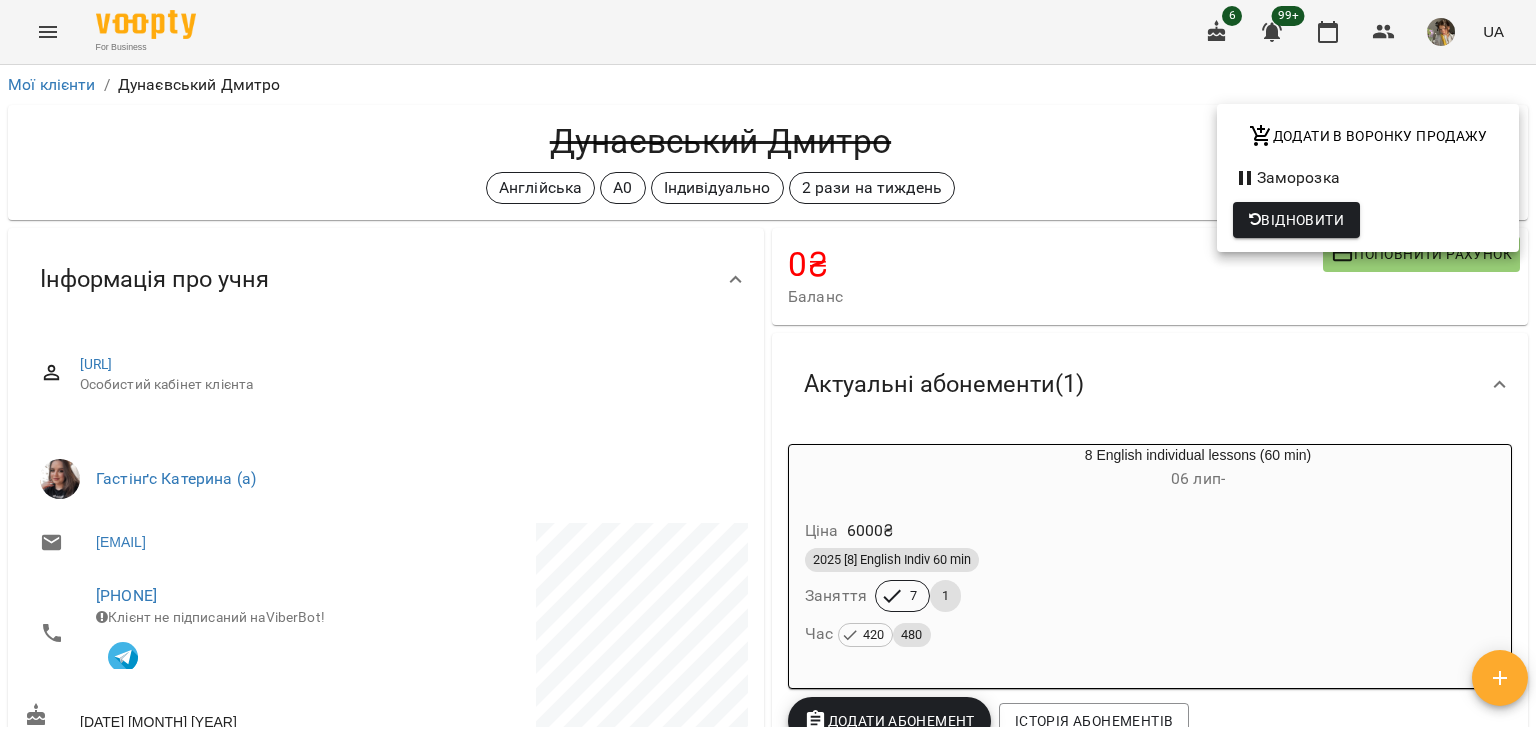 click at bounding box center (768, 369) 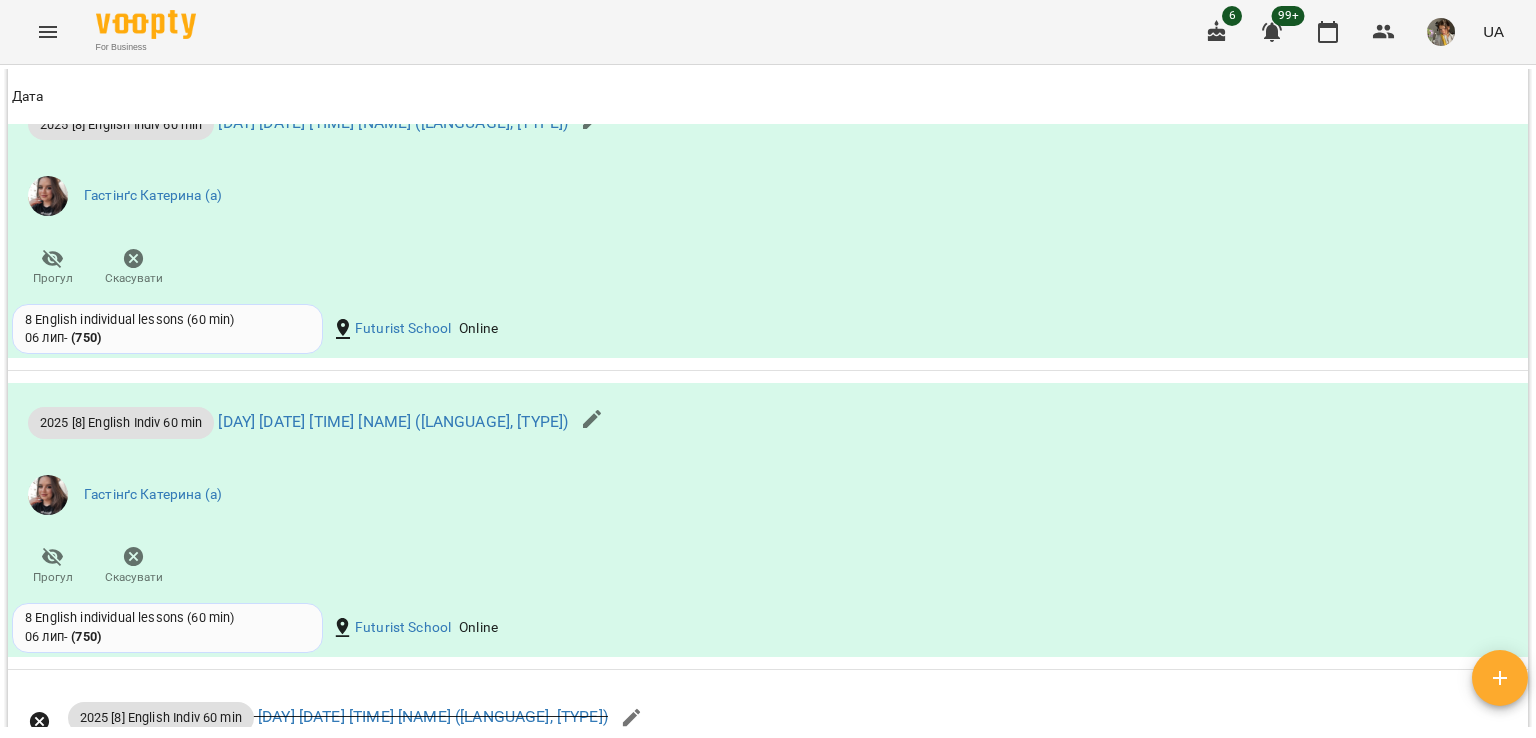 scroll, scrollTop: 1900, scrollLeft: 0, axis: vertical 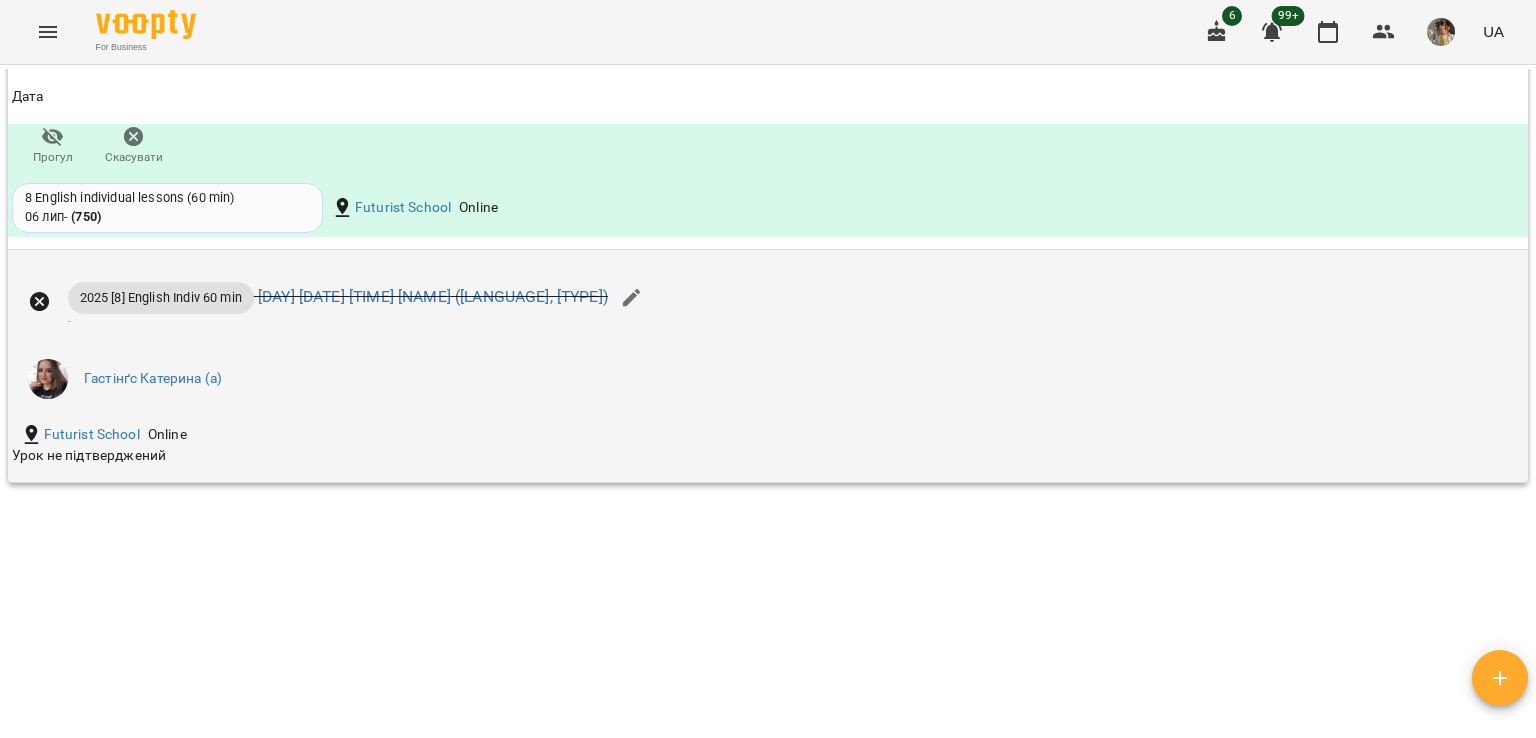 click at bounding box center [632, 298] 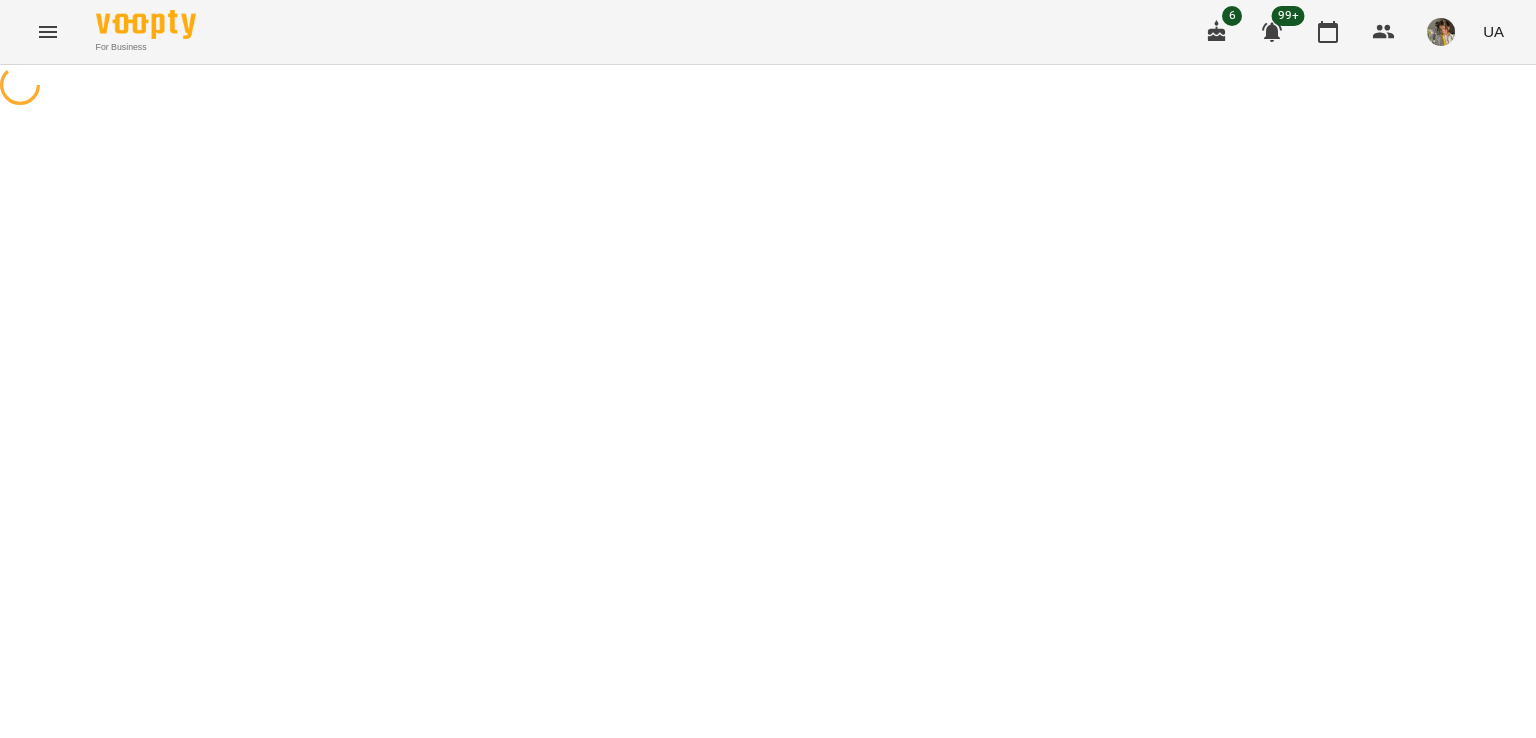 select on "**********" 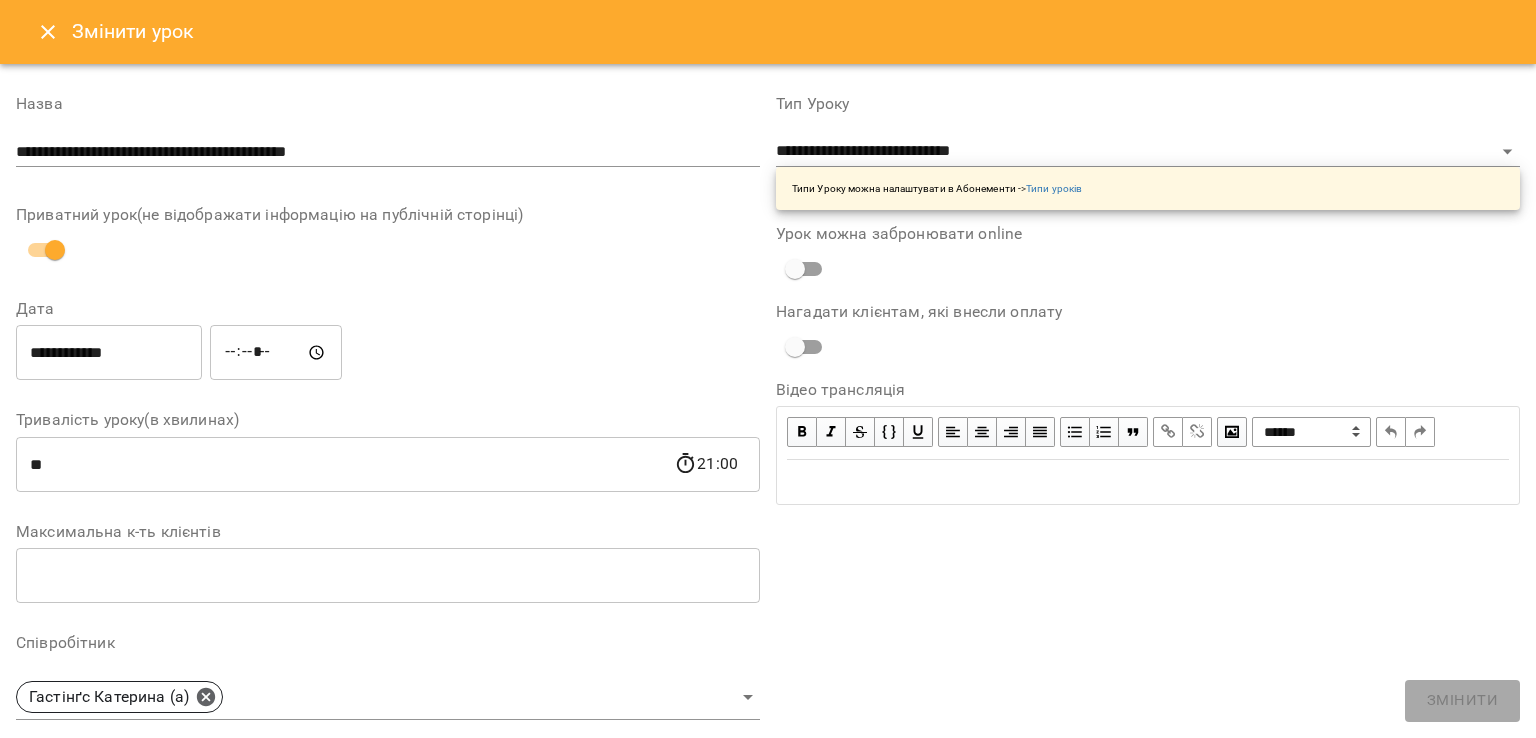 click at bounding box center (48, 32) 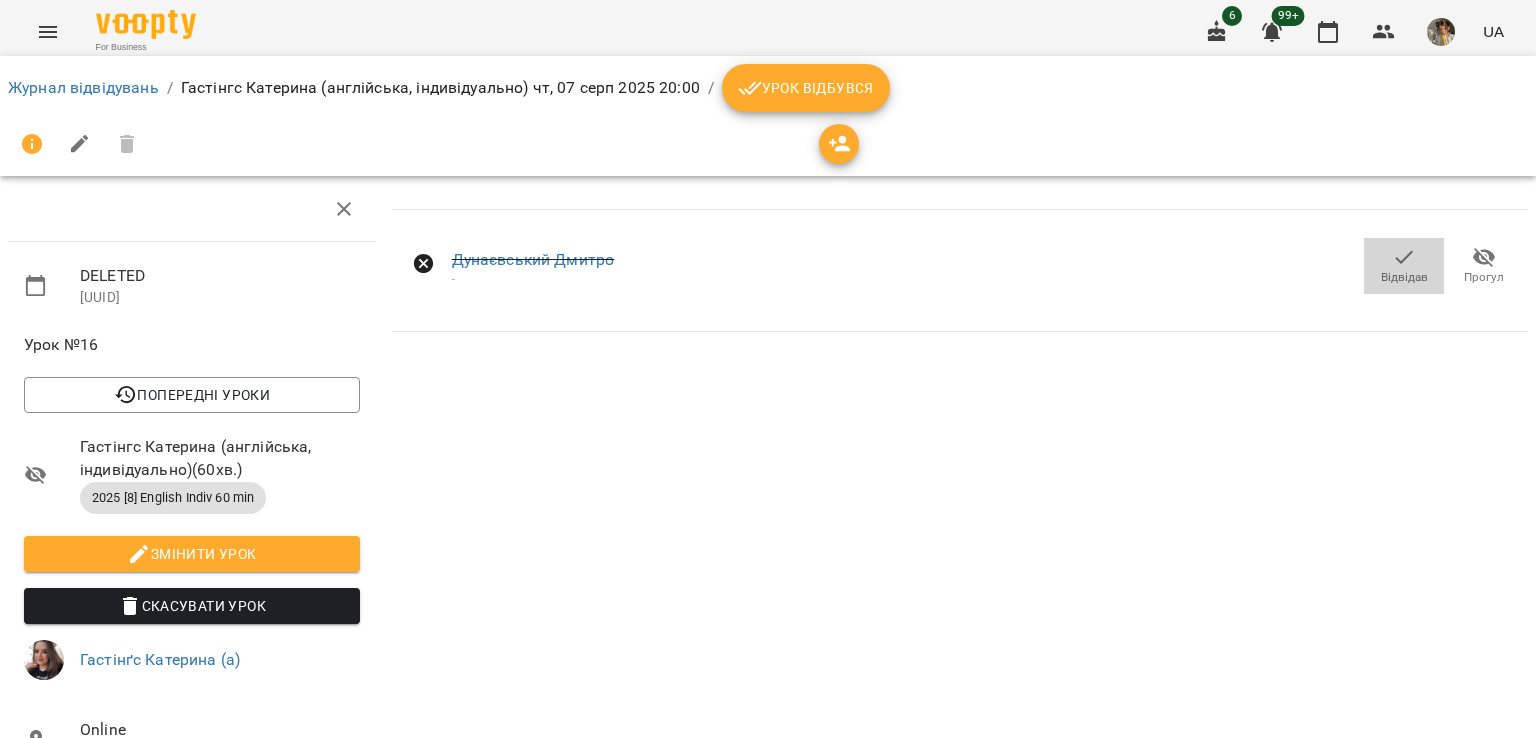 click 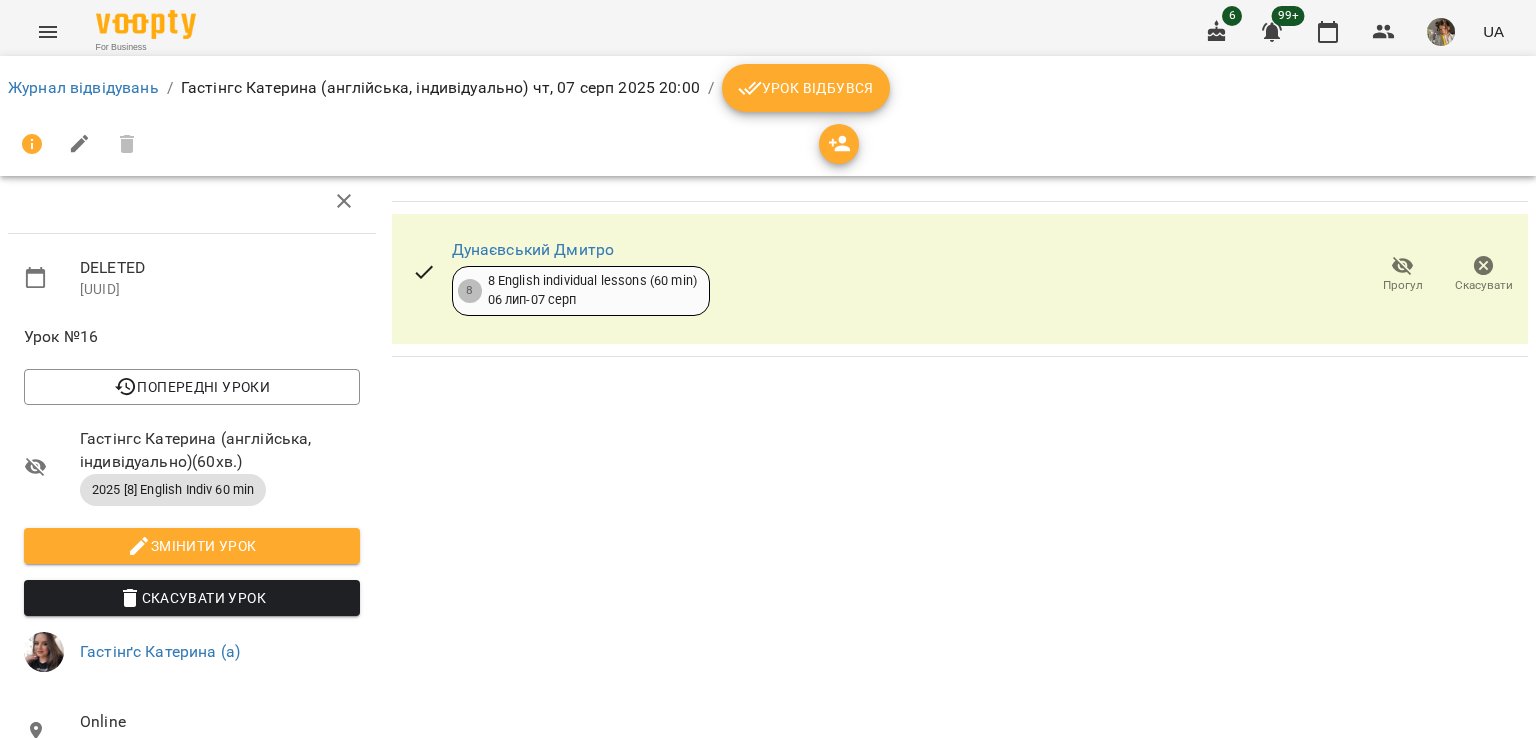 scroll, scrollTop: 0, scrollLeft: 0, axis: both 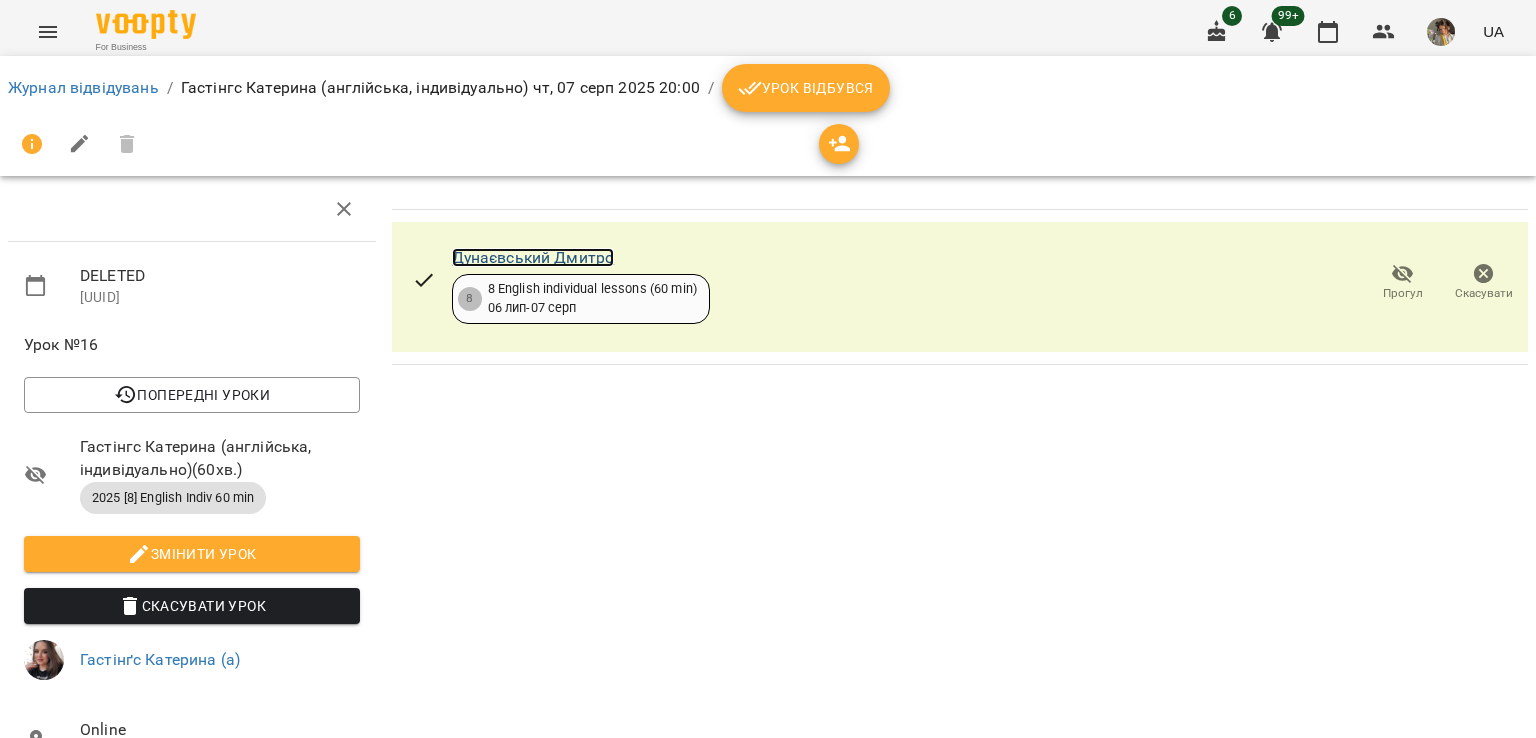 click on "Дунаєвський Дмитро" at bounding box center [533, 257] 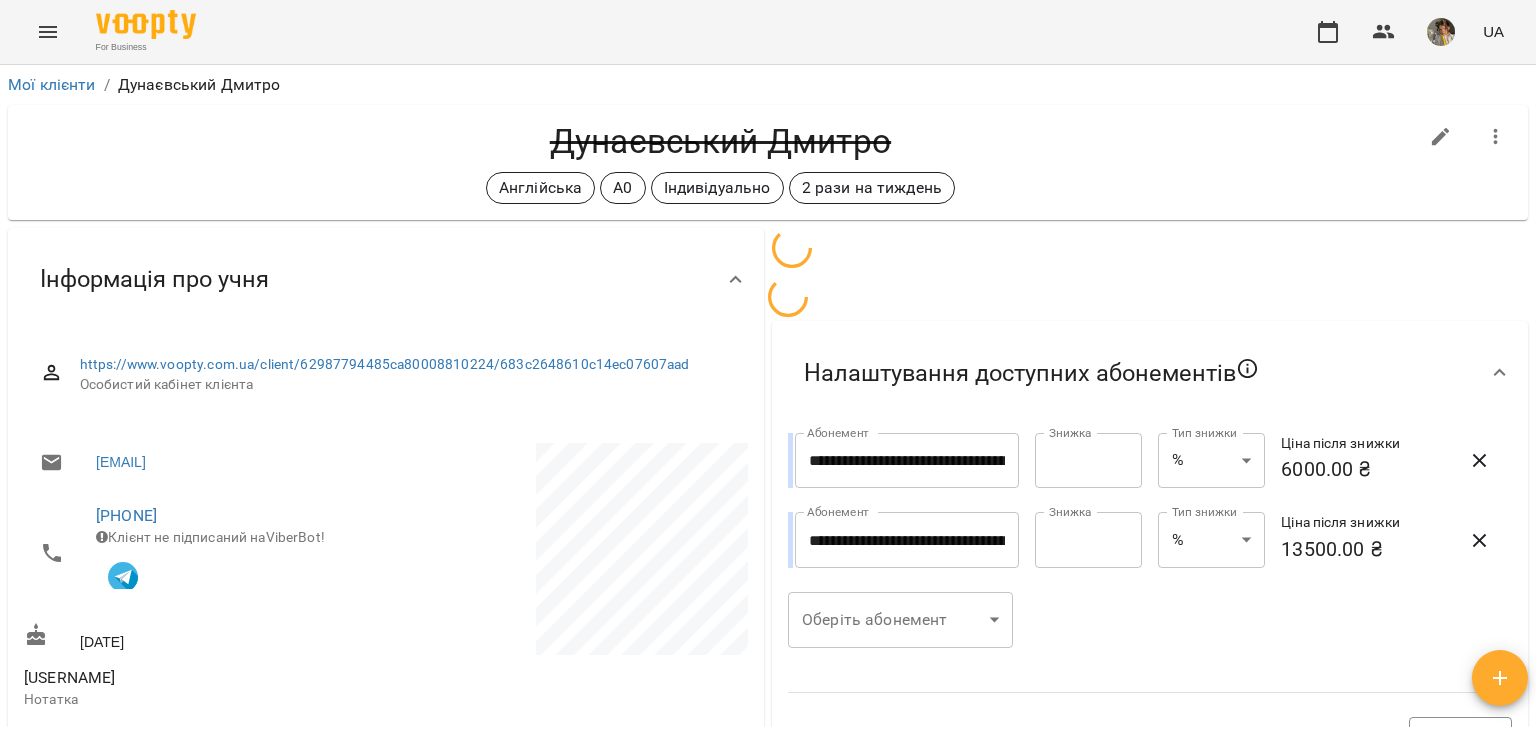 scroll, scrollTop: 0, scrollLeft: 0, axis: both 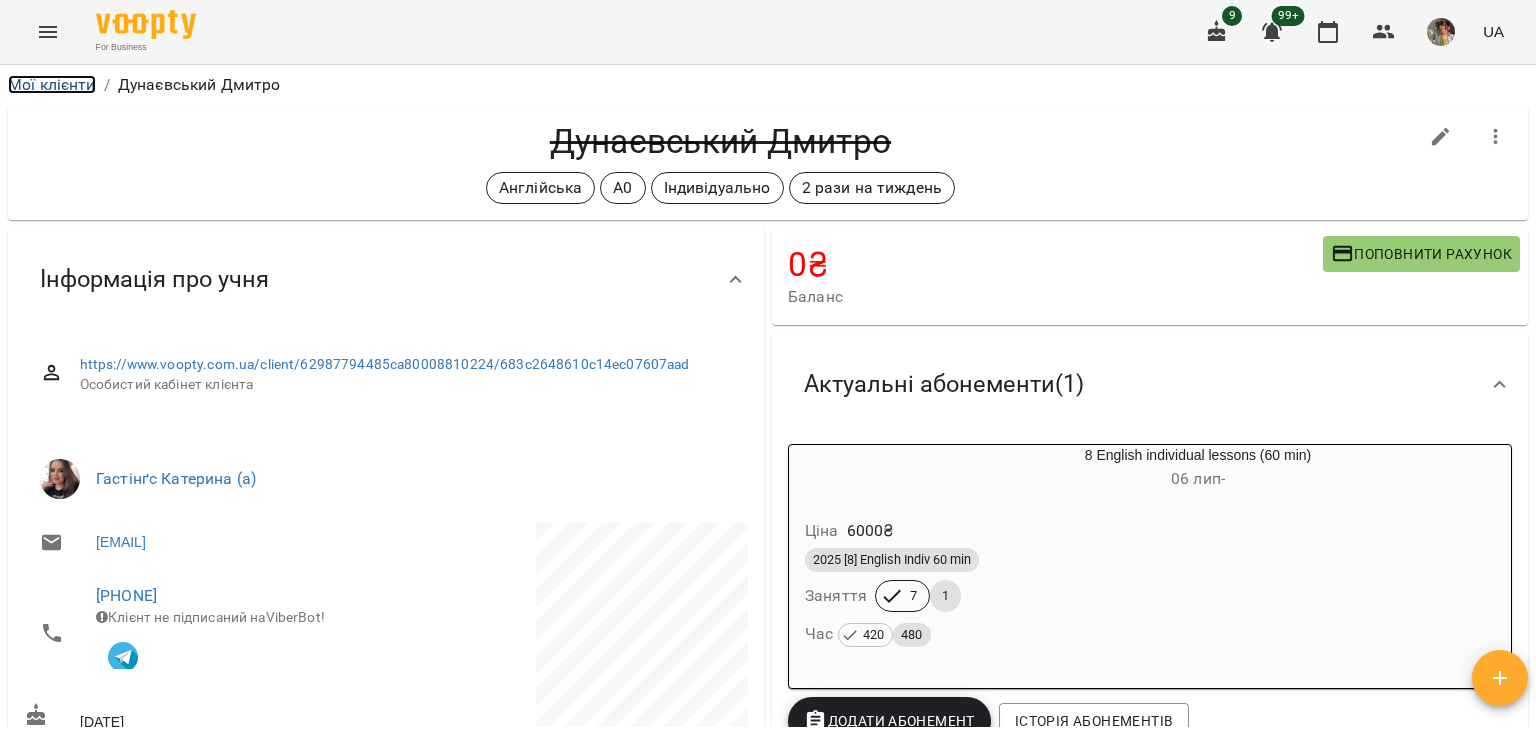 click on "Мої клієнти" at bounding box center (52, 84) 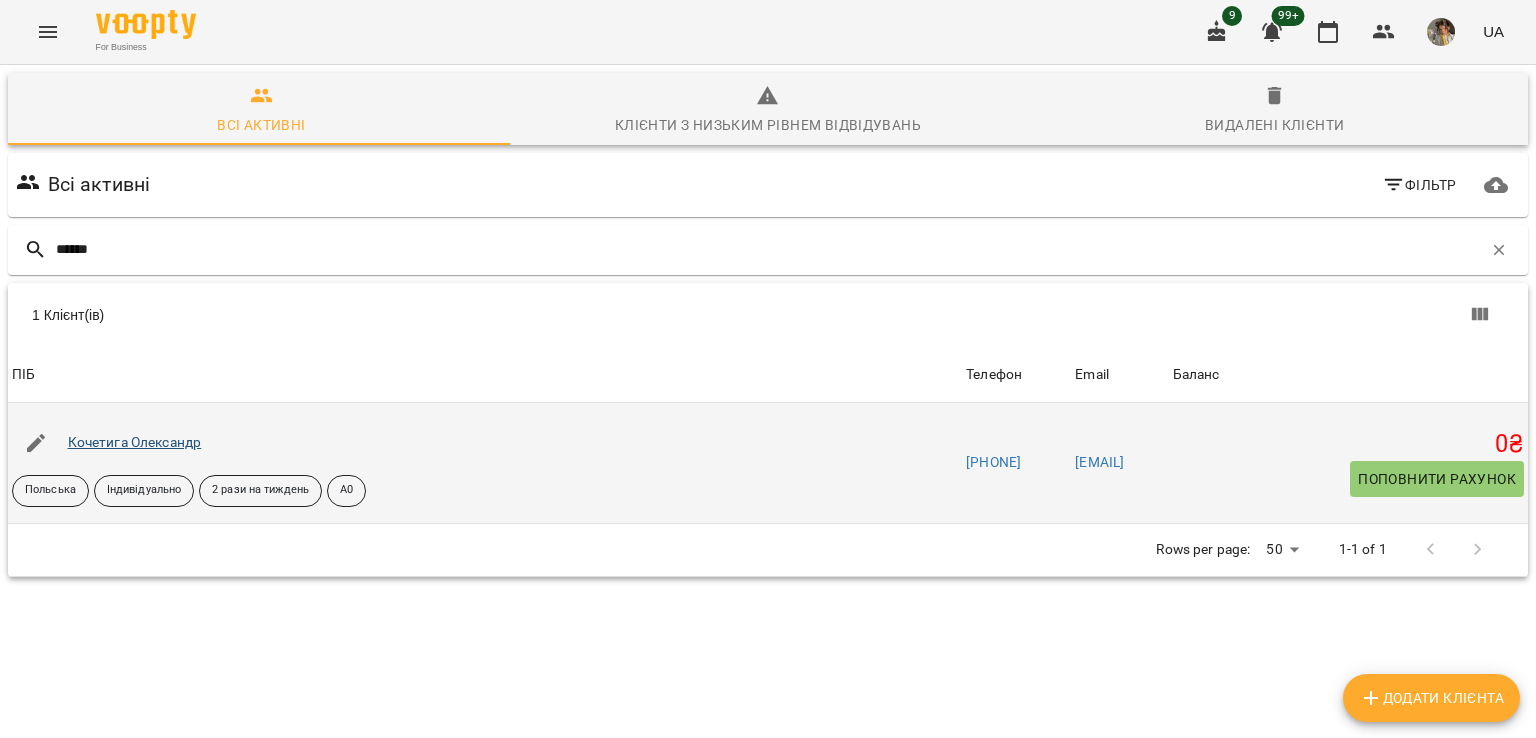 type on "******" 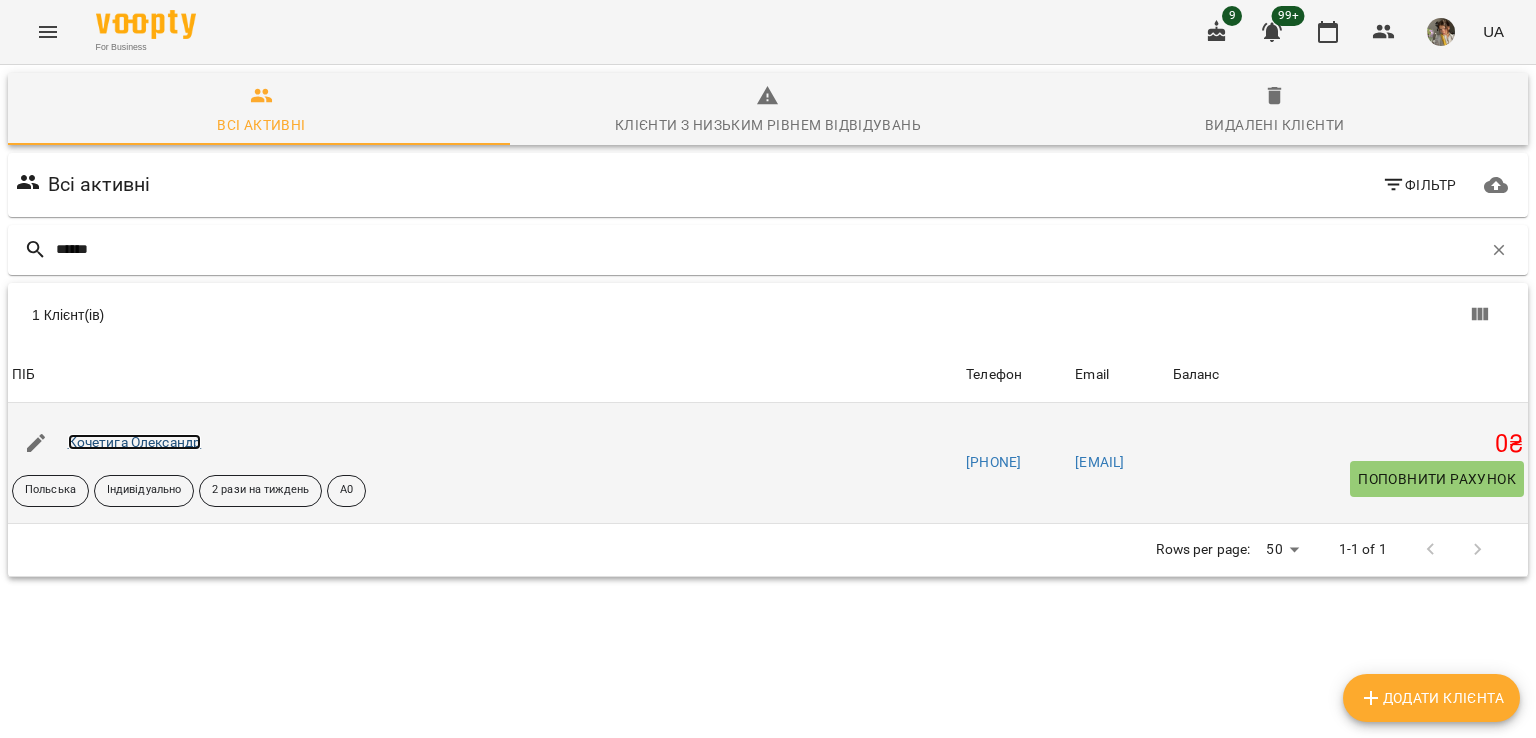 click on "Кочетига Олександр" at bounding box center [135, 442] 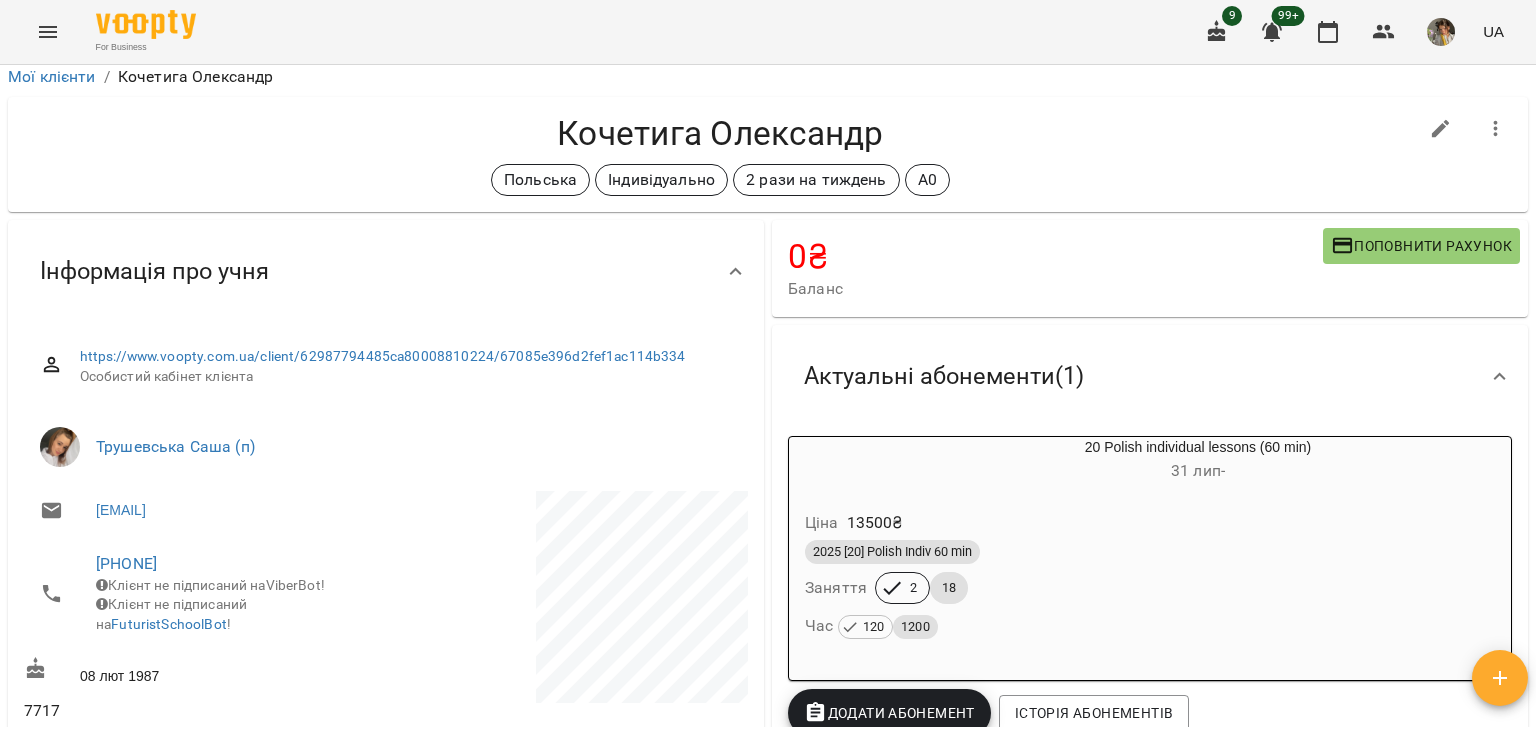 scroll, scrollTop: 0, scrollLeft: 0, axis: both 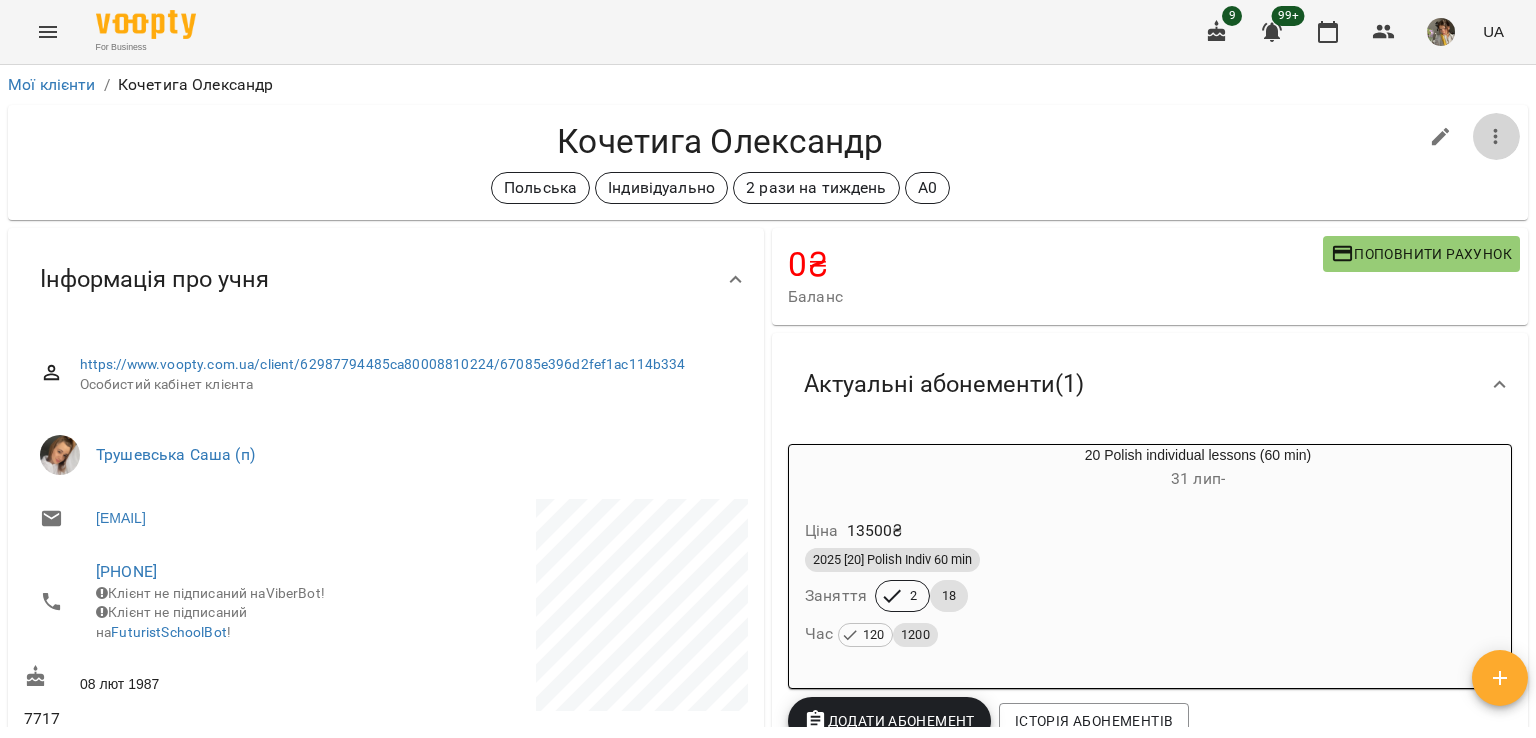 click 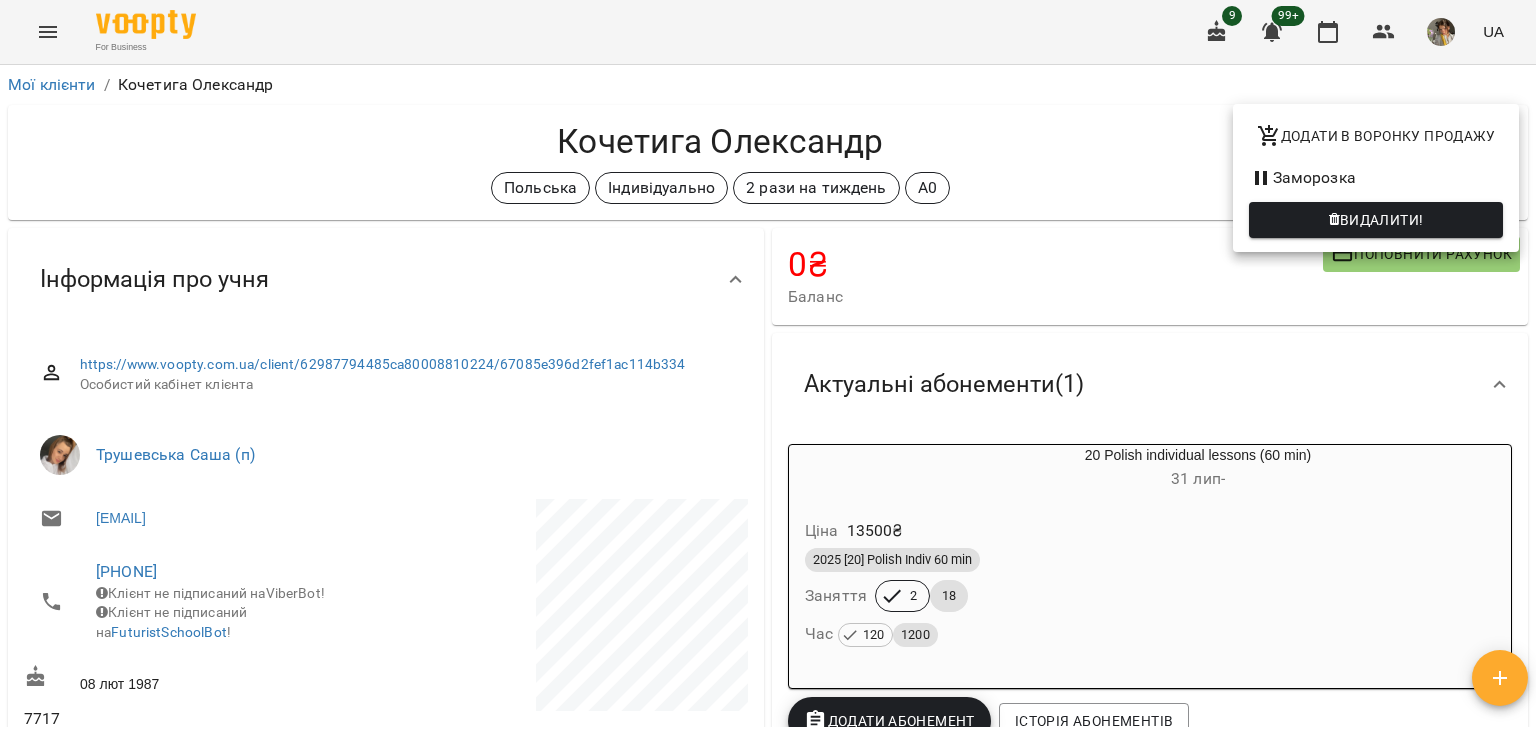 click on "Заморозка" at bounding box center (1376, 178) 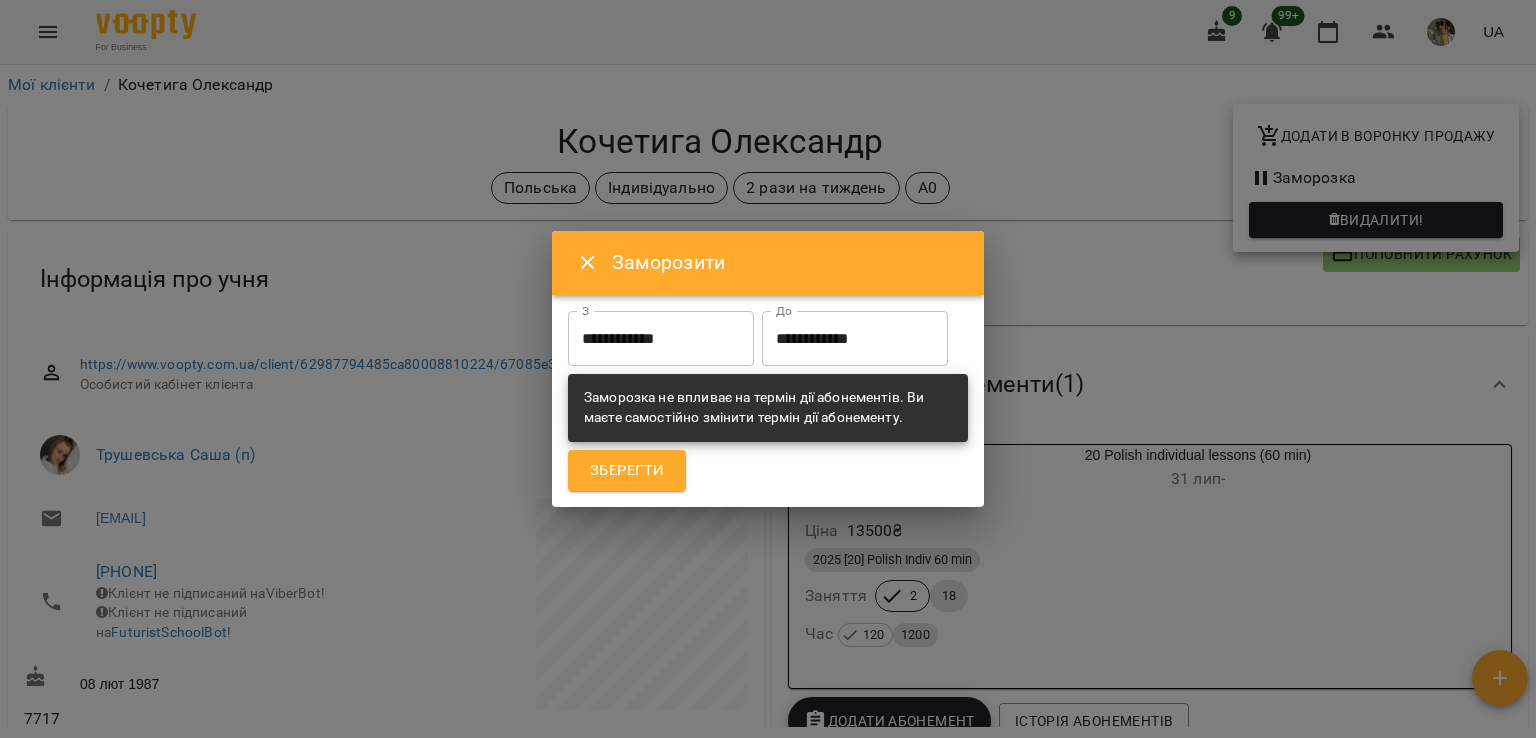 click on "**********" at bounding box center (661, 339) 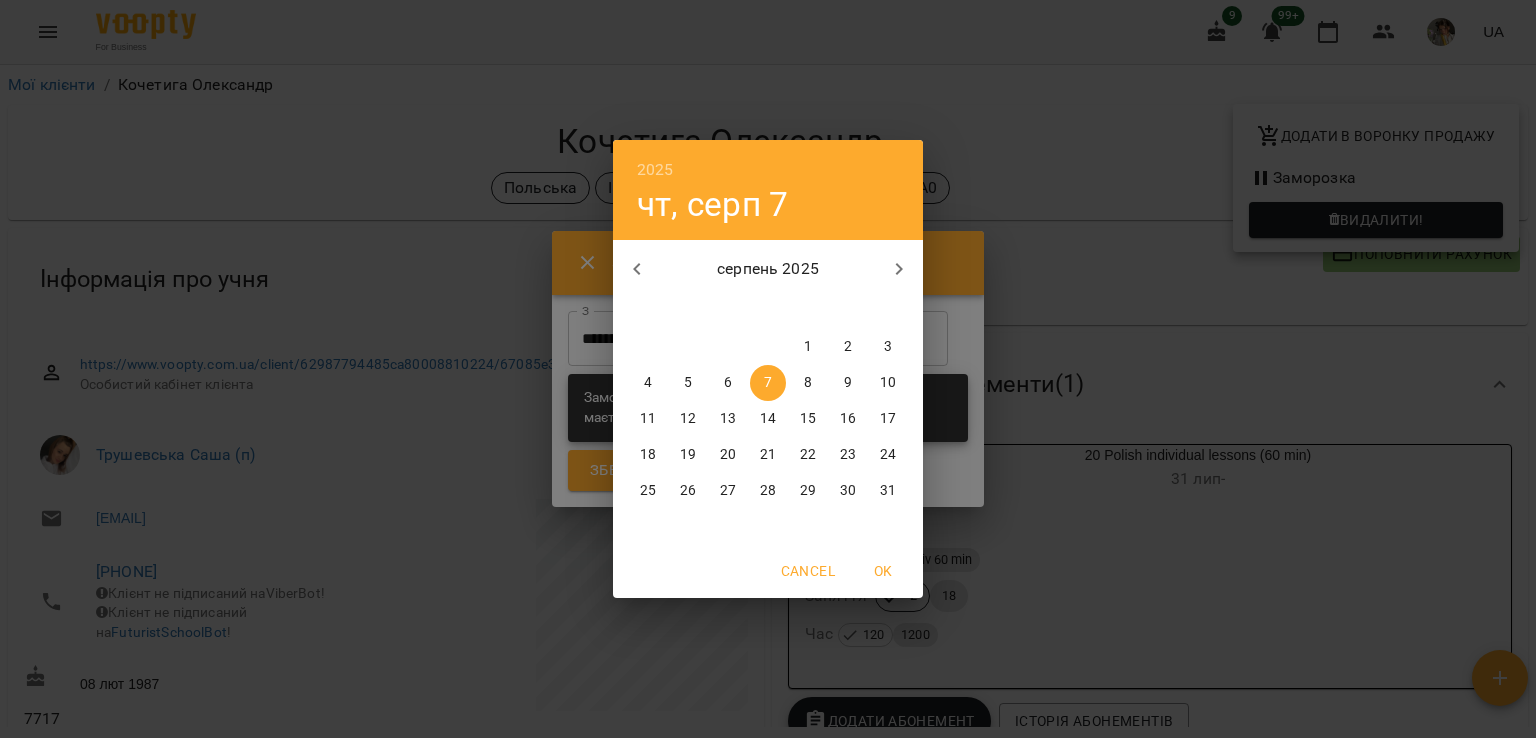 click on "18" at bounding box center (648, 455) 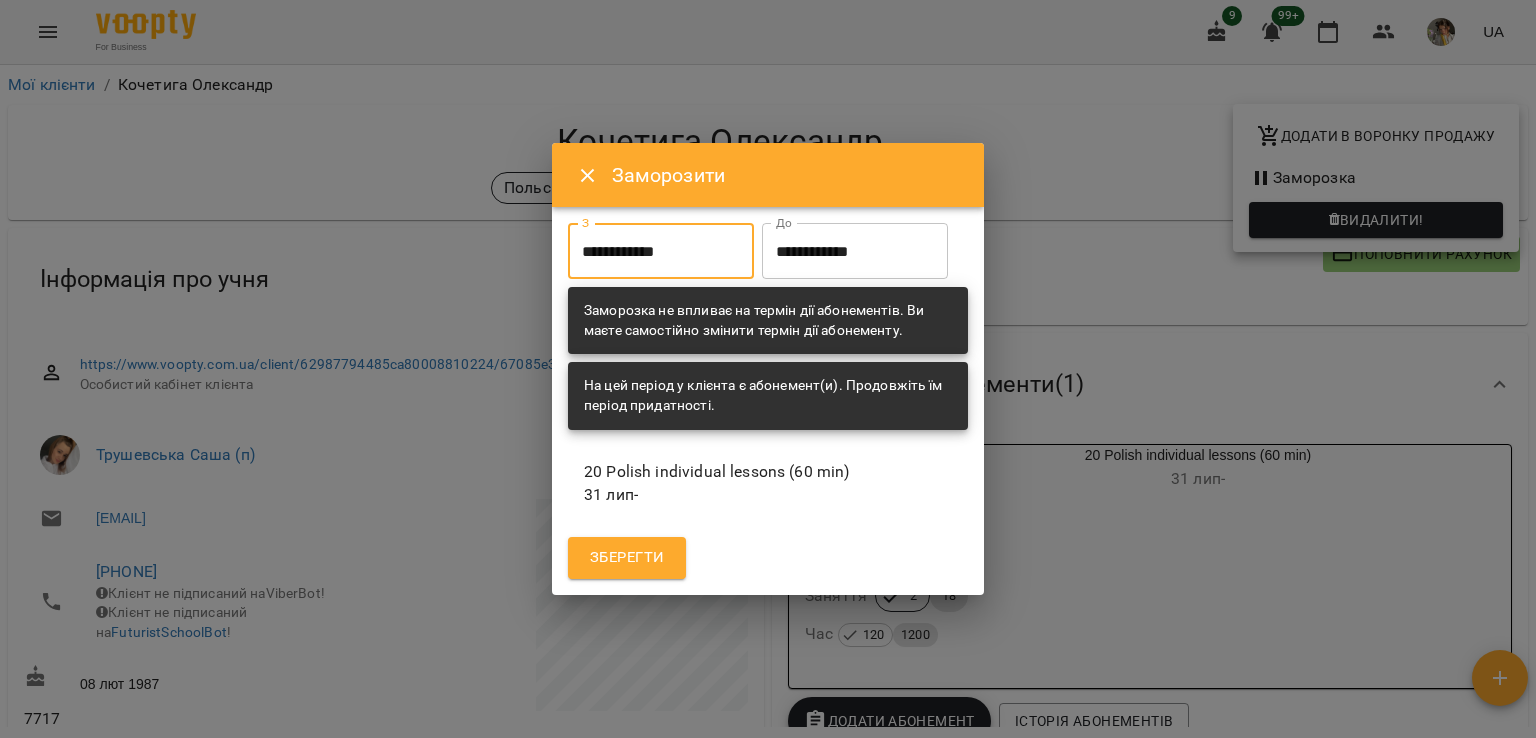 click on "**********" at bounding box center [855, 251] 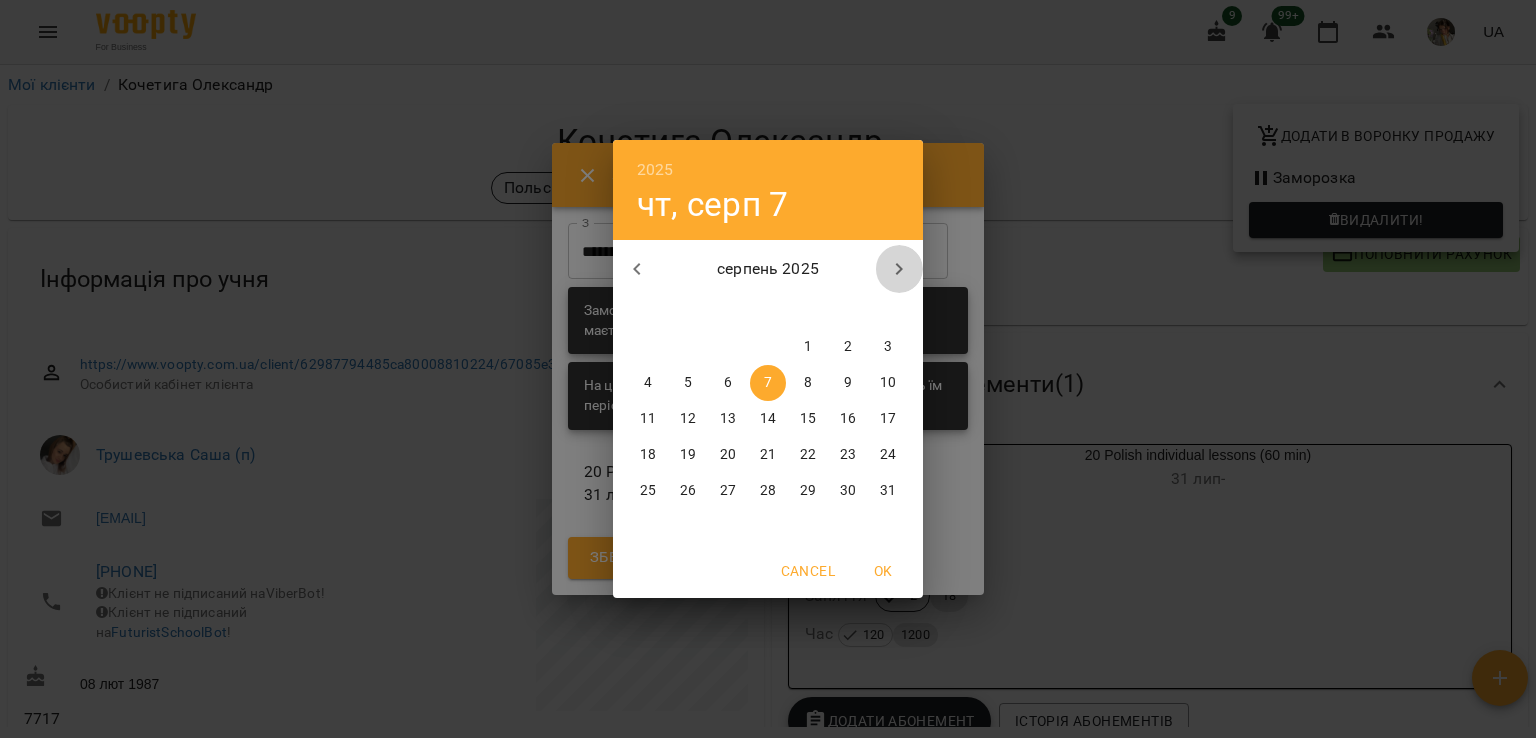 click 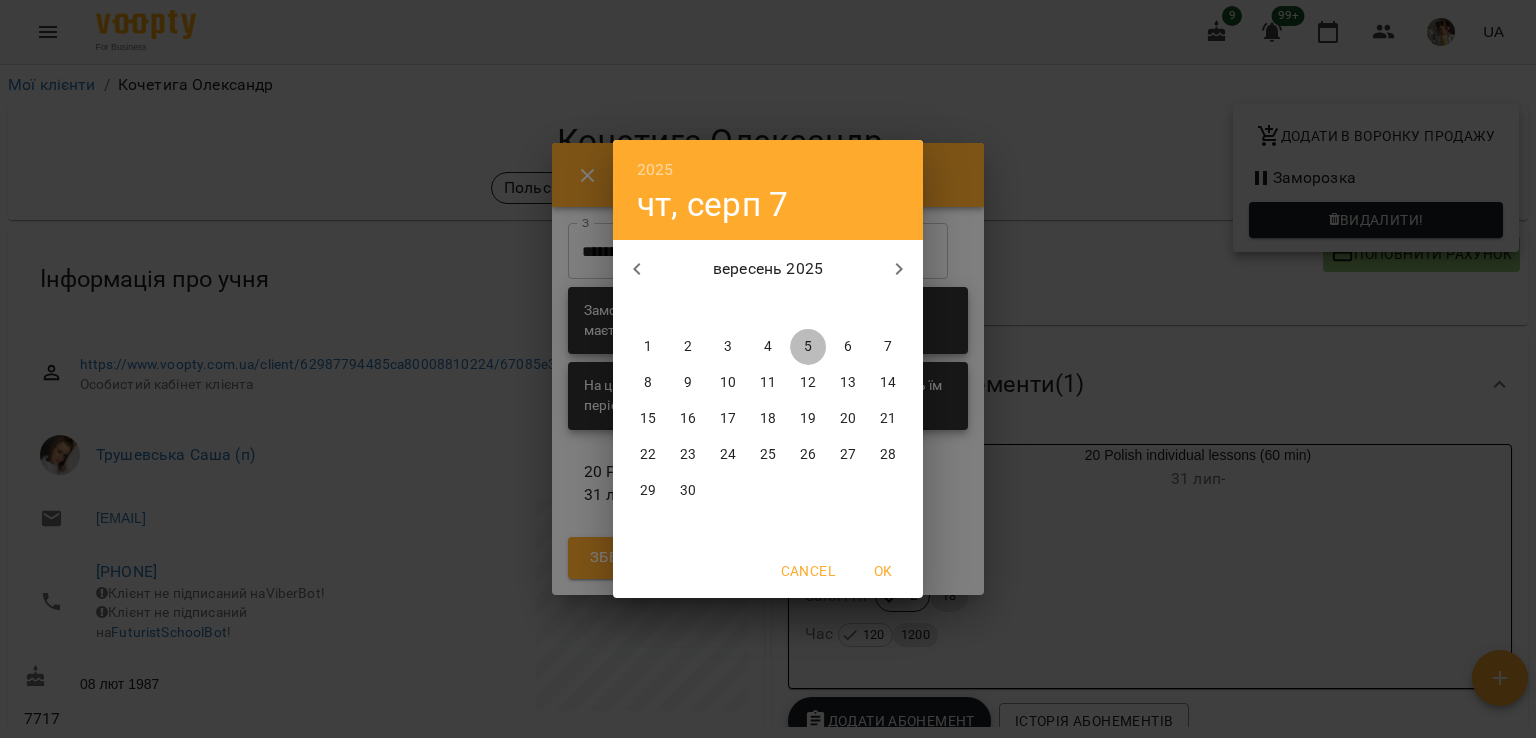 click on "5" at bounding box center [808, 347] 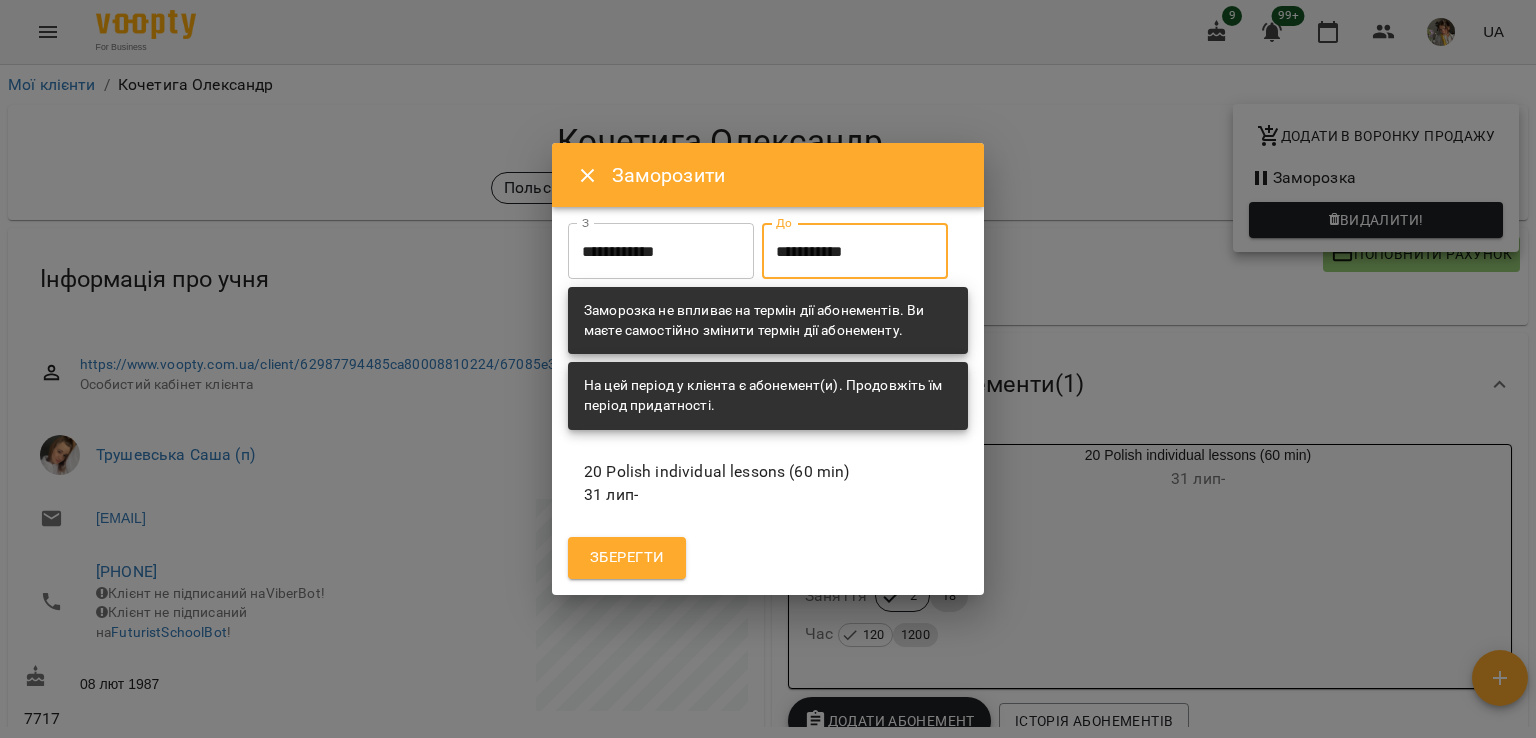 click on "Зберегти" at bounding box center (627, 558) 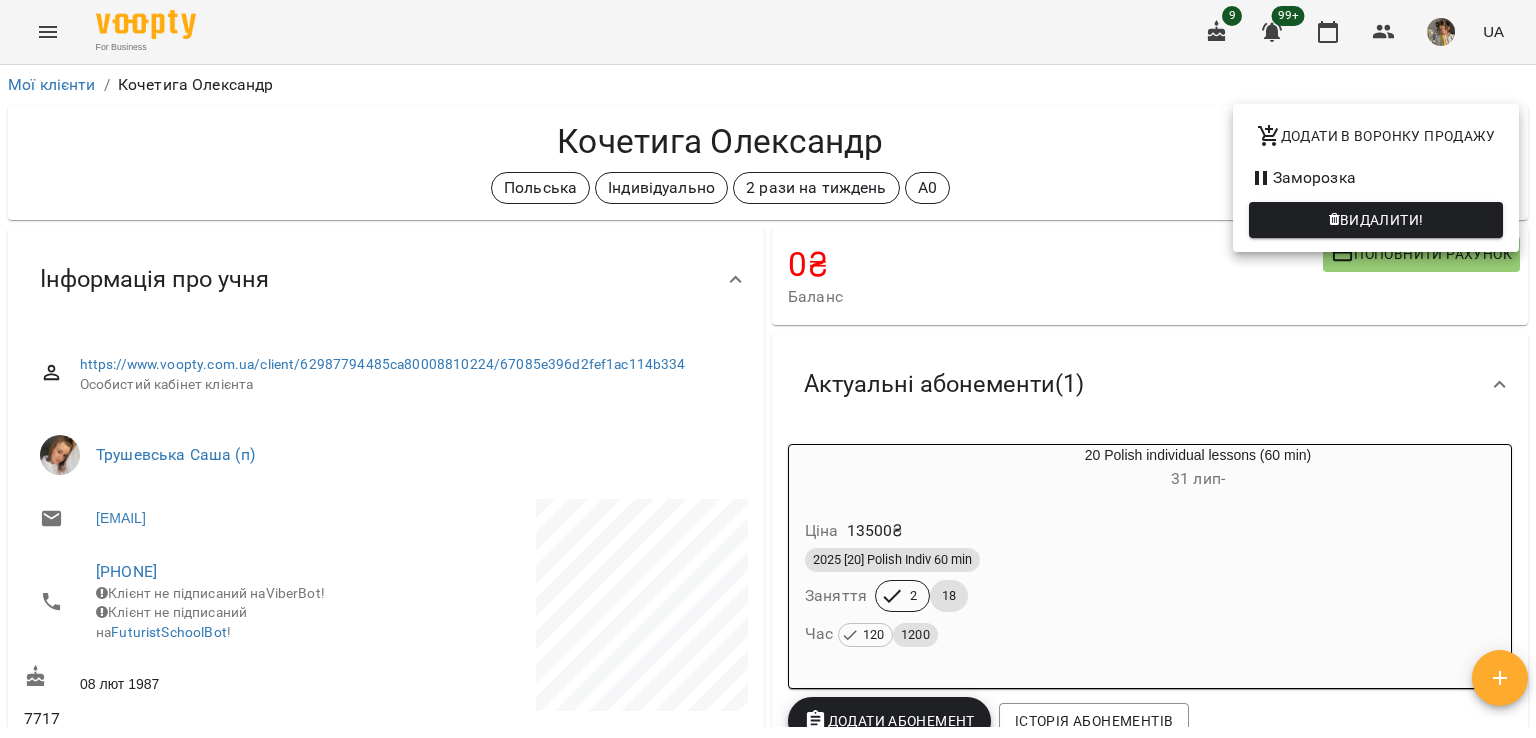 click at bounding box center [768, 369] 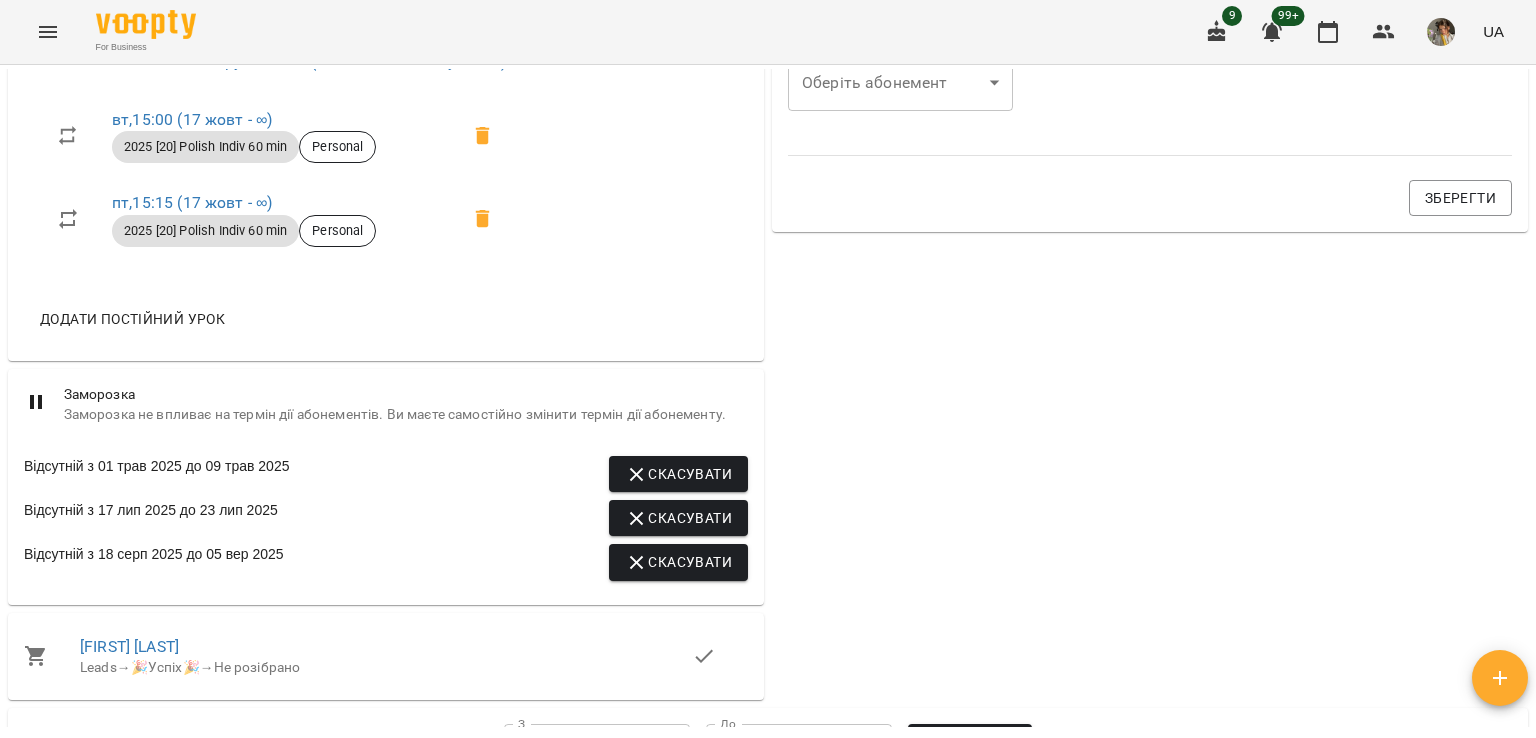 scroll, scrollTop: 984, scrollLeft: 0, axis: vertical 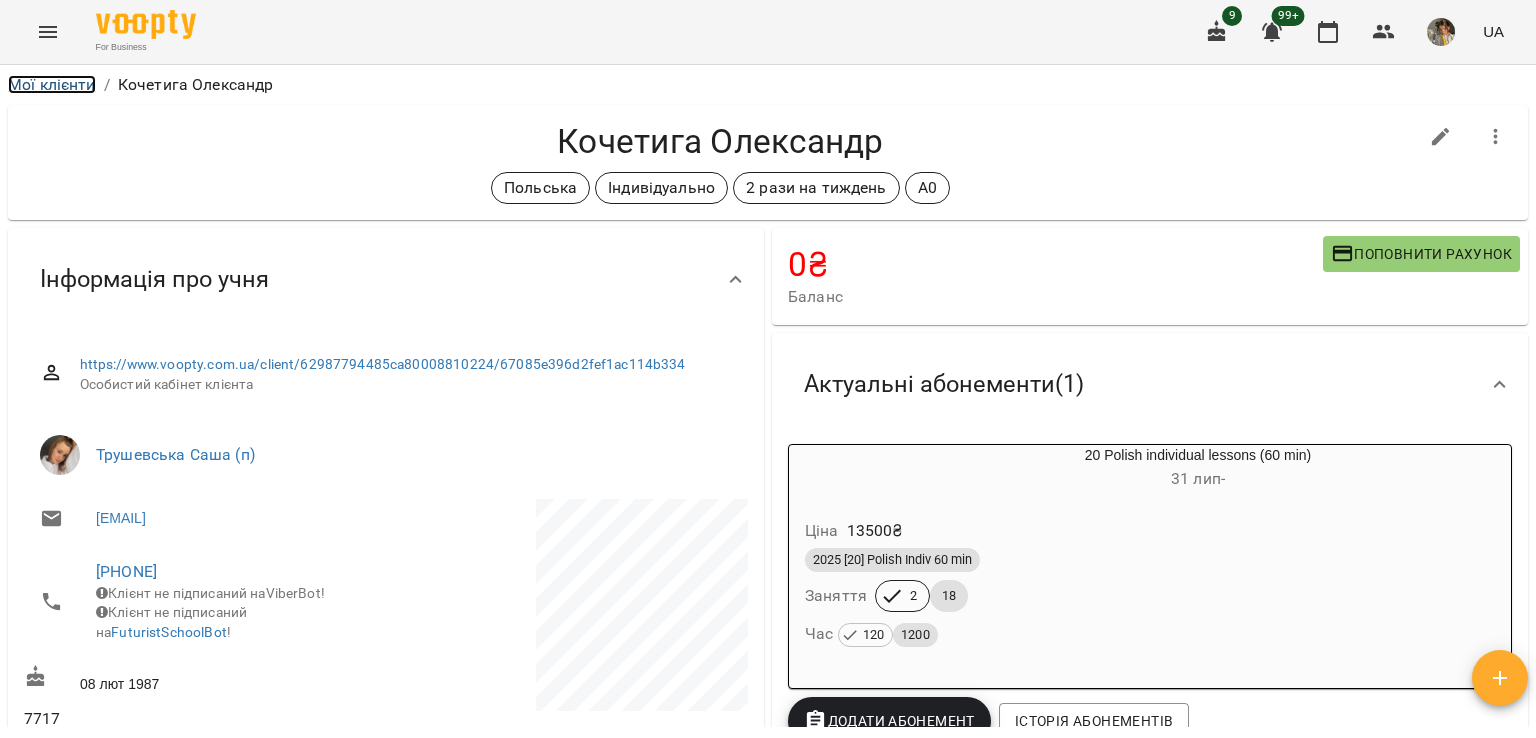 click on "Мої клієнти" at bounding box center [52, 84] 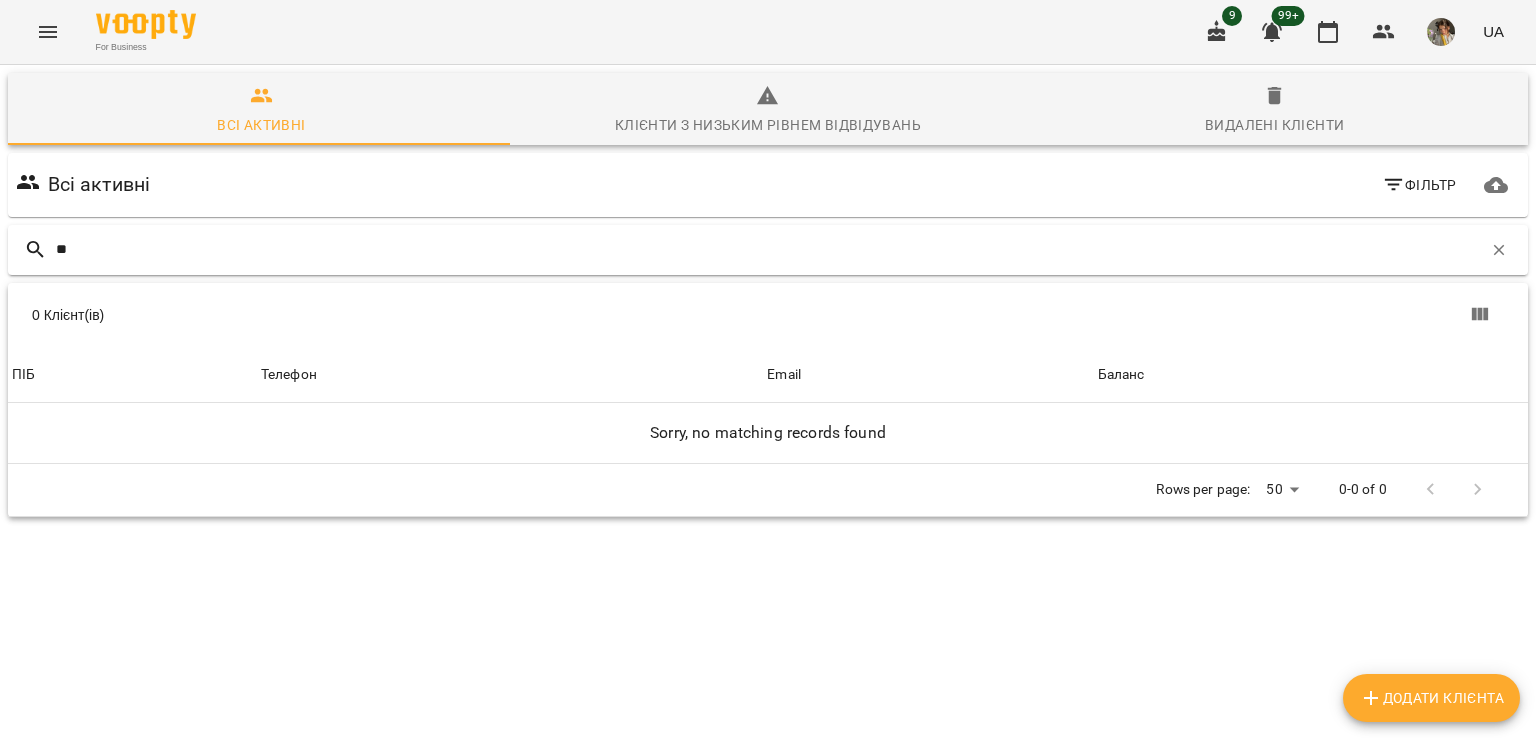 type on "*" 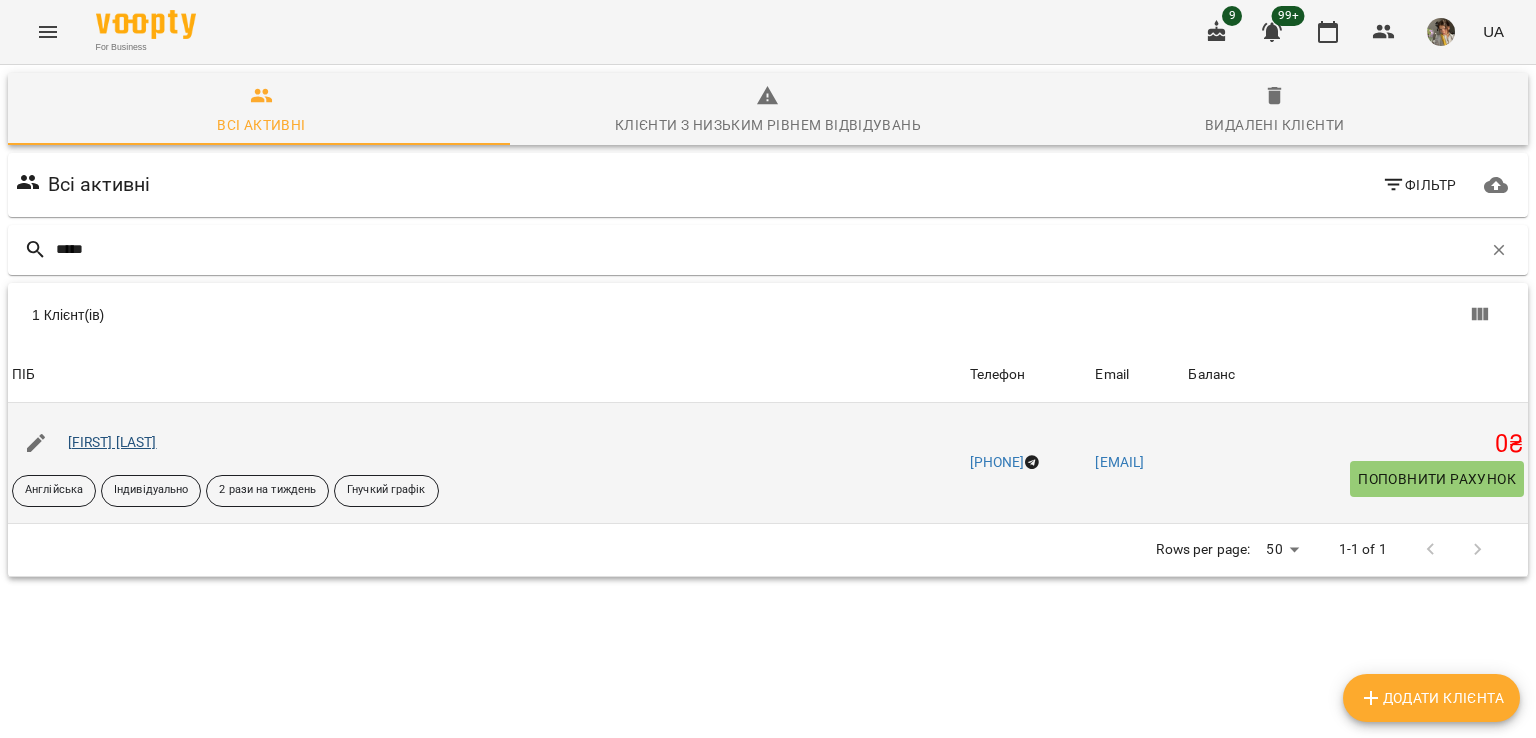 type on "*****" 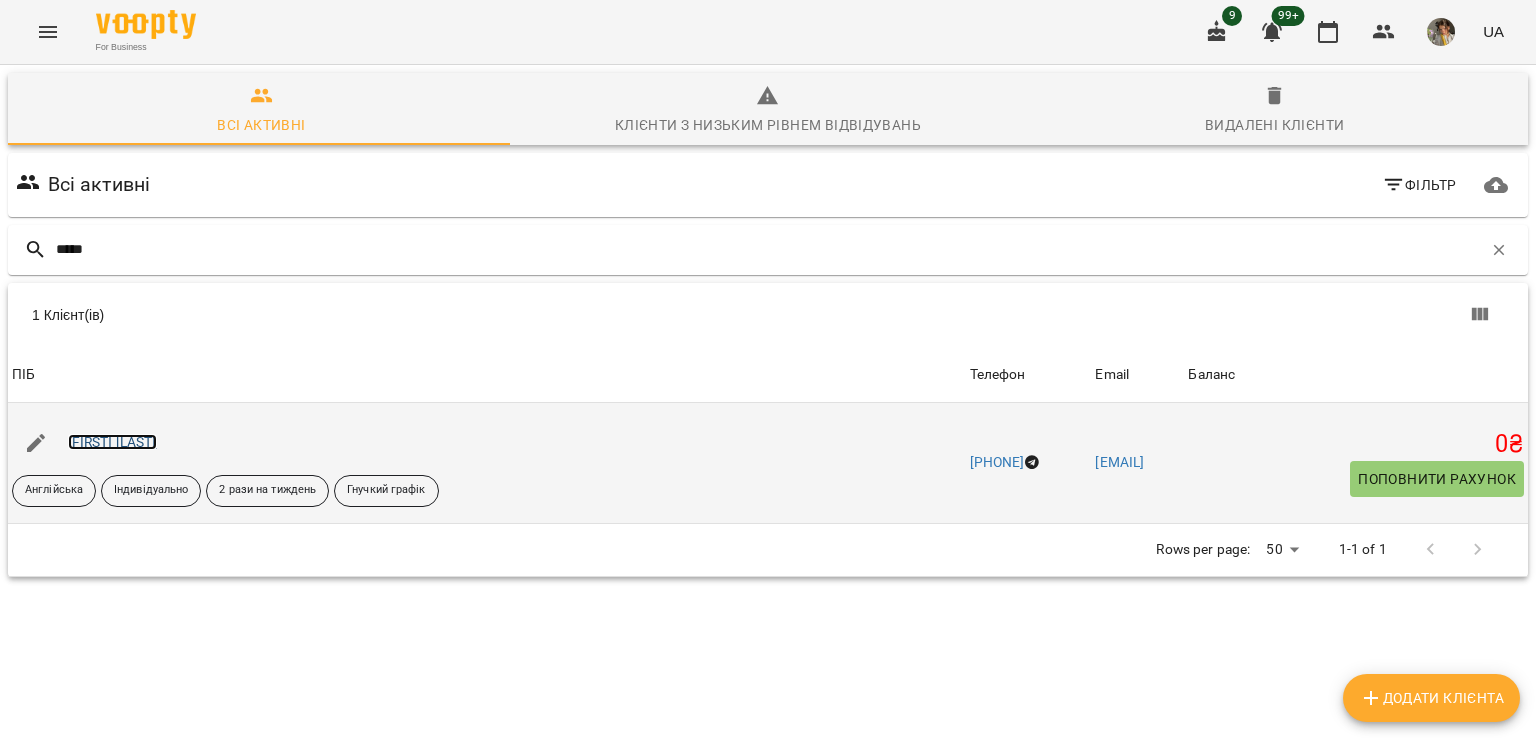 click on "[NAME]" at bounding box center (112, 442) 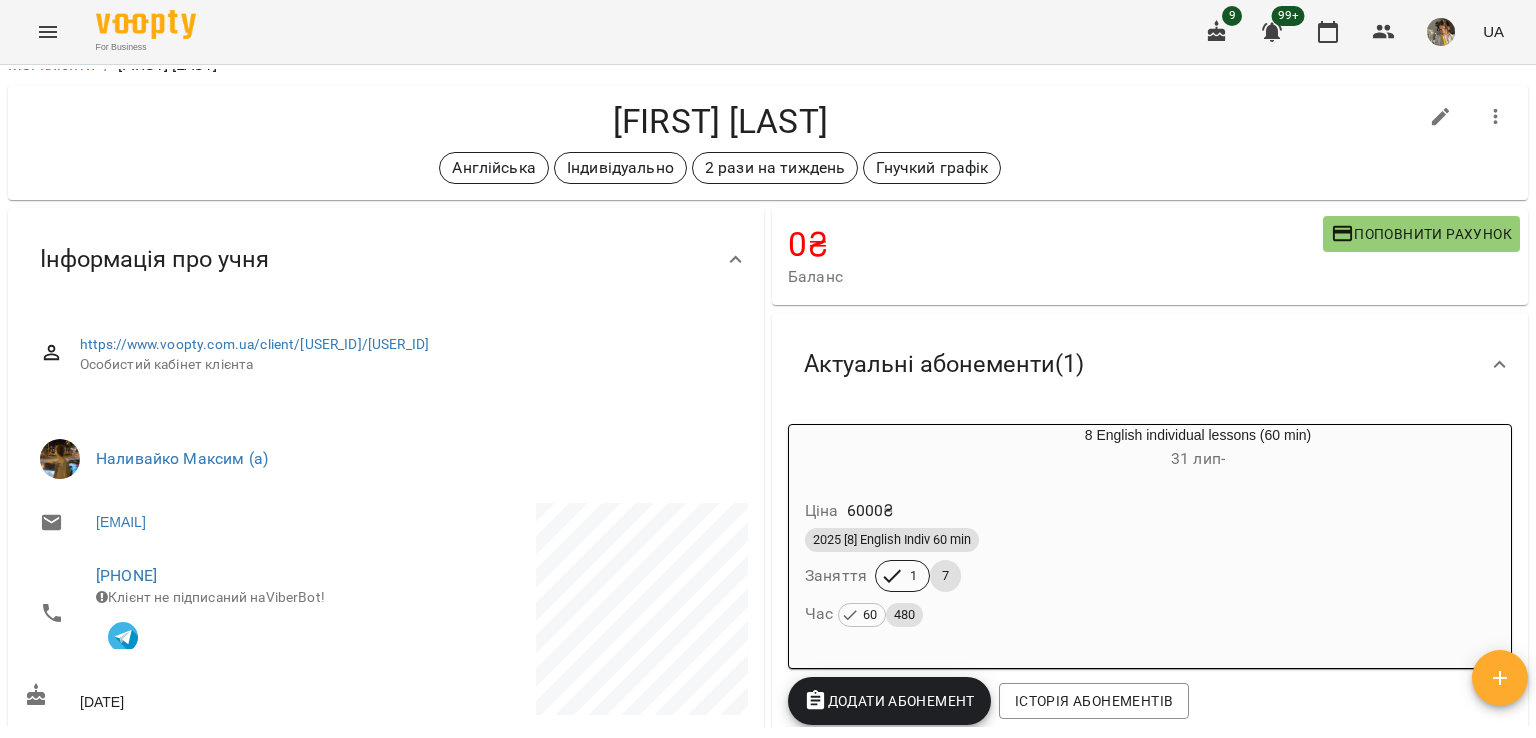 scroll, scrollTop: 0, scrollLeft: 0, axis: both 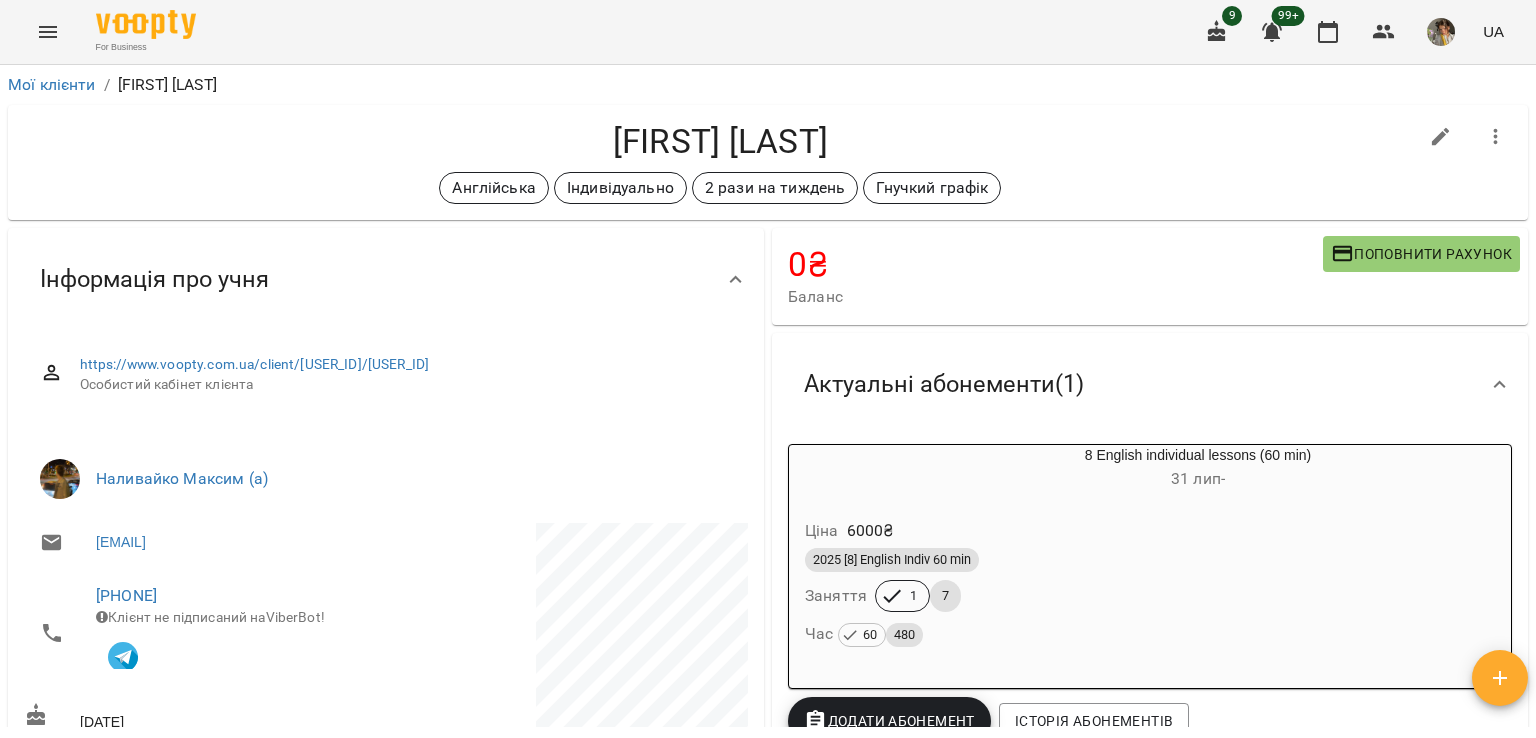 click at bounding box center (1500, 678) 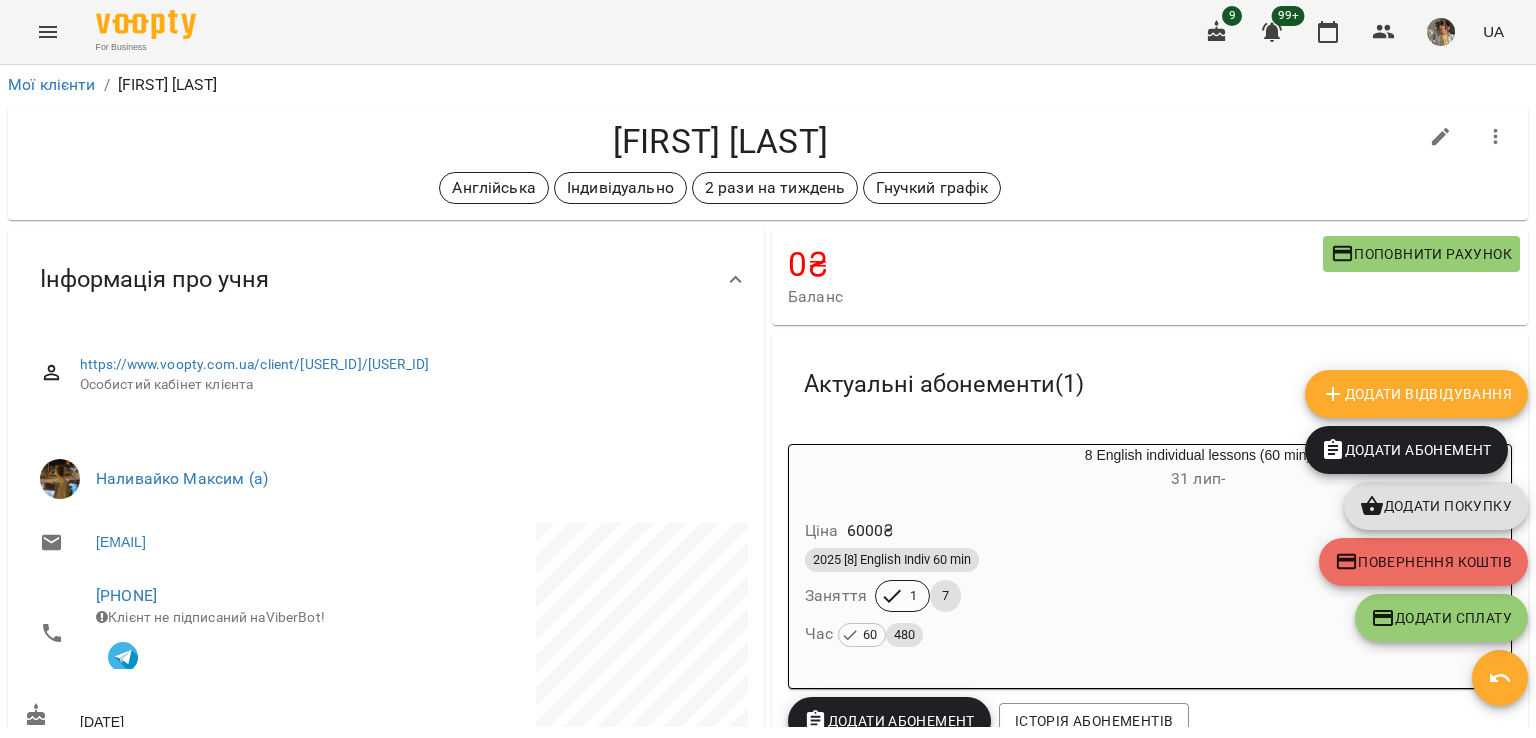 click on "Додати Відвідування" at bounding box center [1416, 394] 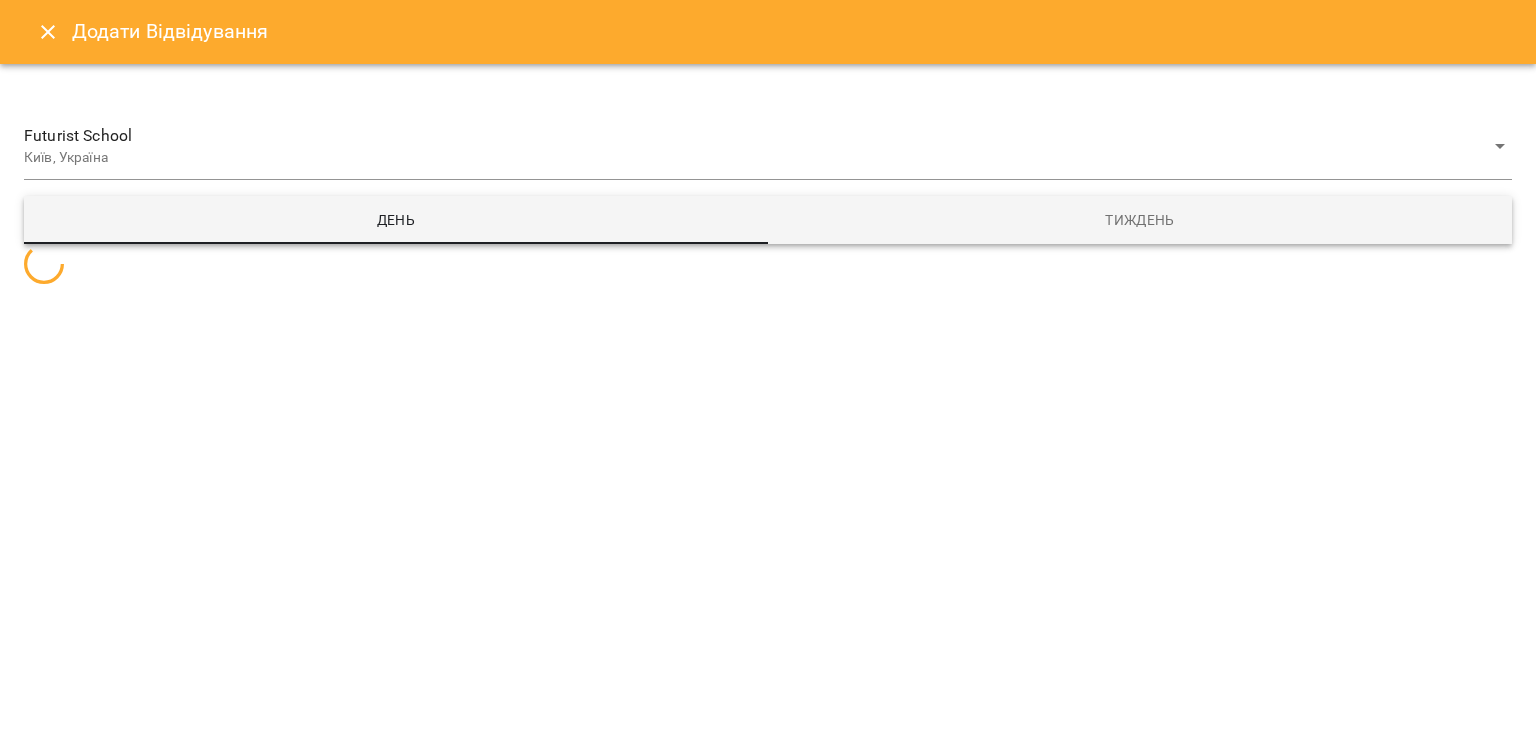 select 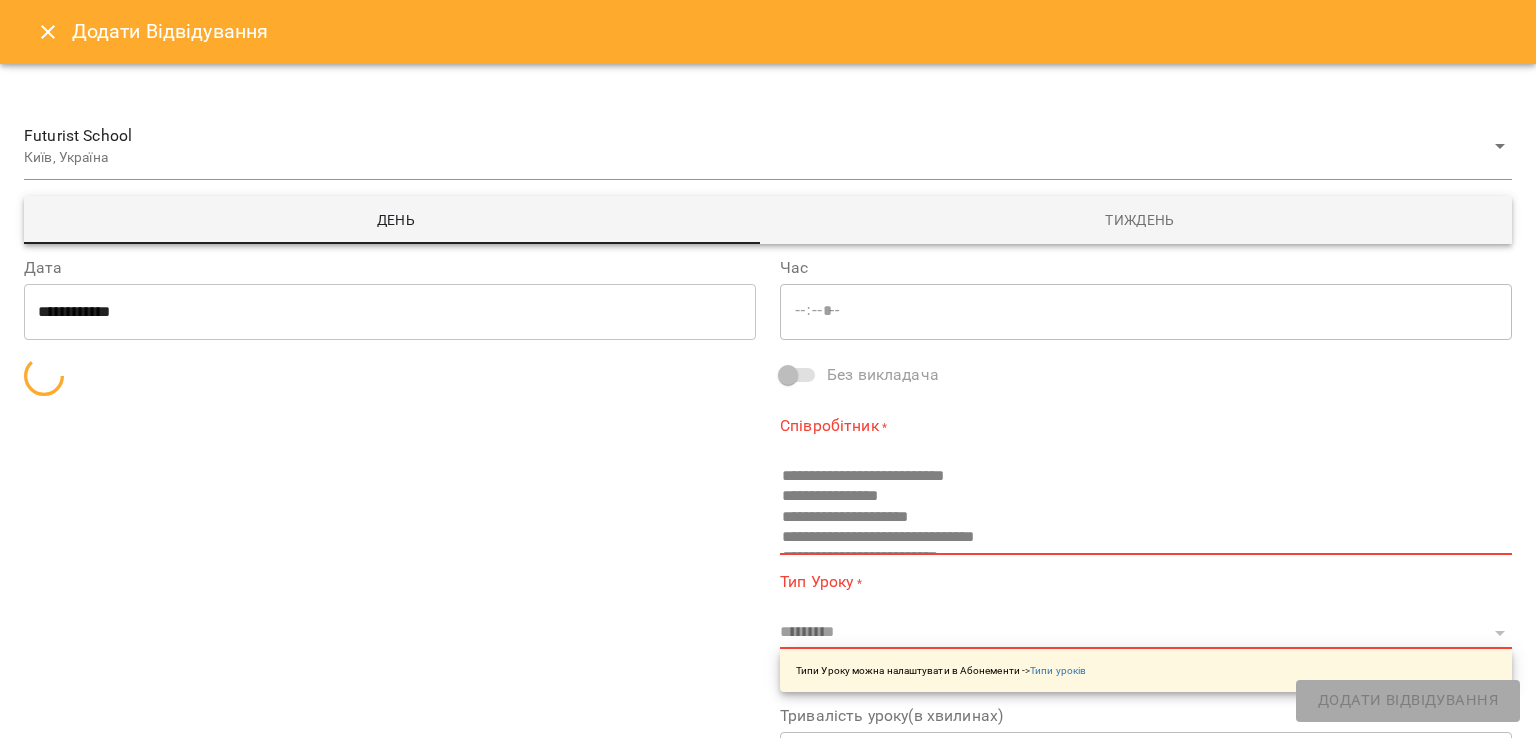 type on "*****" 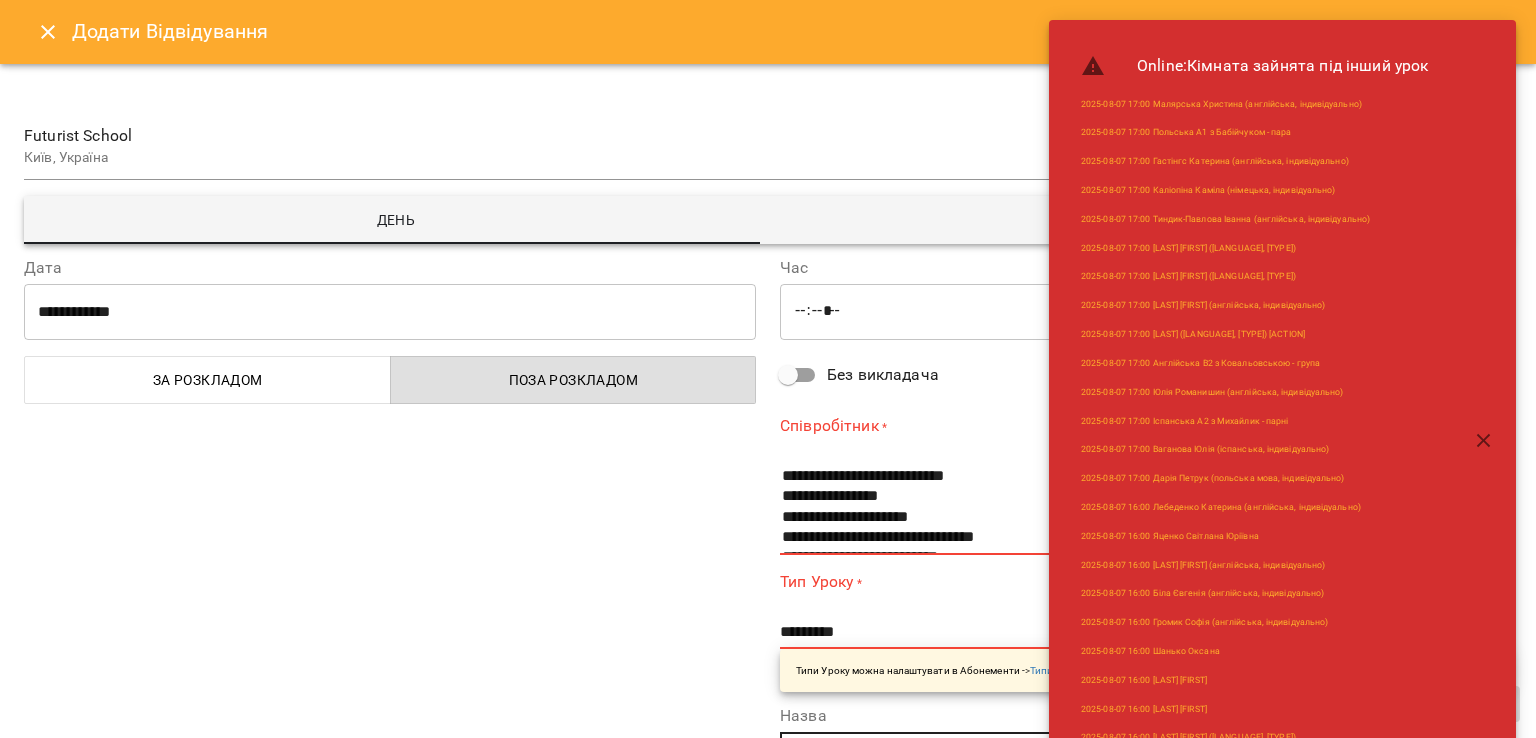 click on "**********" at bounding box center [390, 312] 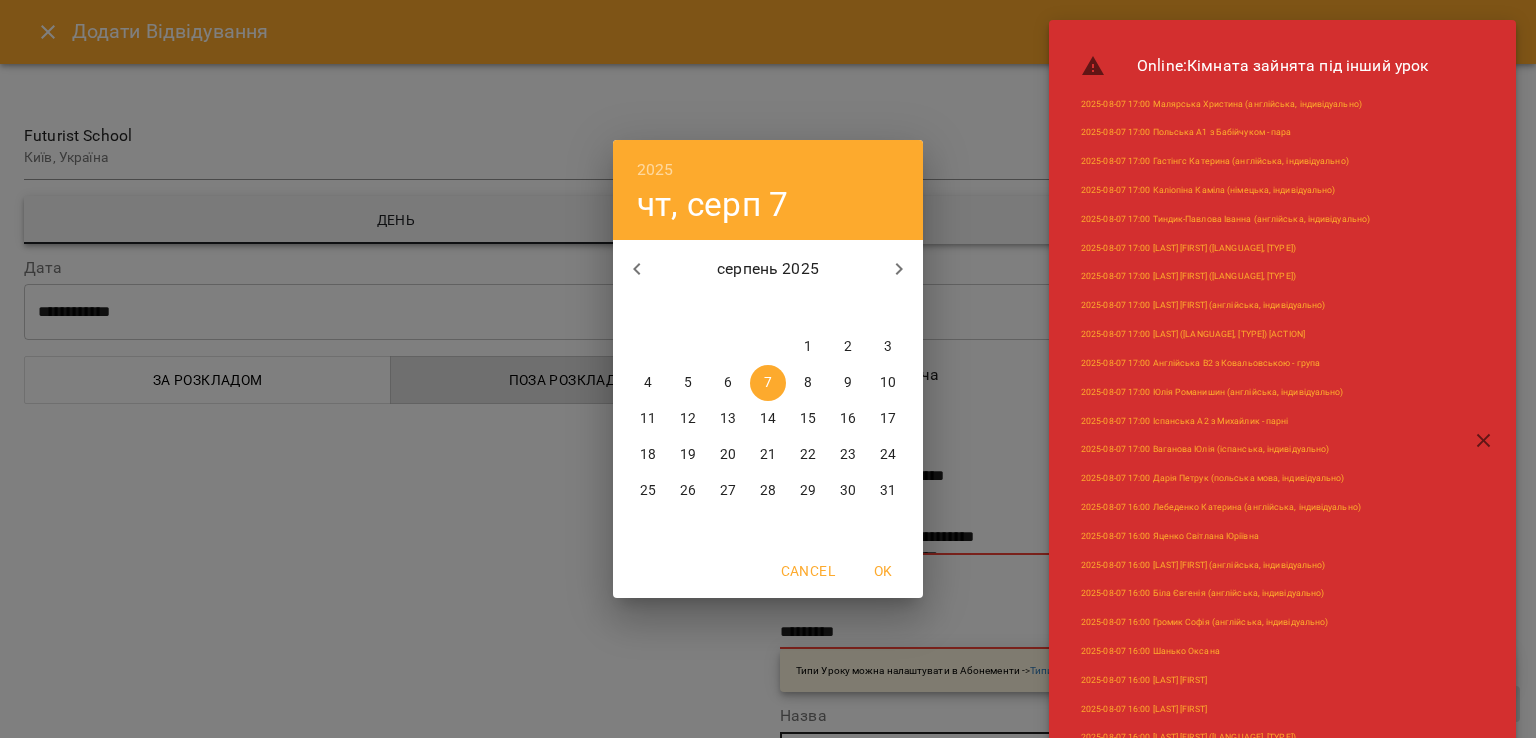 click on "14" at bounding box center [768, 419] 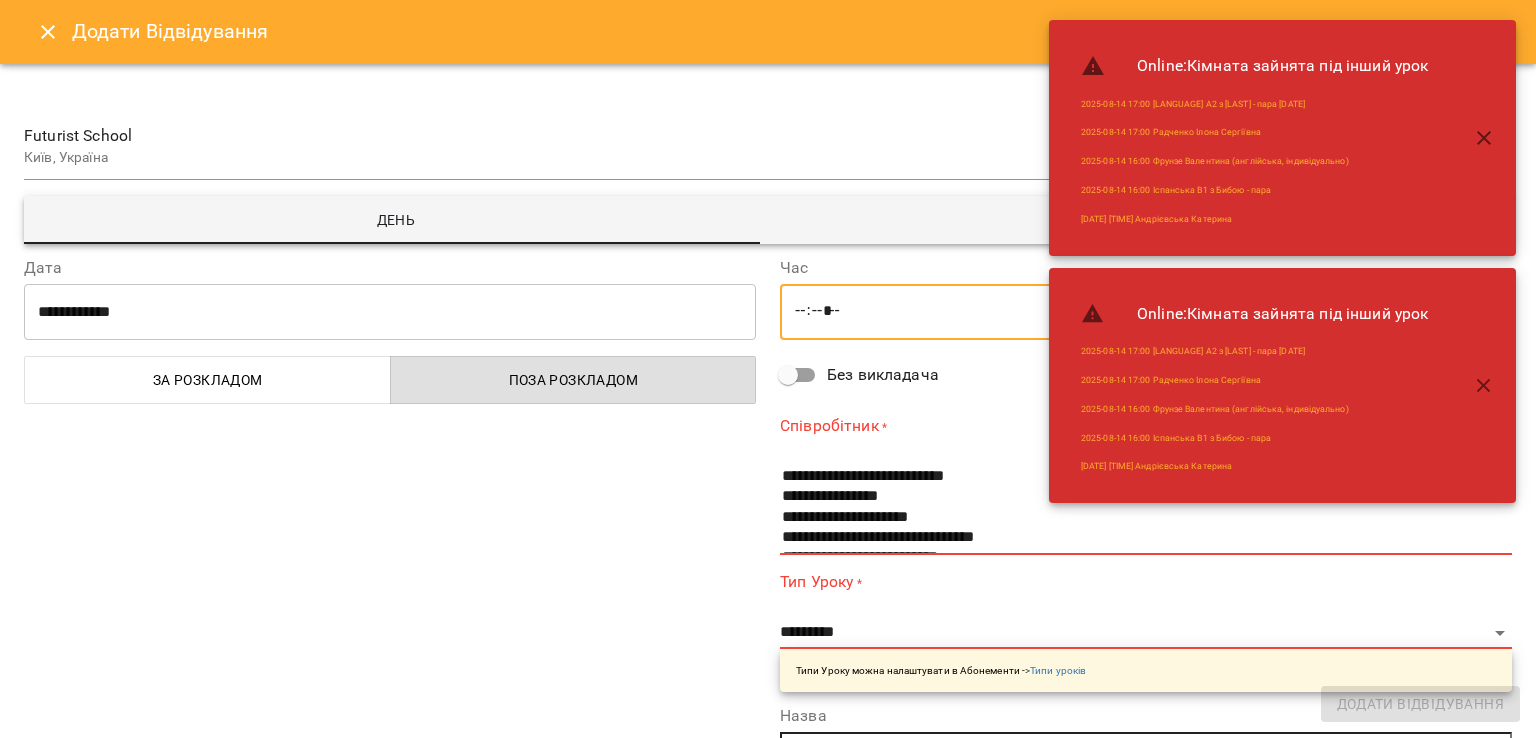 click on "*****" at bounding box center [1146, 312] 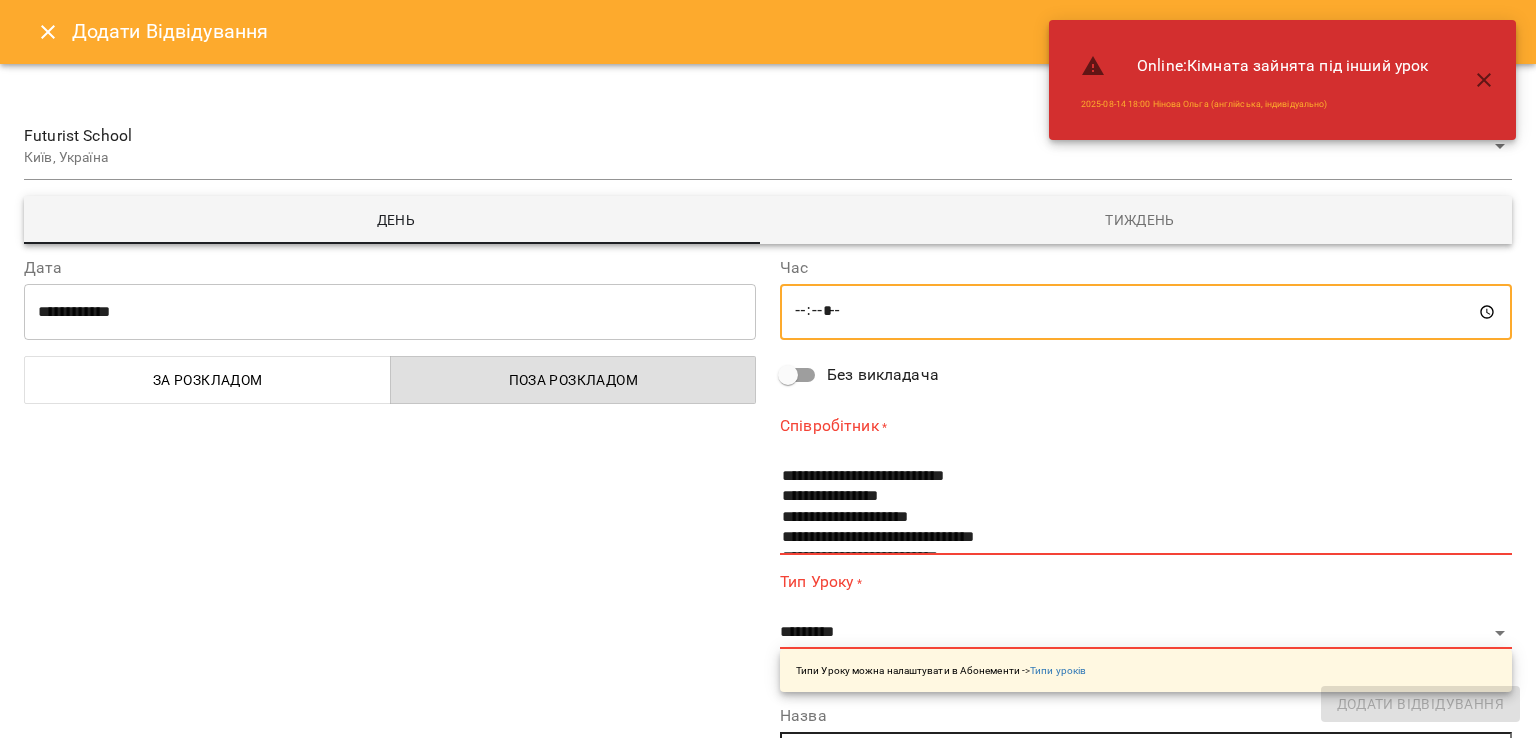 click on "*****" at bounding box center [1146, 312] 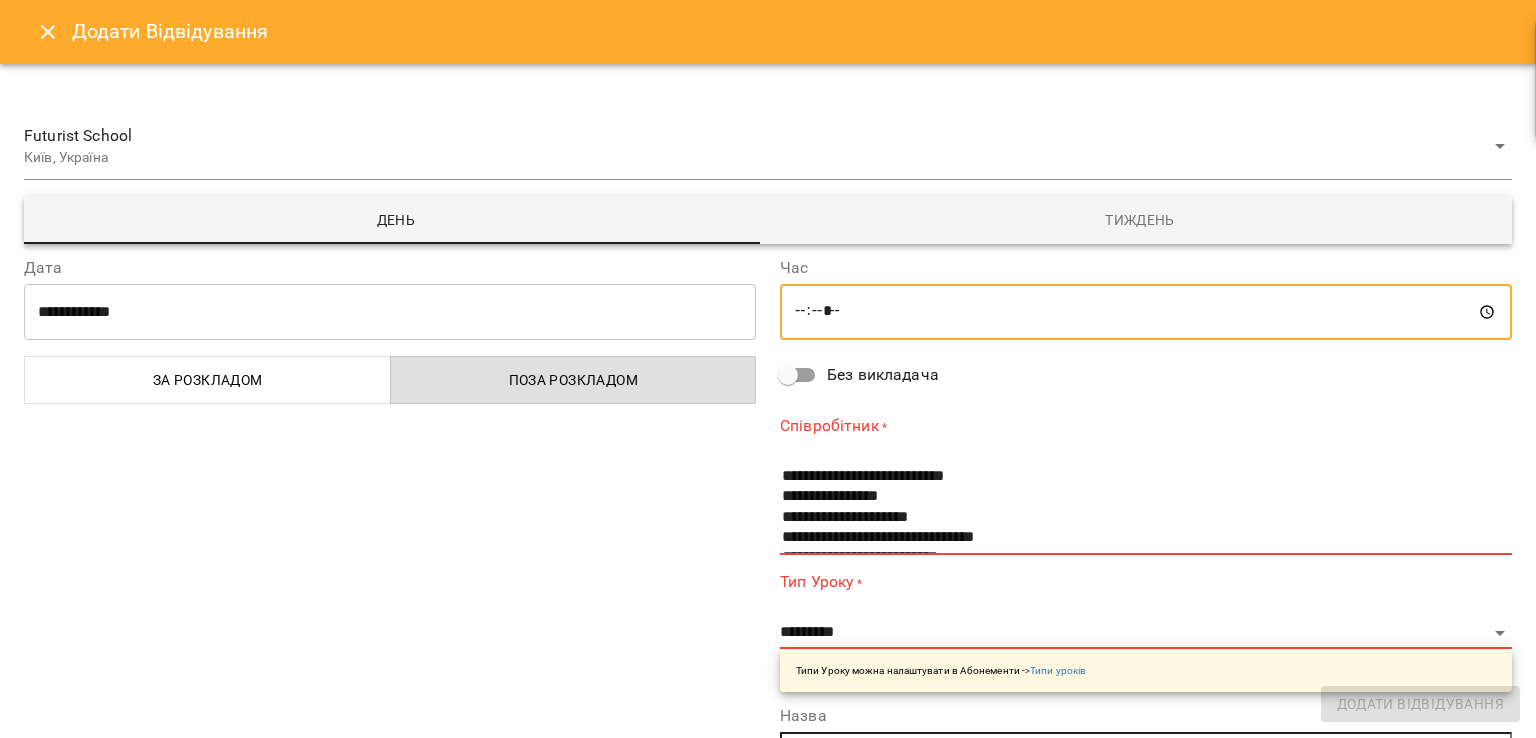 type on "*****" 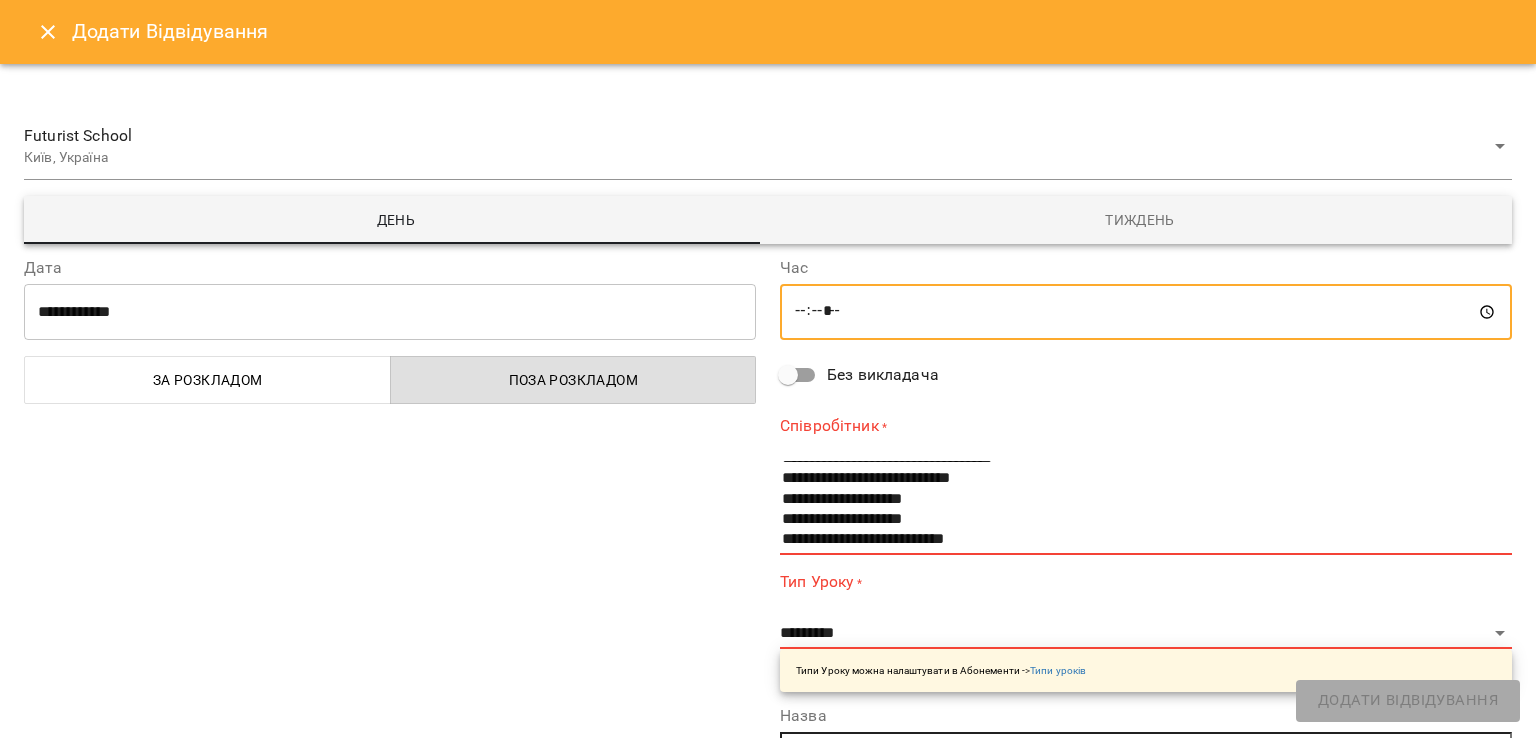 scroll, scrollTop: 1116, scrollLeft: 0, axis: vertical 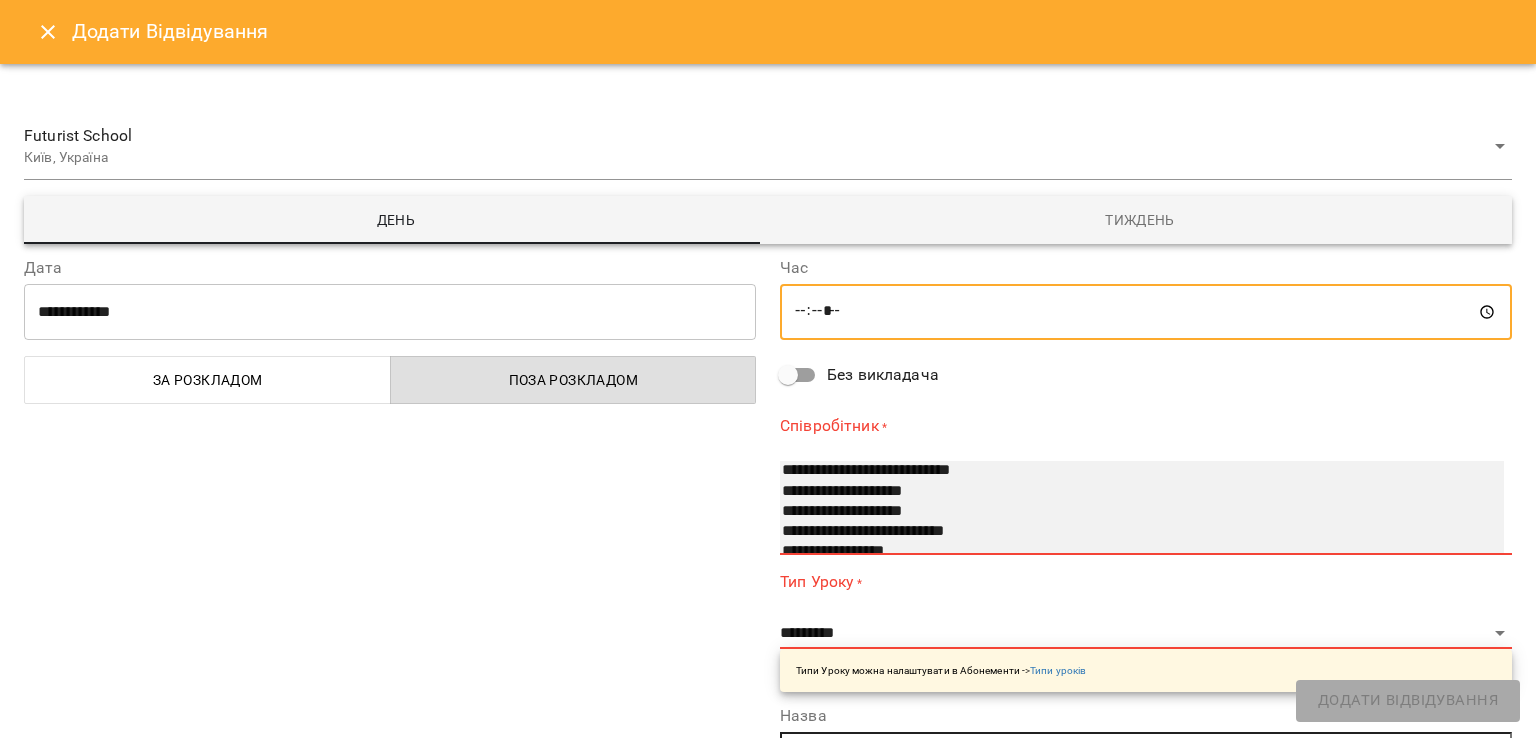 select on "**********" 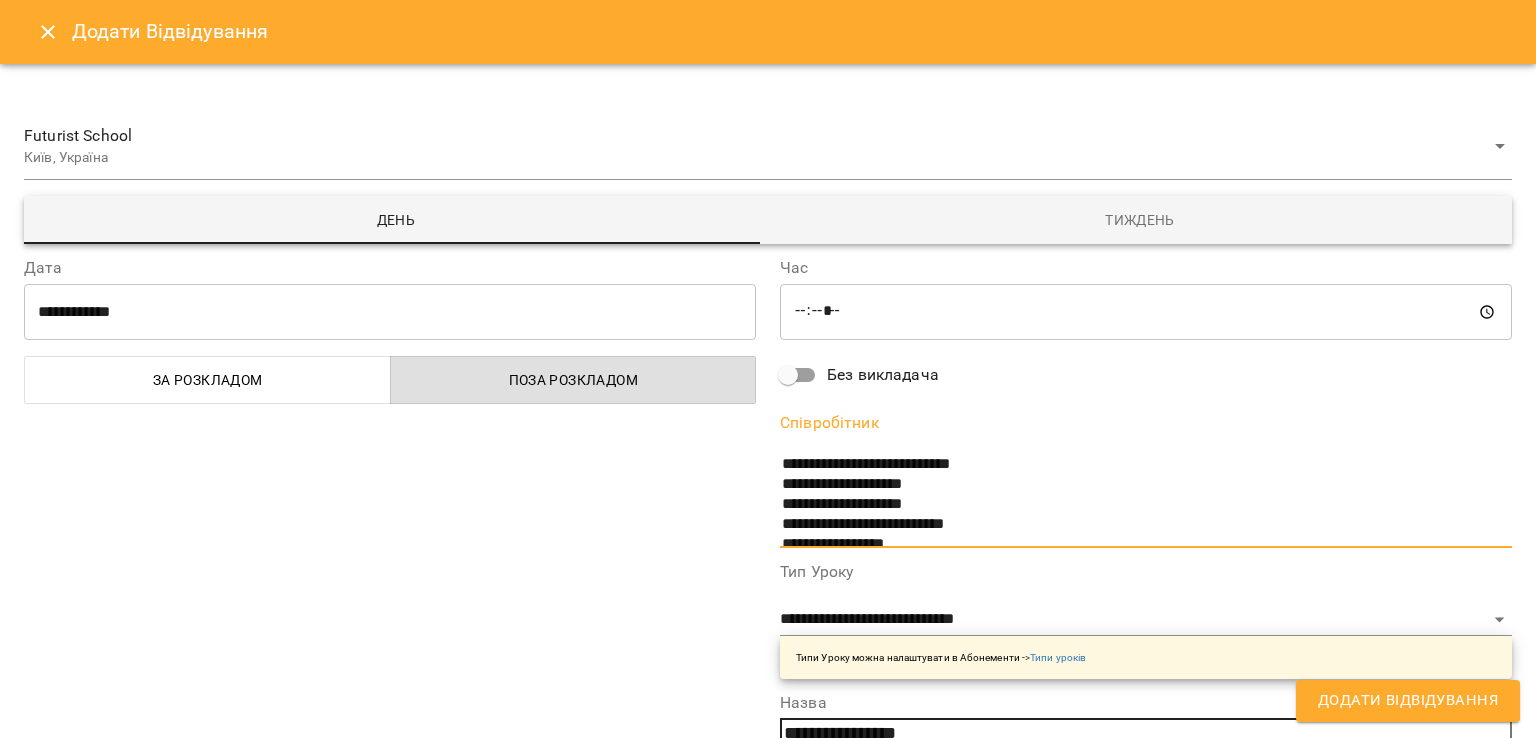click on "Додати Відвідування" at bounding box center (1408, 701) 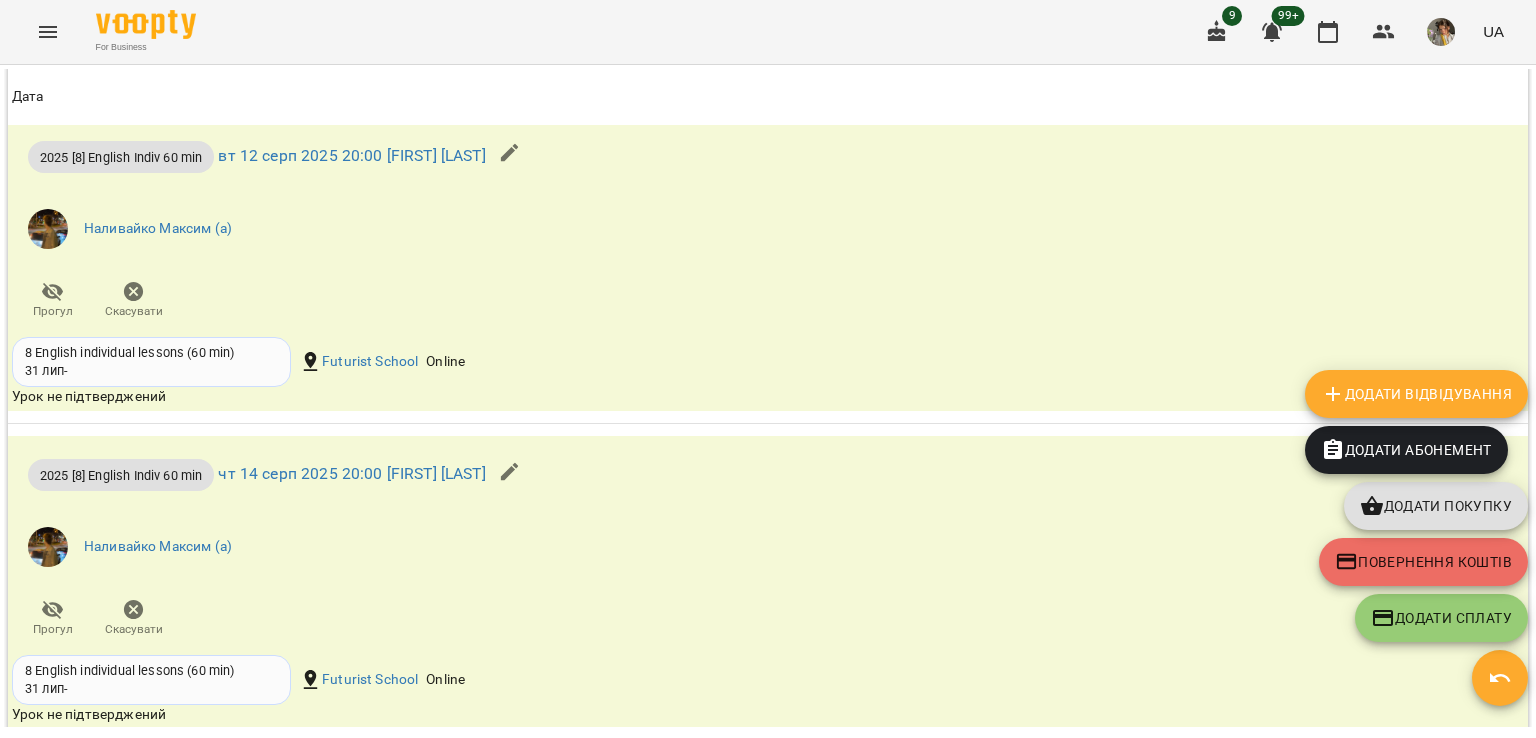 scroll, scrollTop: 1928, scrollLeft: 0, axis: vertical 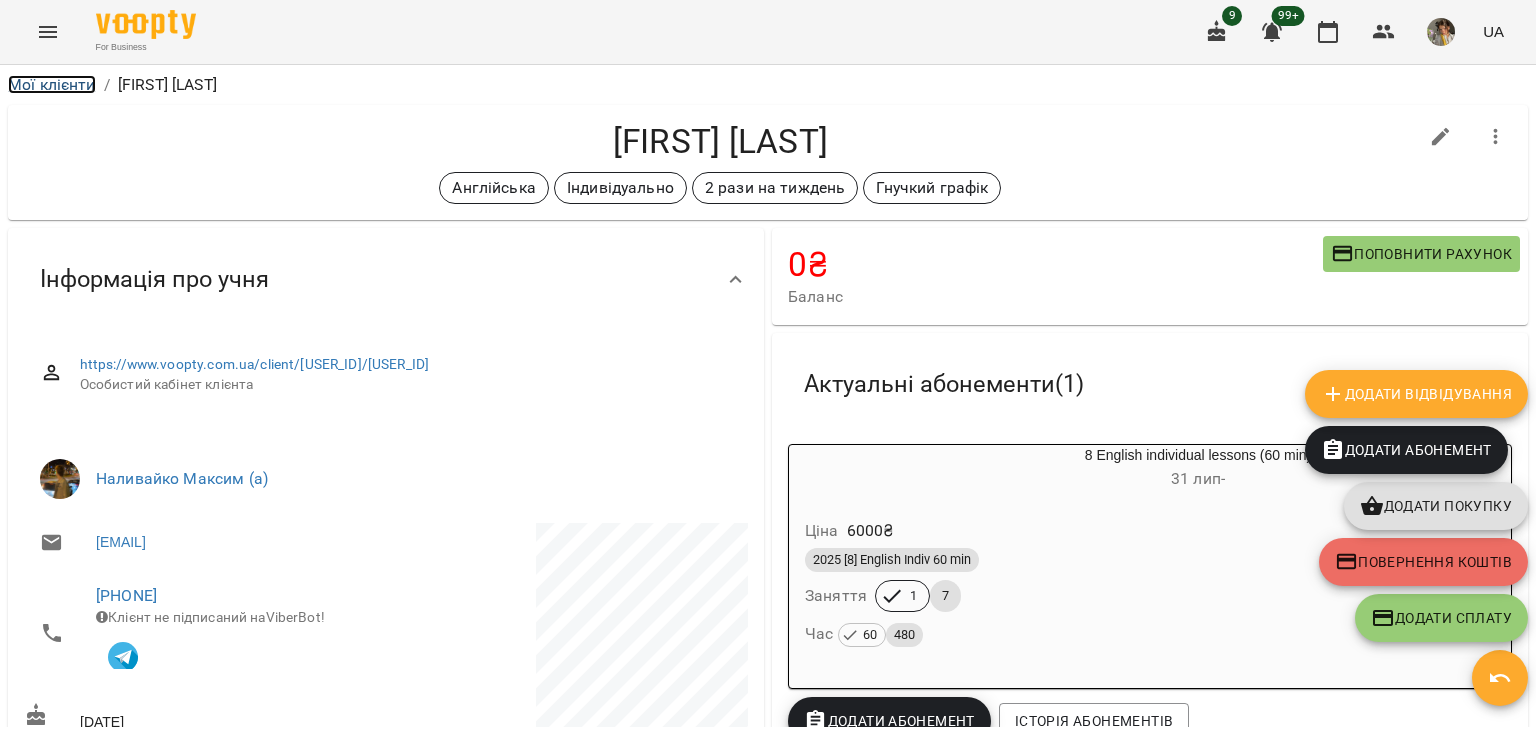 click on "Мої клієнти" at bounding box center [52, 84] 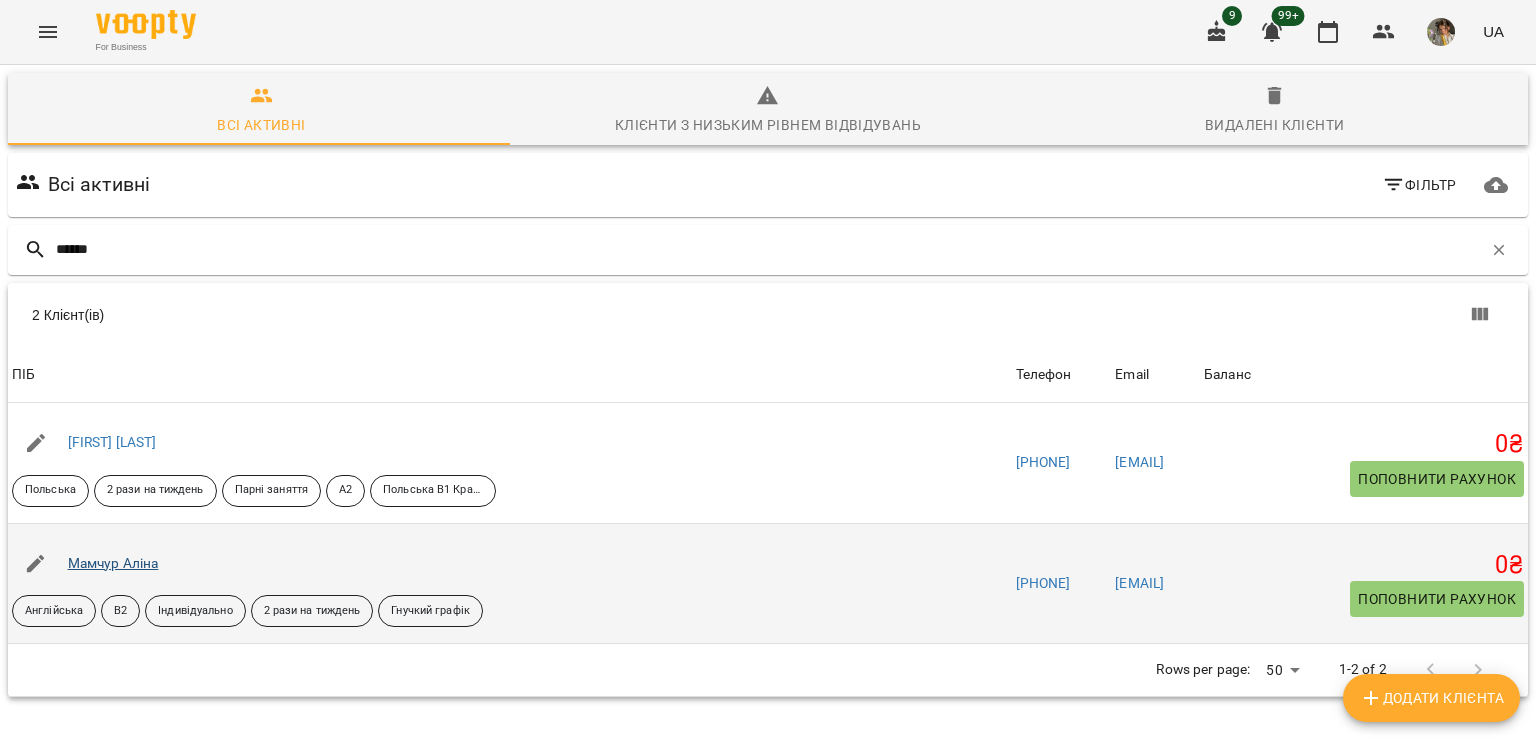 type on "******" 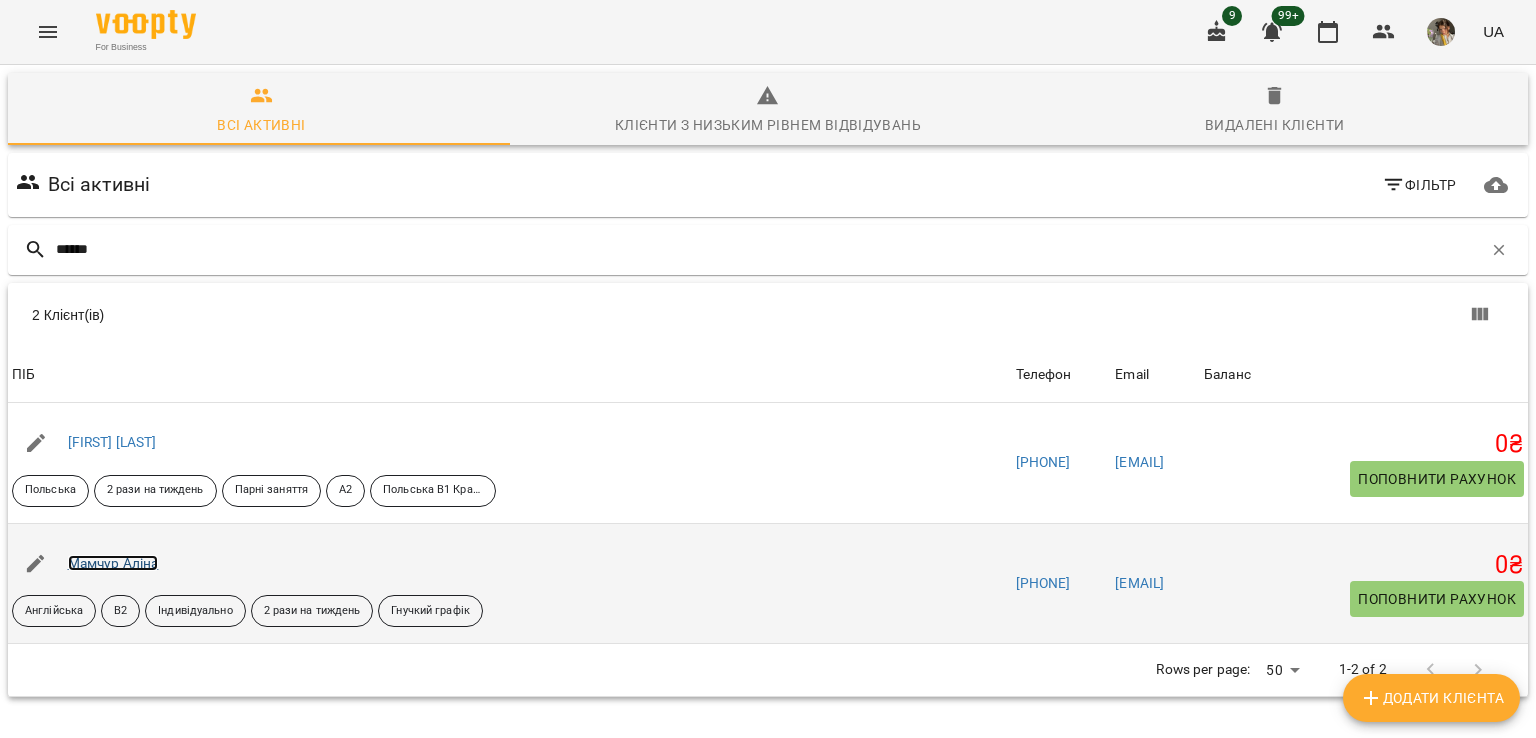 click on "Мамчур Аліна" at bounding box center [113, 563] 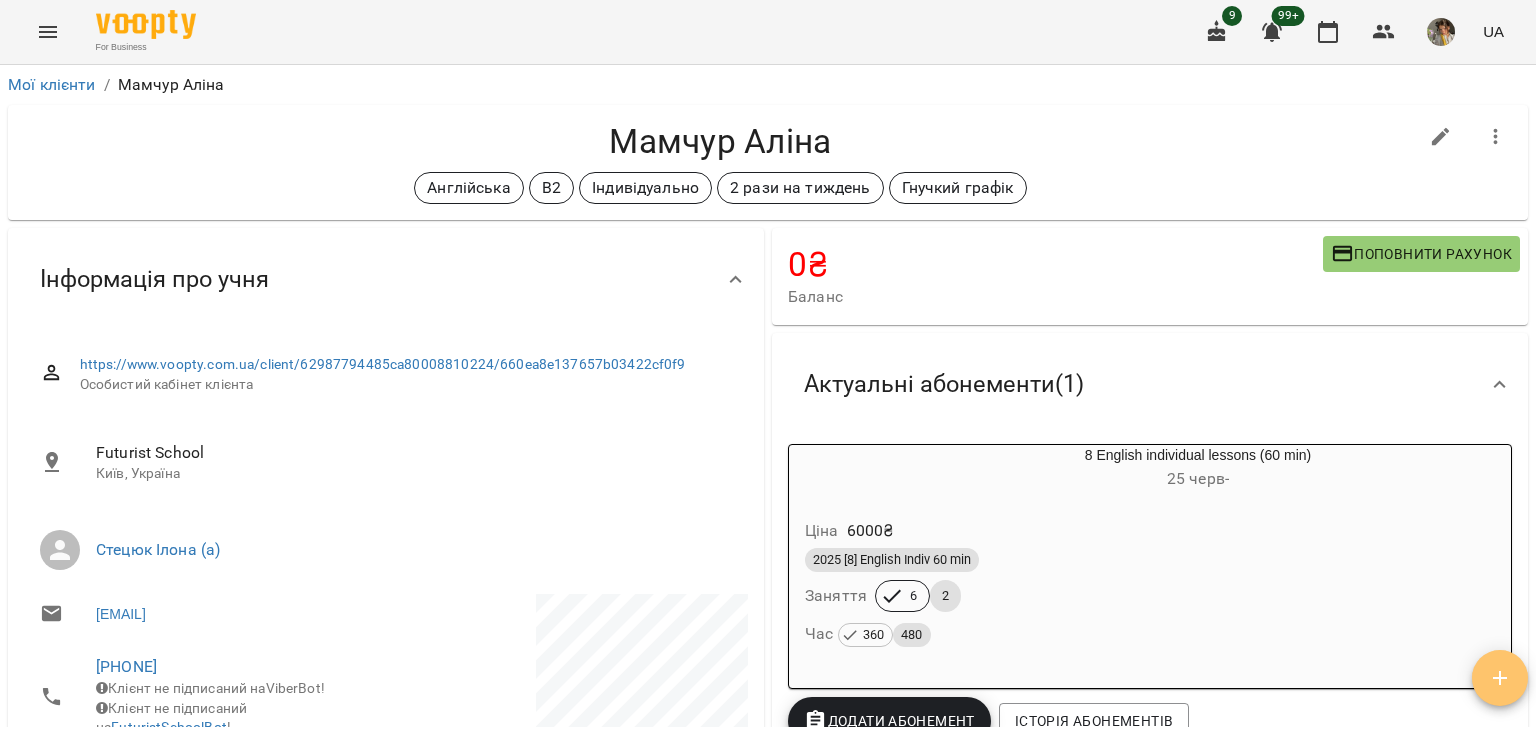 click at bounding box center (1500, 678) 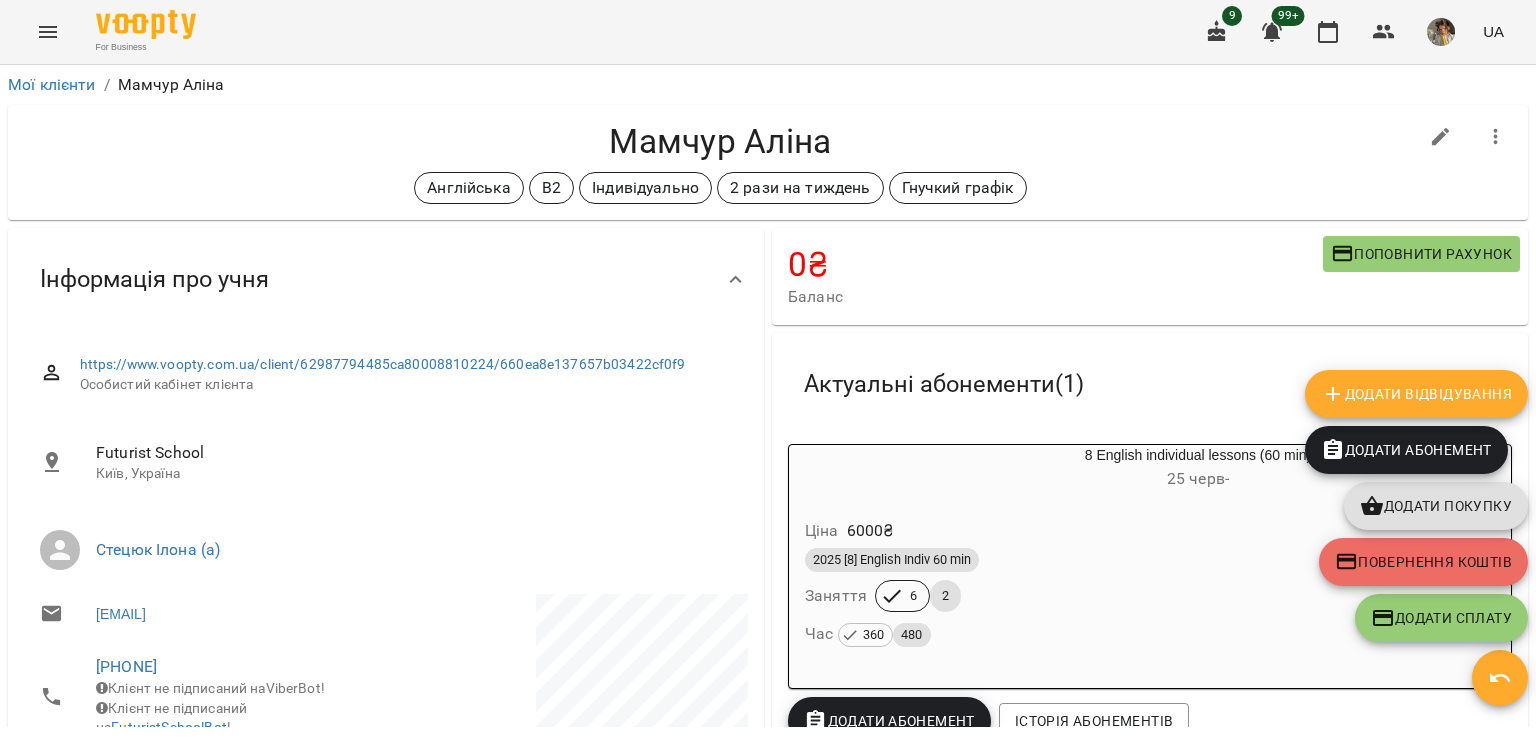 click on "Актуальні абонементи ( 1 ) 8 English individual lessons (60 min) 25 черв  -   Ціна 6000 ₴ 2025 [8] English Indiv 60 min Заняття 6 2 Час   360 480 Додати Абонемент Історія абонементів" at bounding box center [1150, 547] 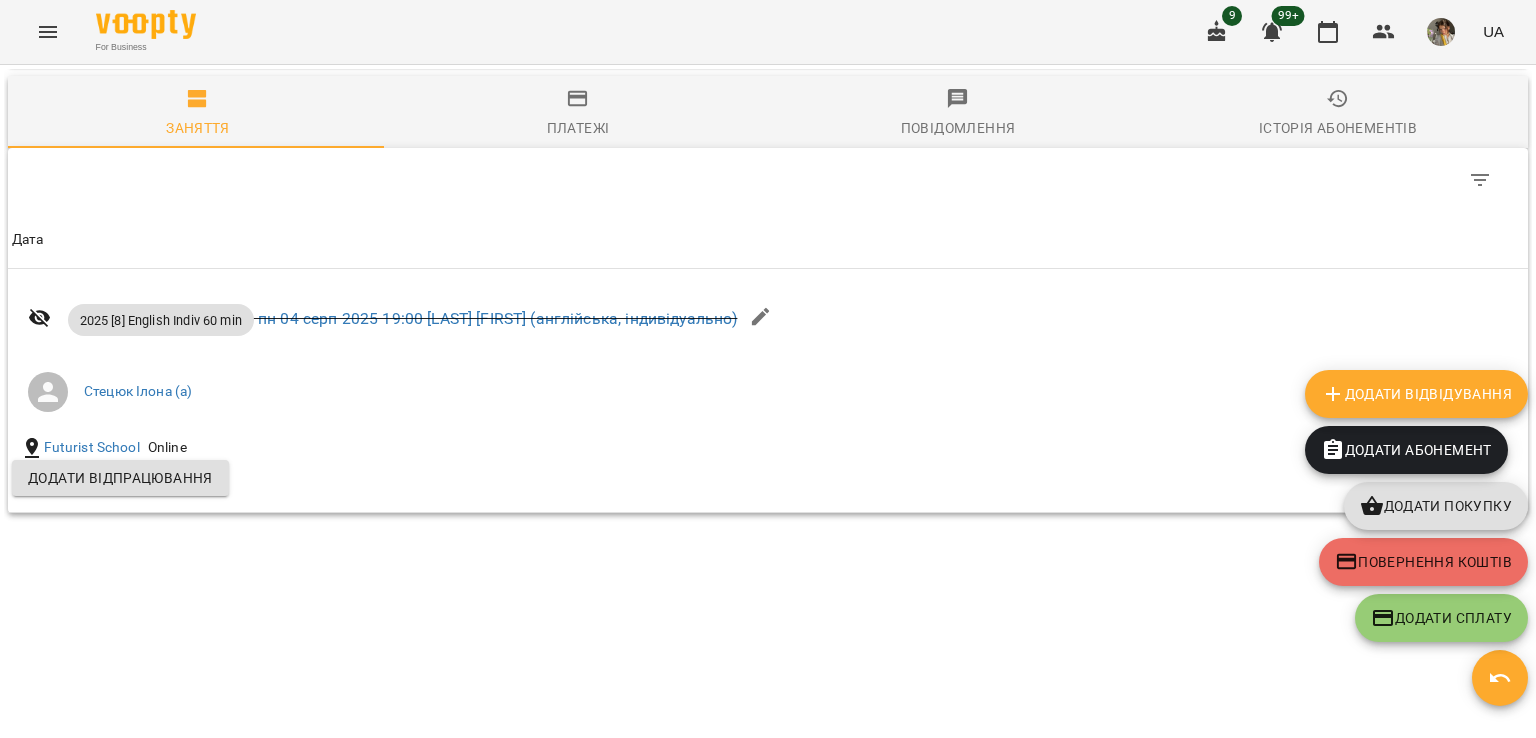 scroll, scrollTop: 1680, scrollLeft: 0, axis: vertical 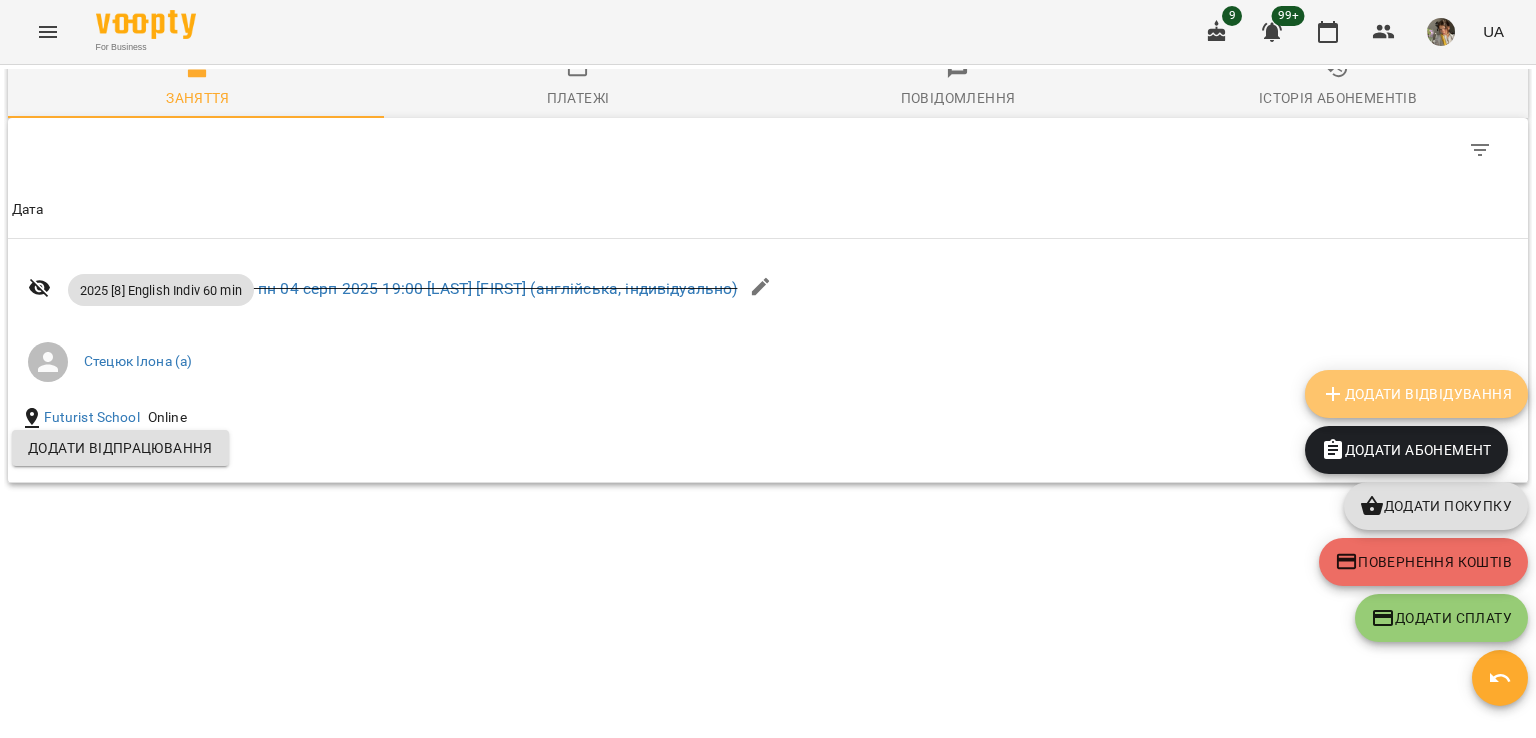 click on "Додати Відвідування" at bounding box center (1416, 394) 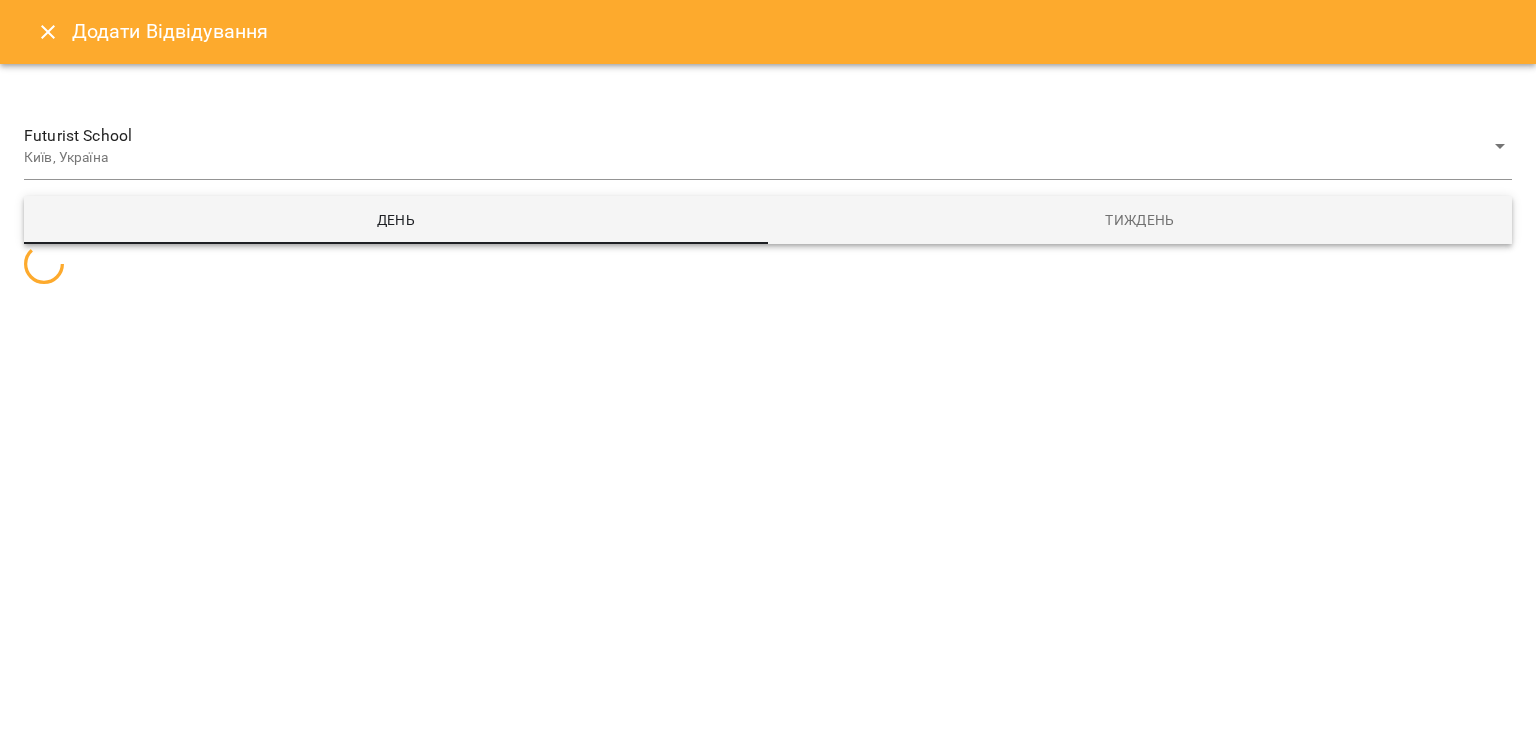 select 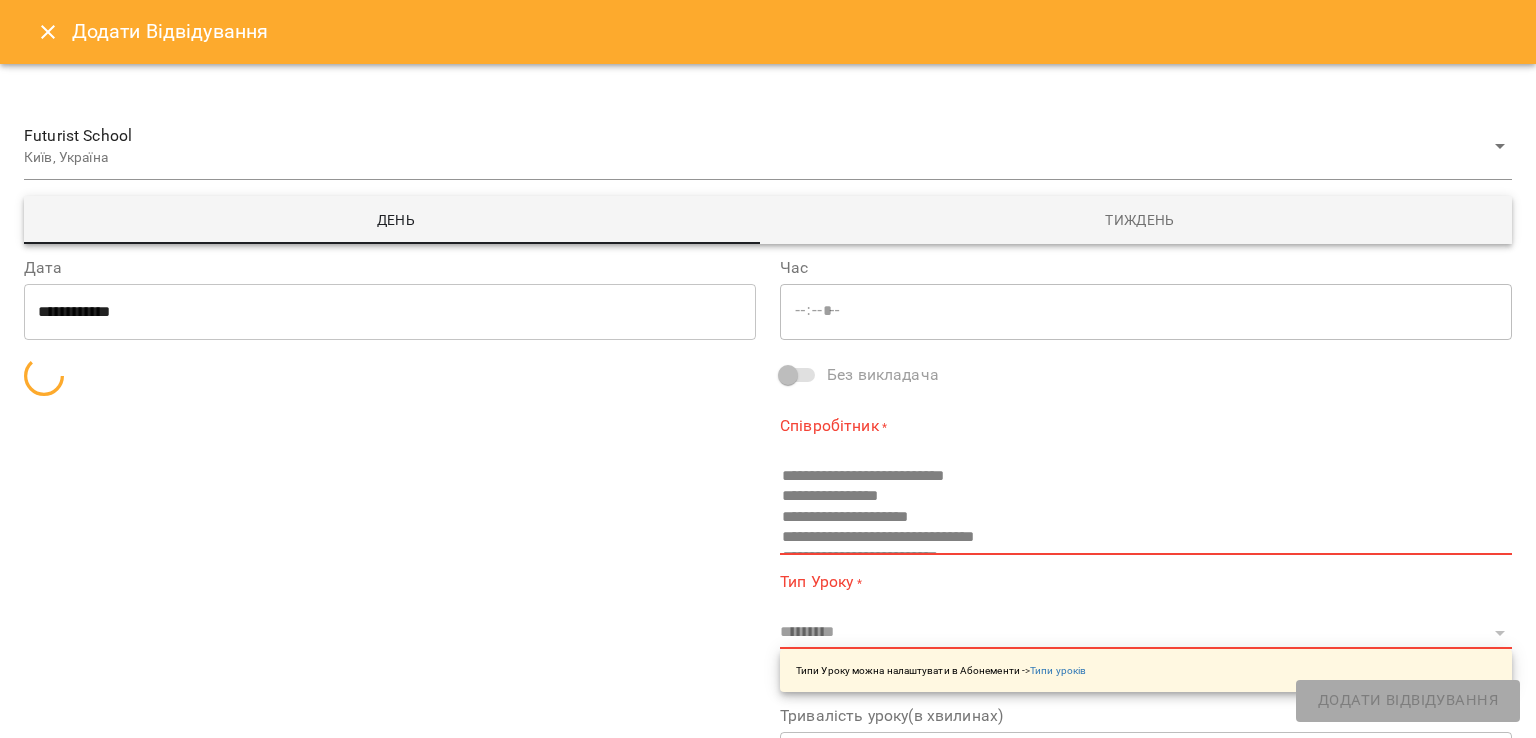 type on "*****" 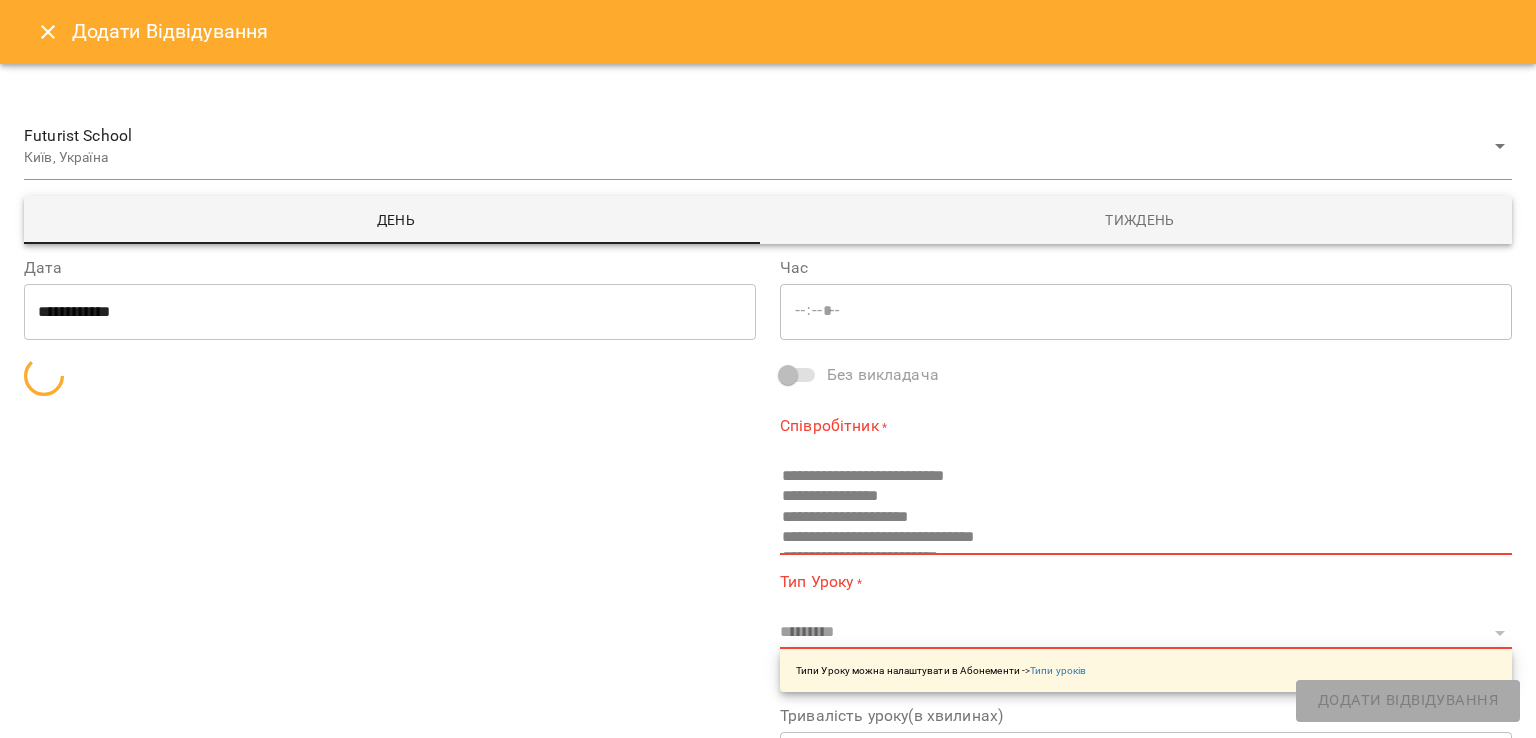 type on "**********" 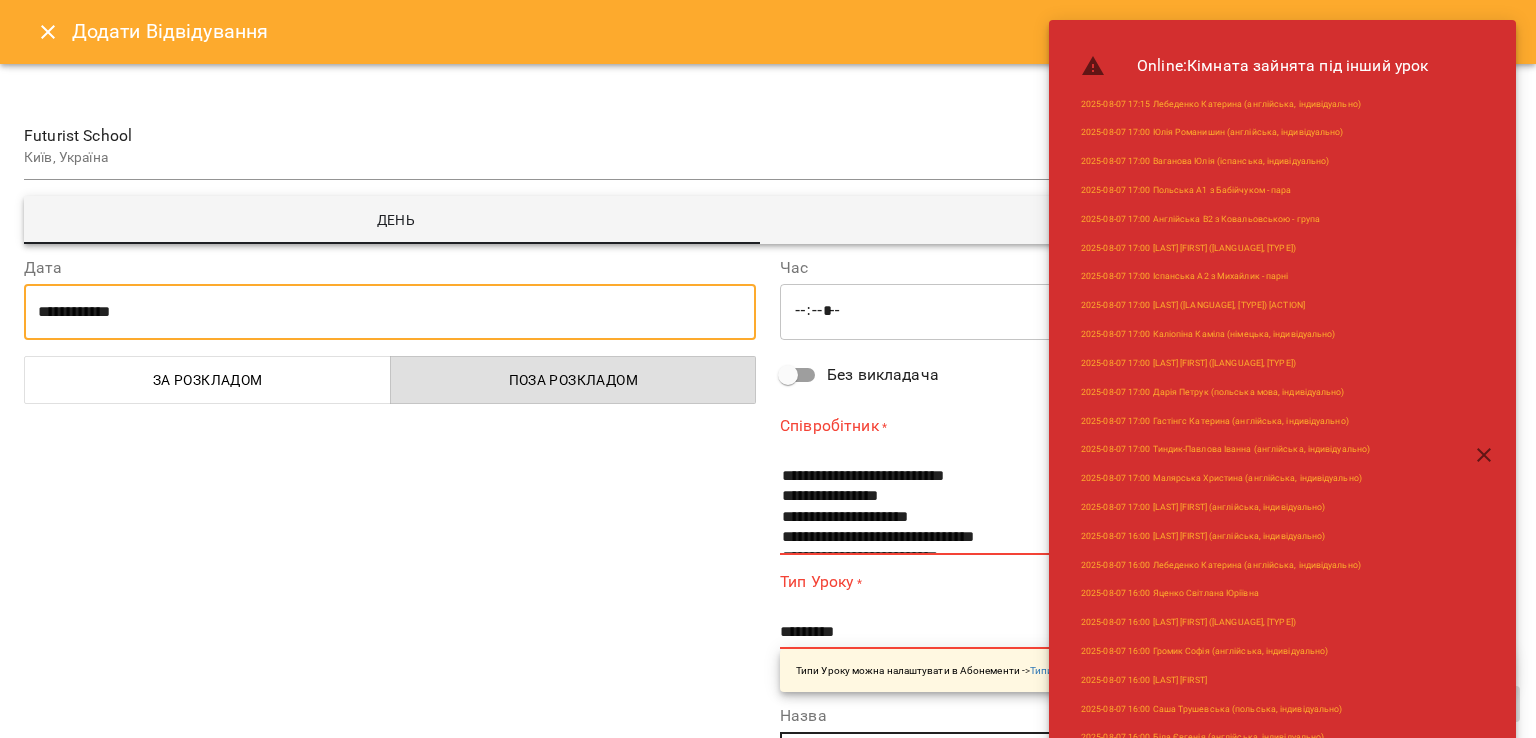 click on "**********" at bounding box center [390, 312] 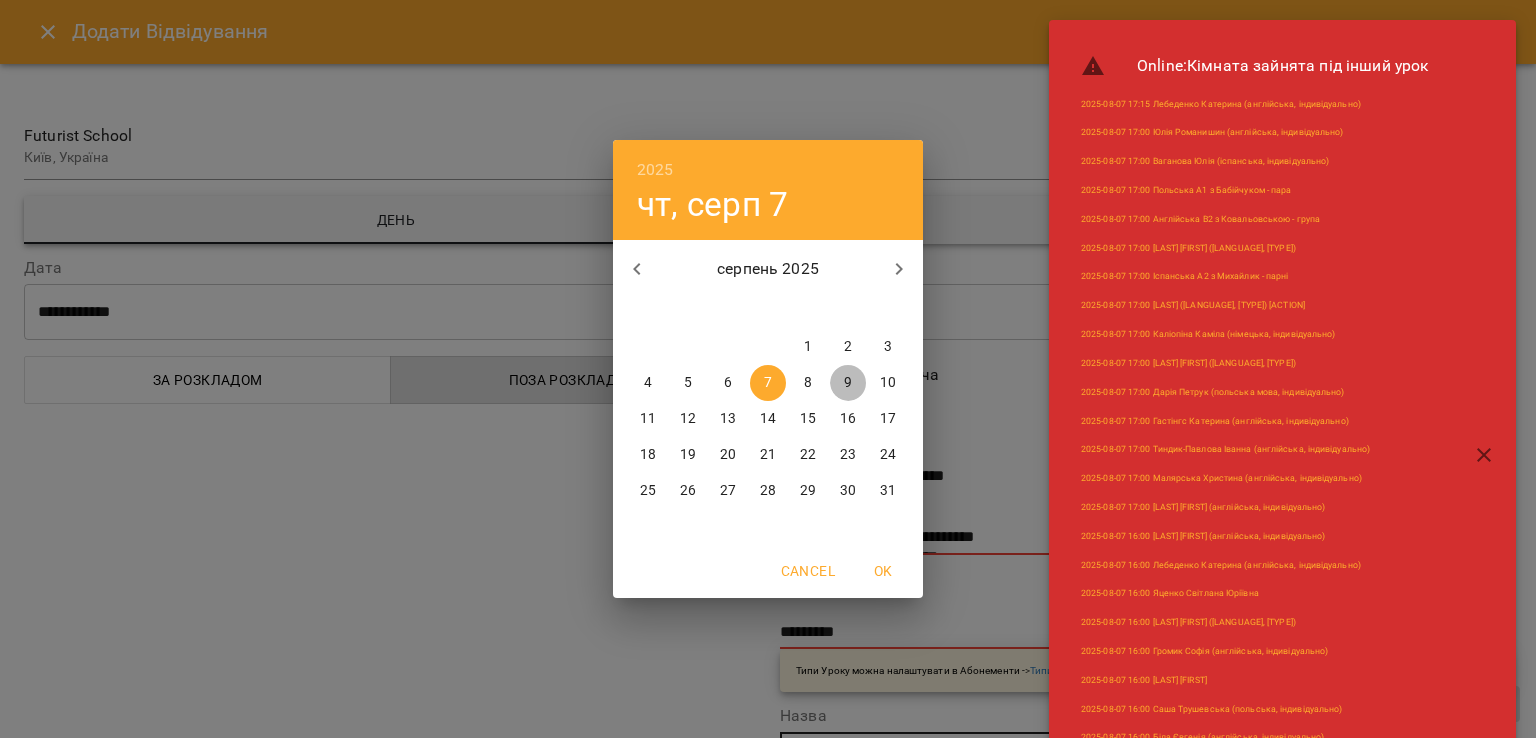 click on "9" at bounding box center [848, 383] 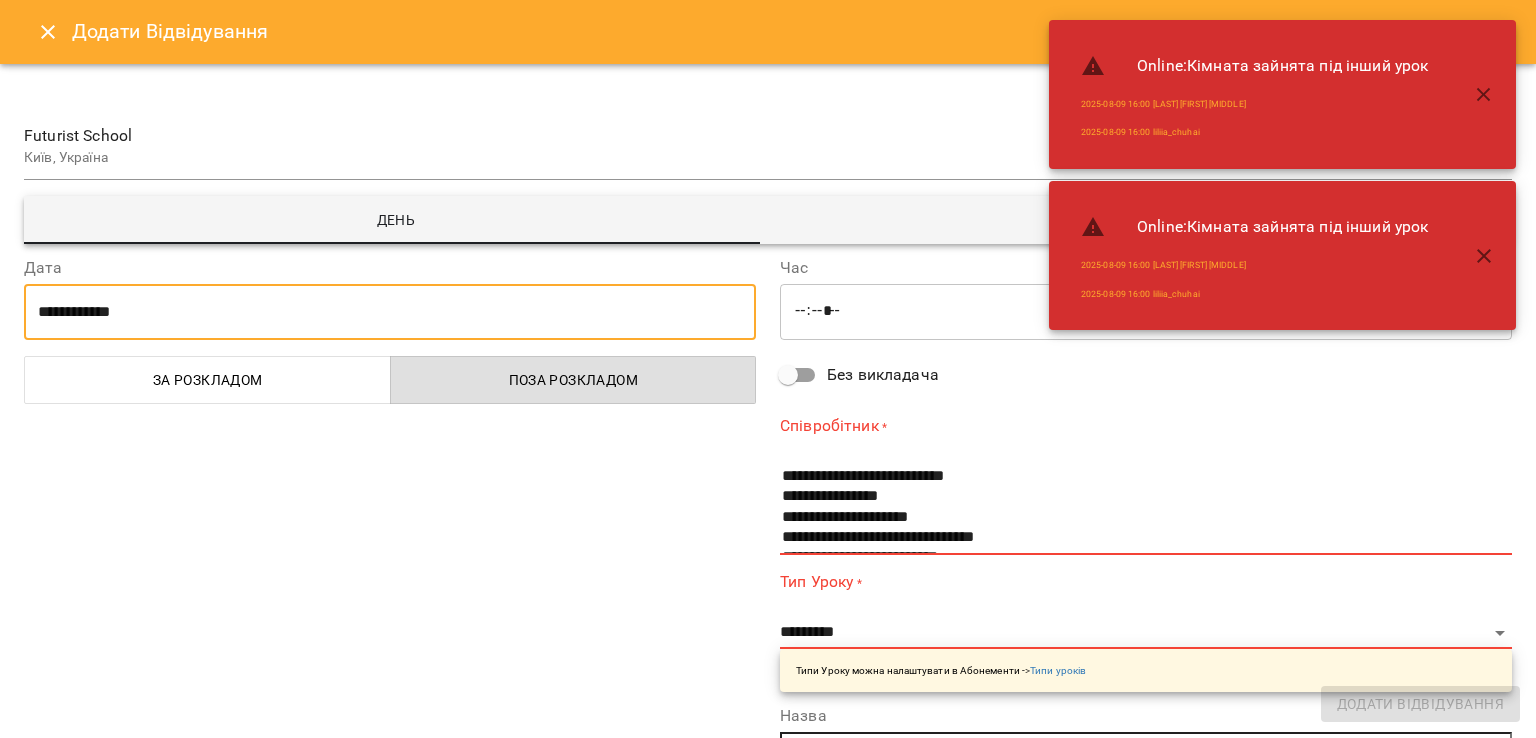 click on "*****" at bounding box center (1146, 312) 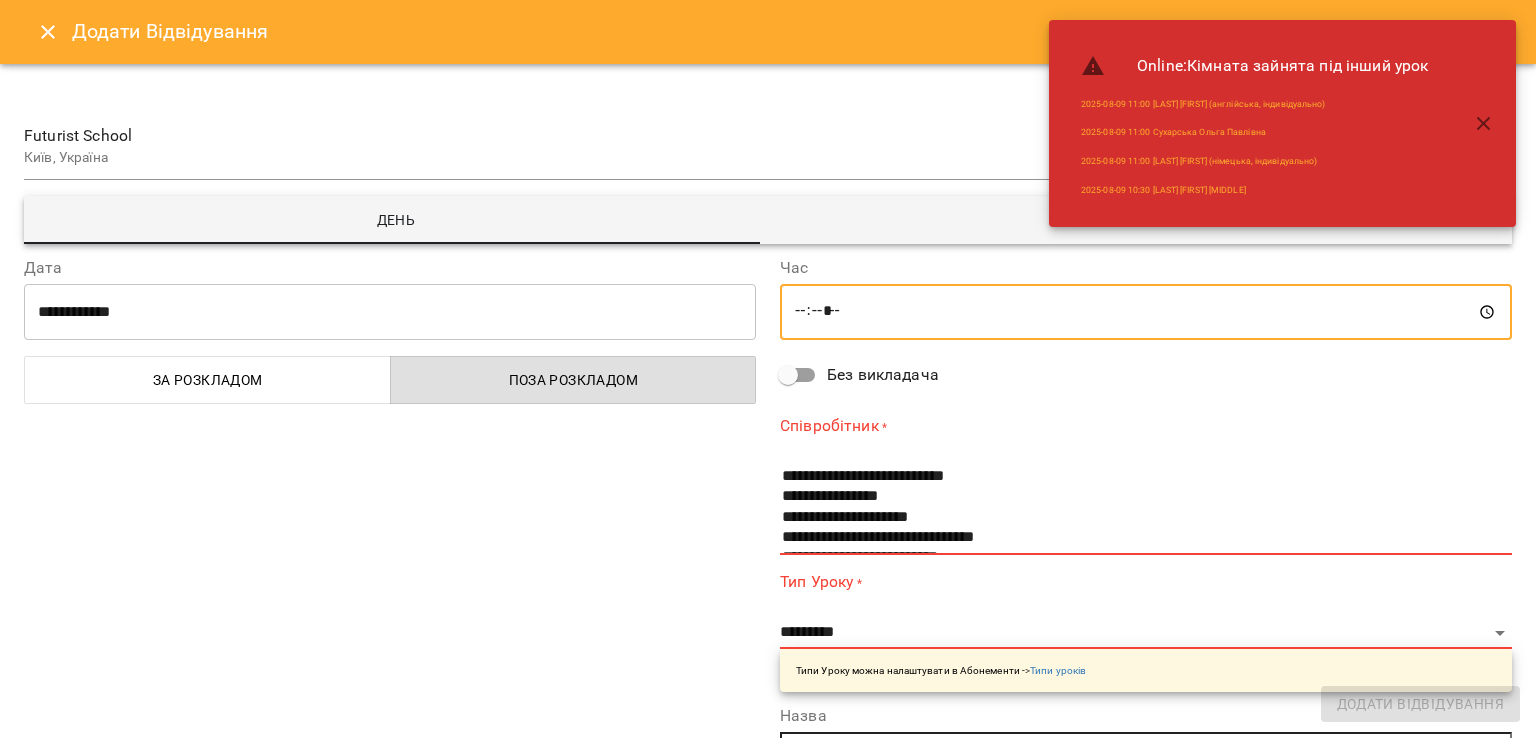 type on "*****" 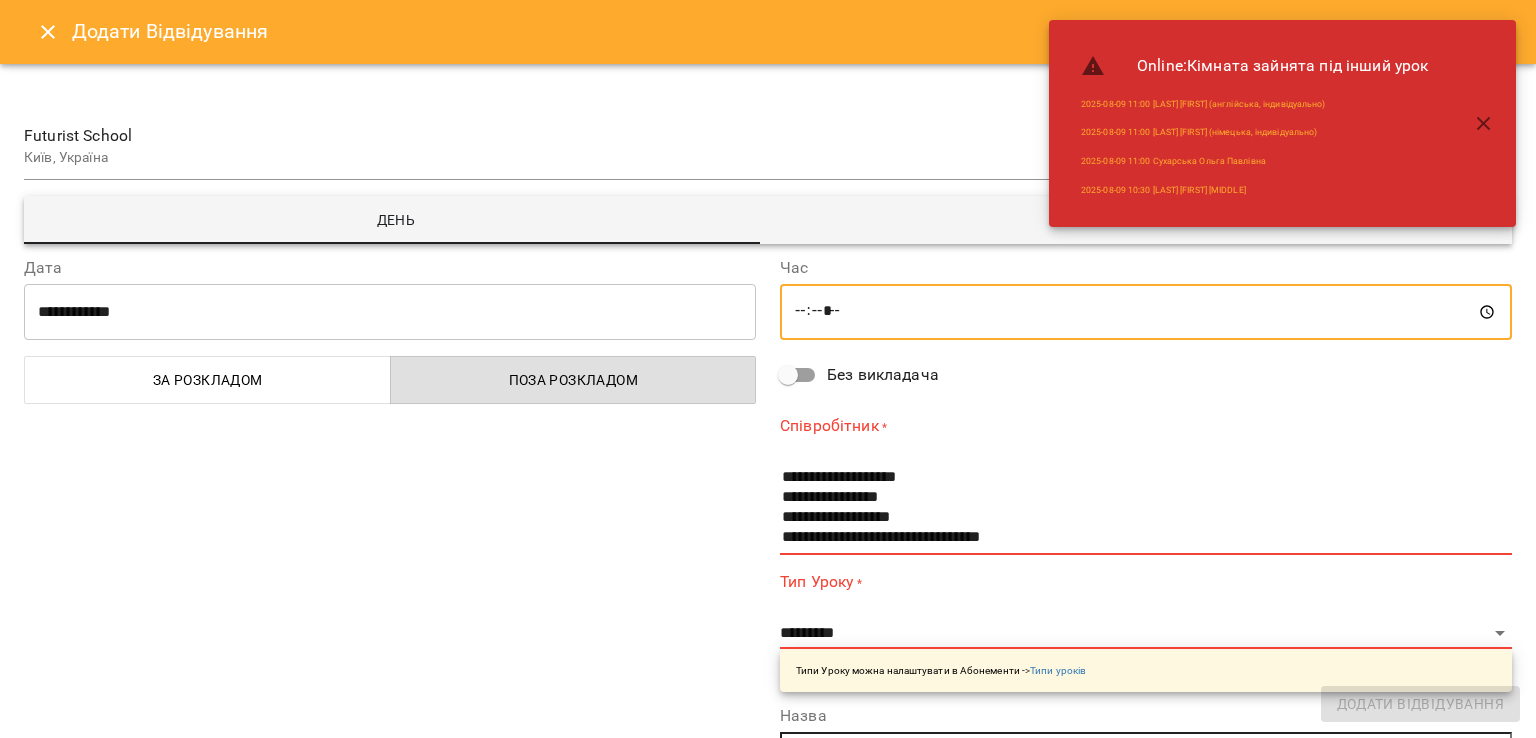 scroll, scrollTop: 1376, scrollLeft: 0, axis: vertical 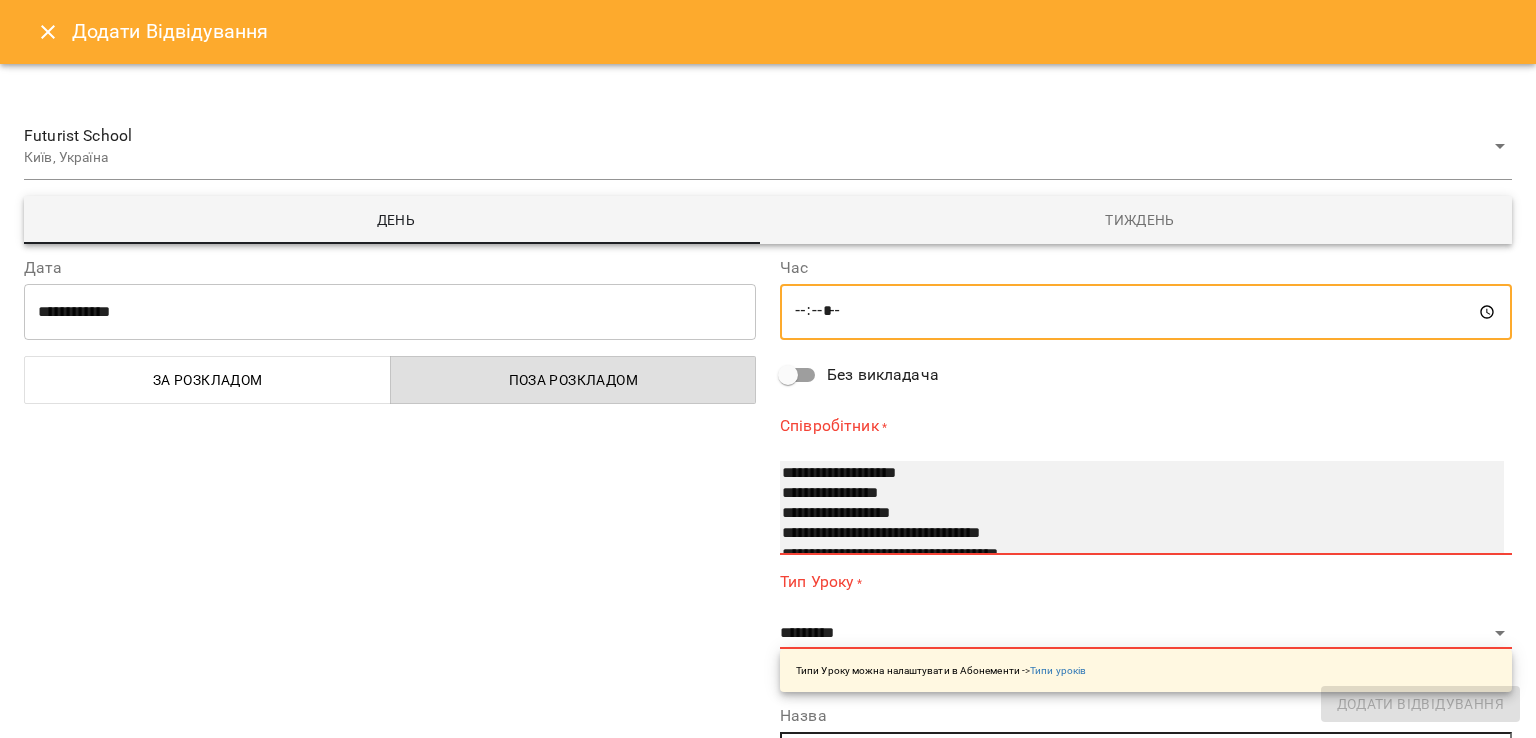 select on "**********" 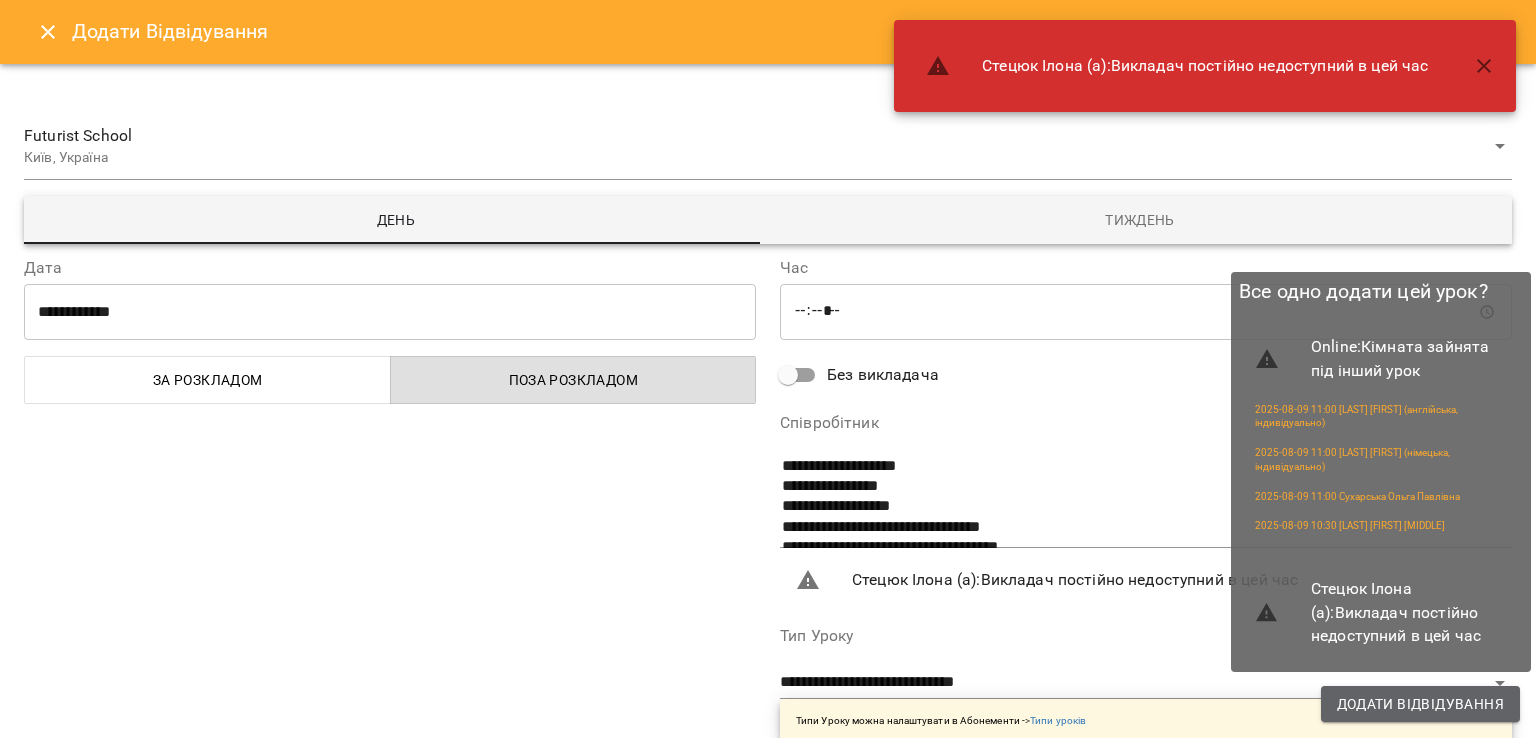 click on "Додати Відвідування" at bounding box center (1420, 704) 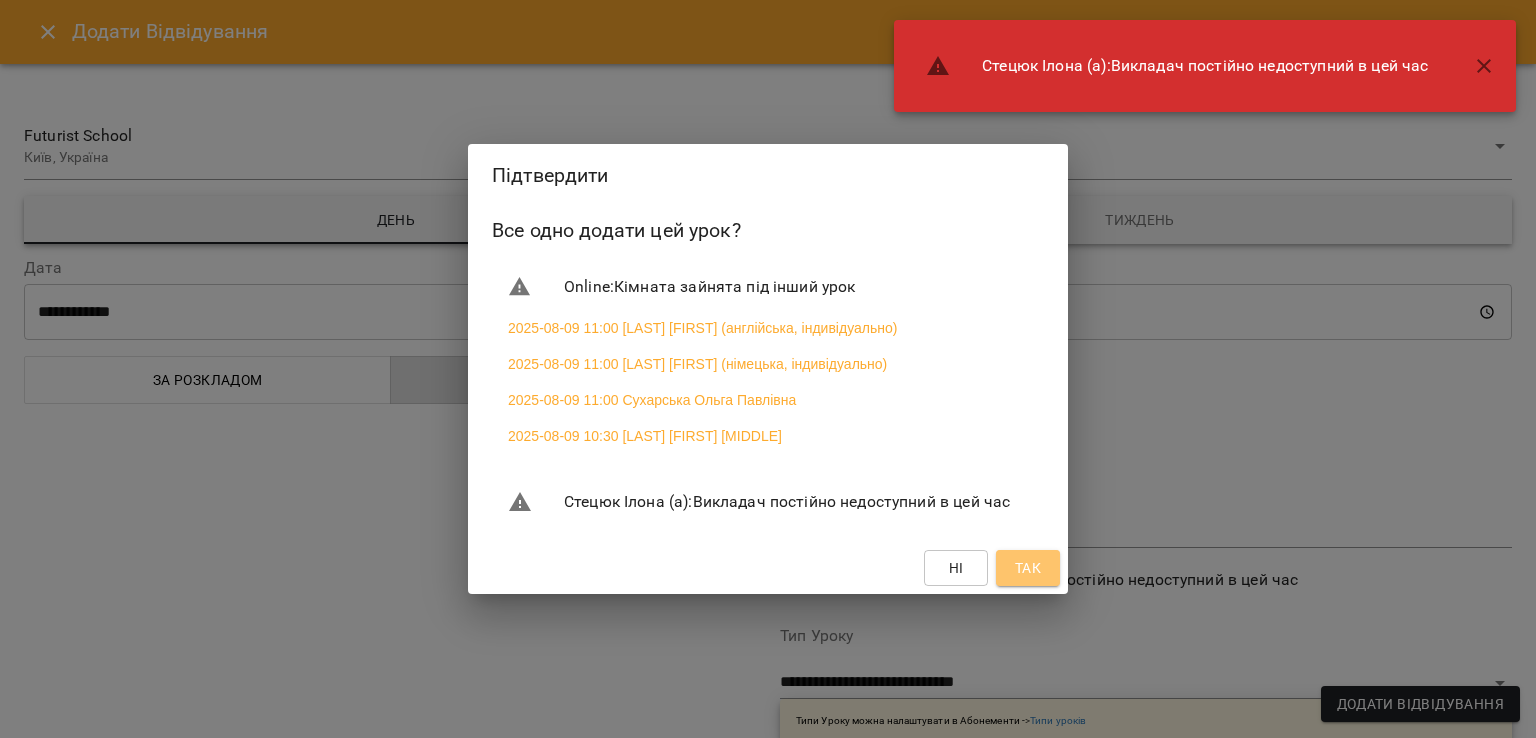 click on "Так" at bounding box center (1028, 568) 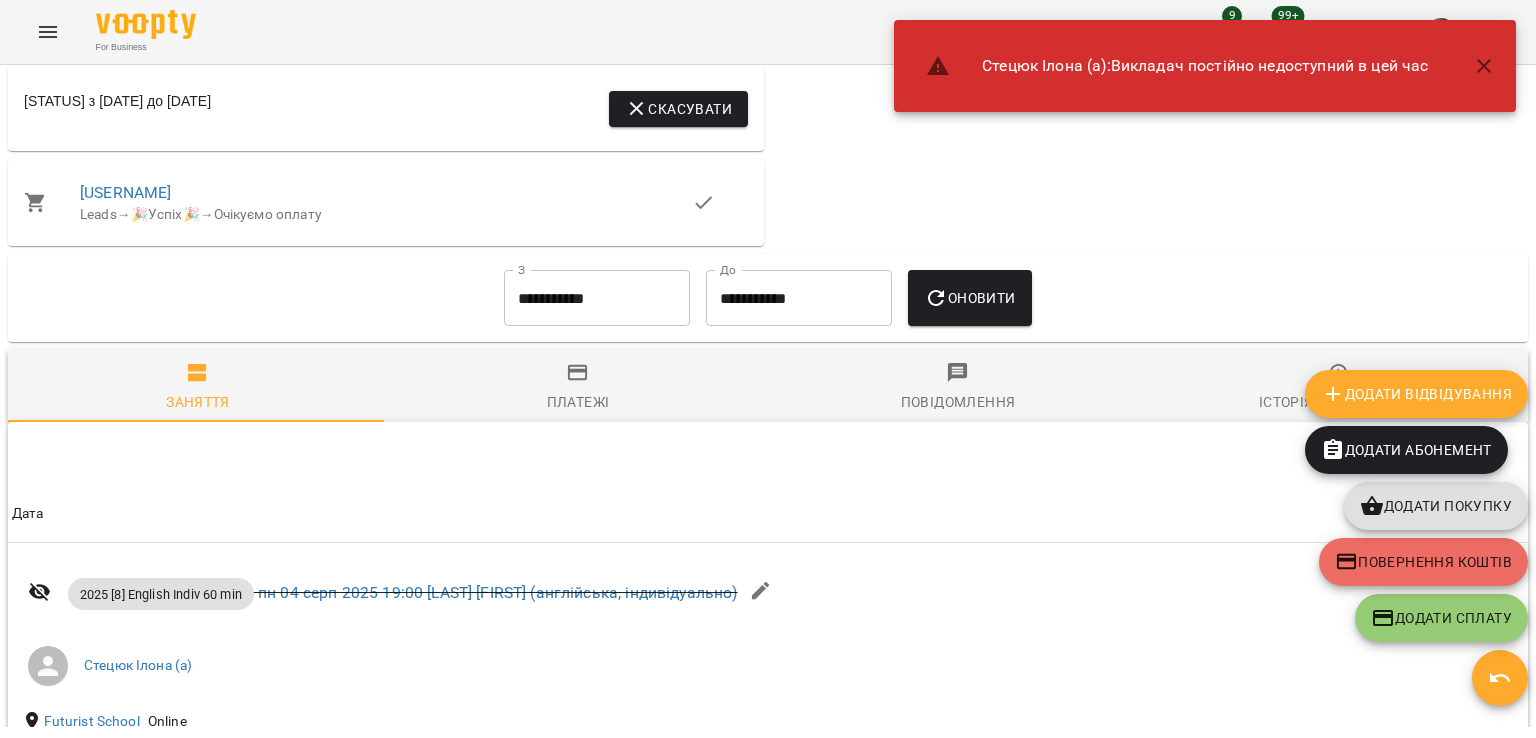 scroll, scrollTop: 1680, scrollLeft: 0, axis: vertical 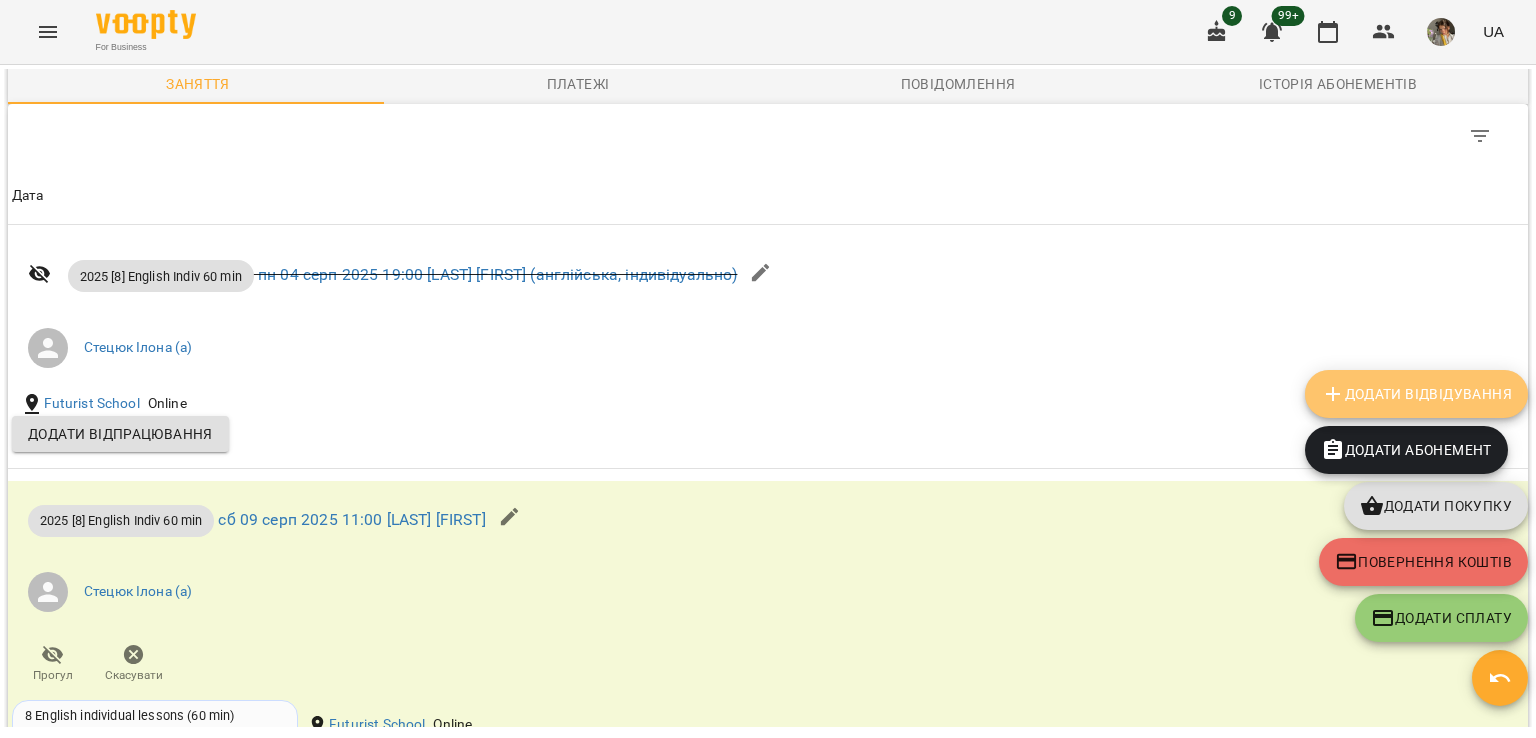 click on "Додати Відвідування" at bounding box center (1416, 394) 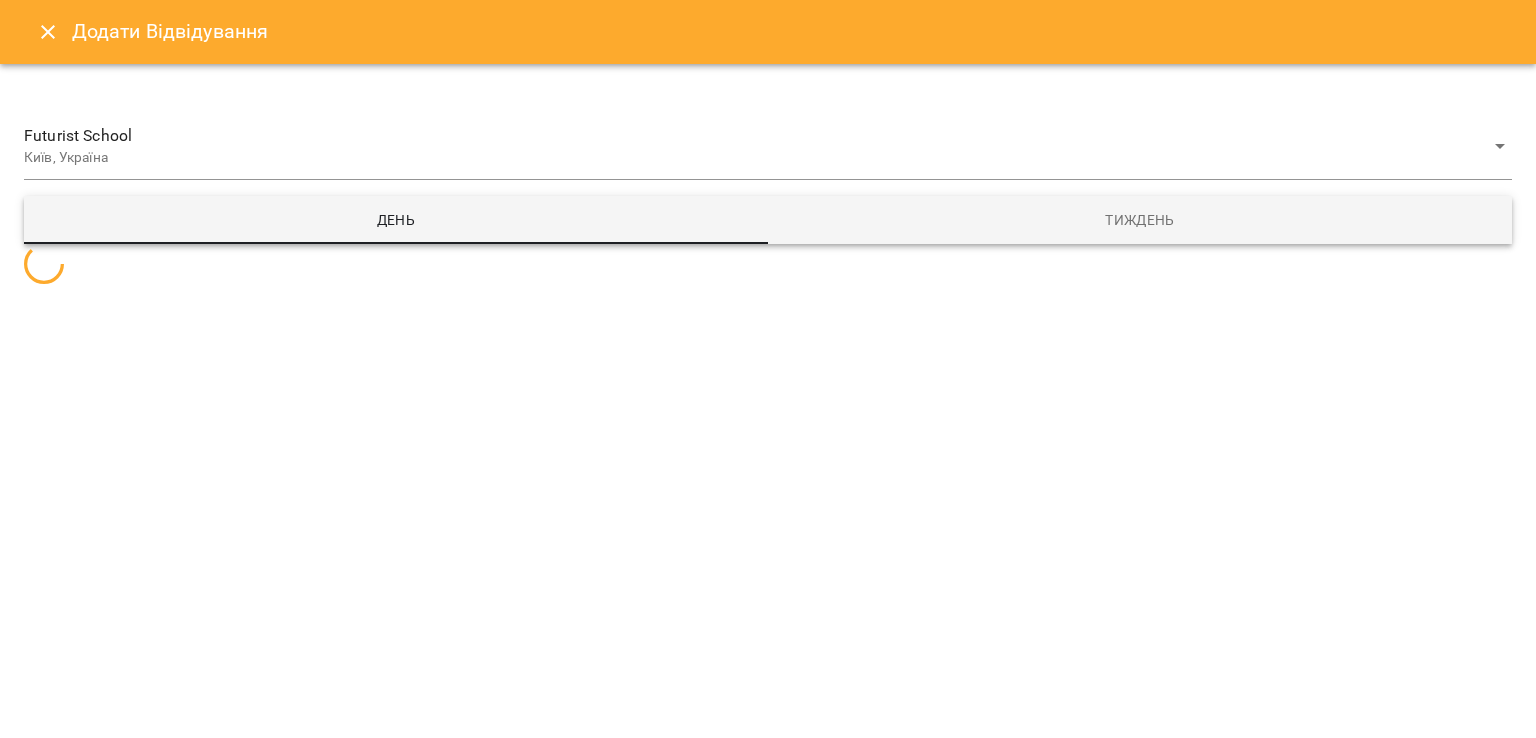 select 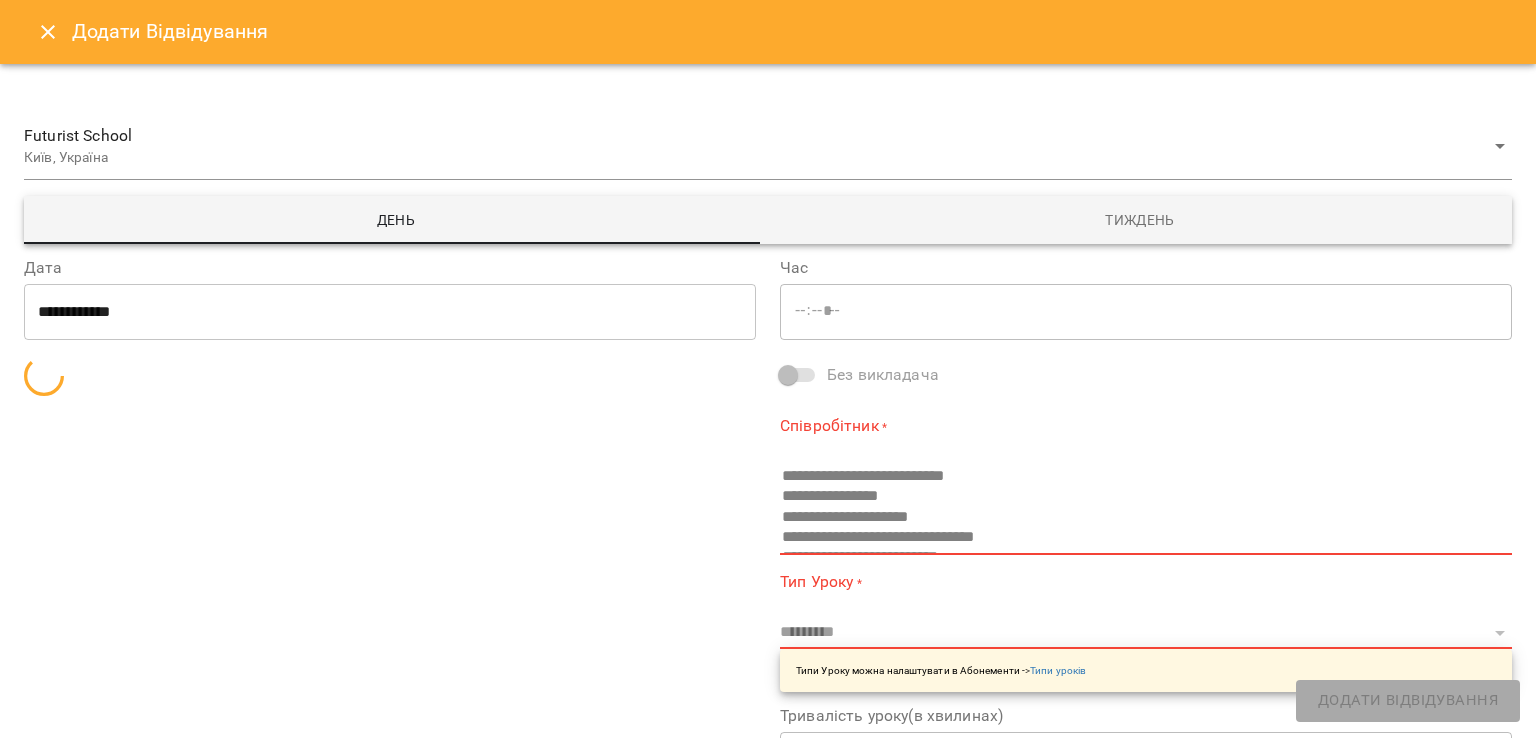 type on "*****" 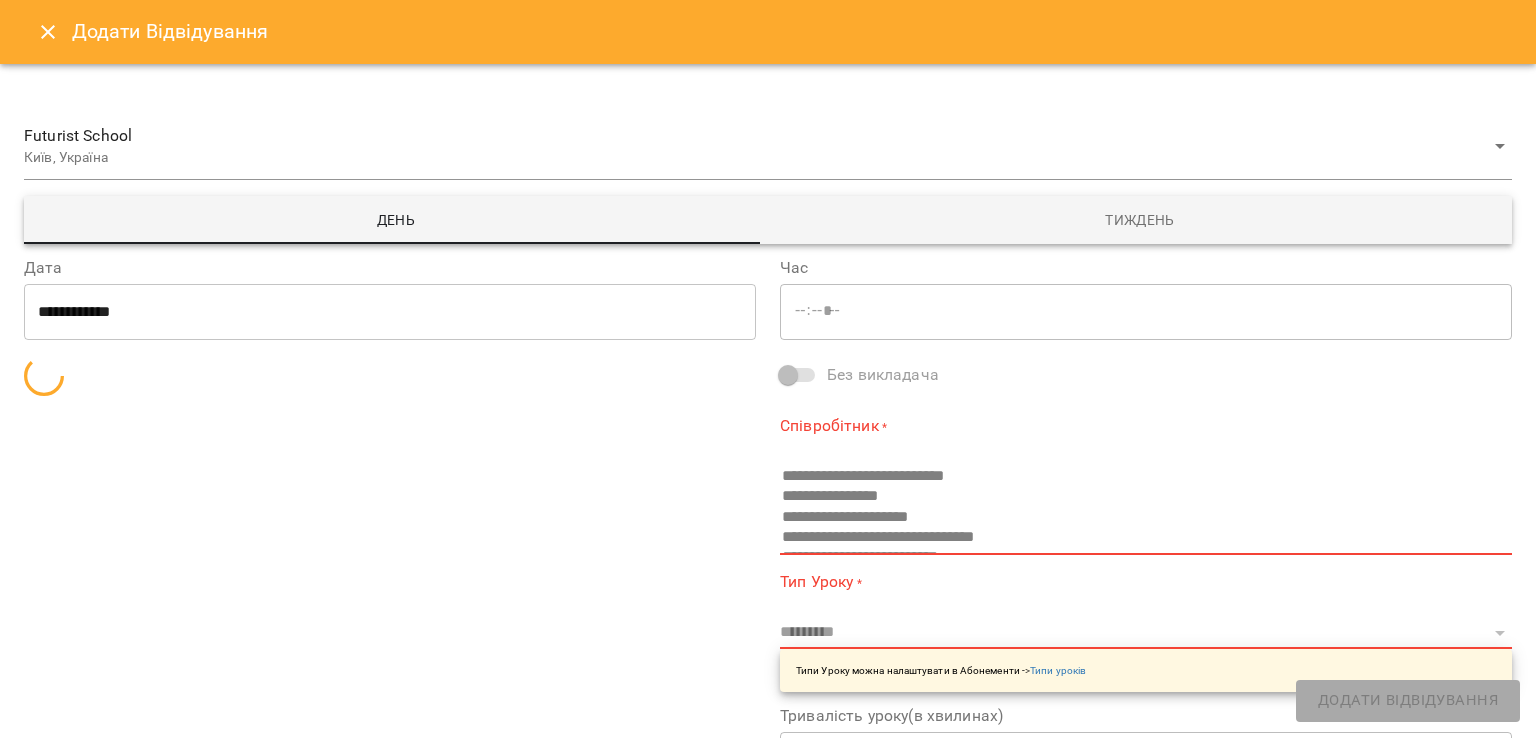 type on "**********" 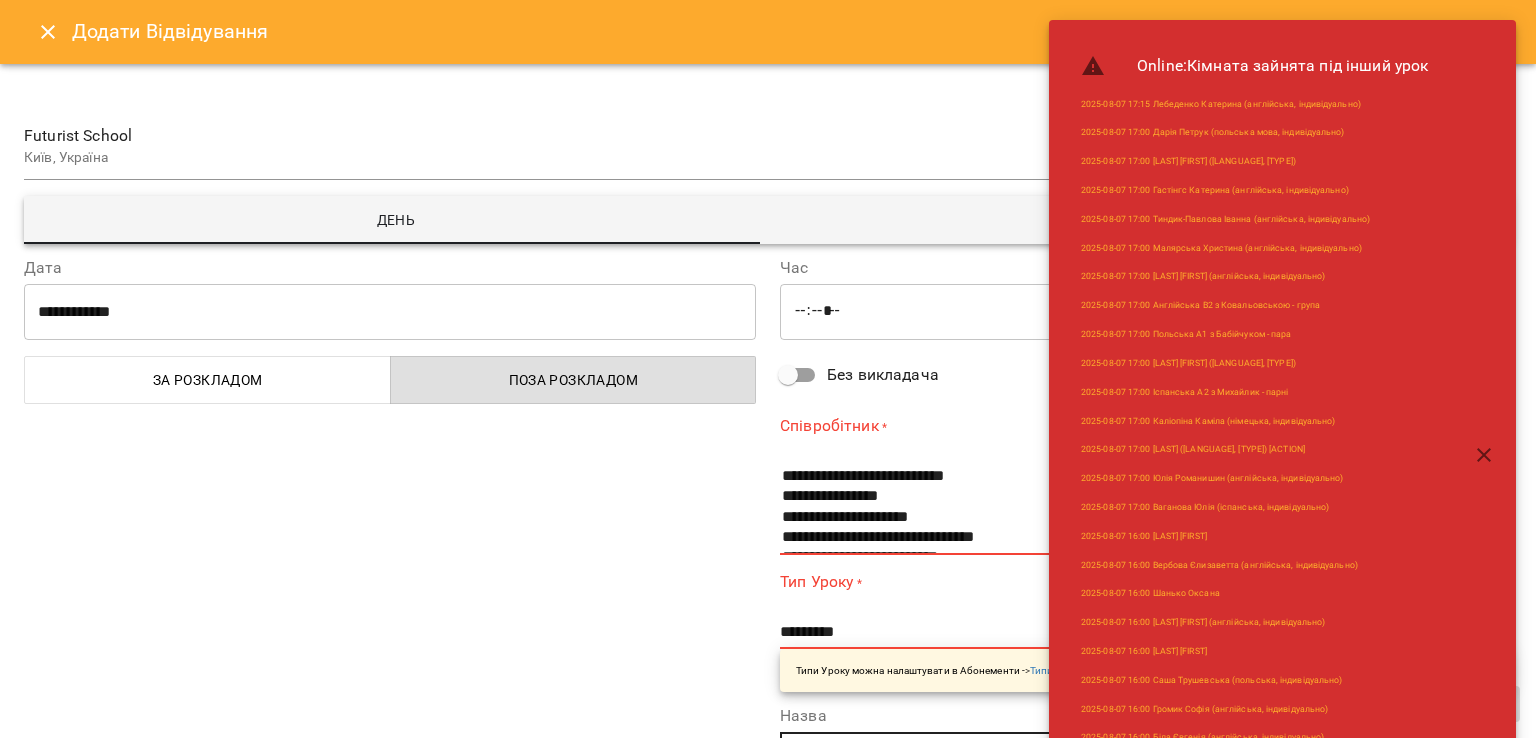 click on "**********" at bounding box center [390, 312] 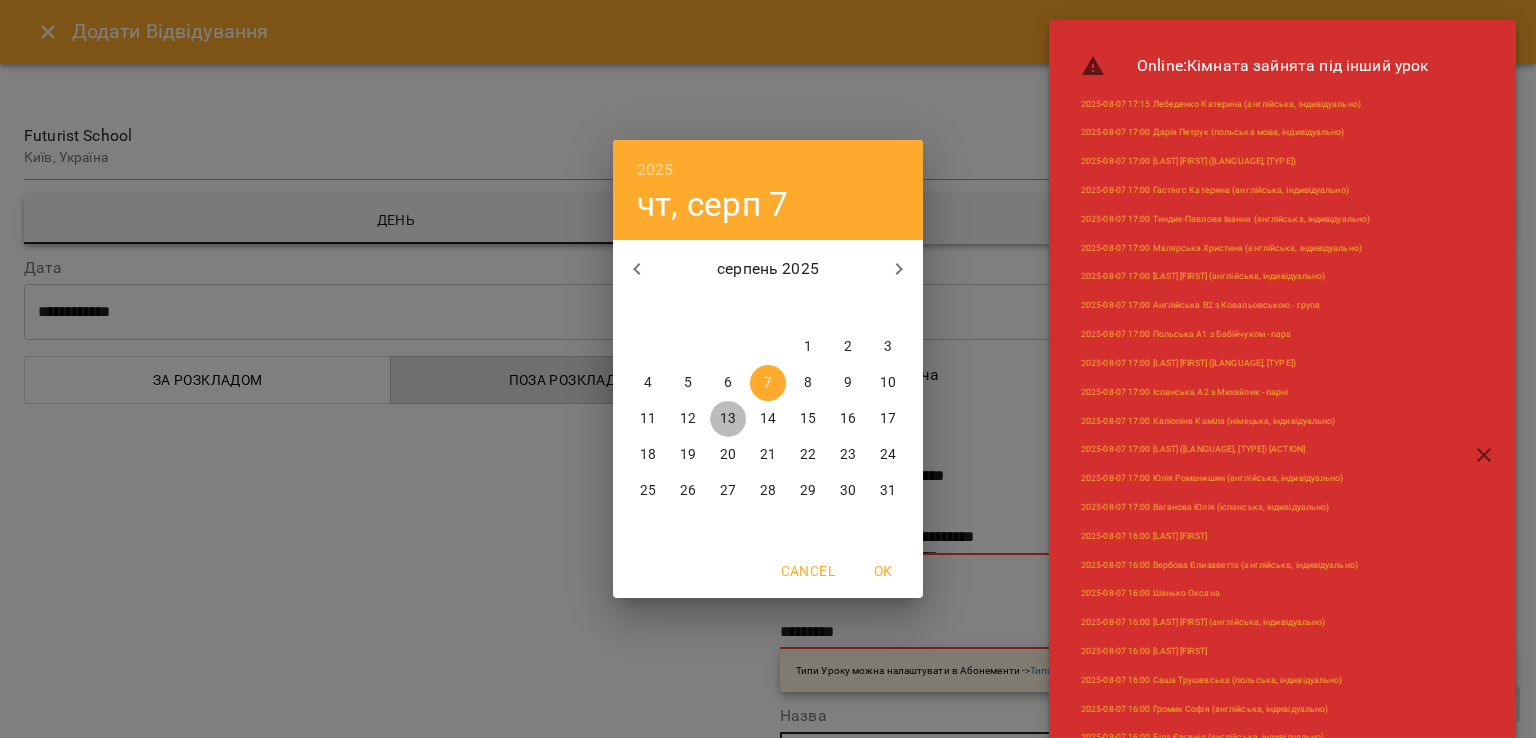 click on "13" at bounding box center [728, 419] 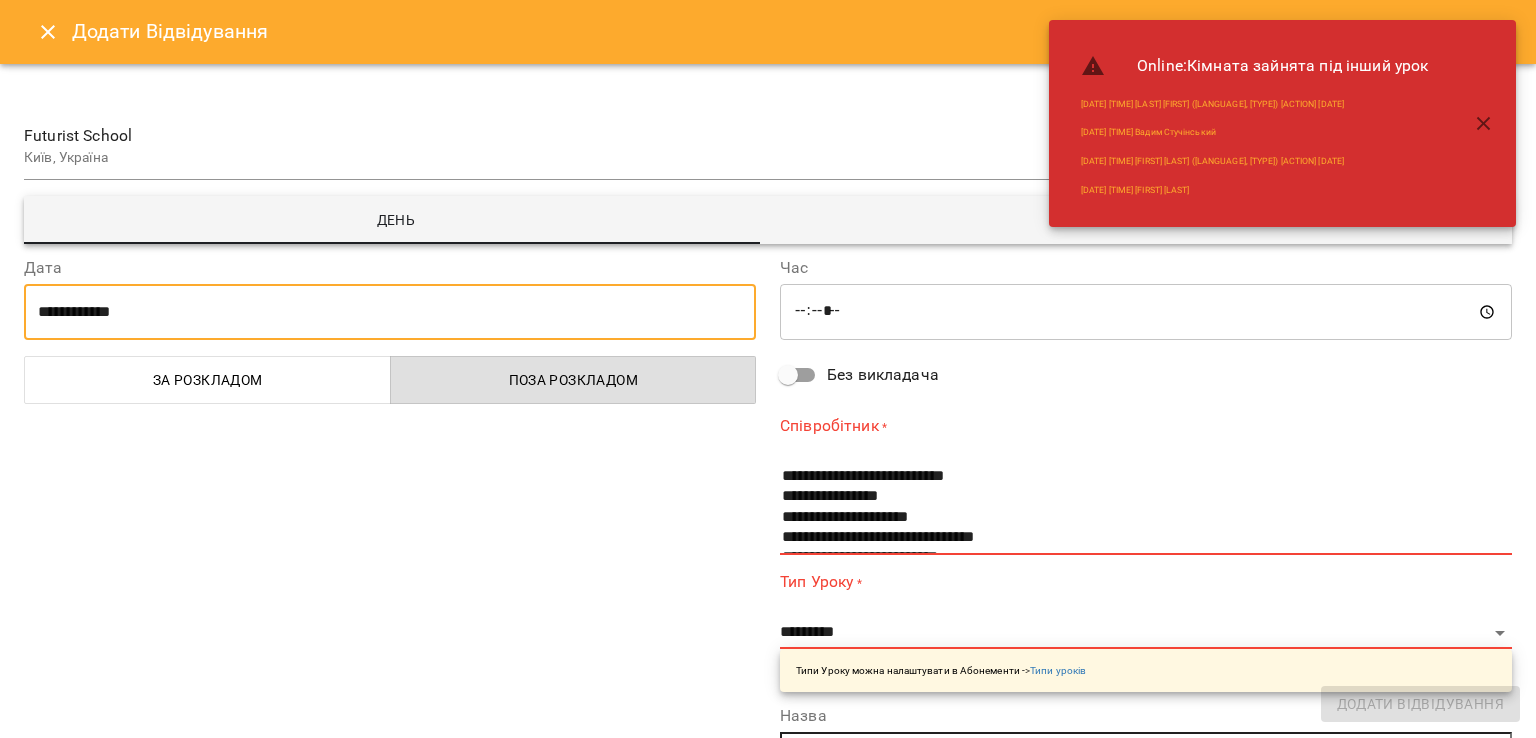 click on "*****" at bounding box center (1146, 312) 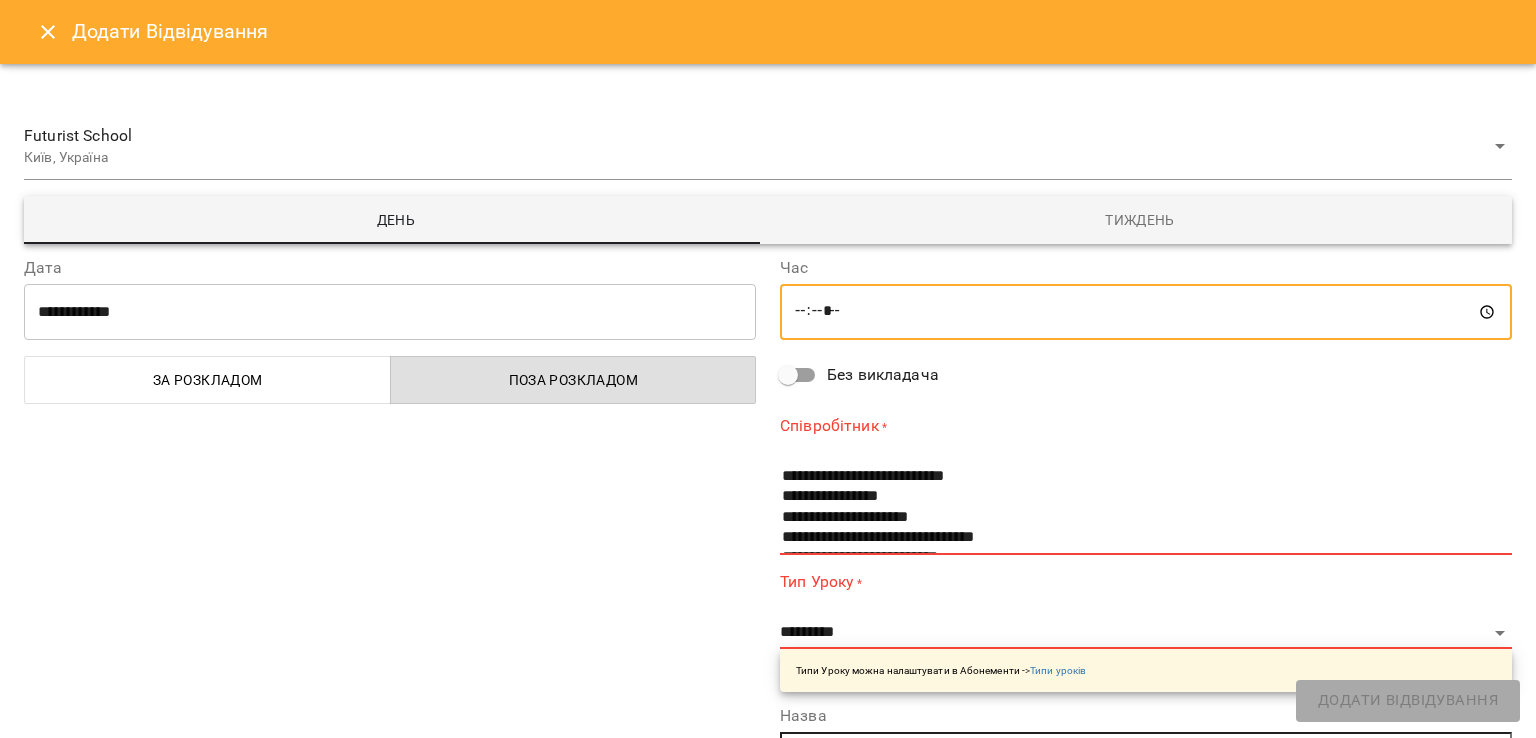 type on "*****" 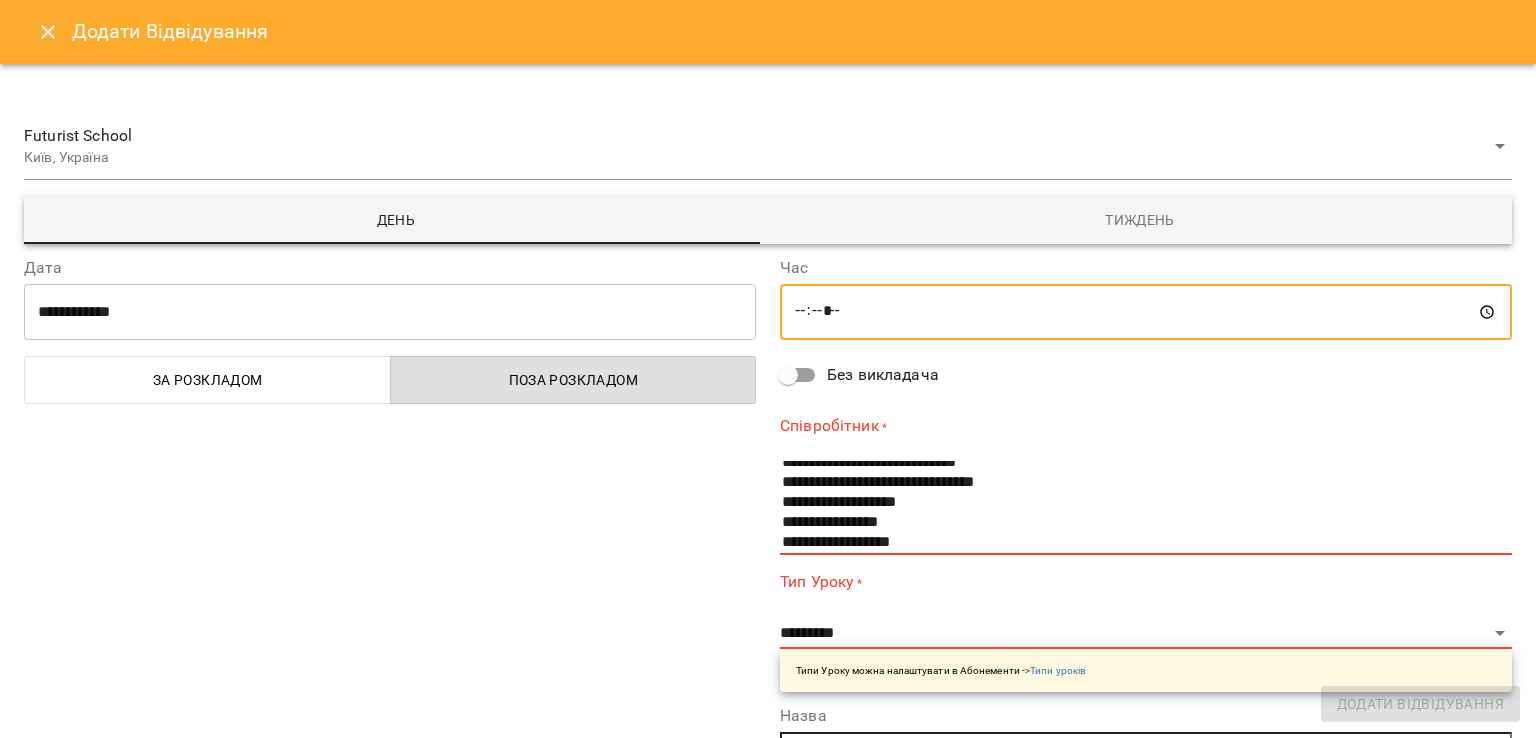 scroll, scrollTop: 1358, scrollLeft: 0, axis: vertical 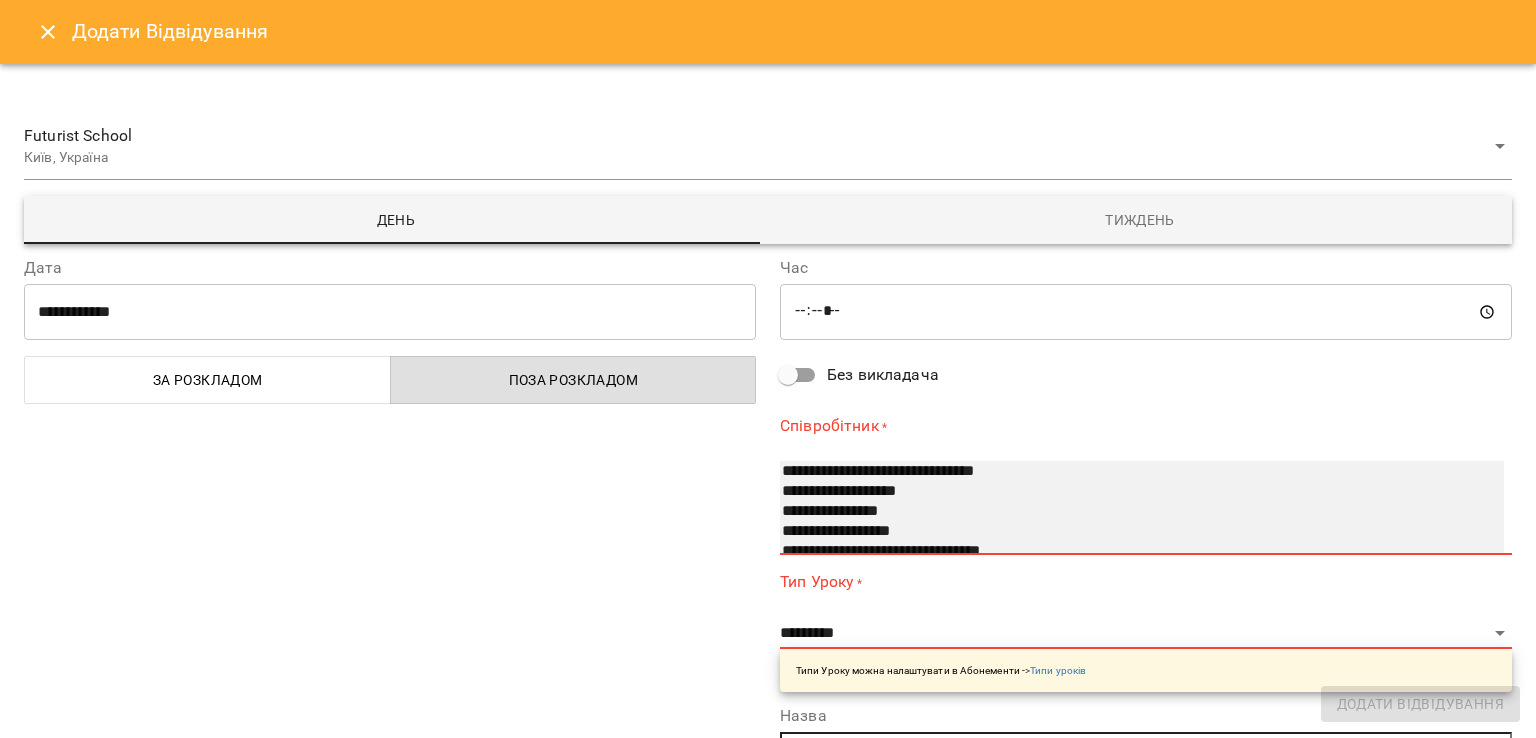 select on "**********" 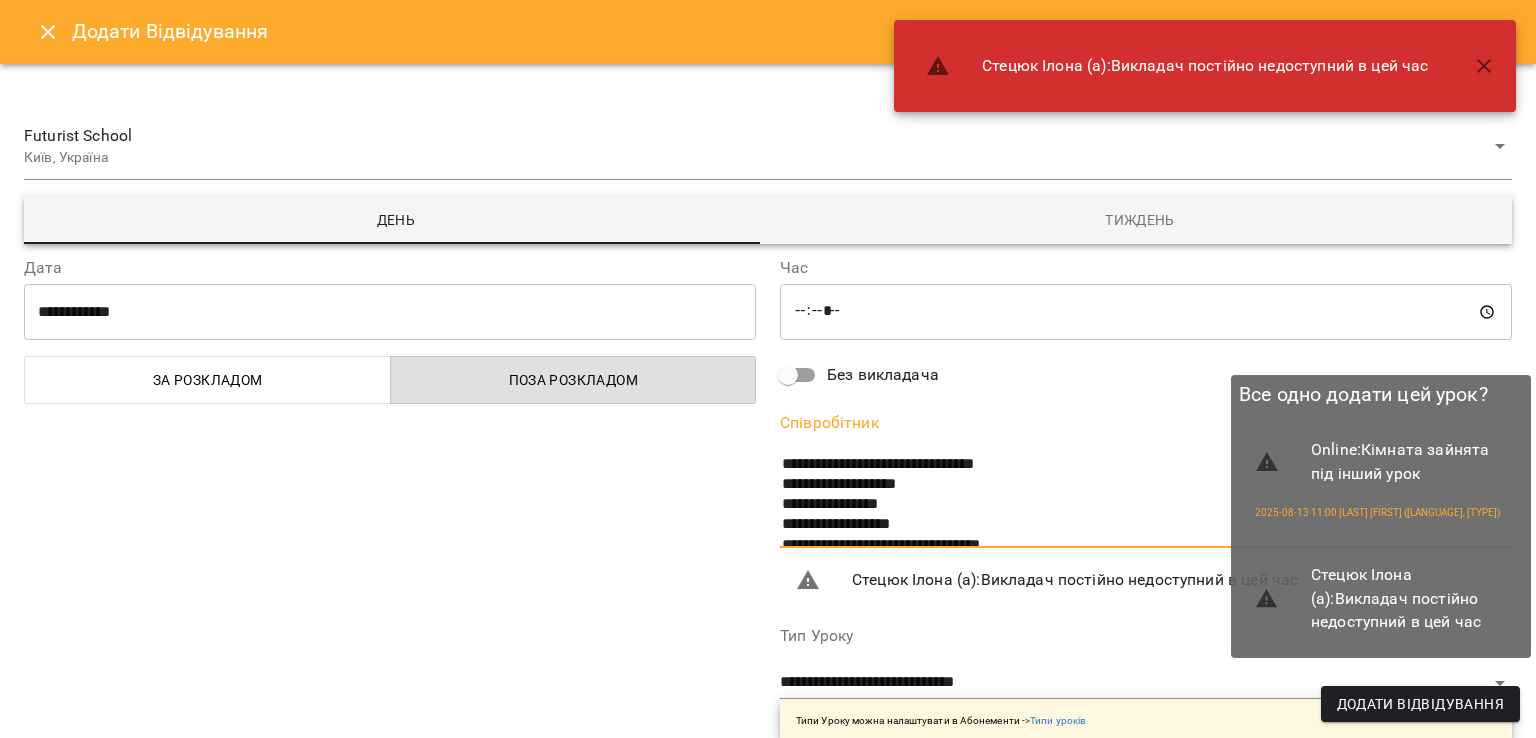 click on "Додати Відвідування" at bounding box center [1420, 704] 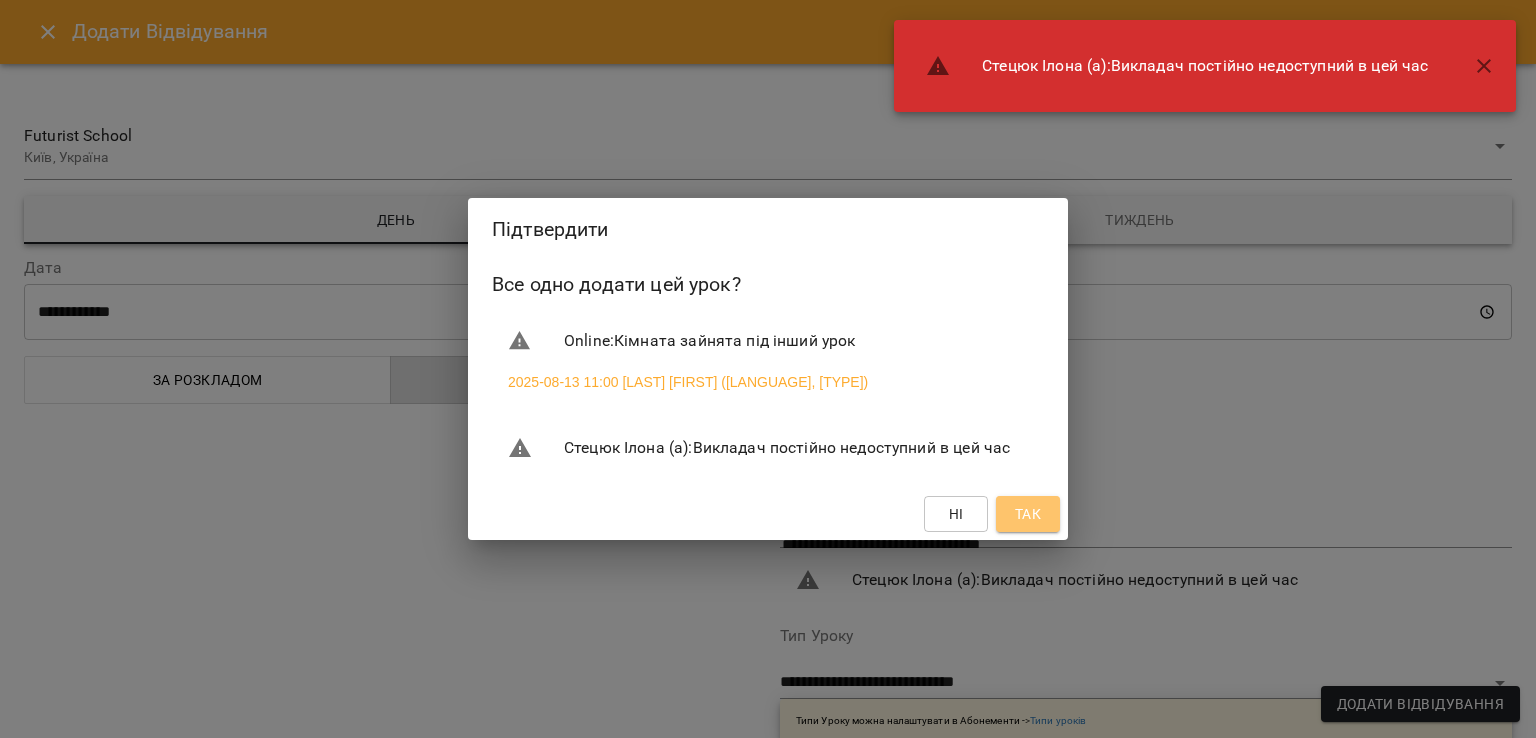 click on "Так" at bounding box center (1028, 514) 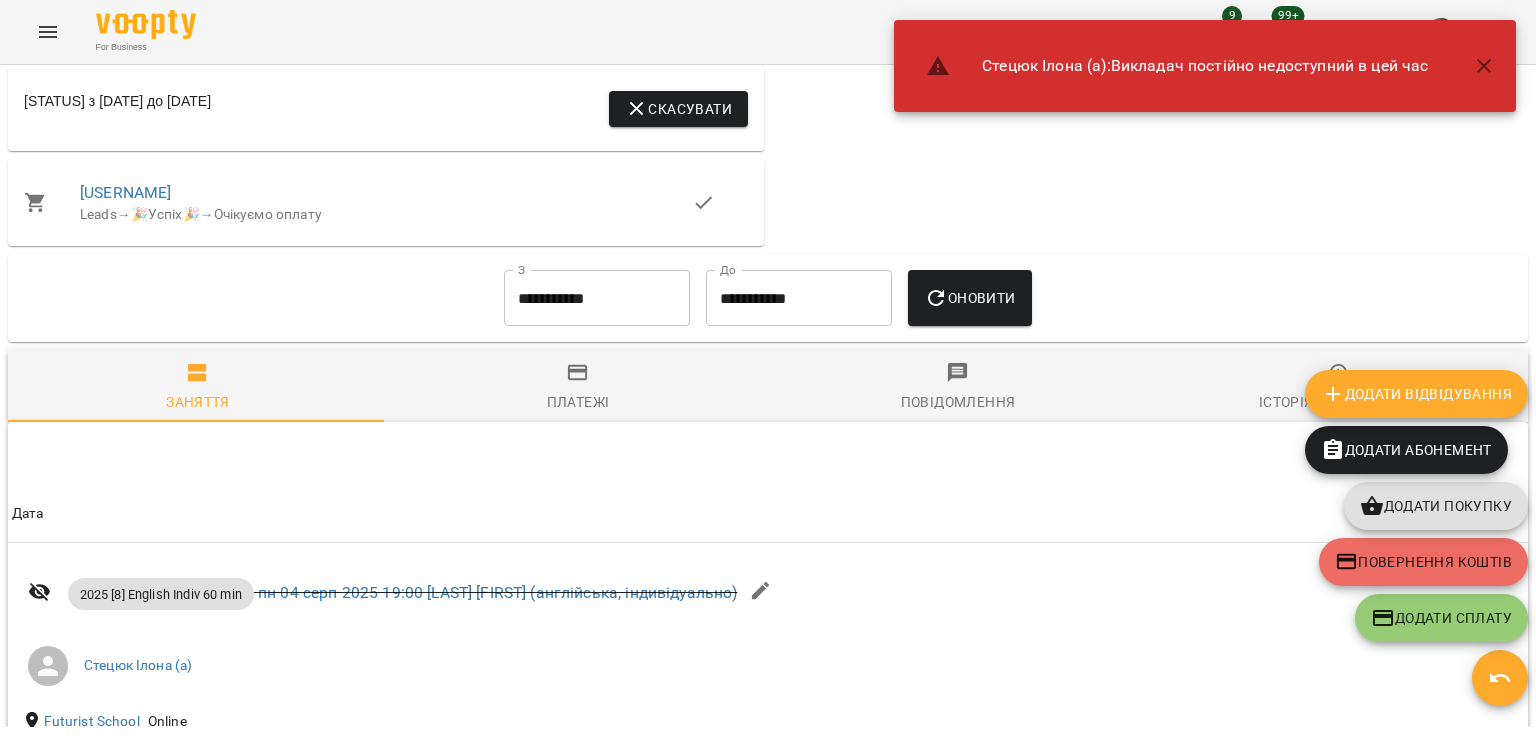 scroll, scrollTop: 1680, scrollLeft: 0, axis: vertical 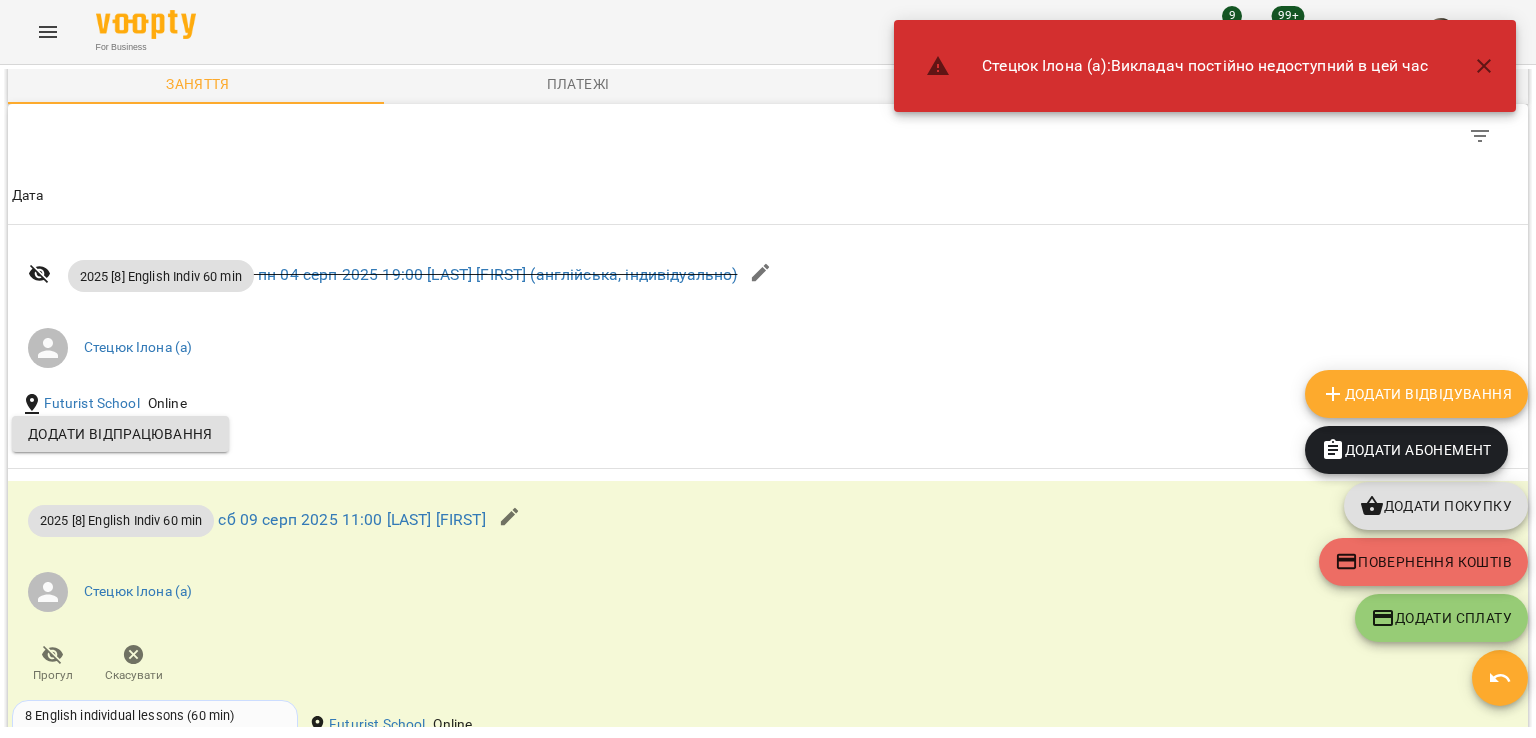 click on "Додати Відвідування" at bounding box center (1416, 394) 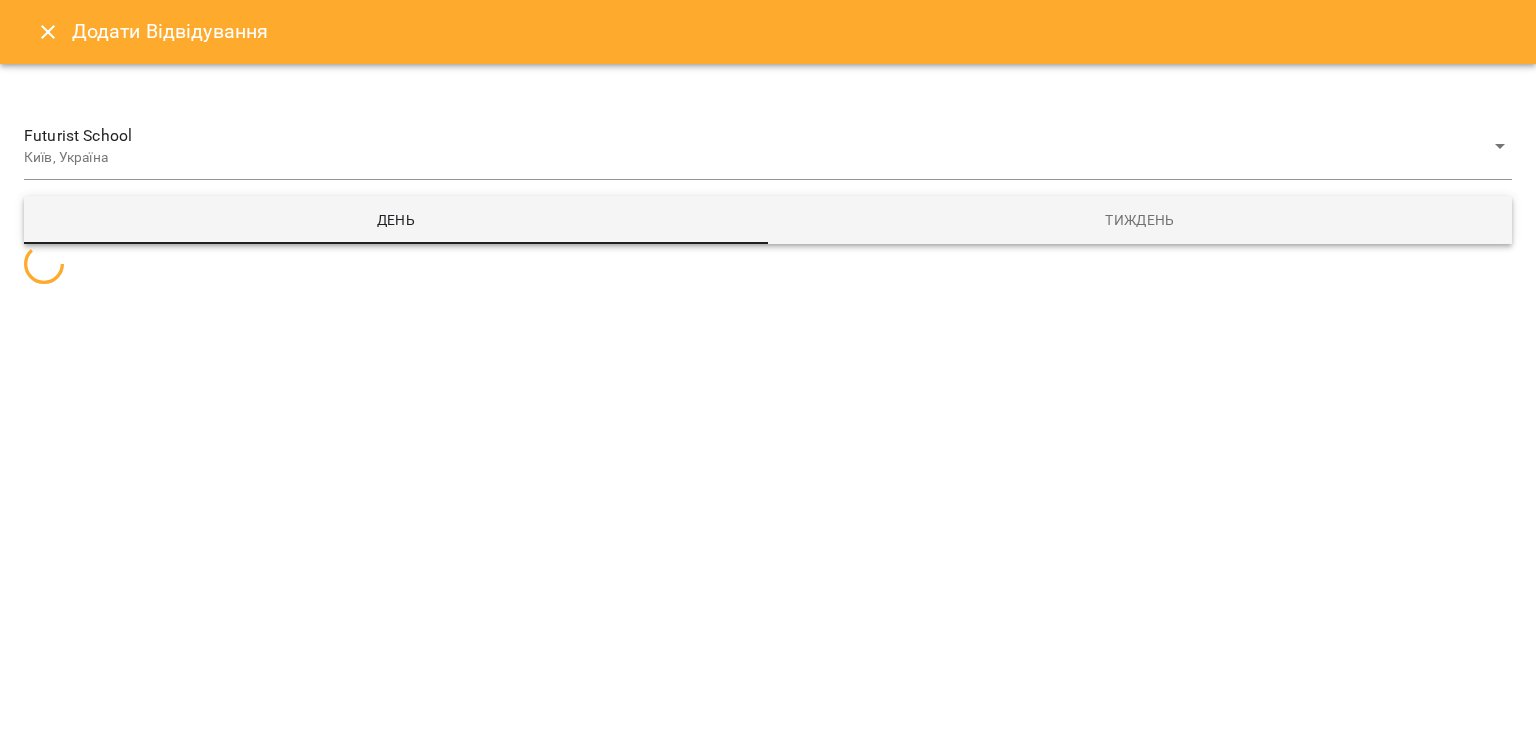 select 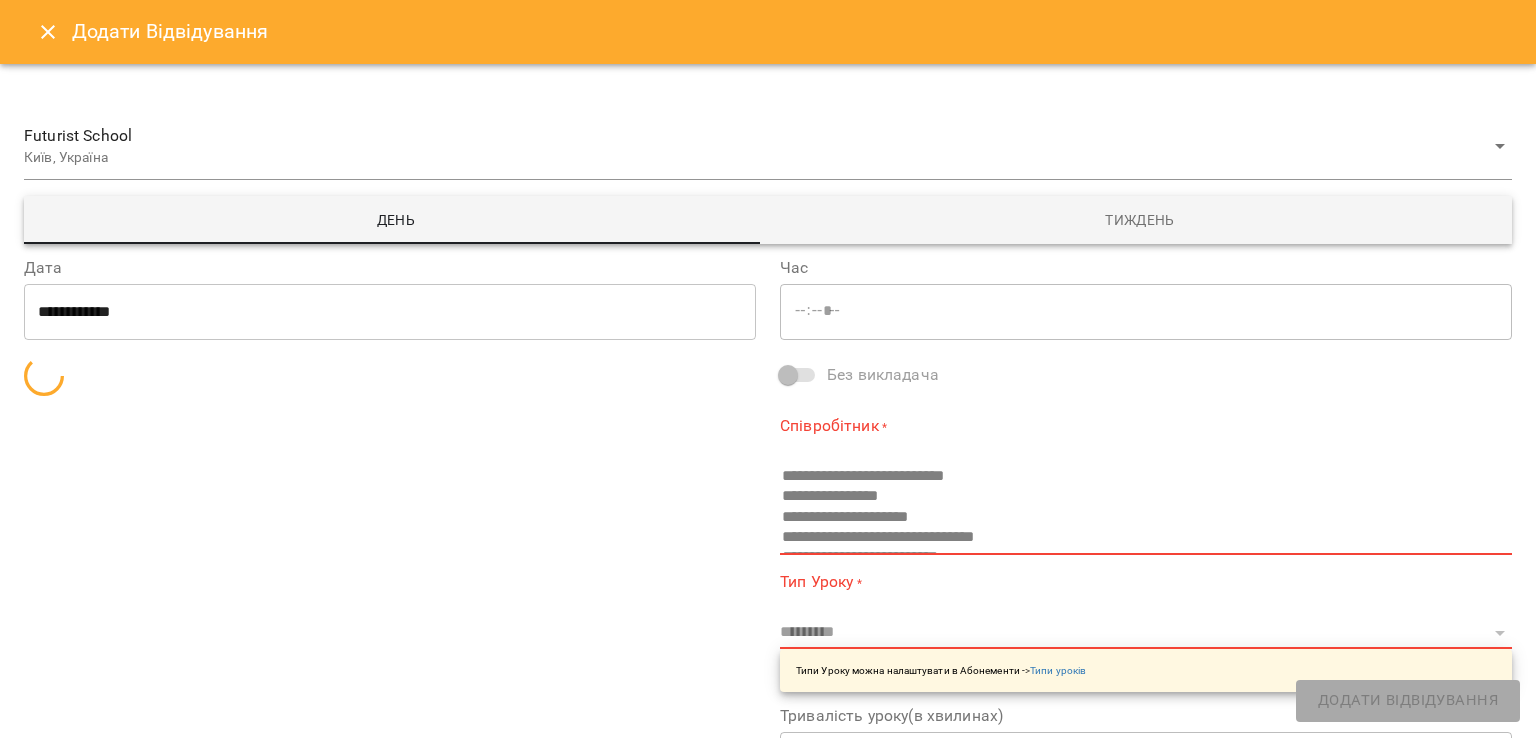 type on "*****" 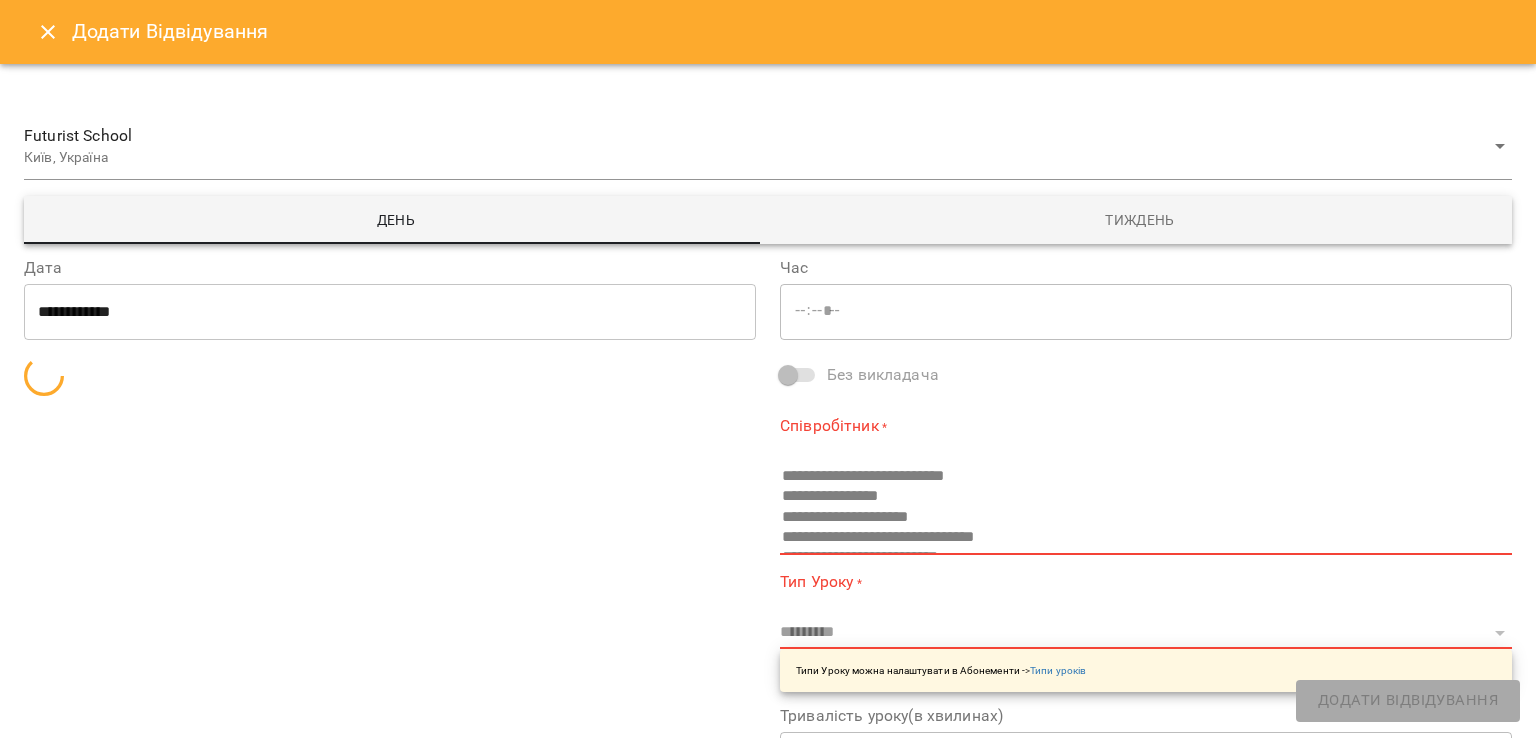 type on "**********" 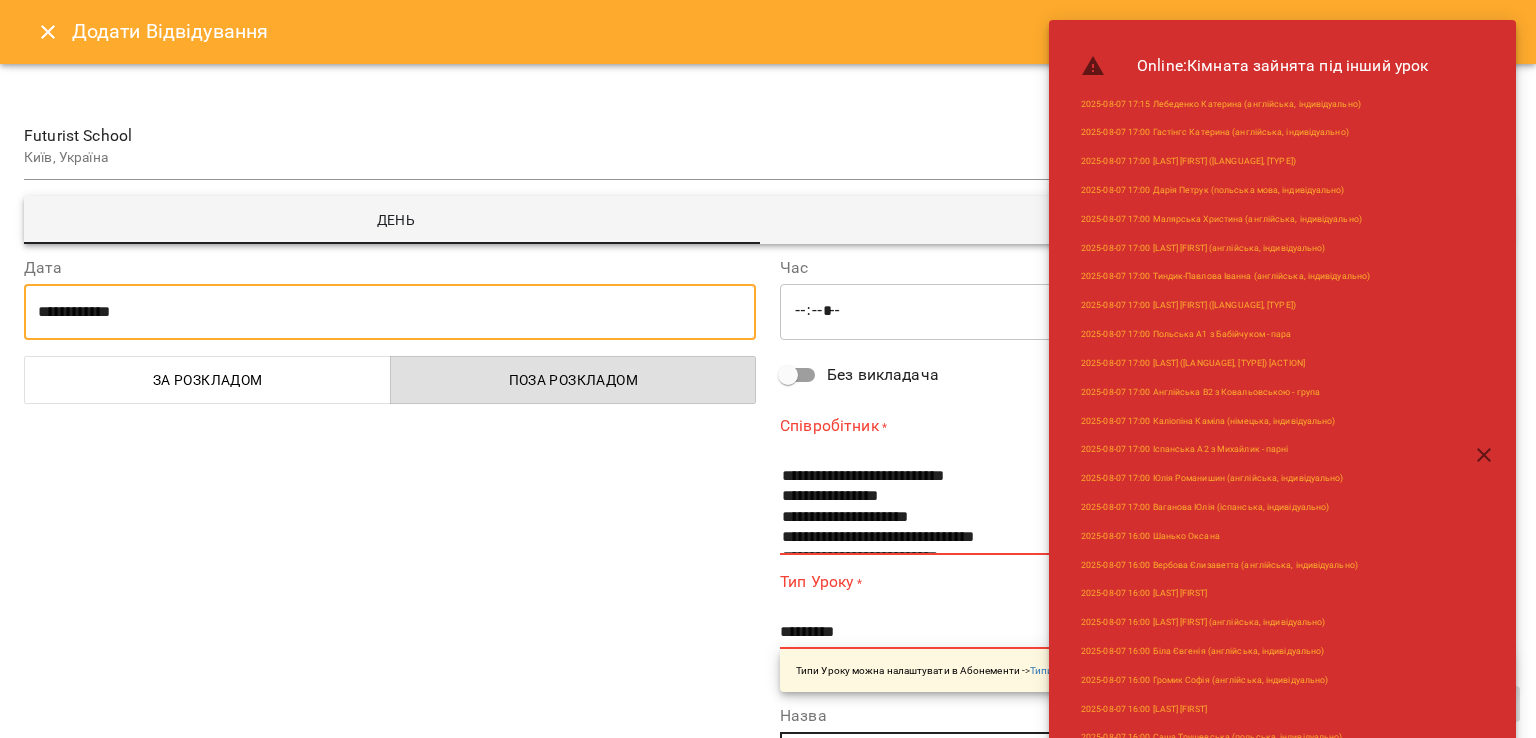 click on "**********" at bounding box center (390, 312) 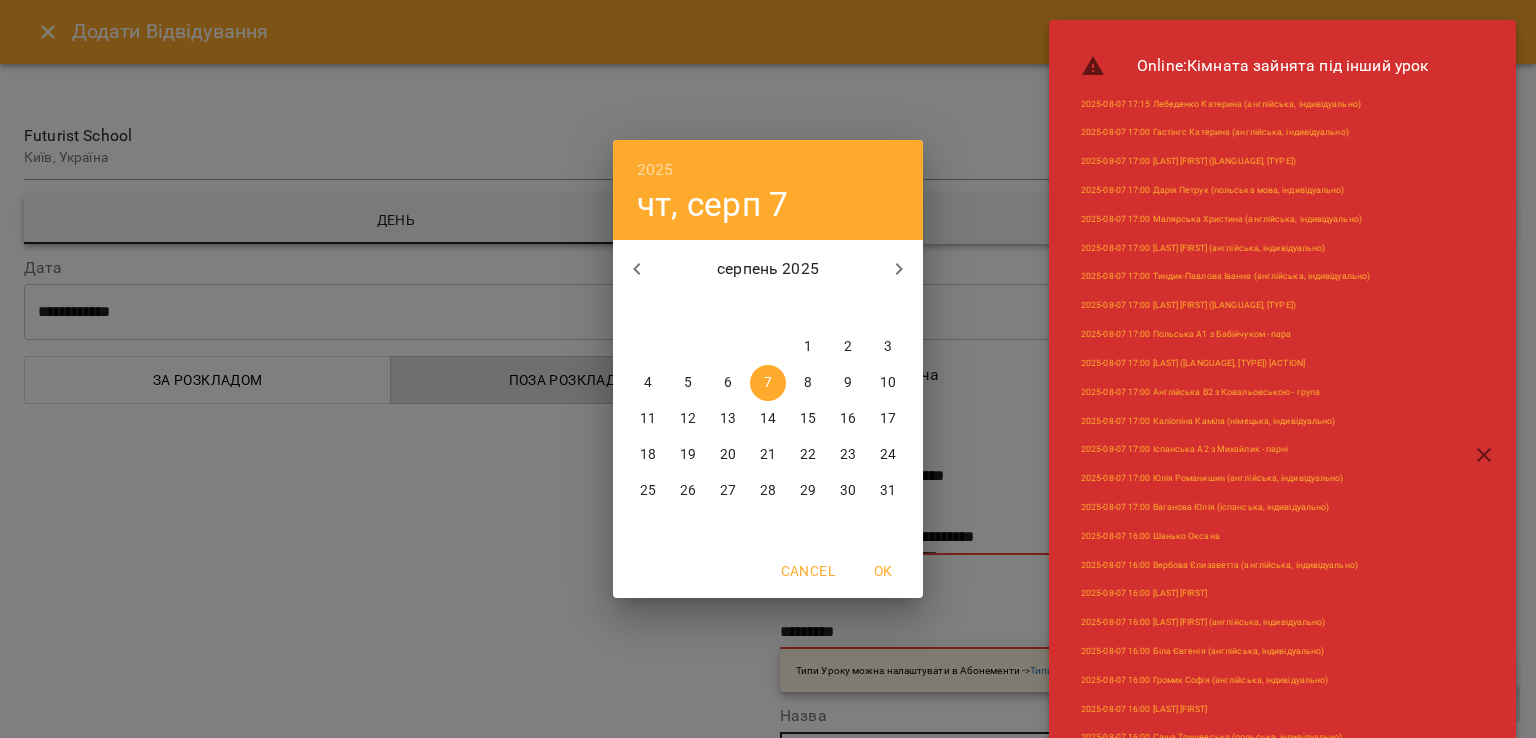 click on "15" at bounding box center (808, 419) 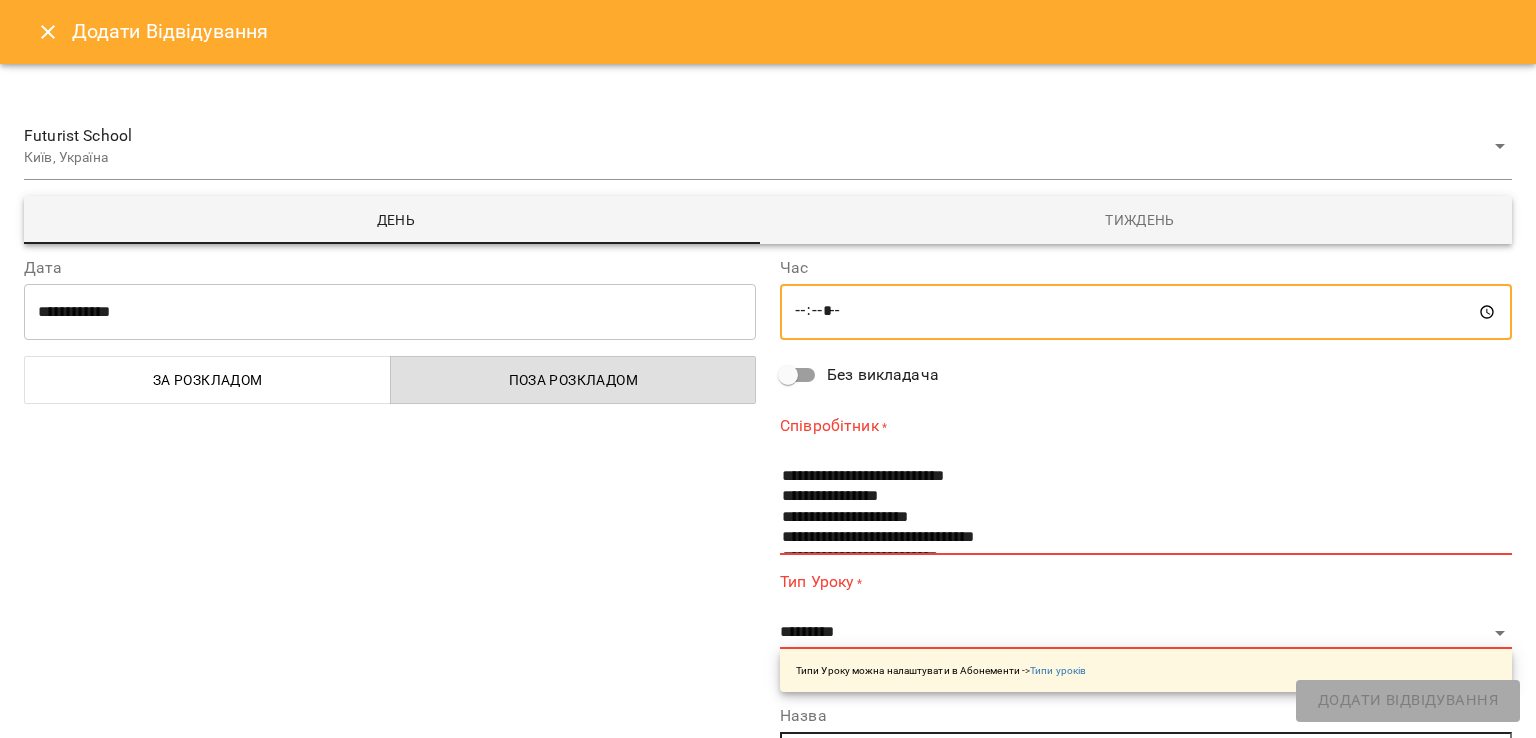 click on "*****" at bounding box center (1146, 312) 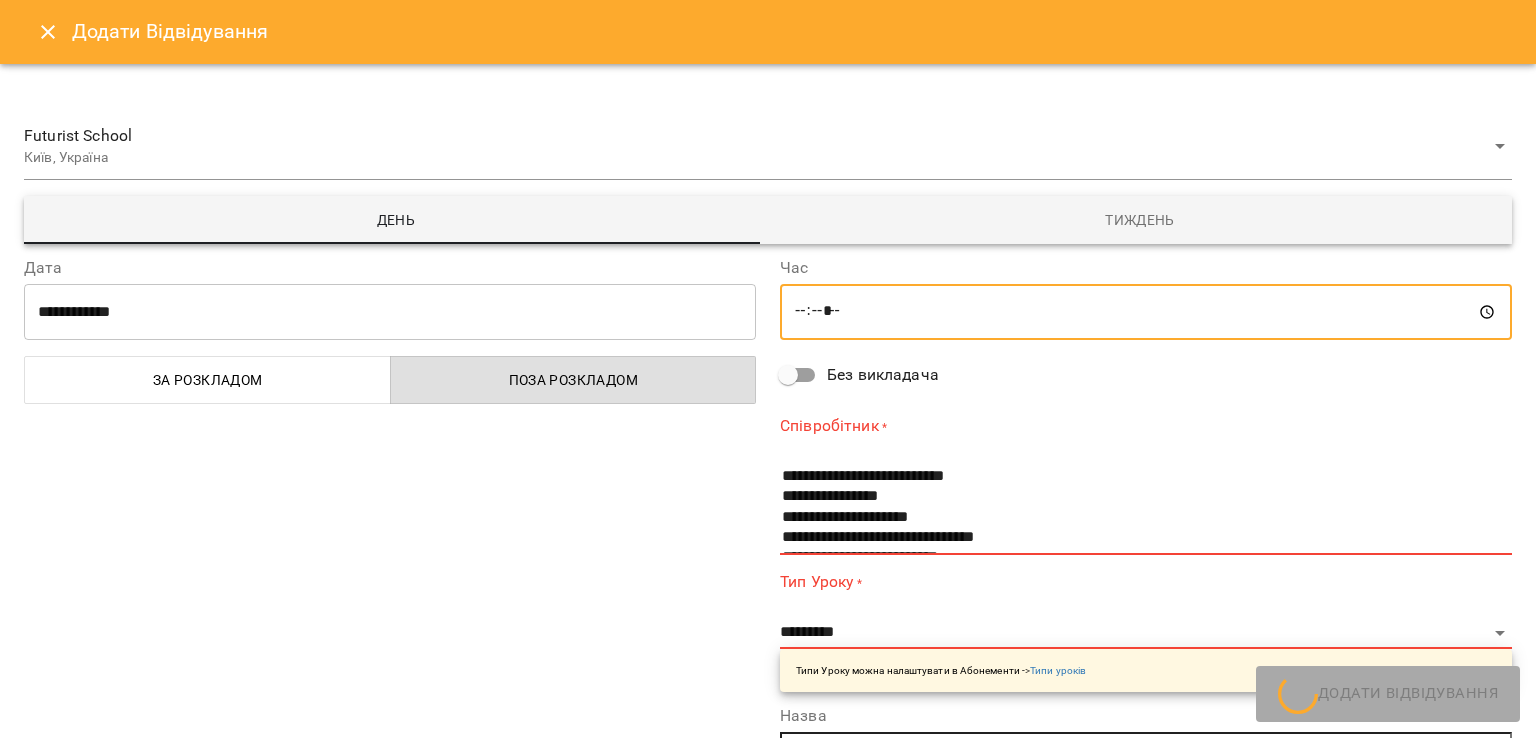 type on "*****" 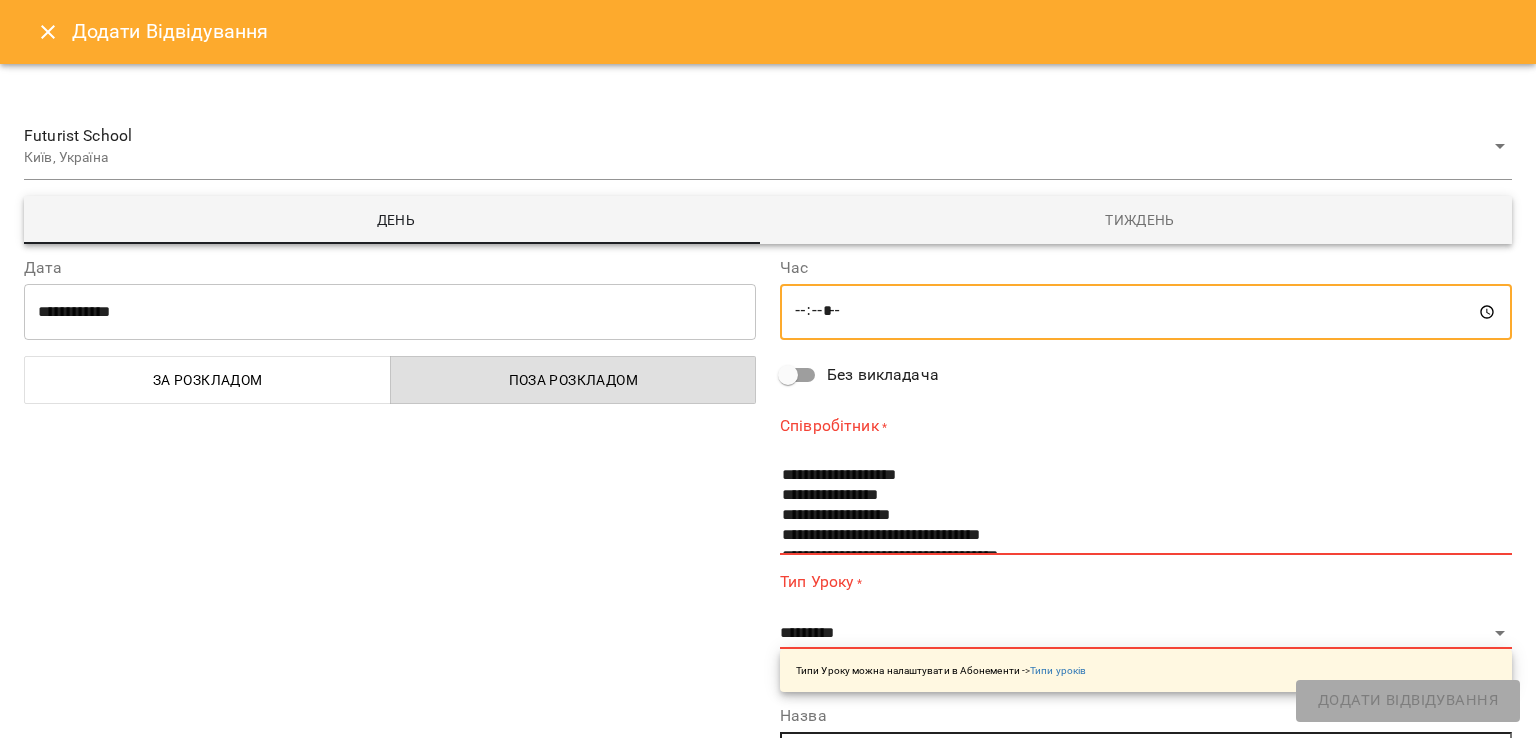 scroll, scrollTop: 1365, scrollLeft: 0, axis: vertical 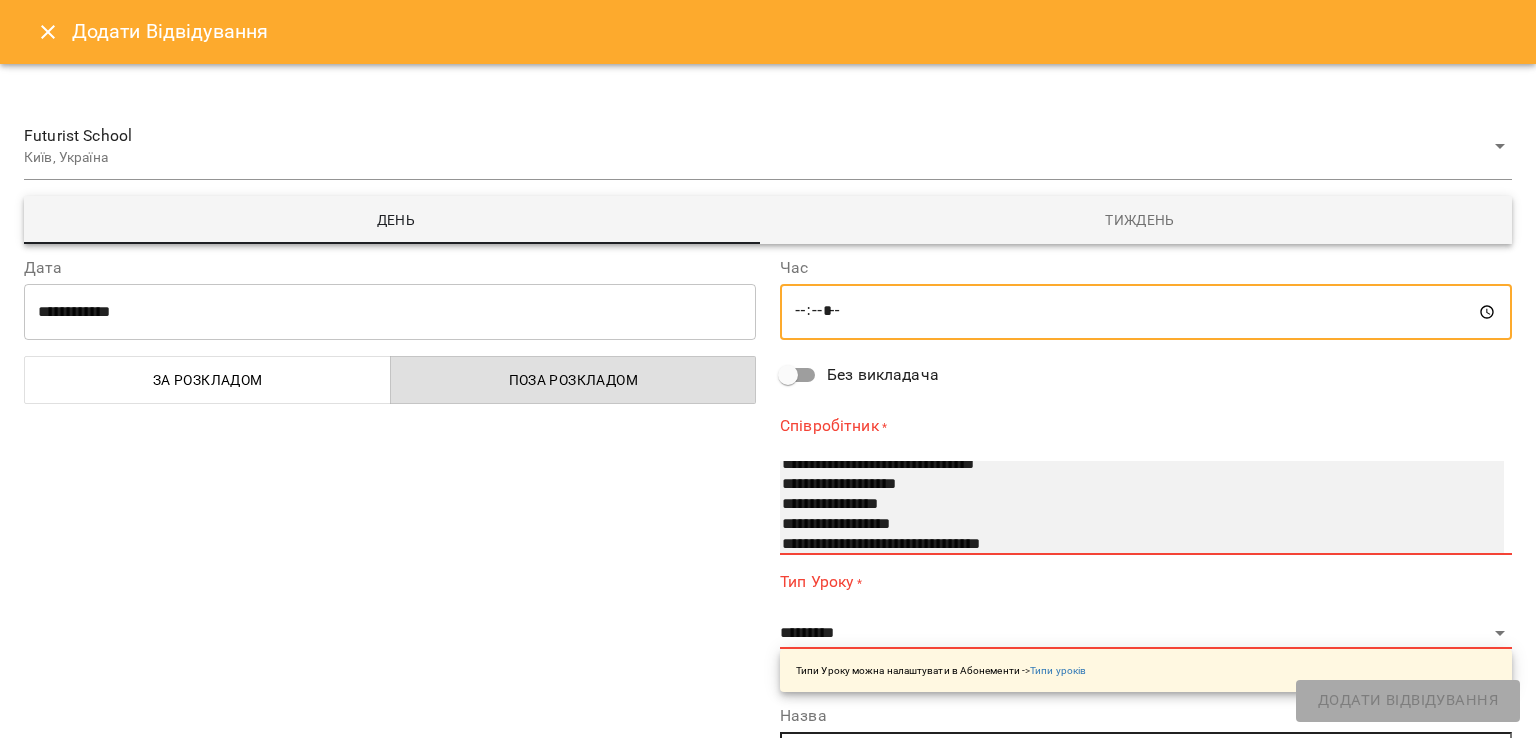 select on "**********" 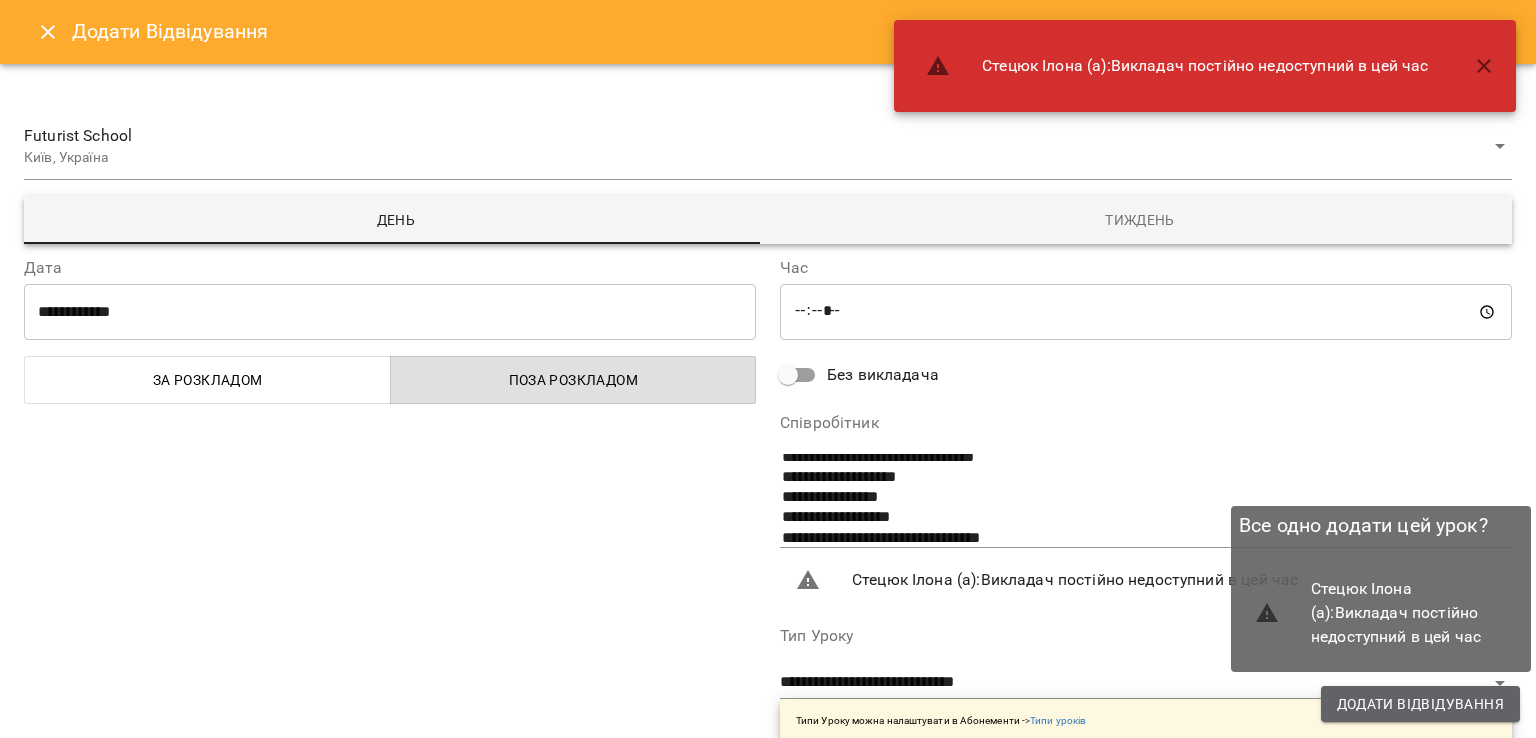 click on "Додати Відвідування" at bounding box center [1420, 704] 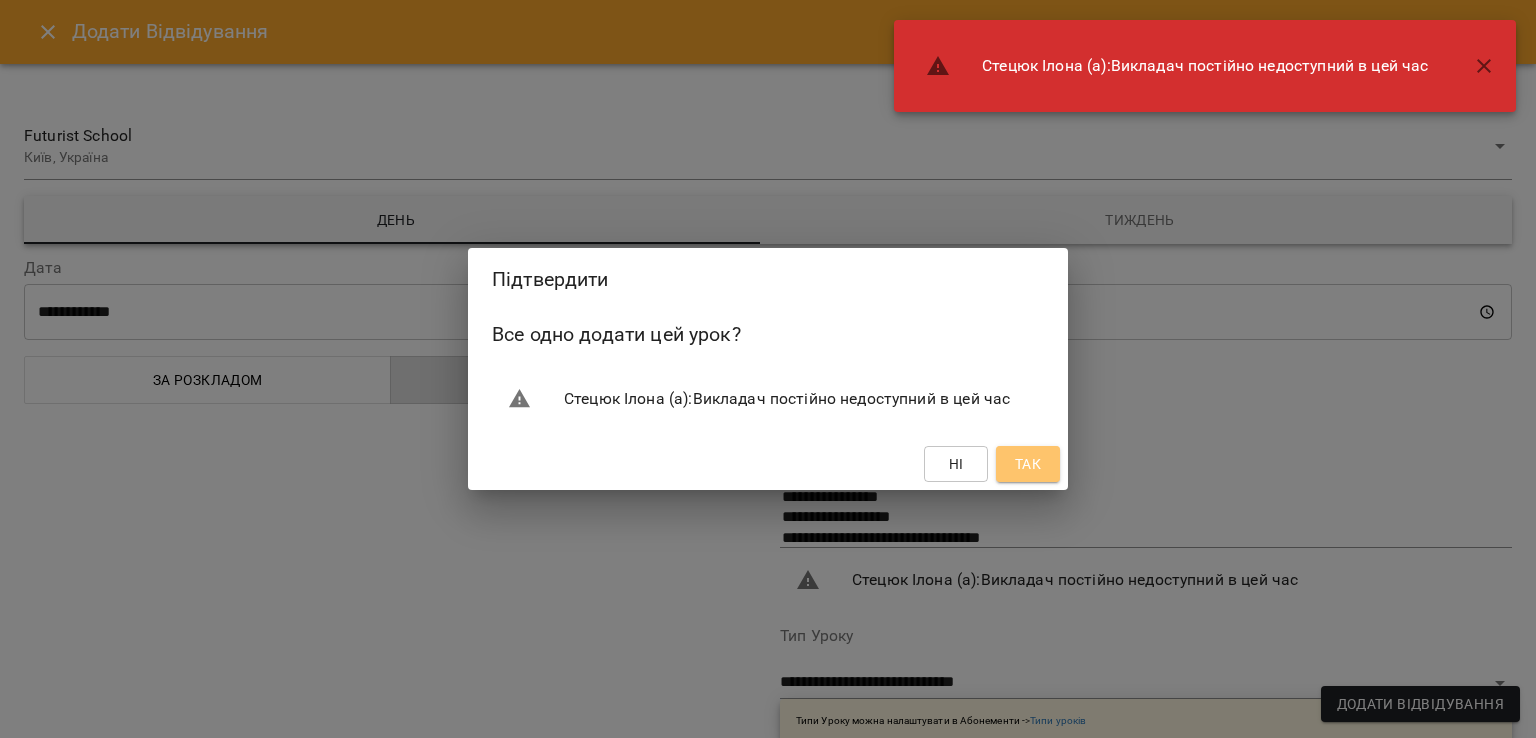 click on "Так" at bounding box center (1028, 464) 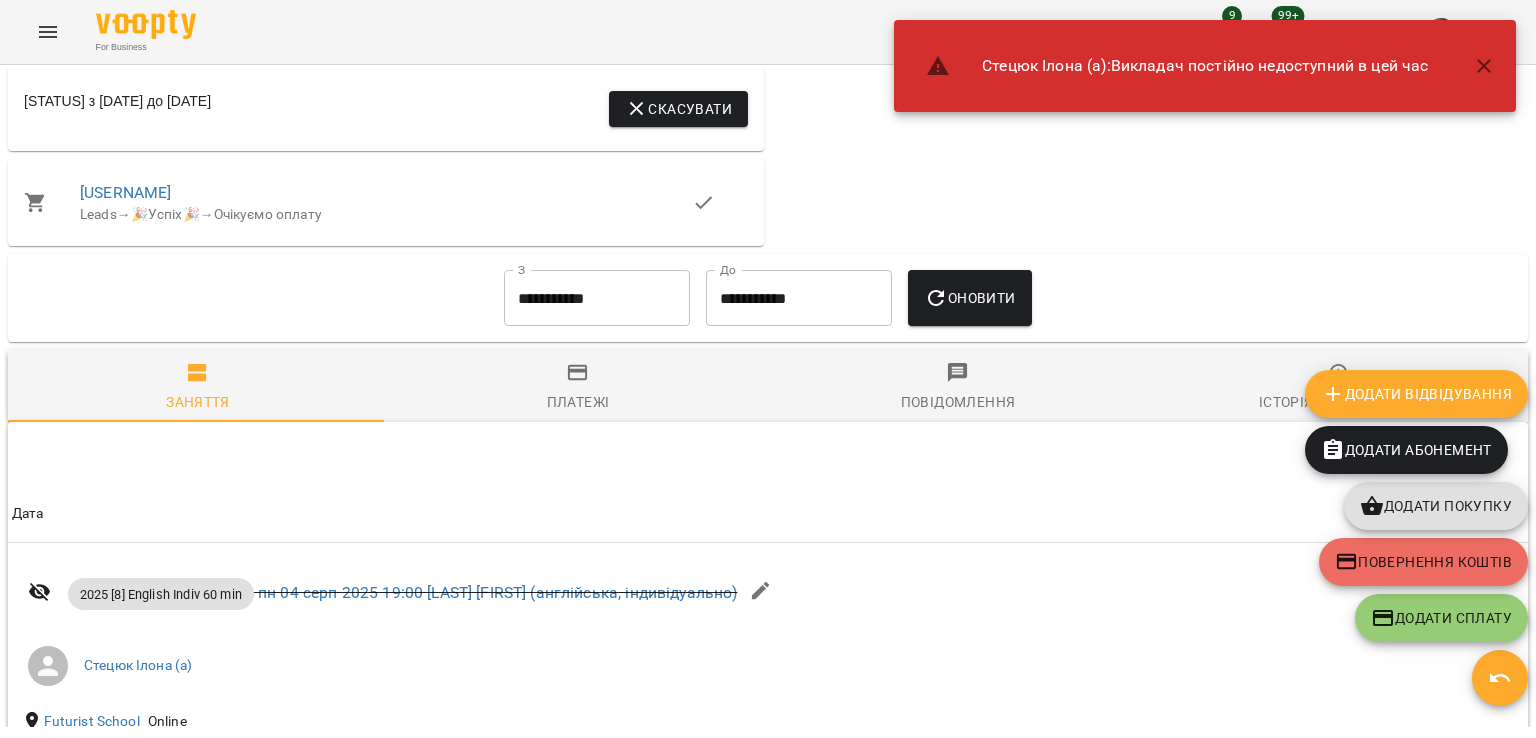 scroll, scrollTop: 1680, scrollLeft: 0, axis: vertical 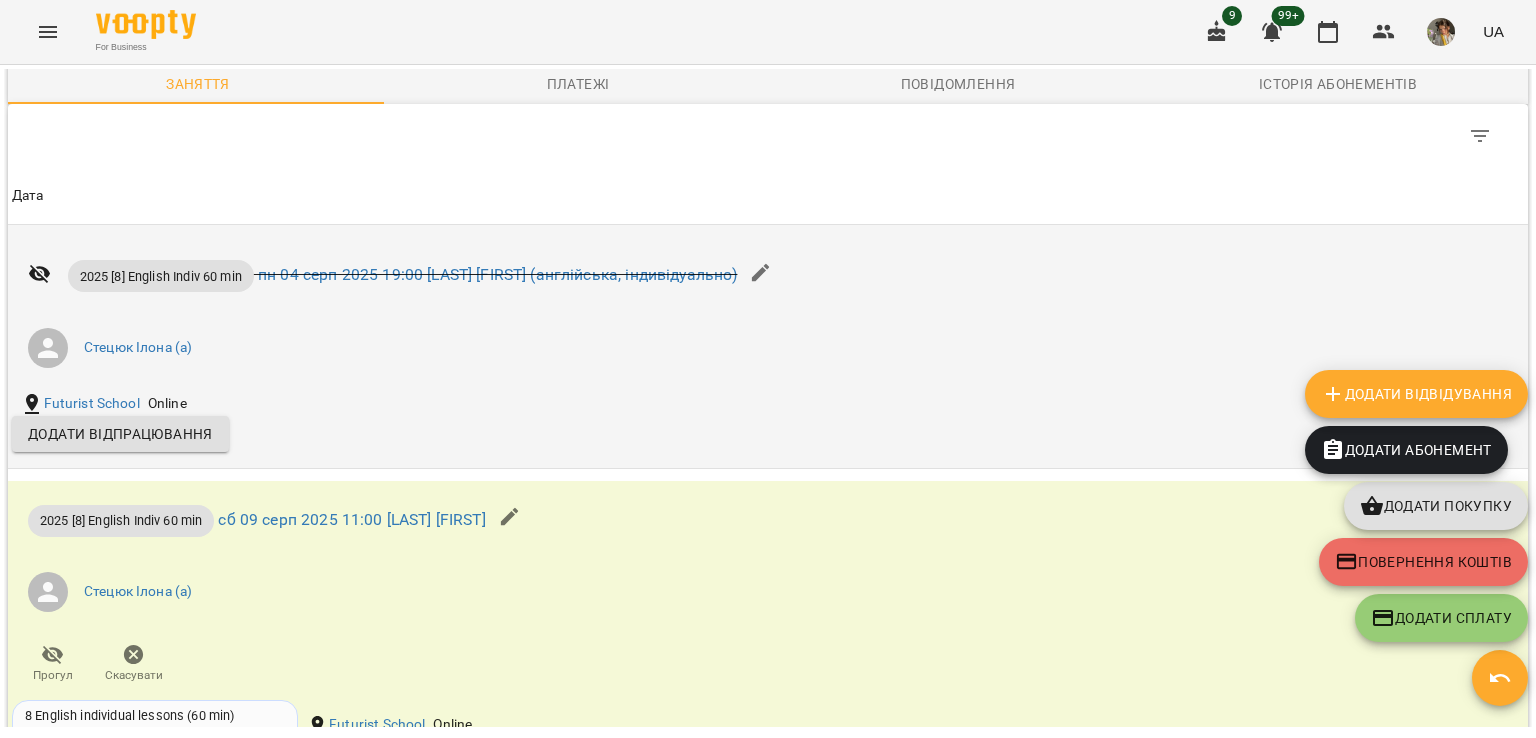 type 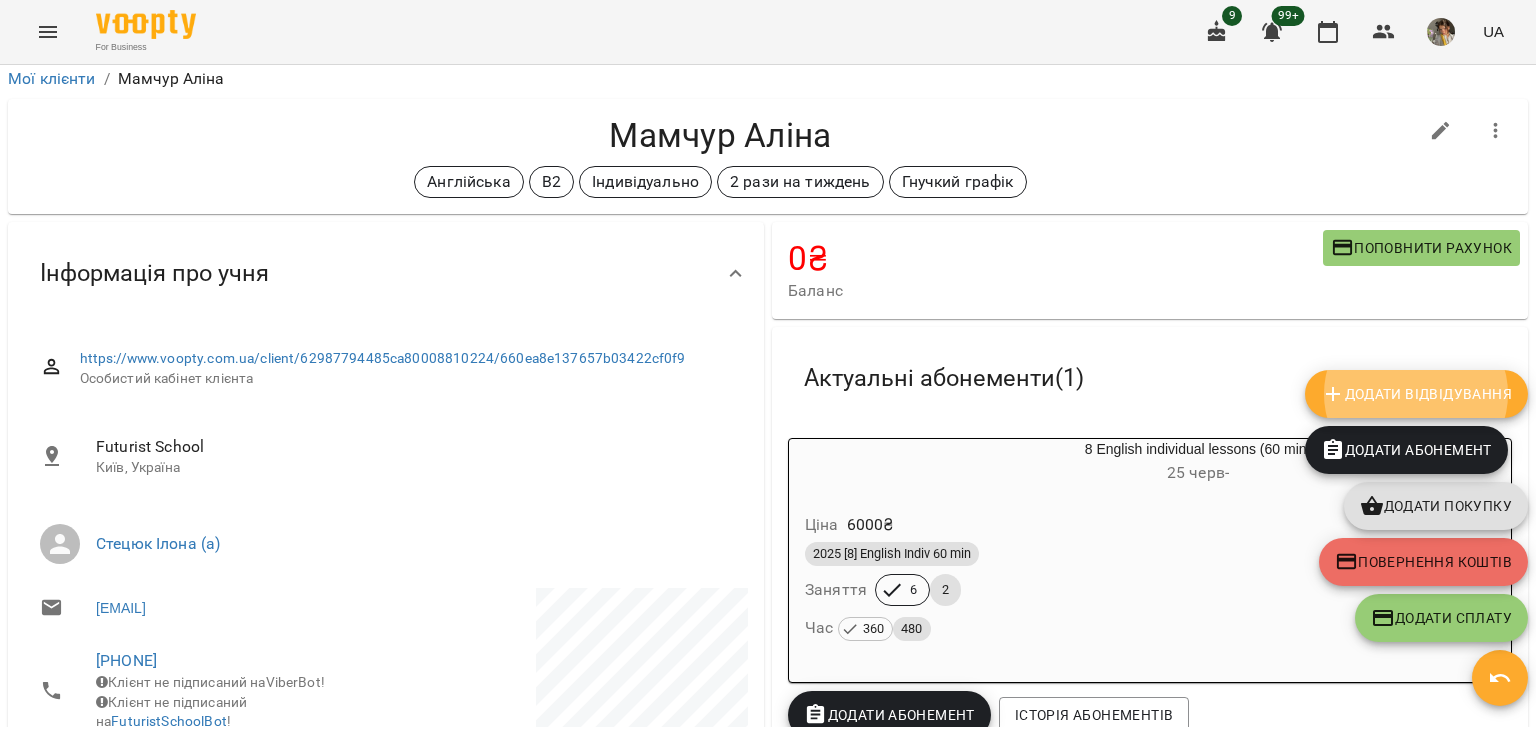 scroll, scrollTop: 0, scrollLeft: 0, axis: both 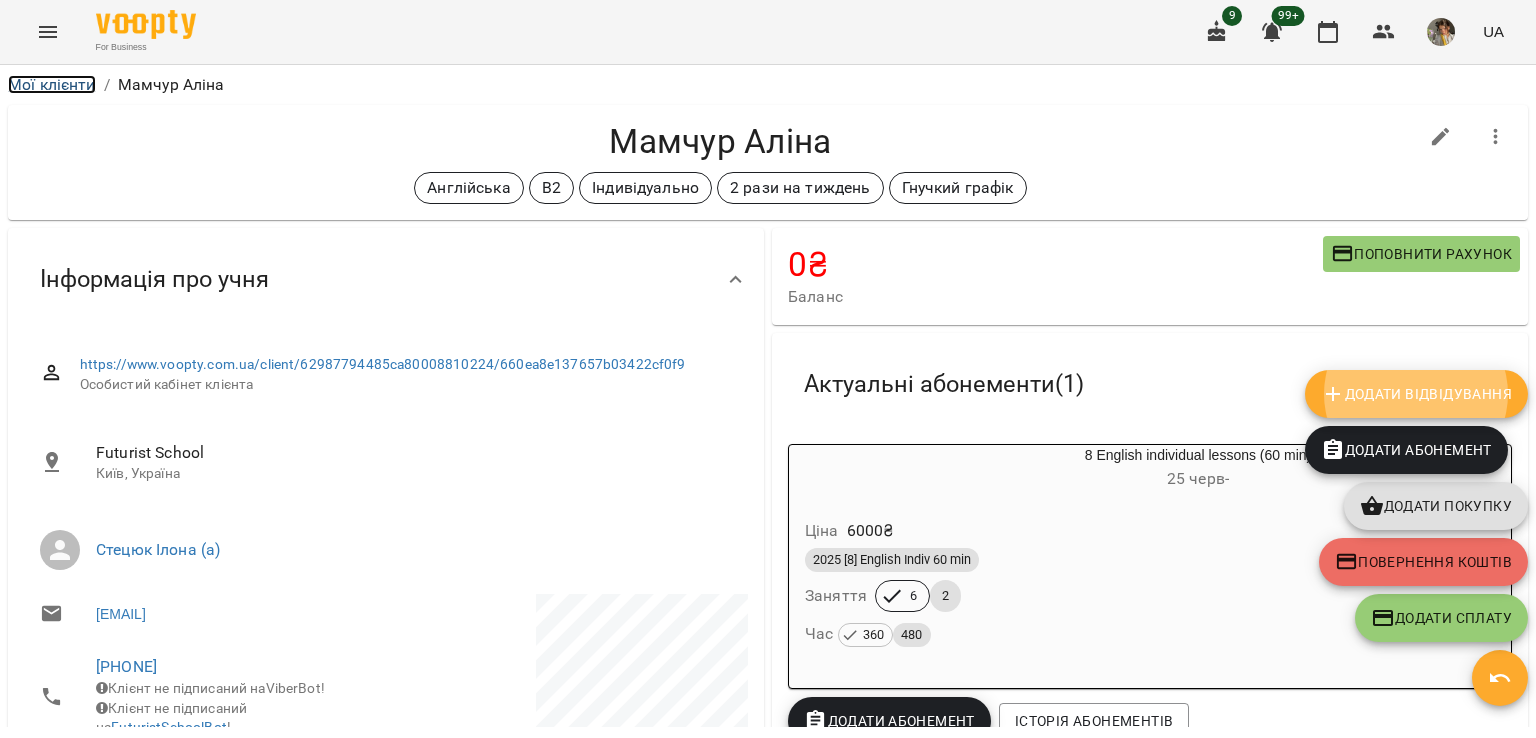 click on "Мої клієнти" at bounding box center (52, 84) 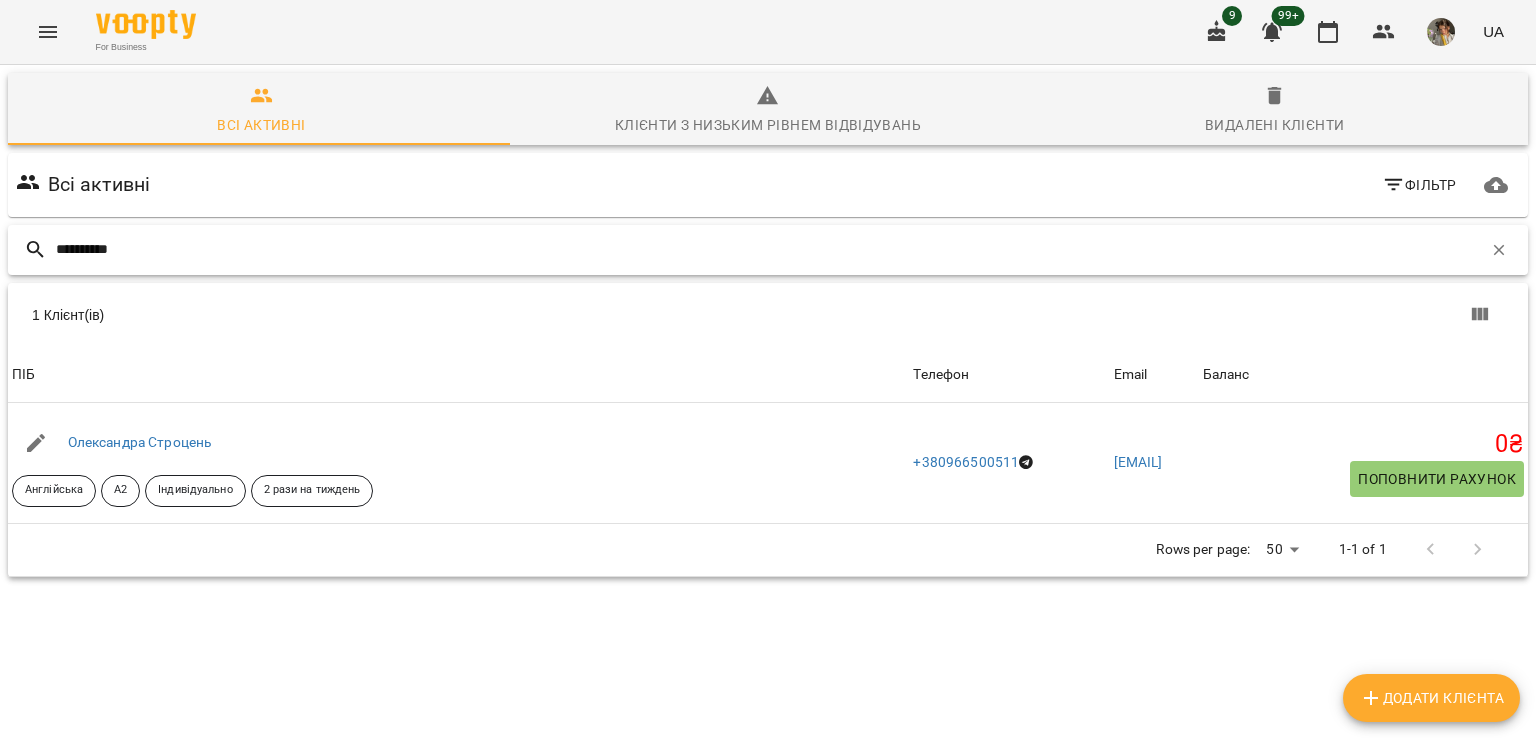 drag, startPoint x: 146, startPoint y: 249, endPoint x: 55, endPoint y: 254, distance: 91.13726 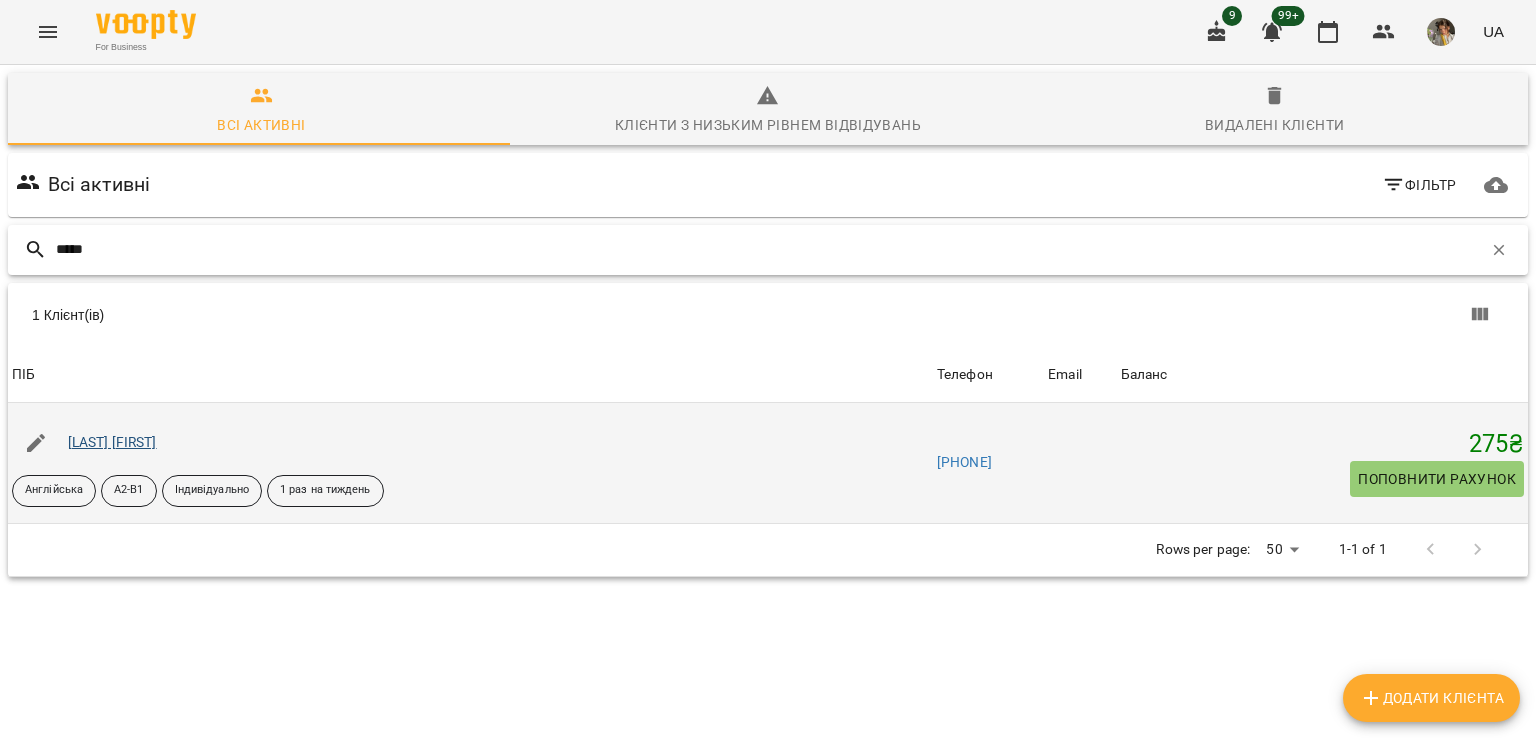 type on "*****" 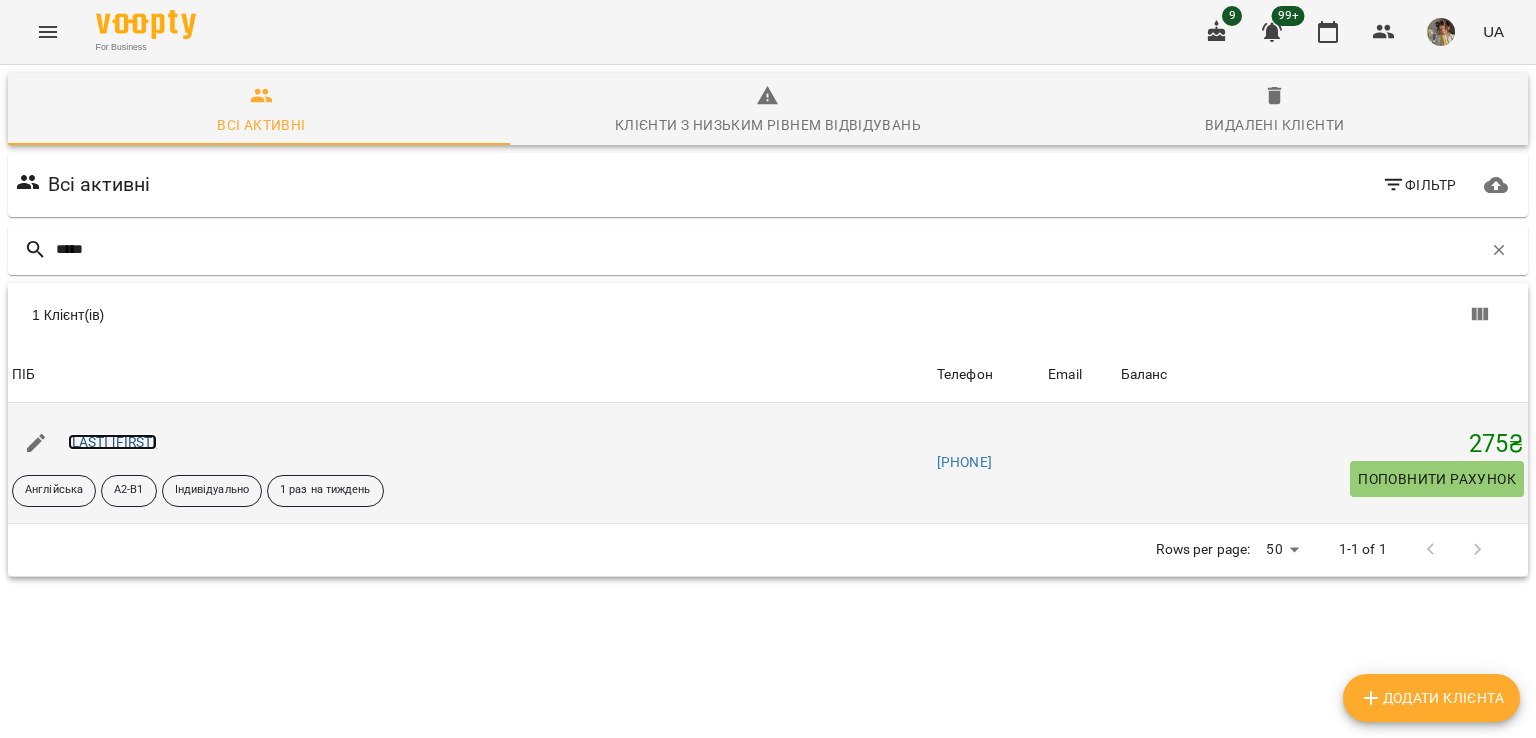 click on "[LAST] [FIRST]" at bounding box center (112, 442) 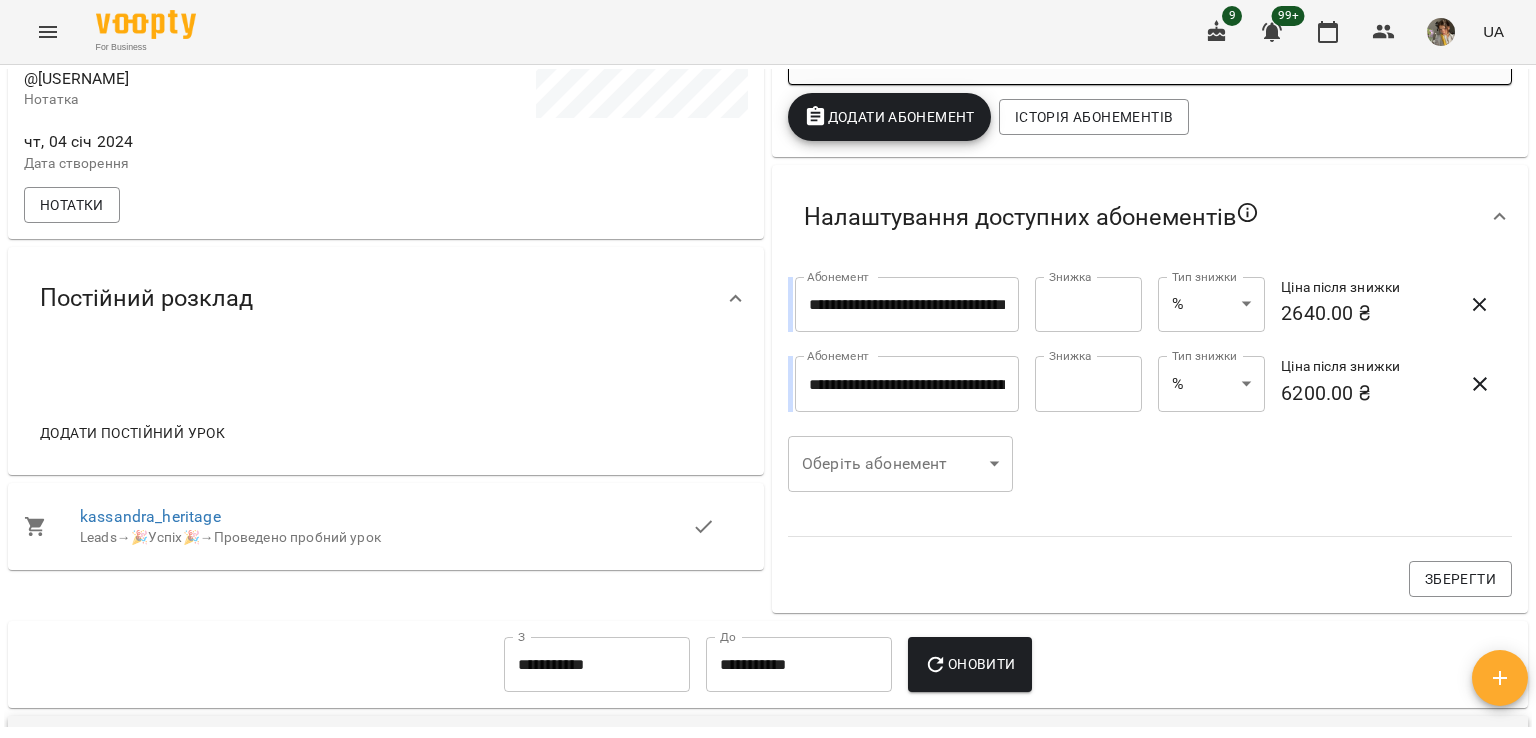 scroll, scrollTop: 548, scrollLeft: 0, axis: vertical 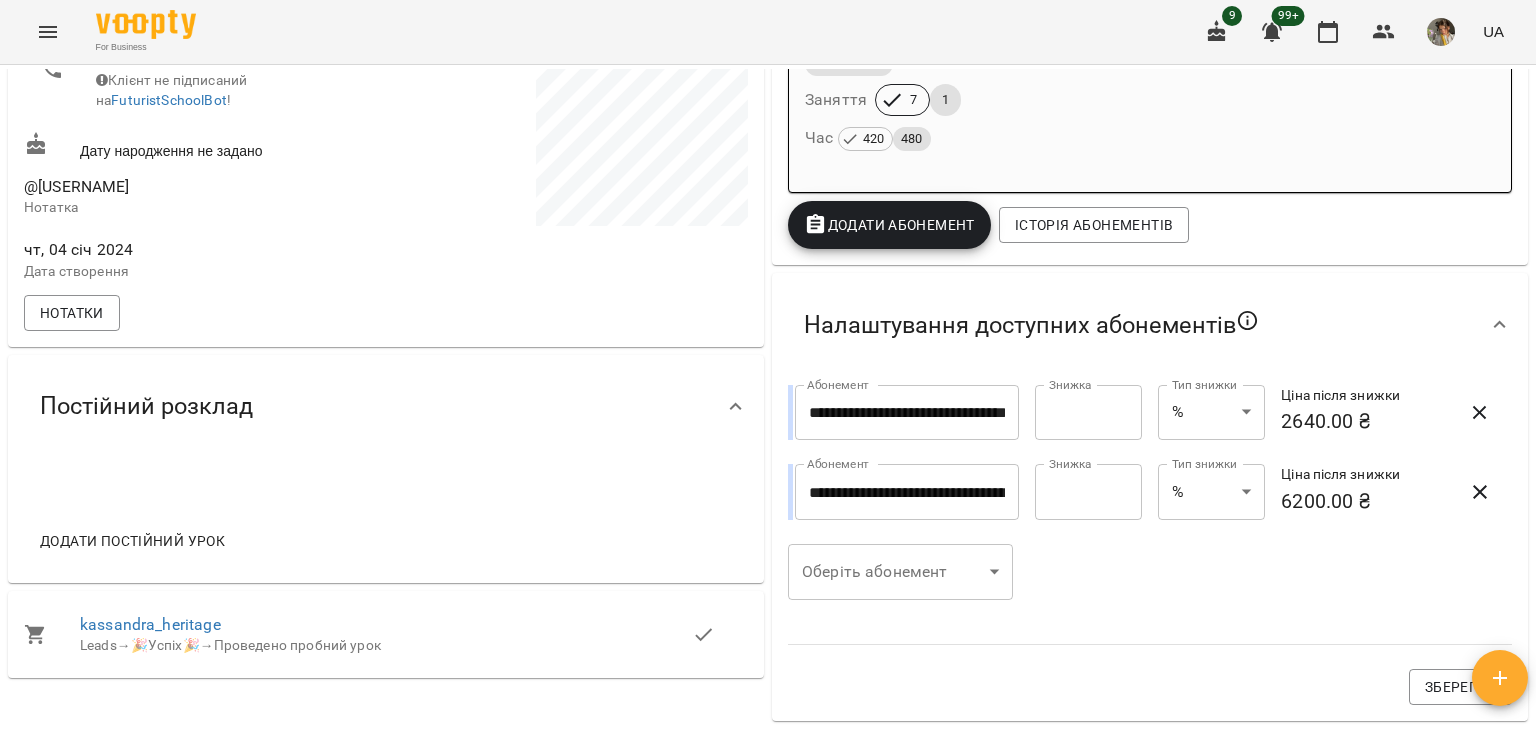click on "Додати постійний урок" at bounding box center (132, 541) 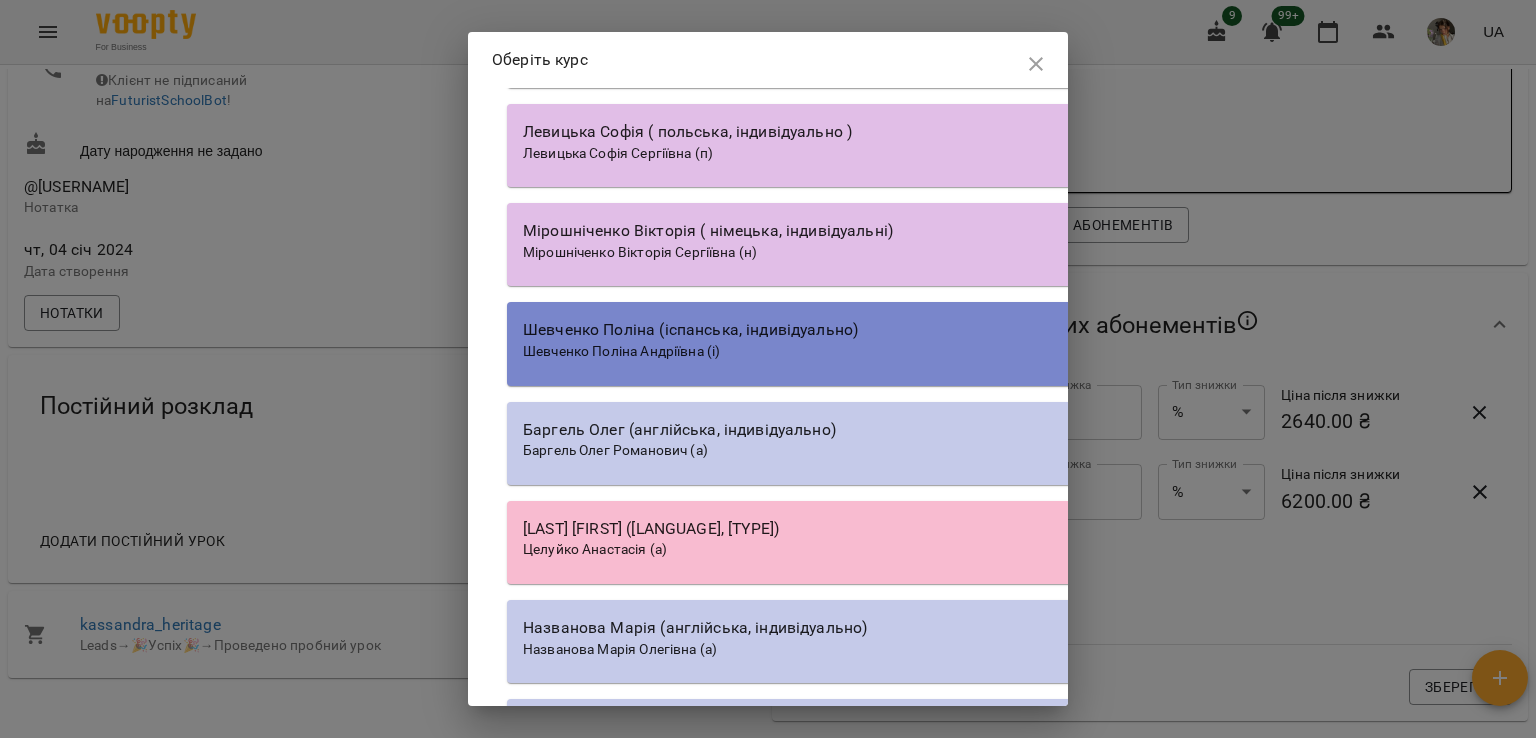 scroll, scrollTop: 20498, scrollLeft: 0, axis: vertical 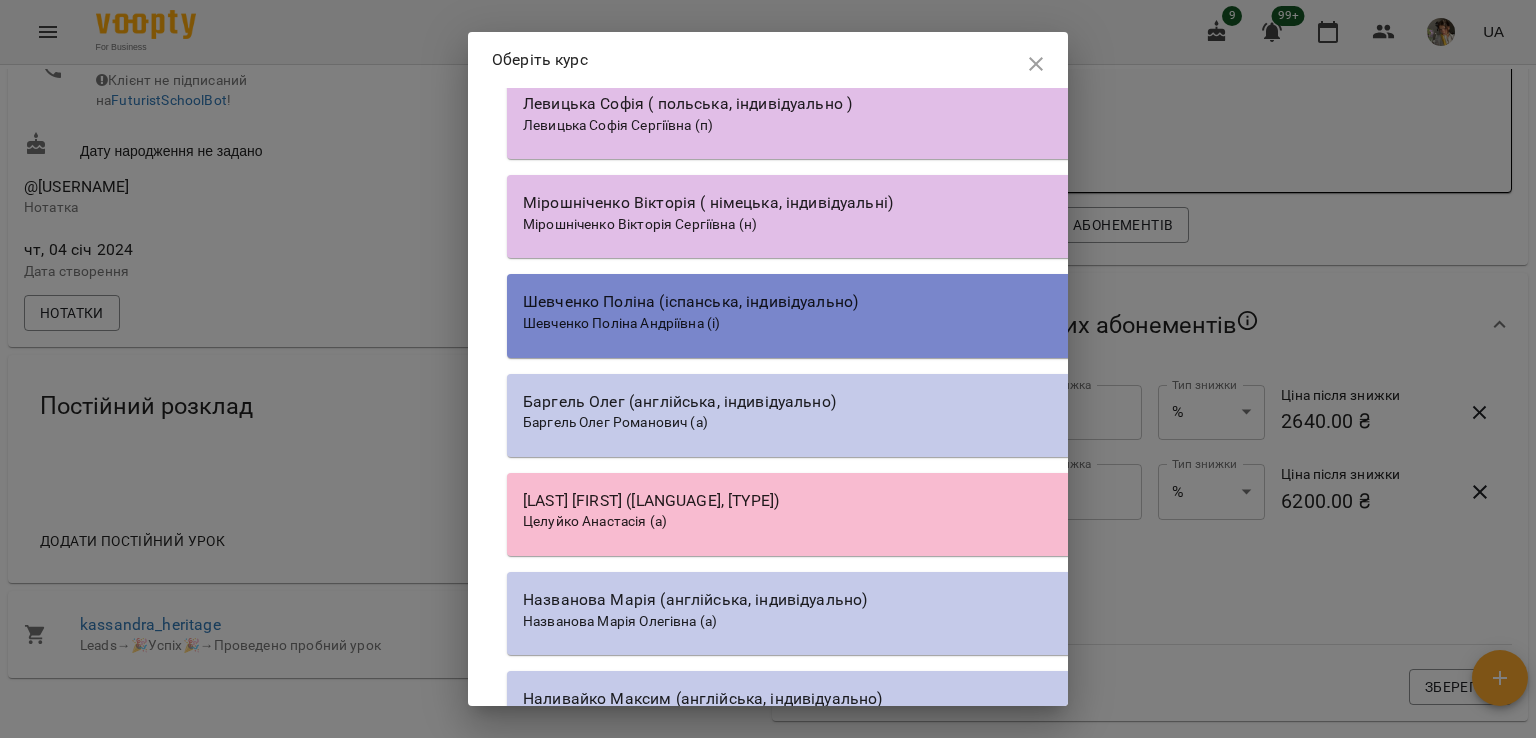 click on "Біла Євгенія (англійська, індивідуально)" at bounding box center [1077, -293] 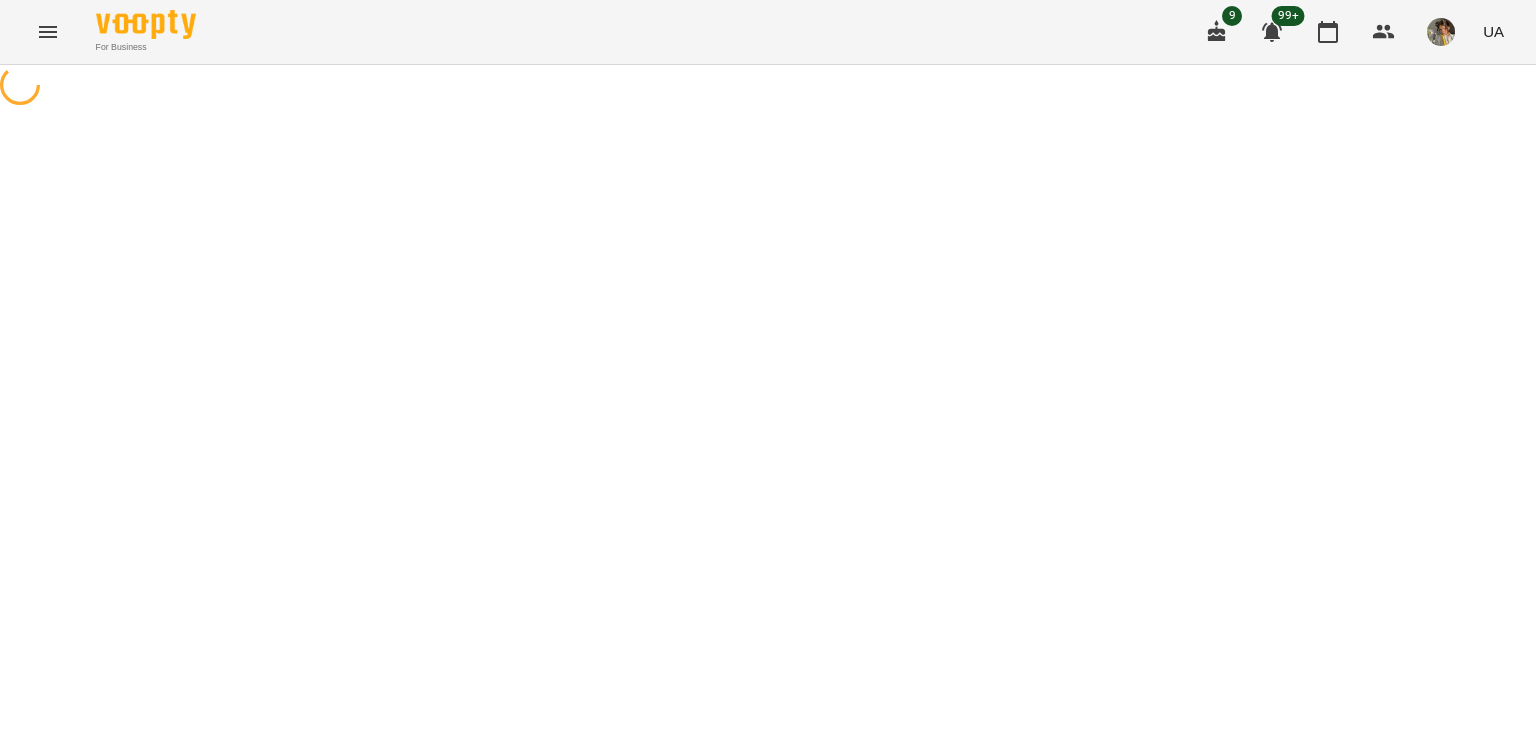 select on "**********" 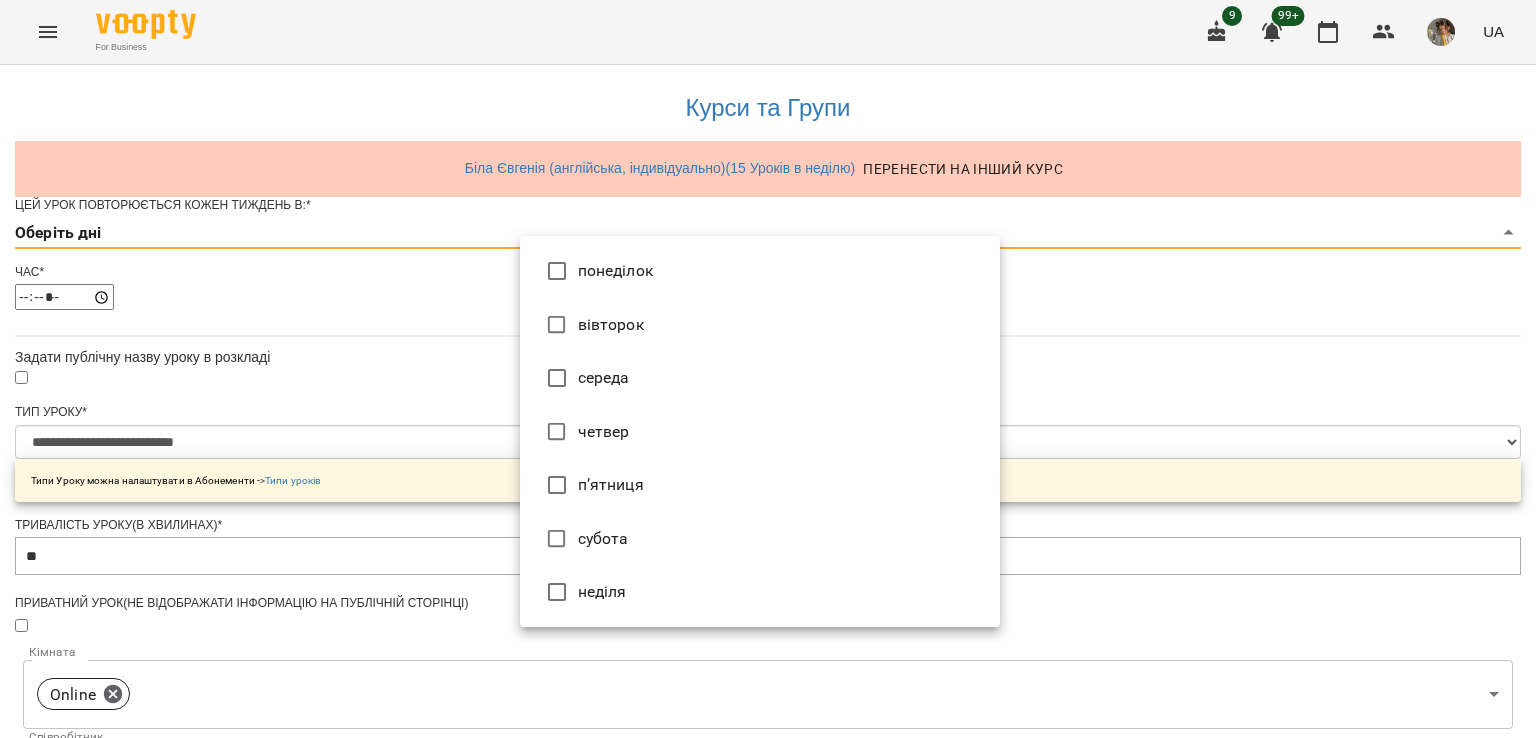 click on "**********" at bounding box center [768, 644] 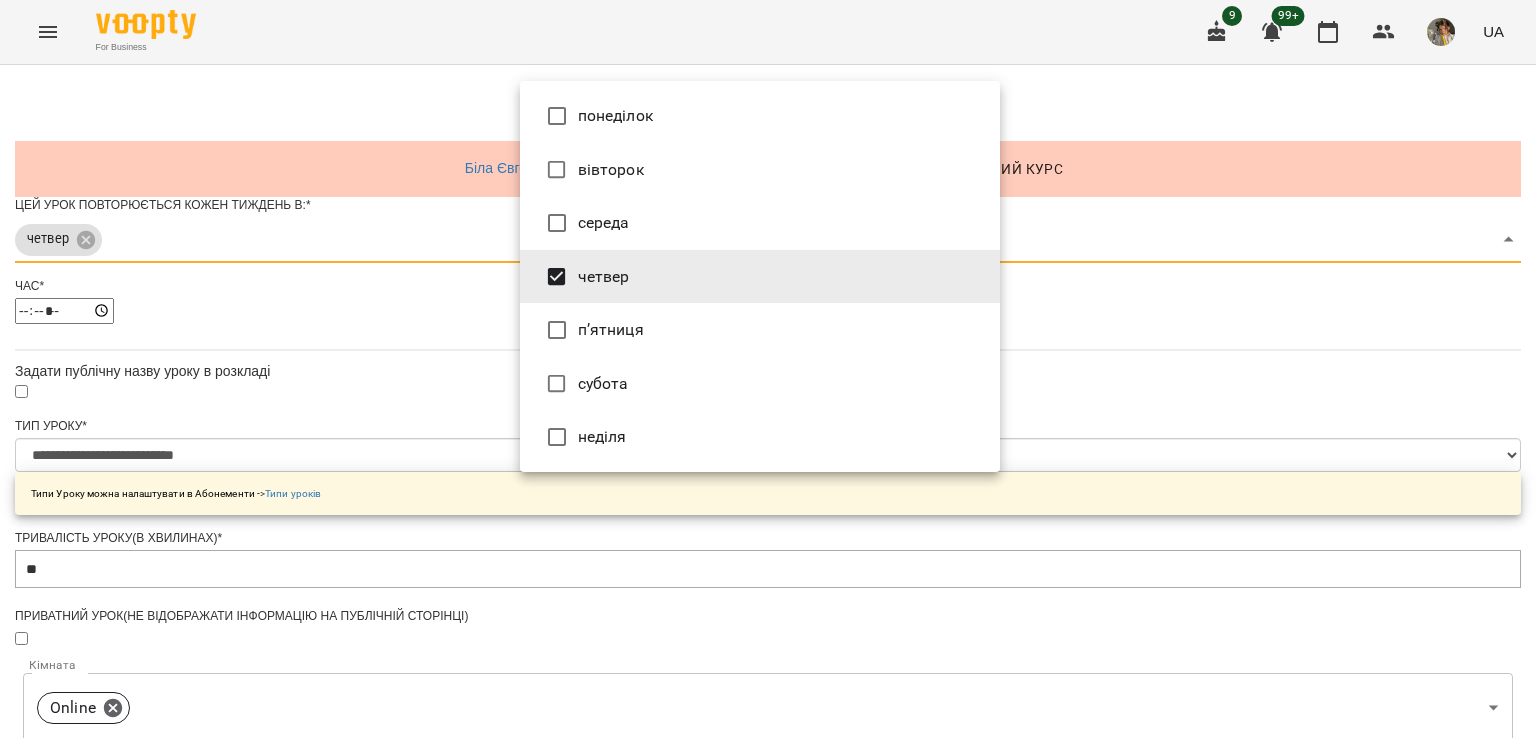 click at bounding box center (768, 369) 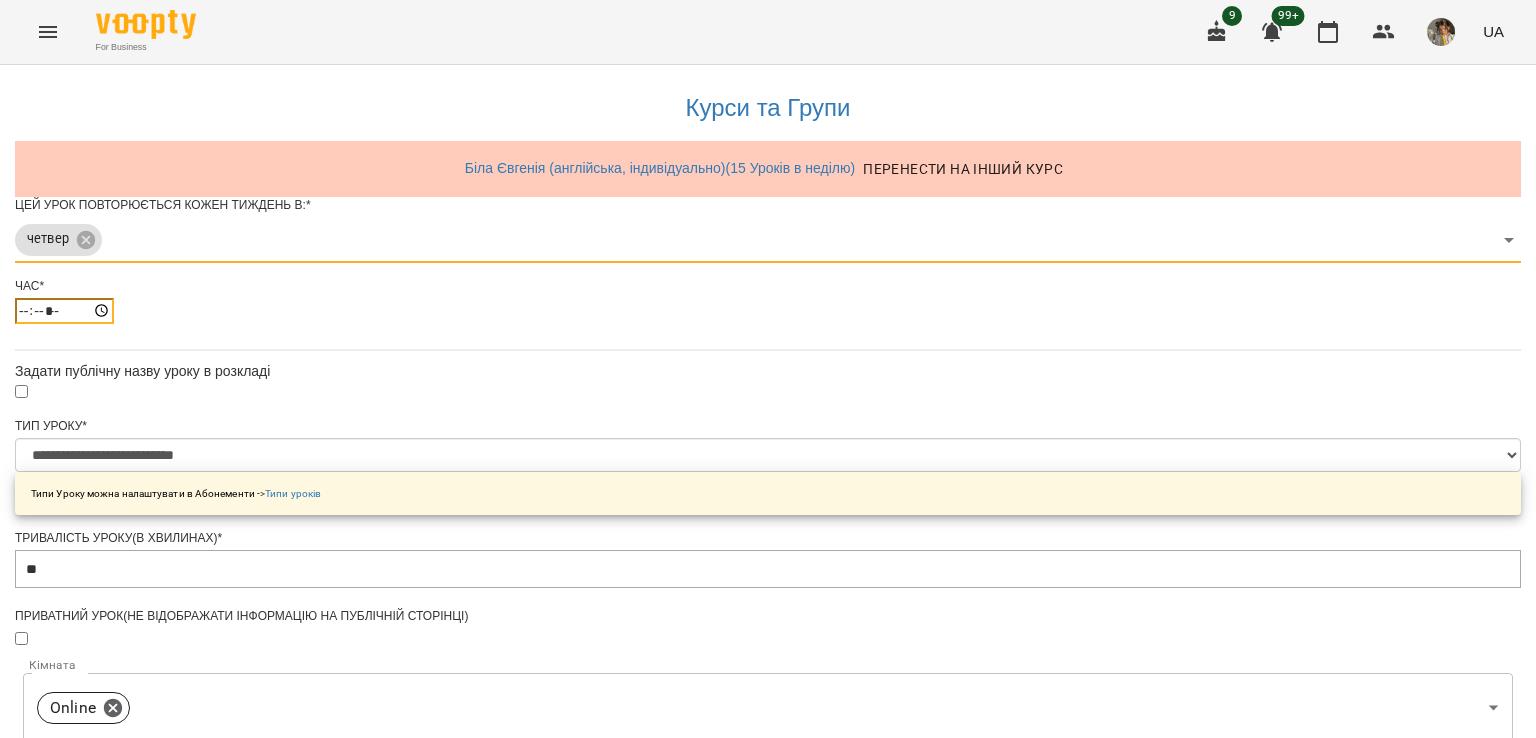 click on "*****" at bounding box center (64, 311) 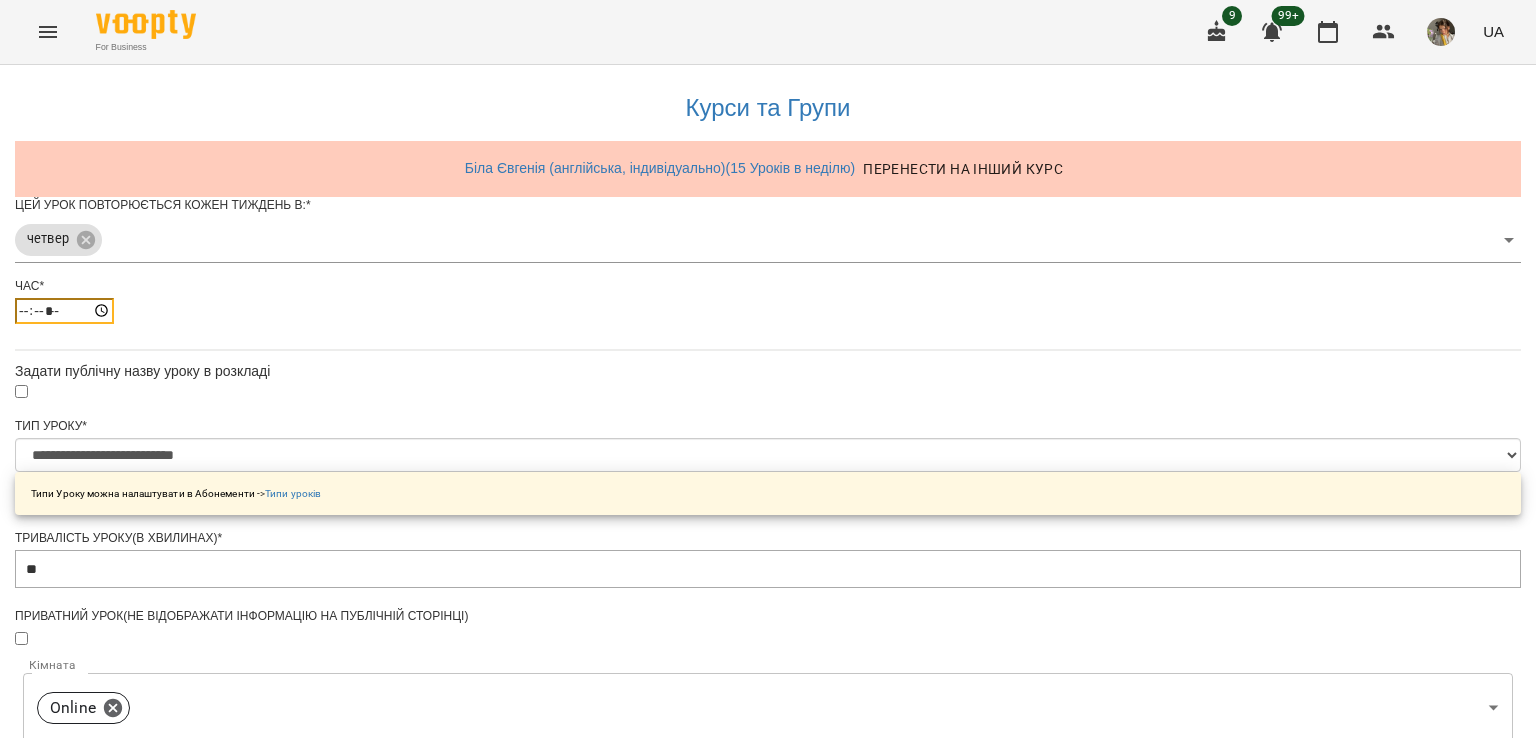 type on "*****" 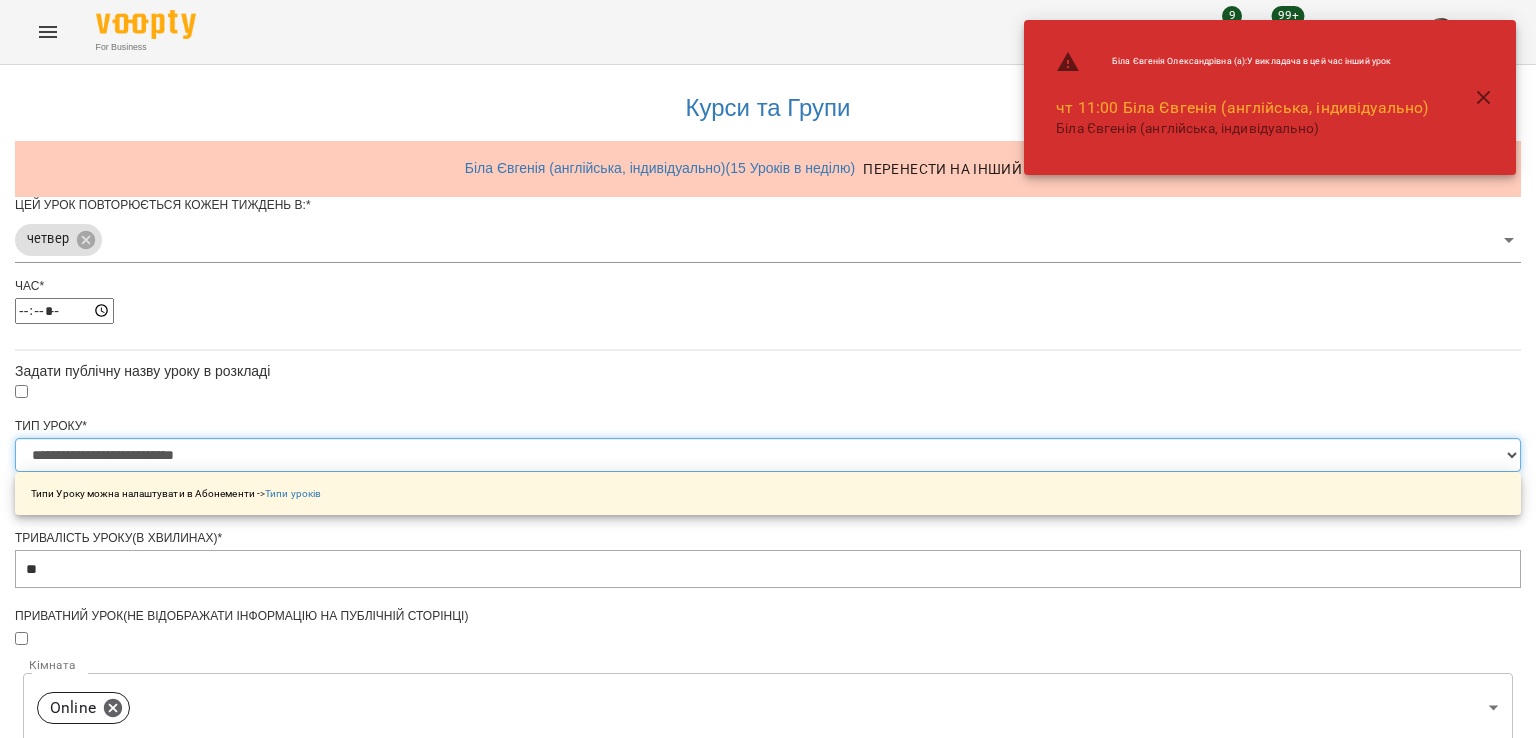 click on "**********" at bounding box center [768, 455] 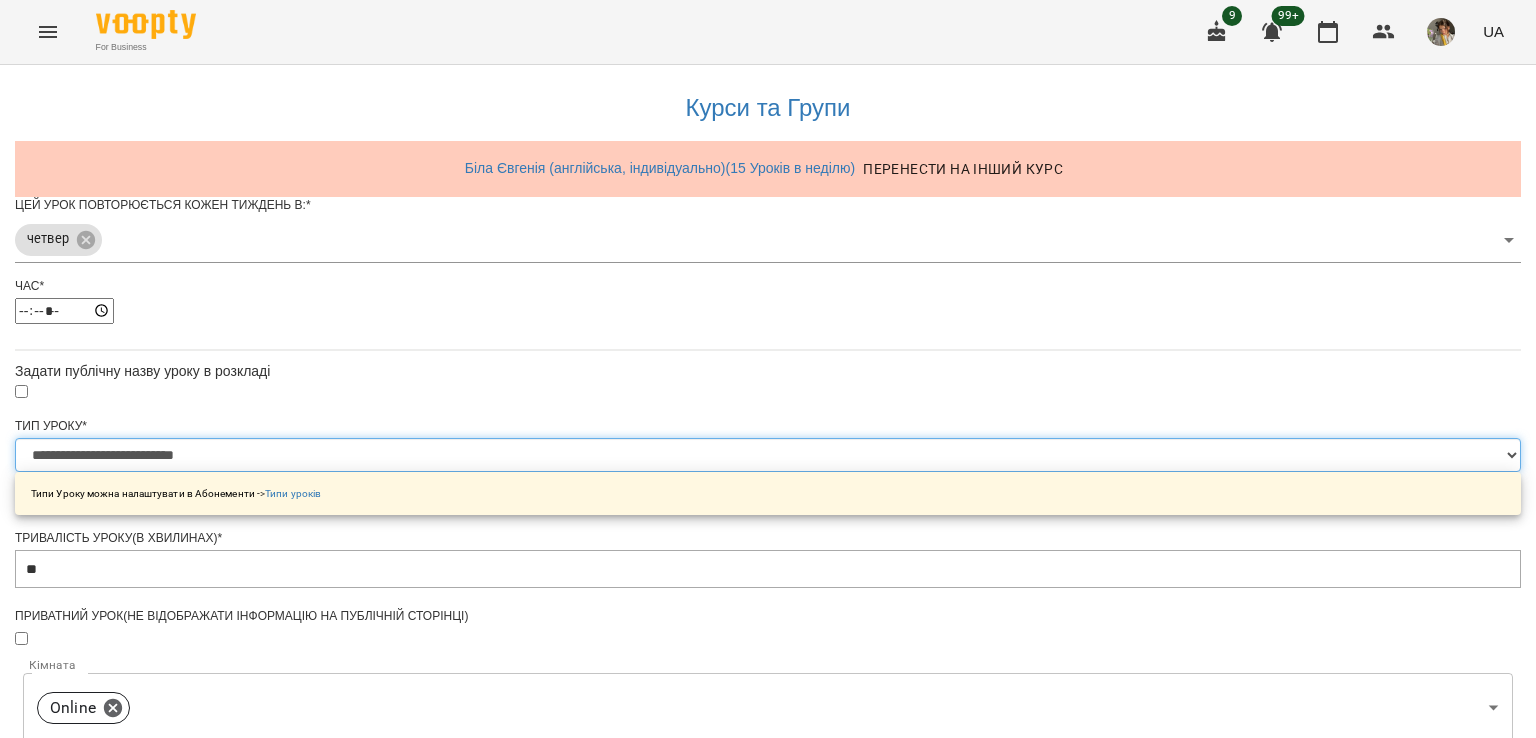select on "**********" 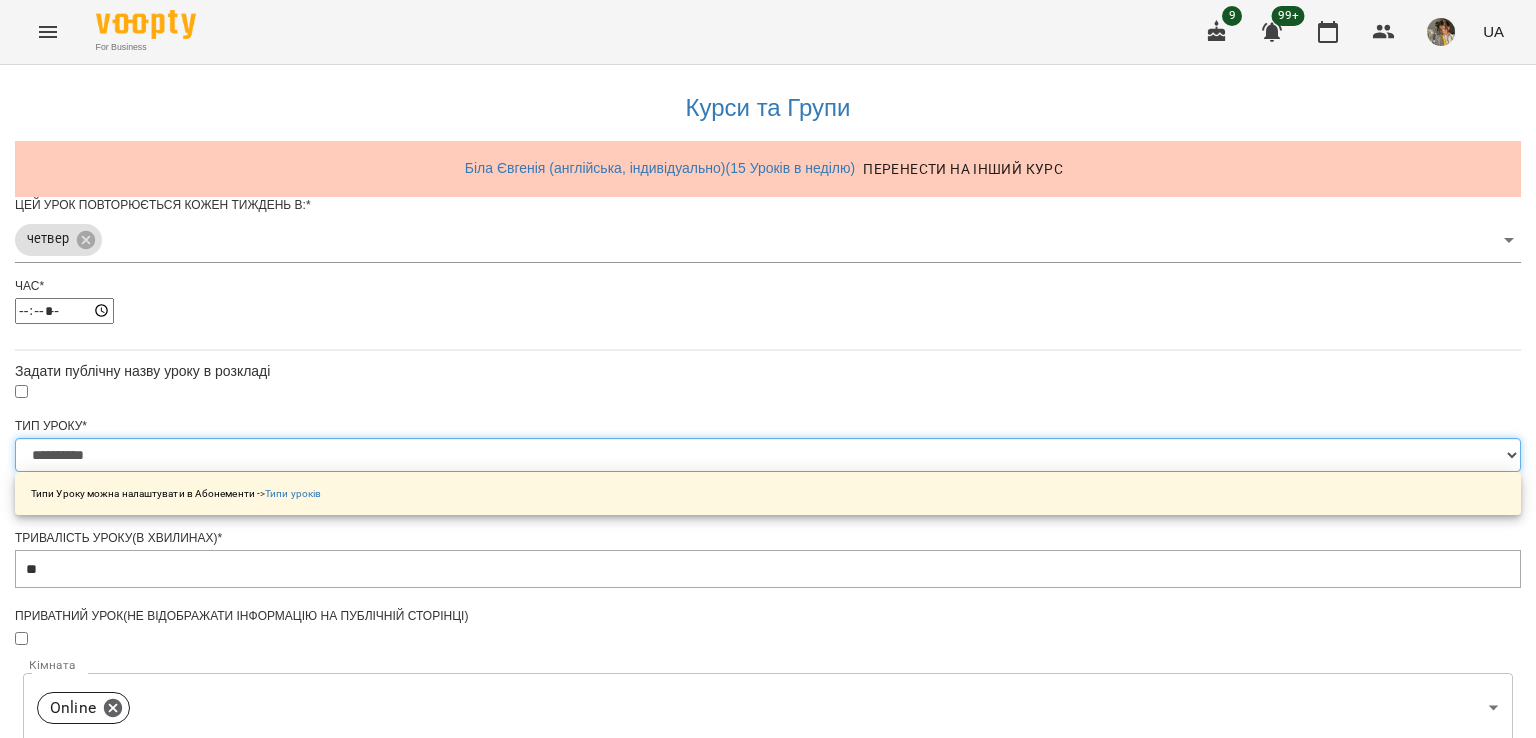 click on "**********" at bounding box center (768, 455) 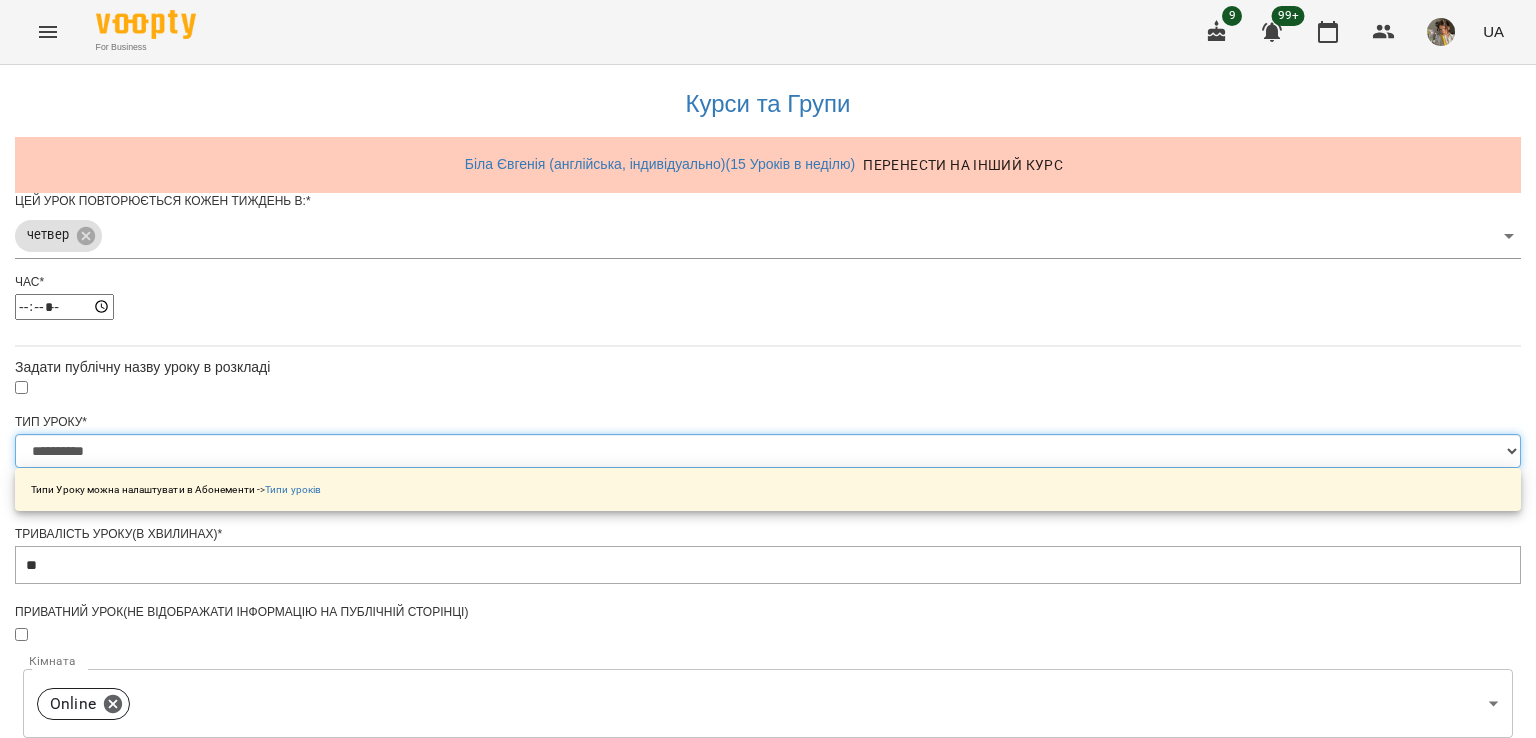 scroll, scrollTop: 703, scrollLeft: 0, axis: vertical 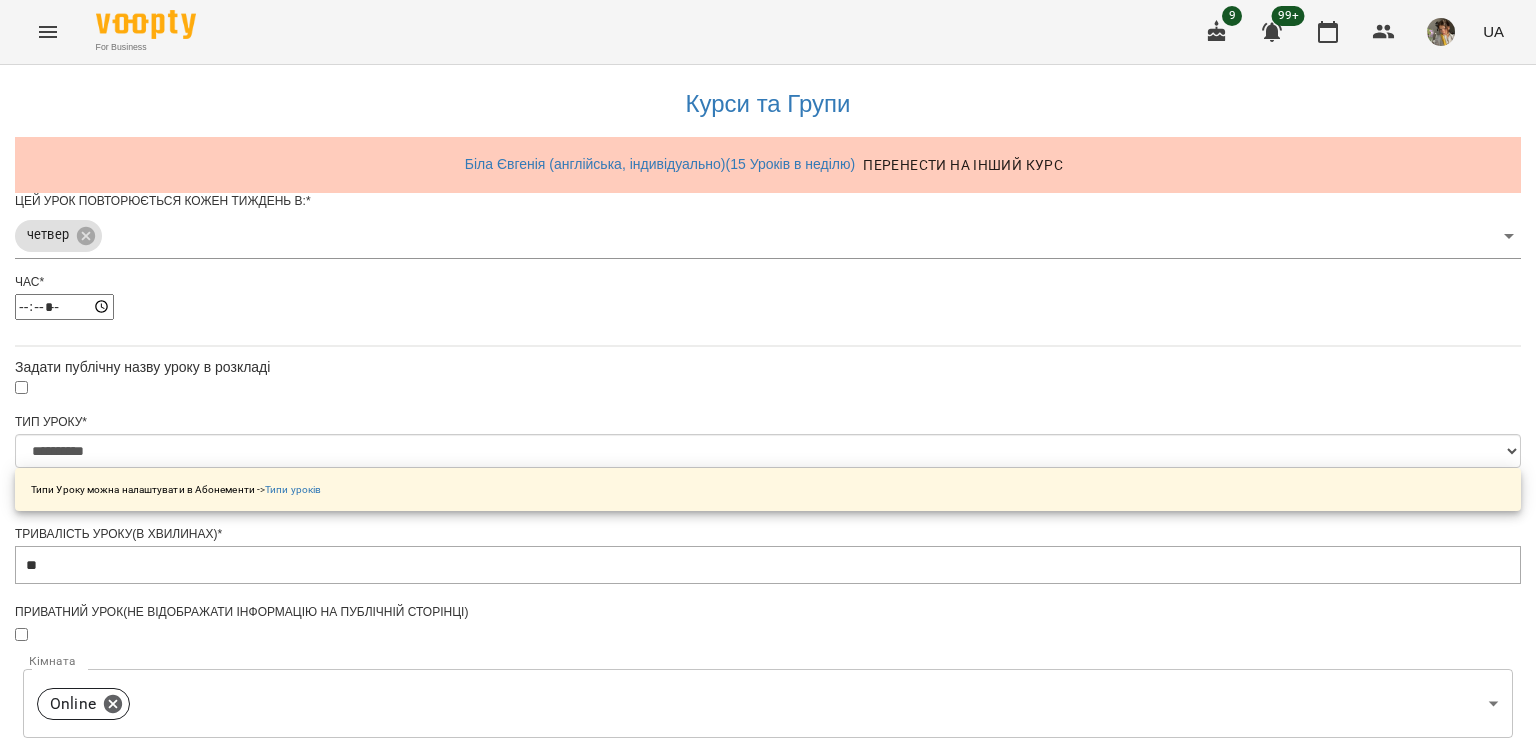 click on "**********" at bounding box center [108, 1225] 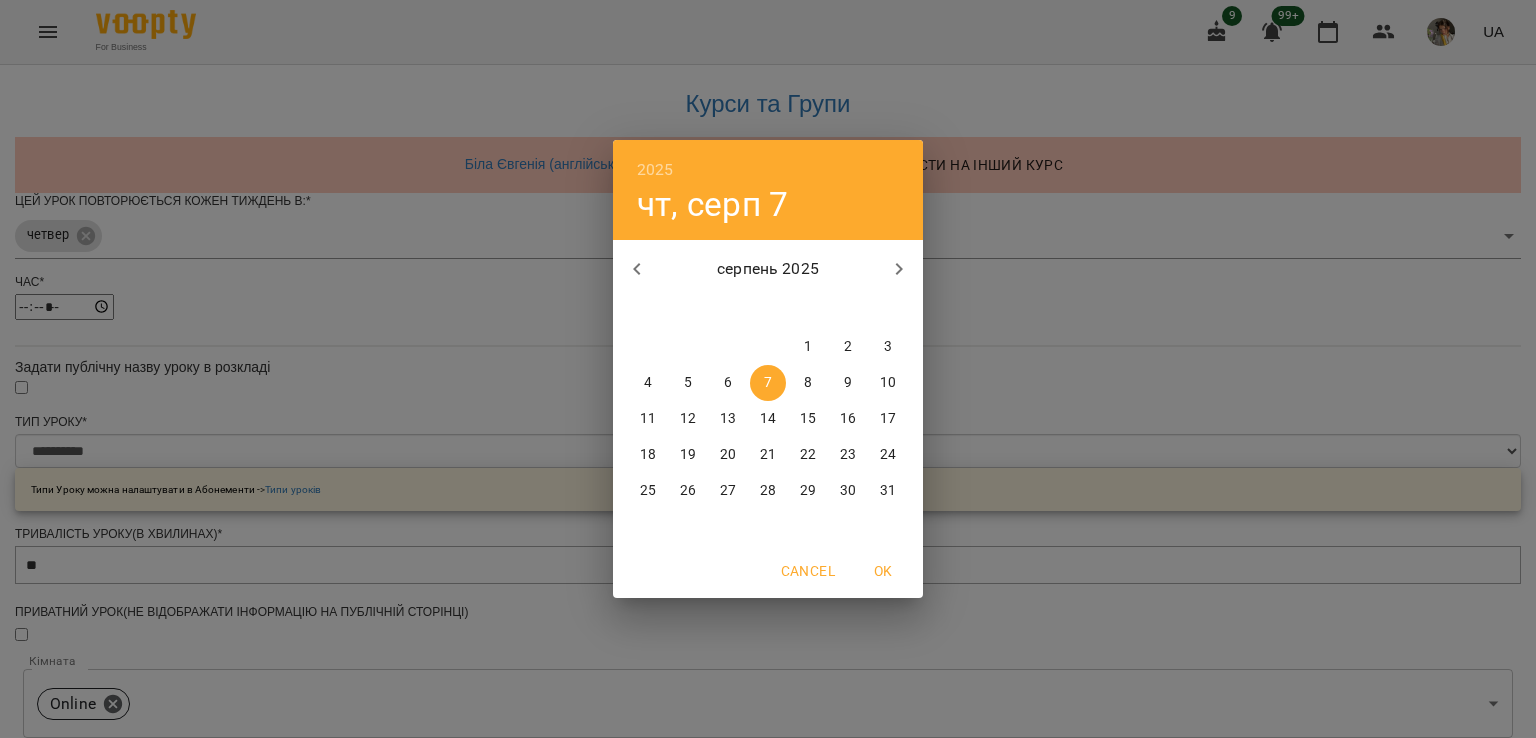 click on "8" at bounding box center [808, 383] 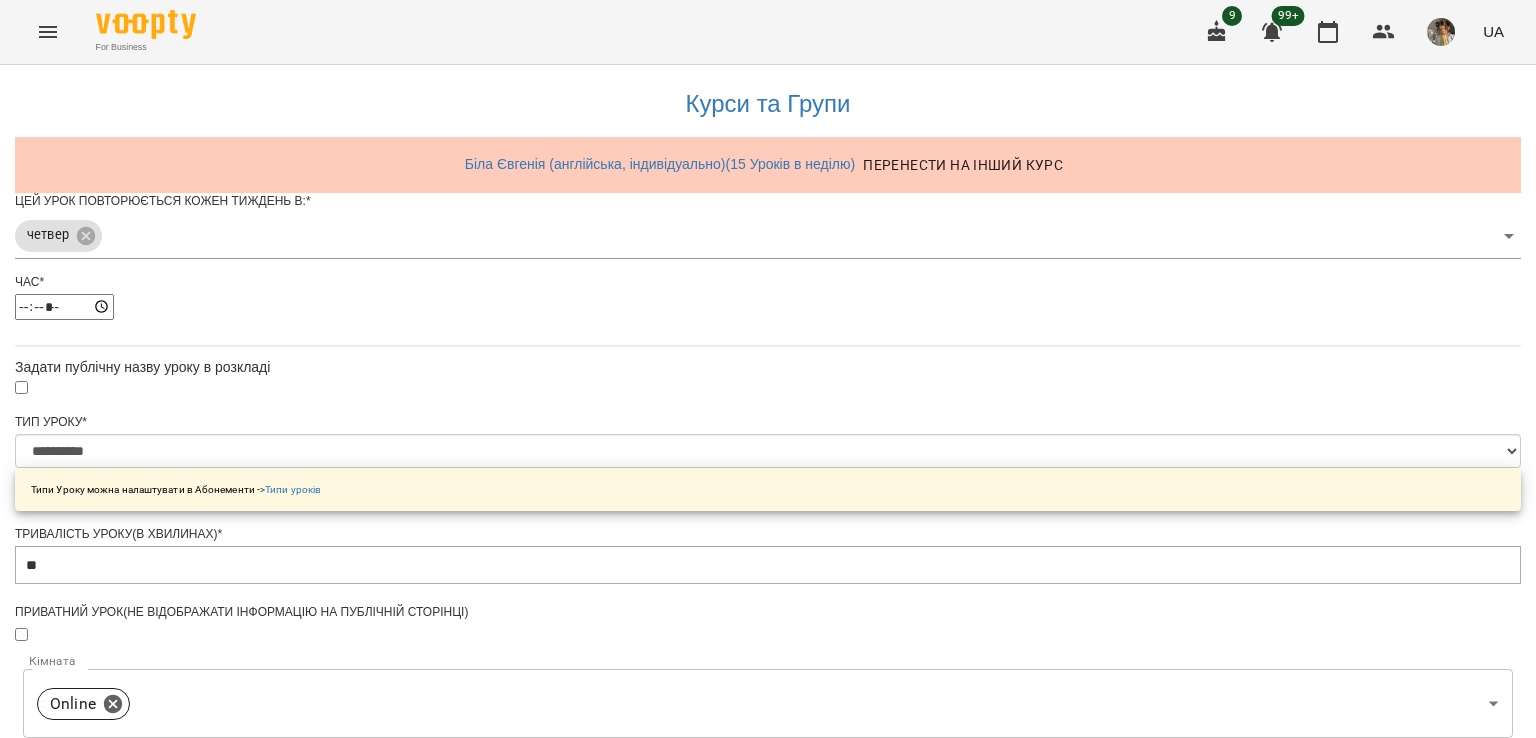 scroll, scrollTop: 759, scrollLeft: 0, axis: vertical 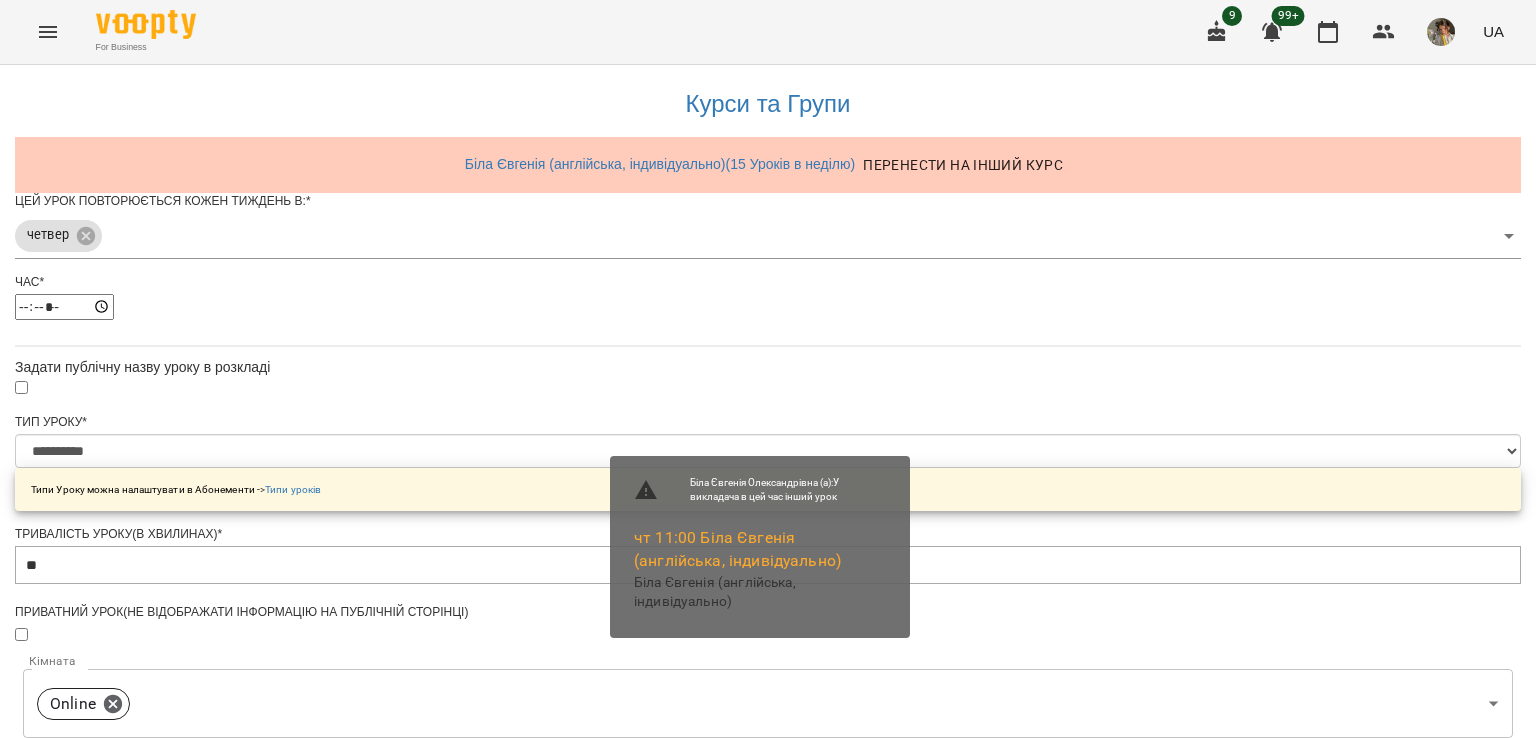 click on "Зберегти" at bounding box center [768, 1327] 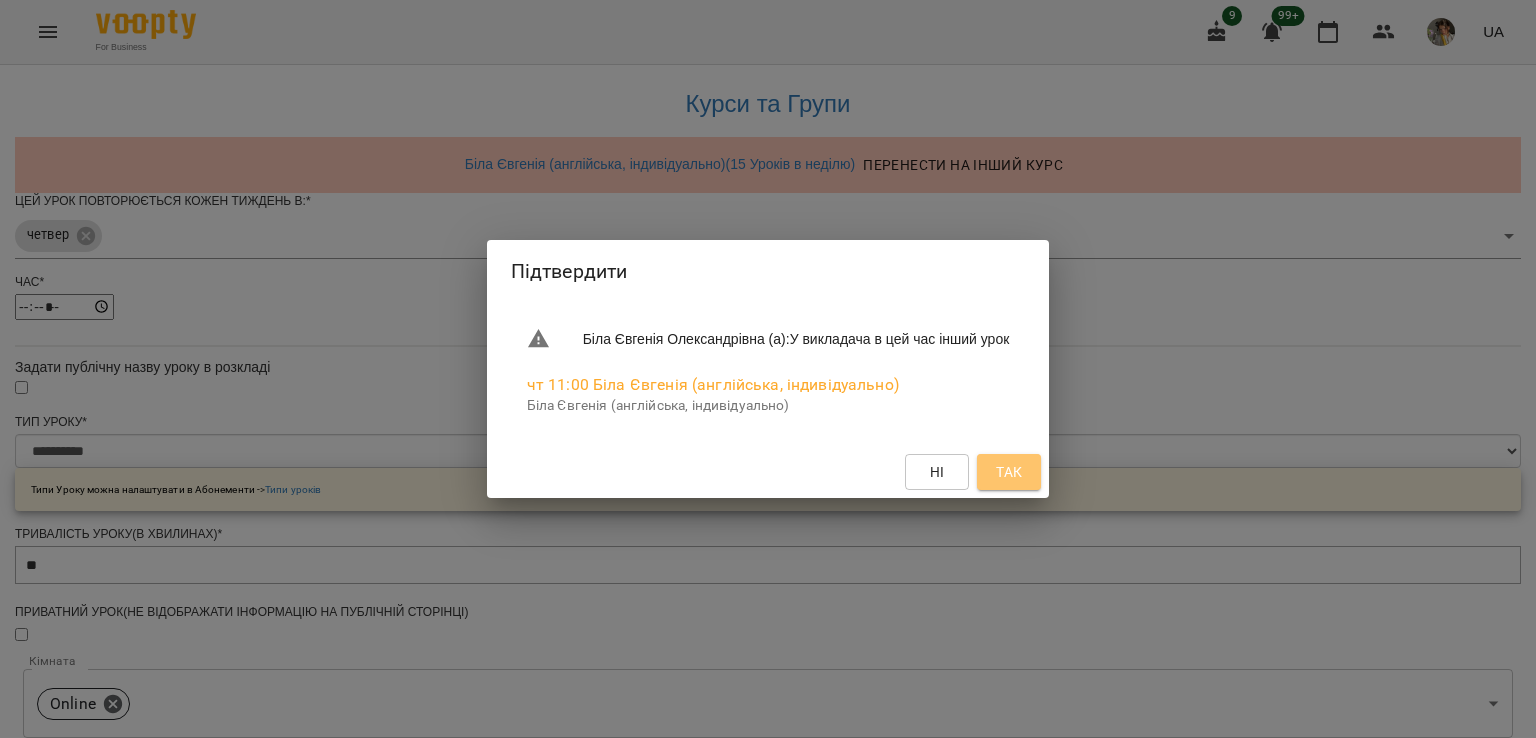 click on "Так" at bounding box center [1009, 472] 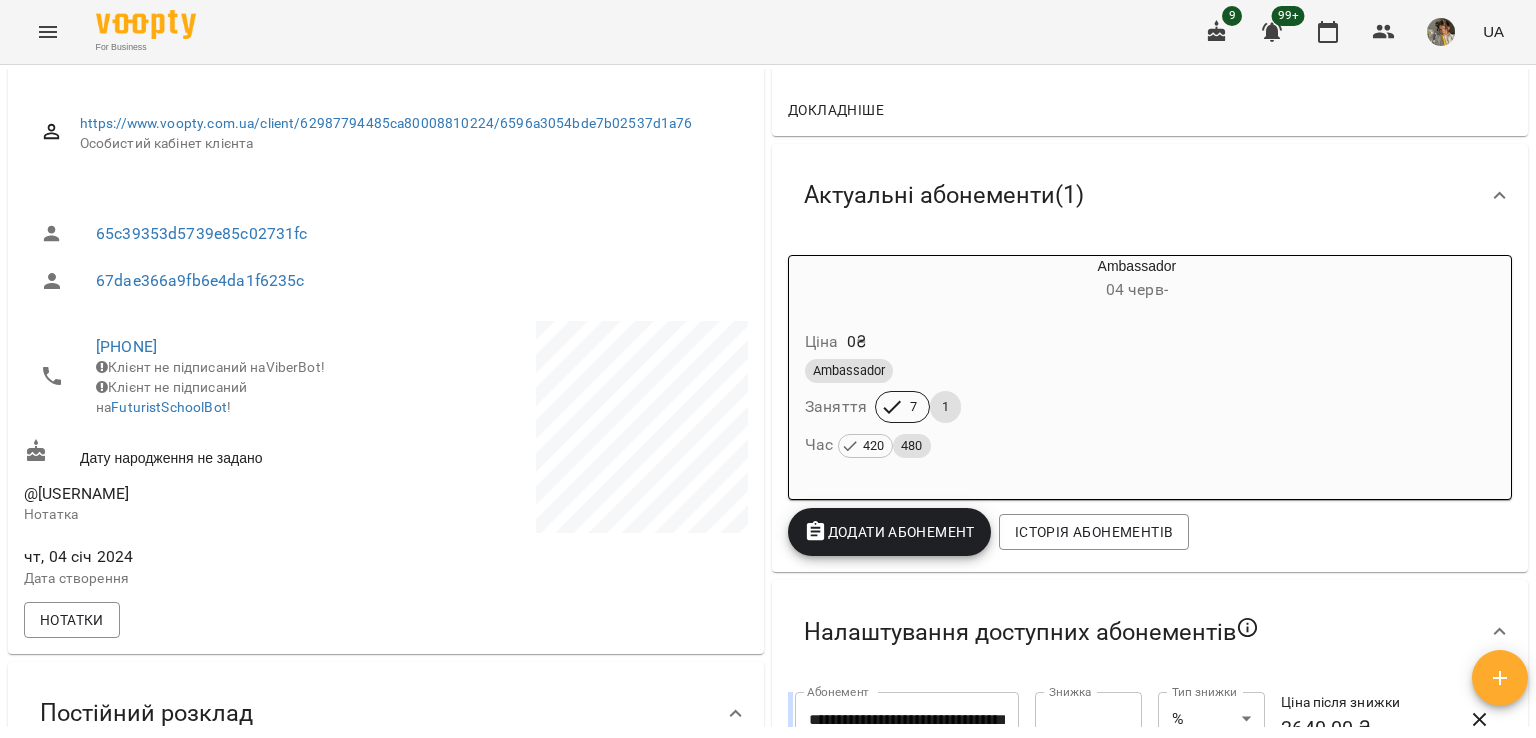 scroll, scrollTop: 0, scrollLeft: 0, axis: both 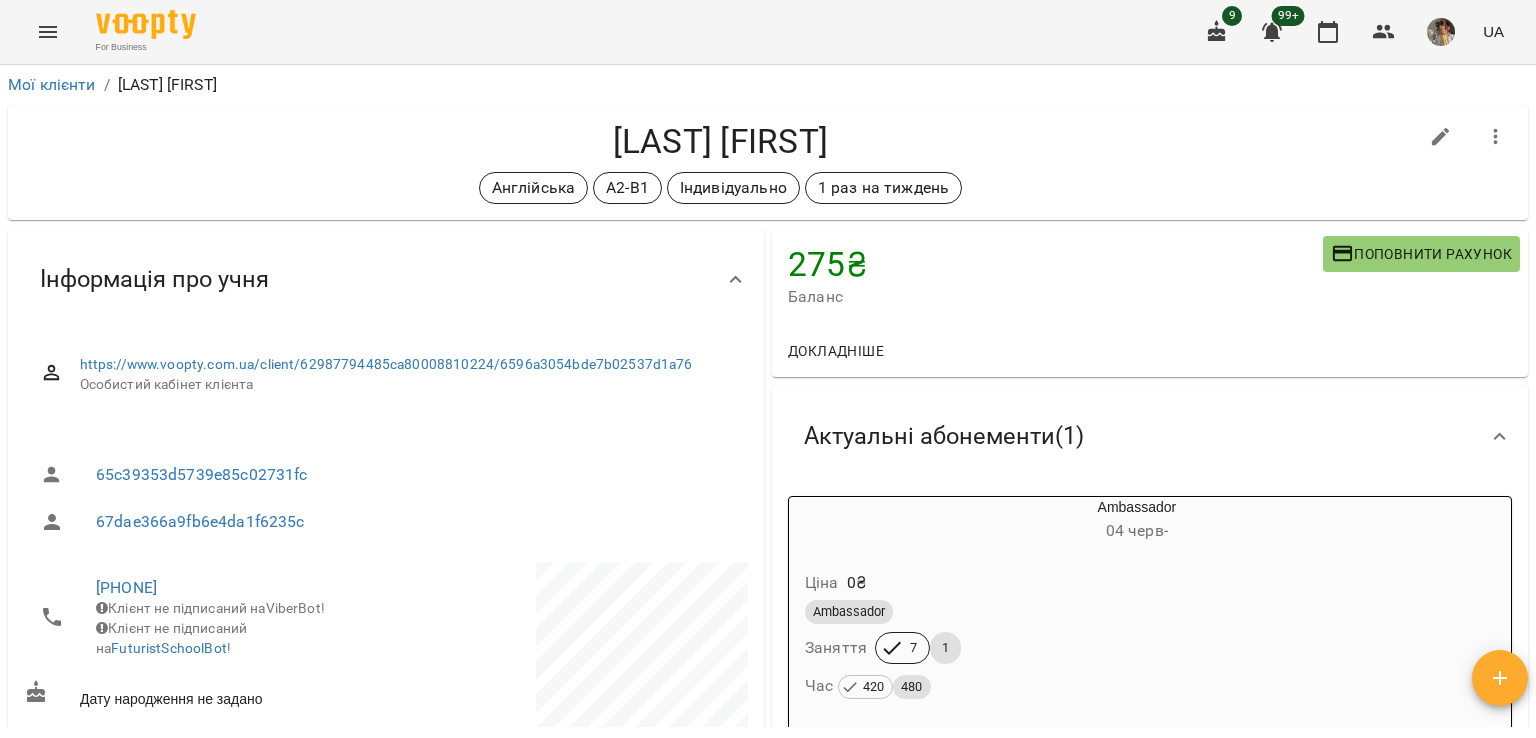 click 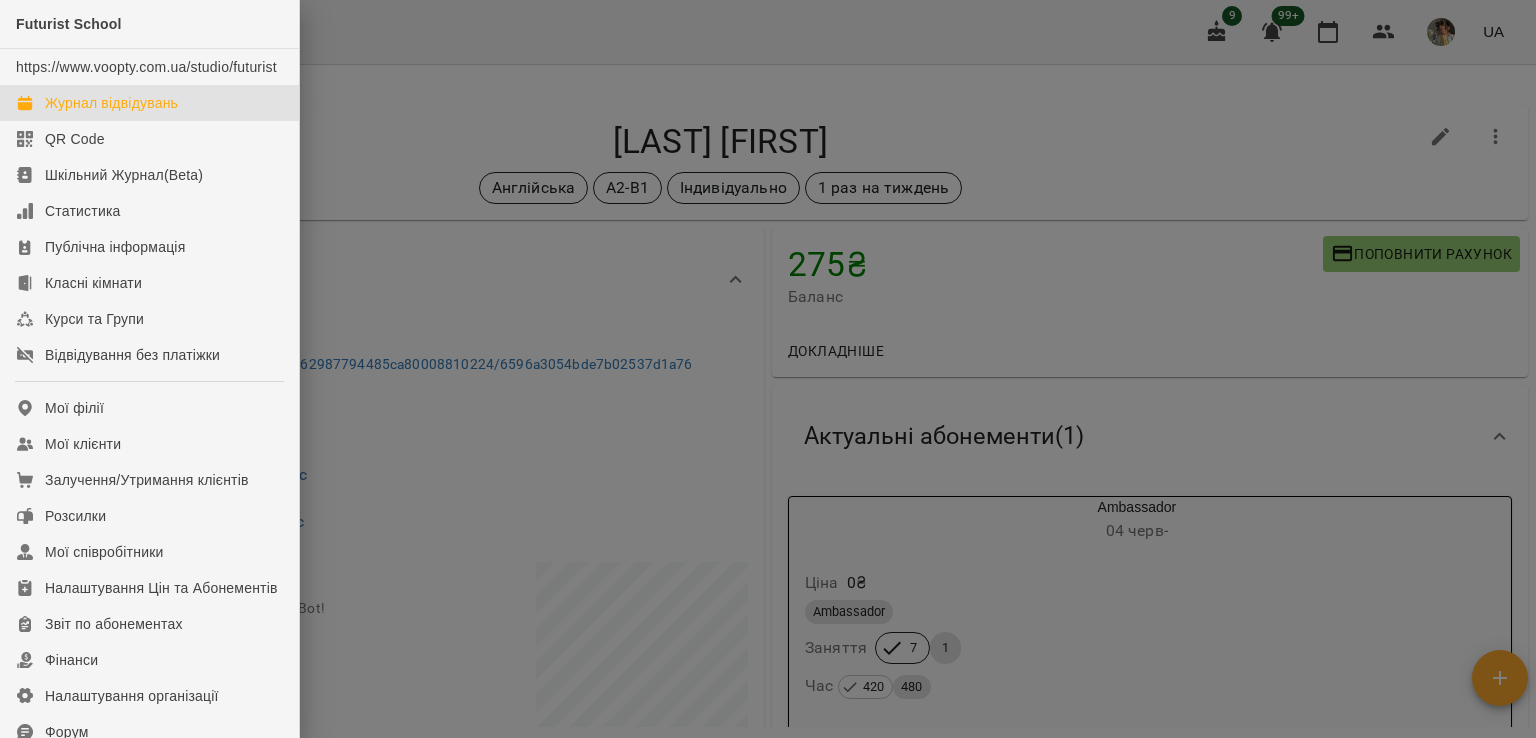 click on "Журнал відвідувань" at bounding box center (111, 103) 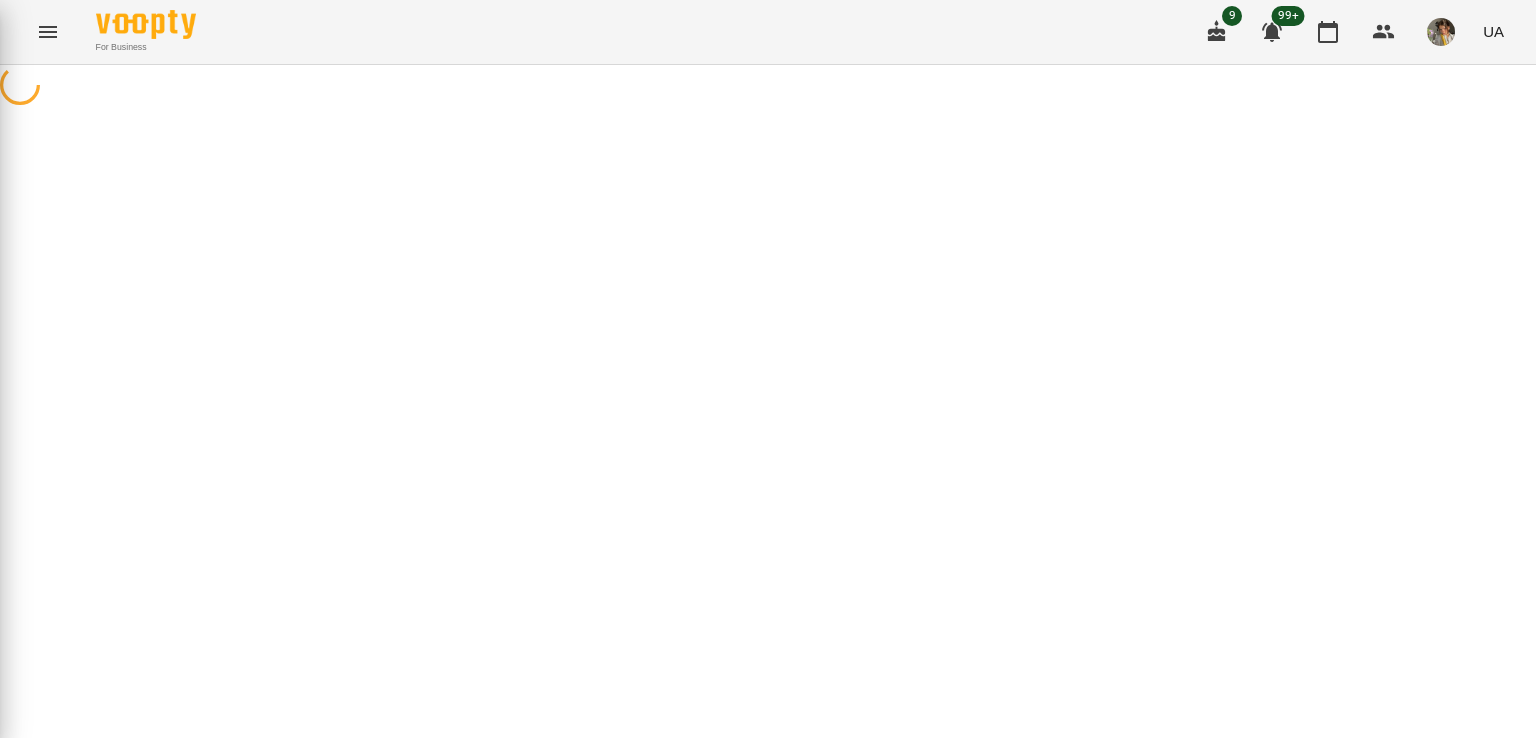 scroll, scrollTop: 0, scrollLeft: 0, axis: both 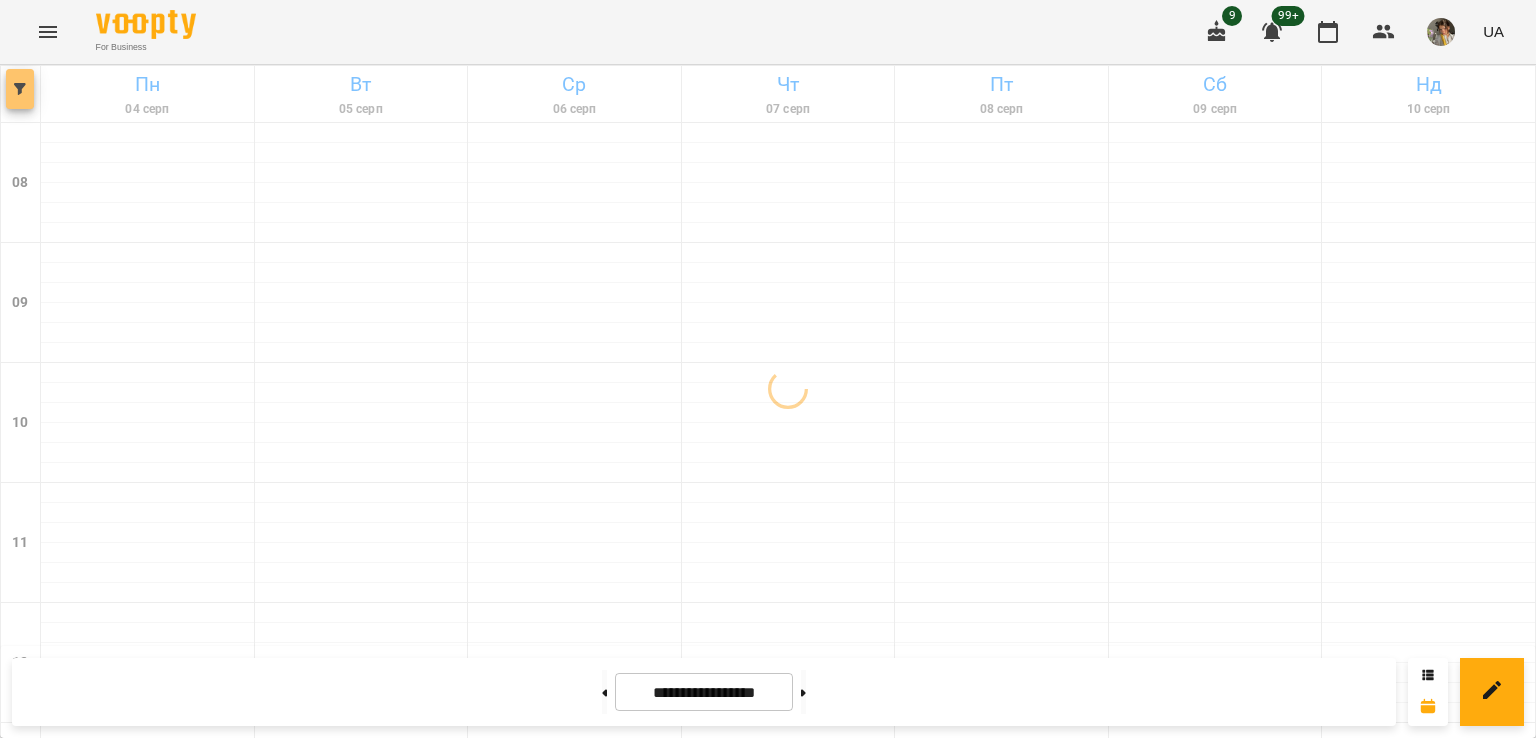 click 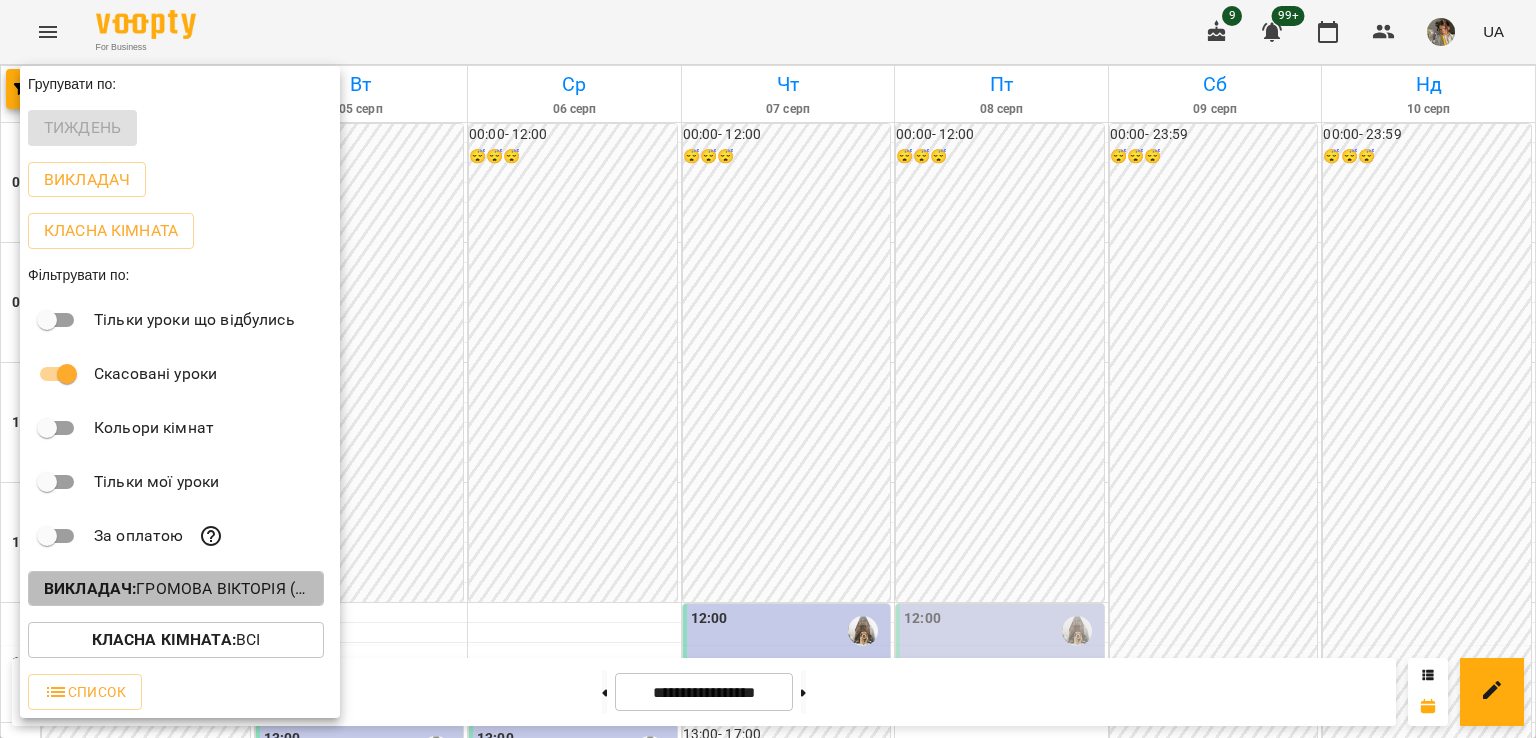 click on "Викладач : [LAST] [FIRST] (а)" at bounding box center [176, 589] 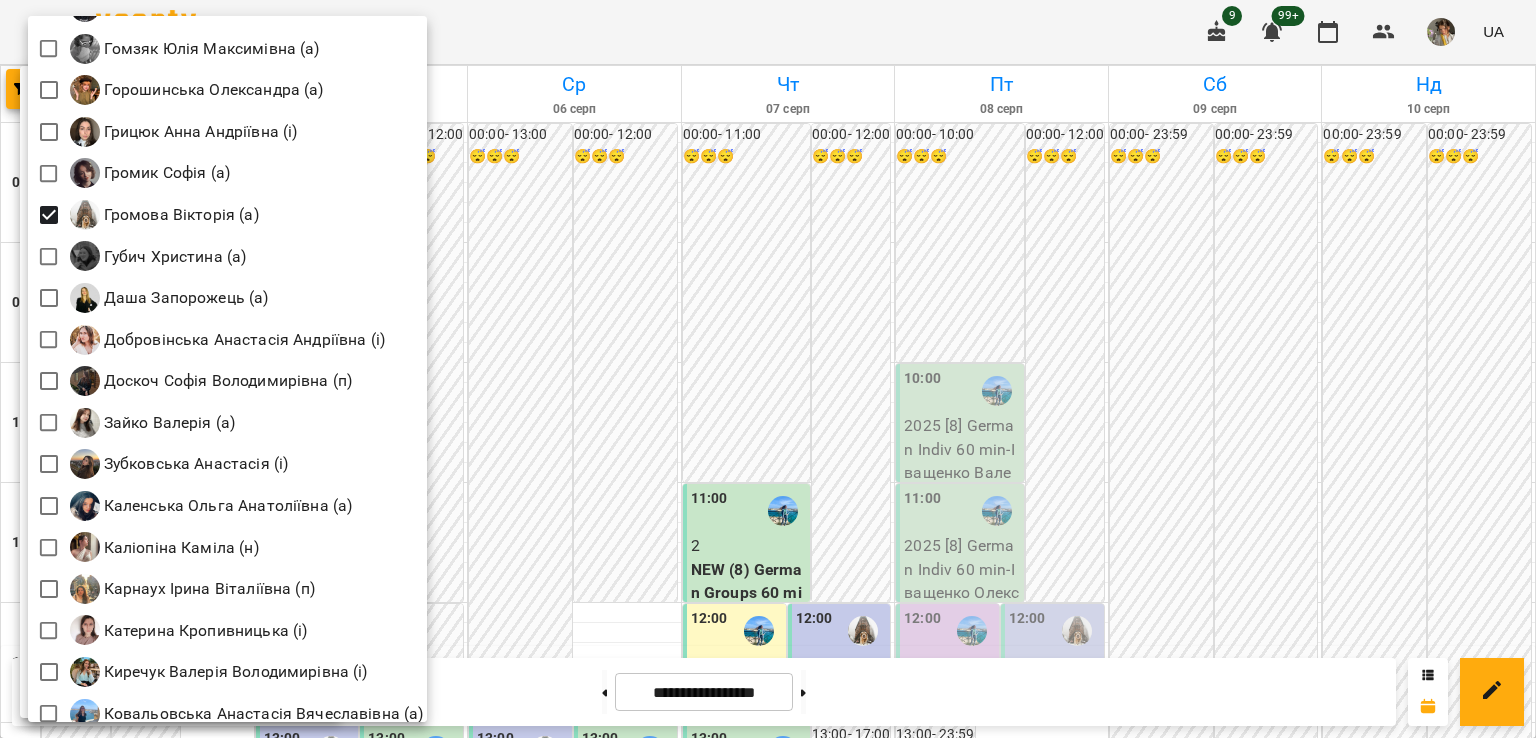 scroll, scrollTop: 860, scrollLeft: 0, axis: vertical 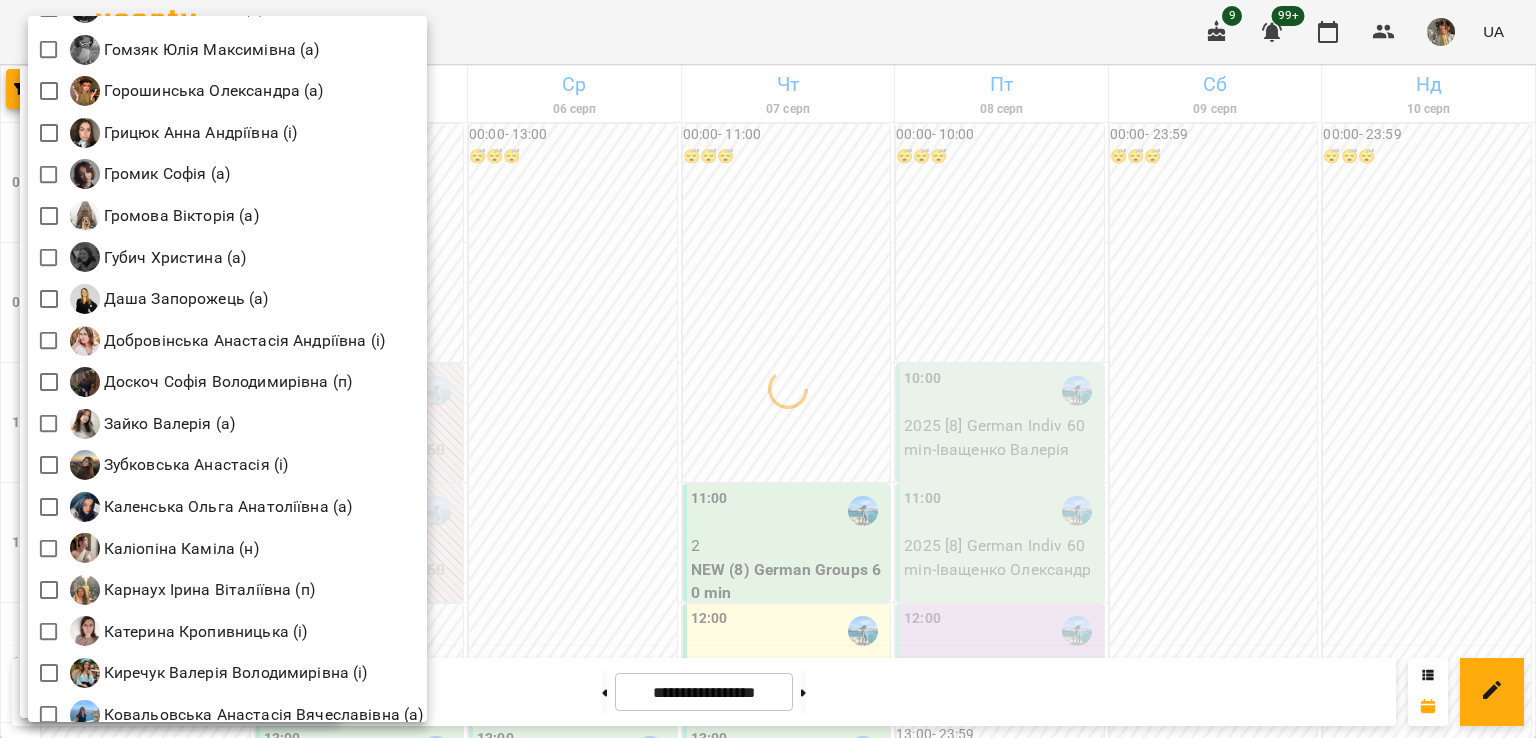 click at bounding box center [768, 369] 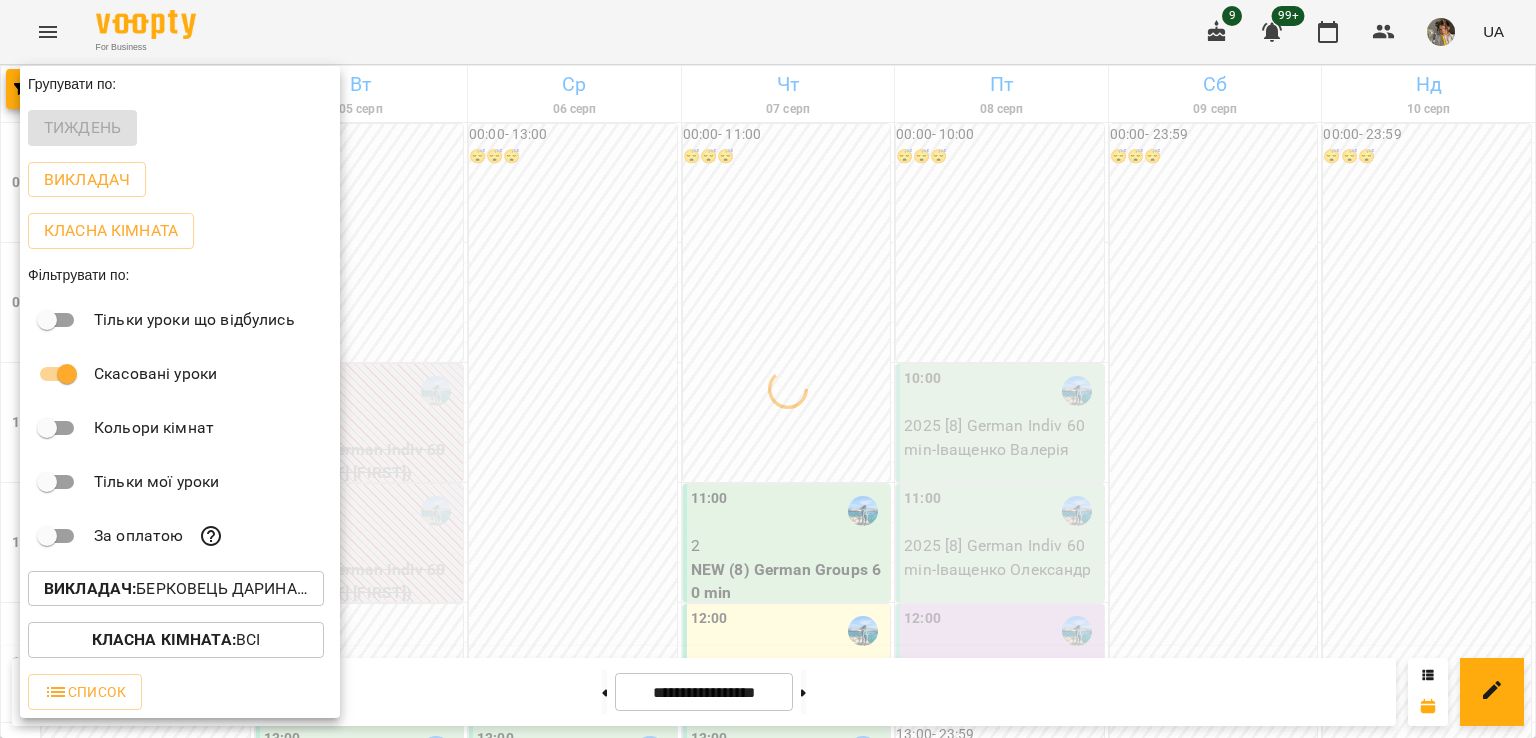 click at bounding box center [768, 369] 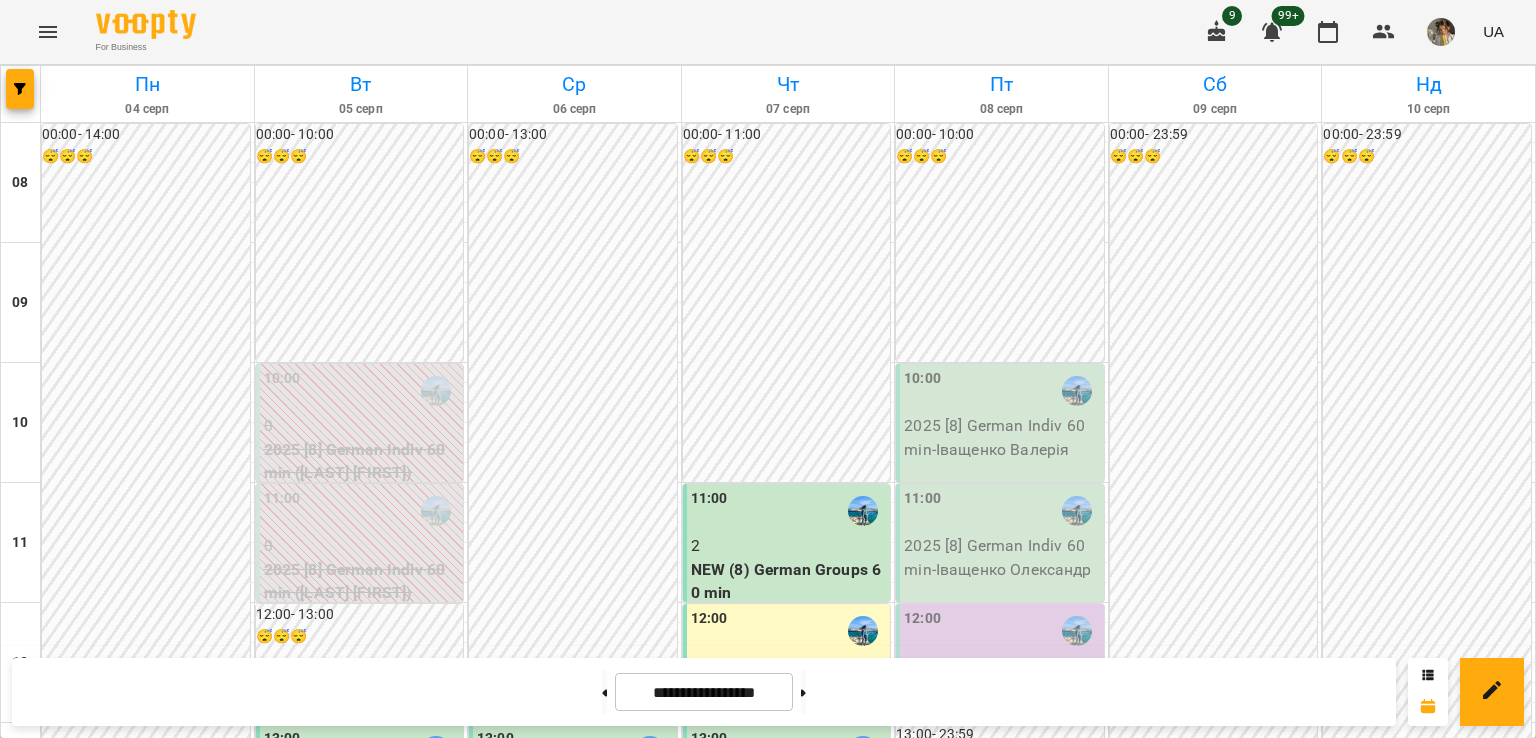 scroll, scrollTop: 128, scrollLeft: 0, axis: vertical 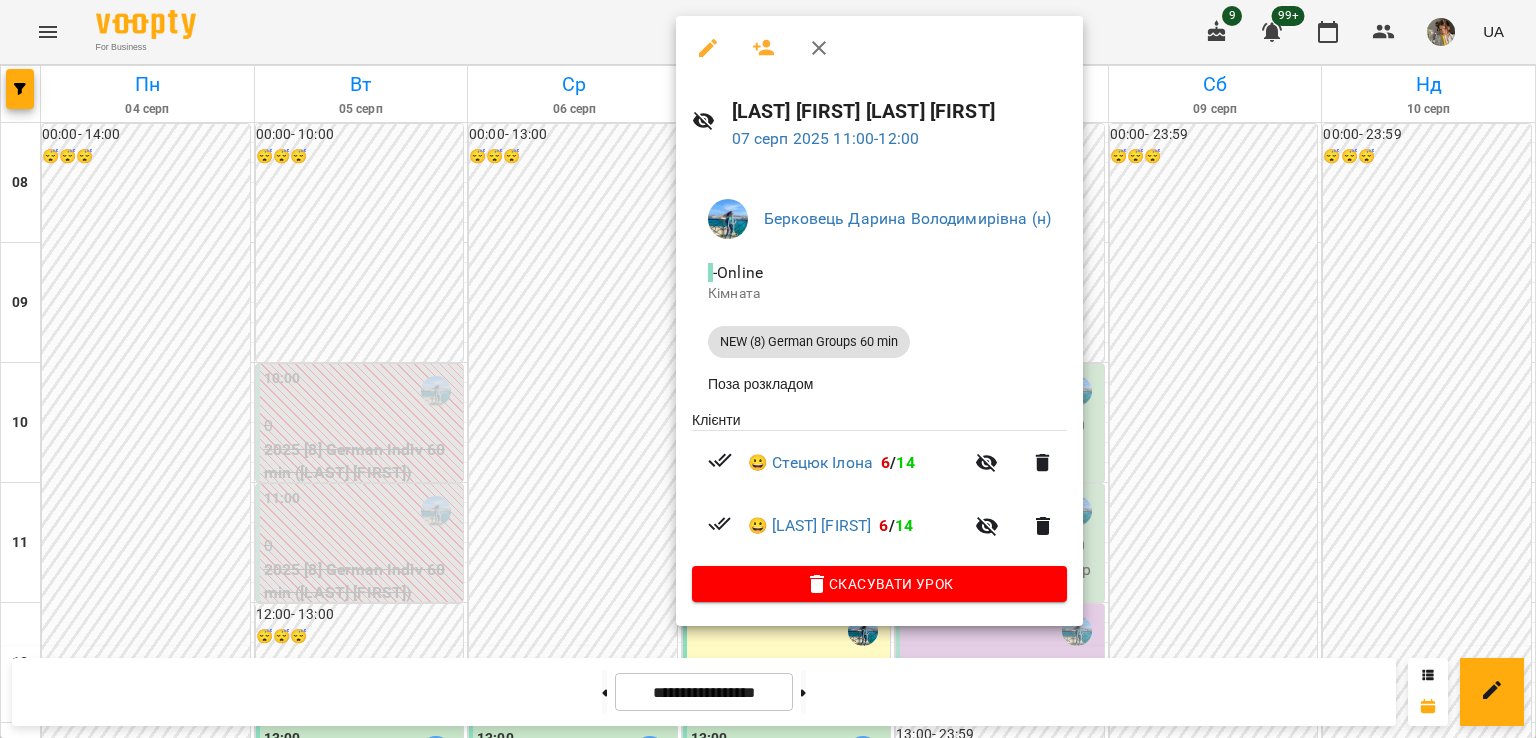 click at bounding box center [768, 369] 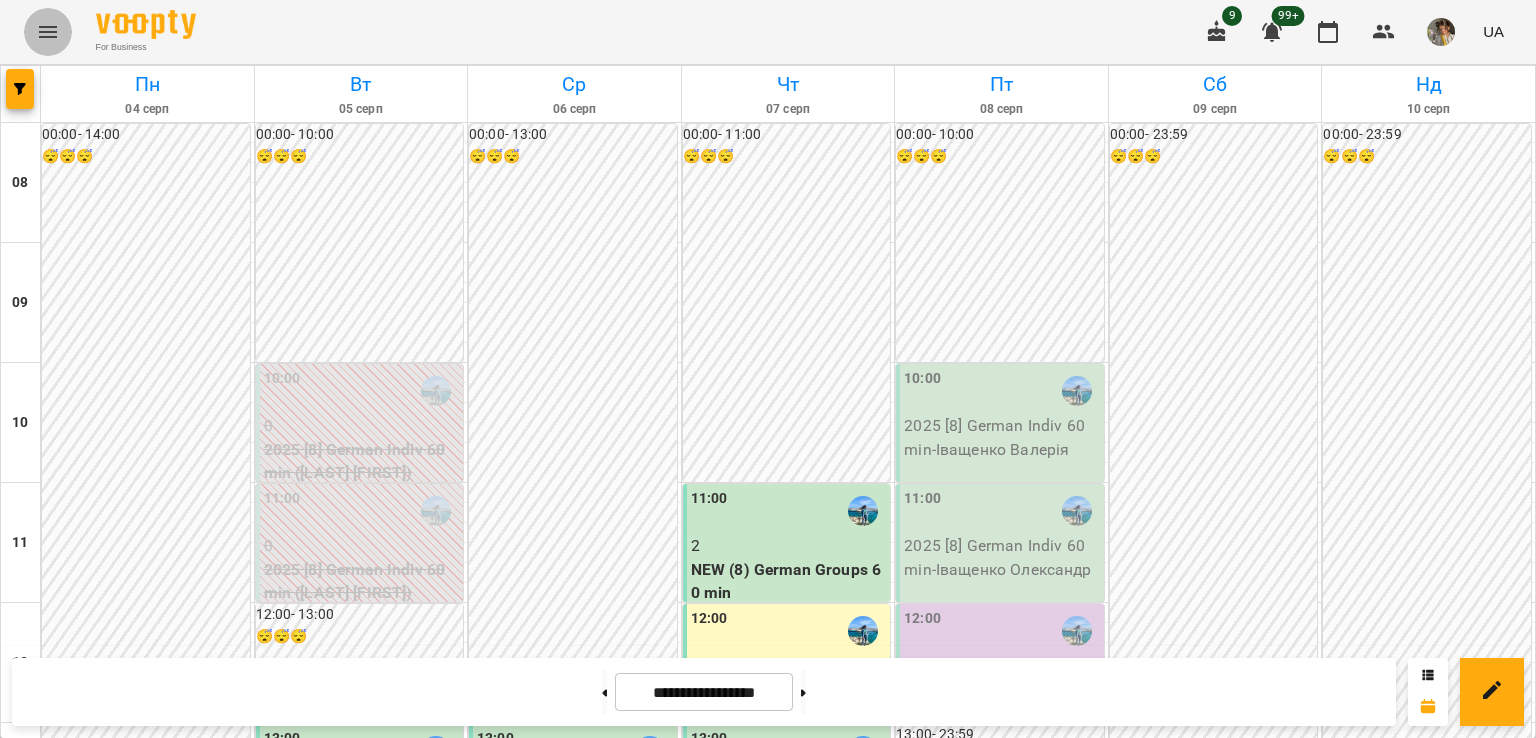 click 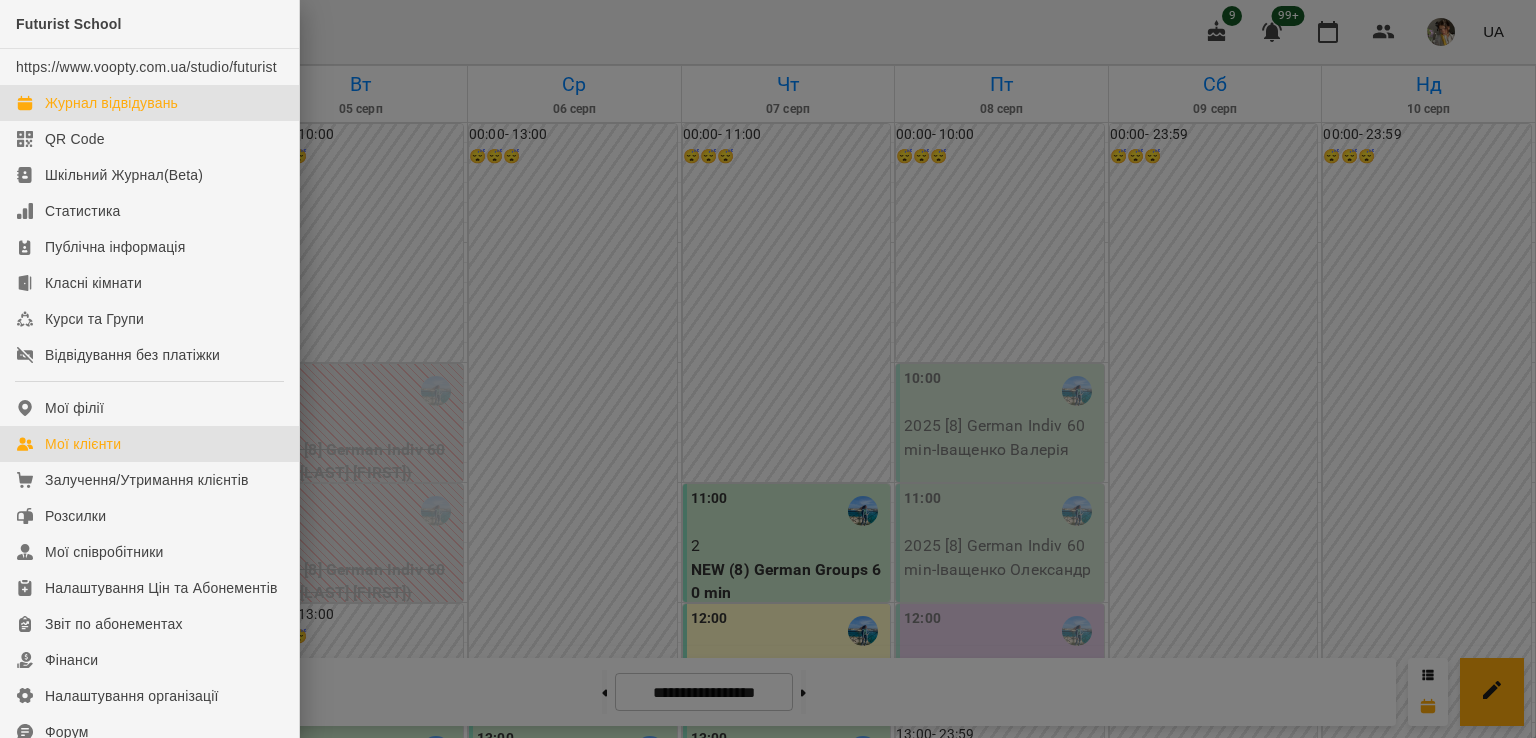click on "Мої клієнти" at bounding box center [83, 444] 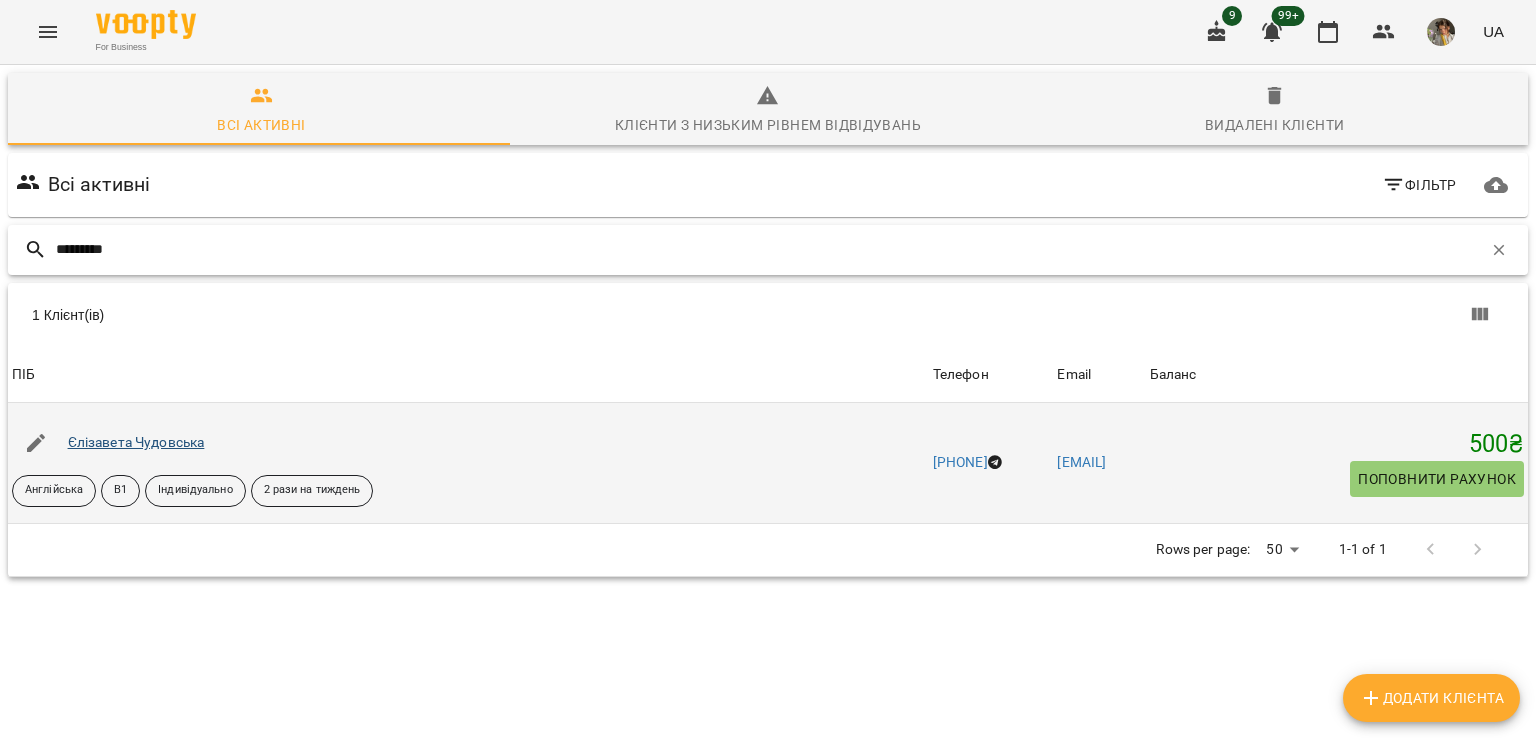 type on "*********" 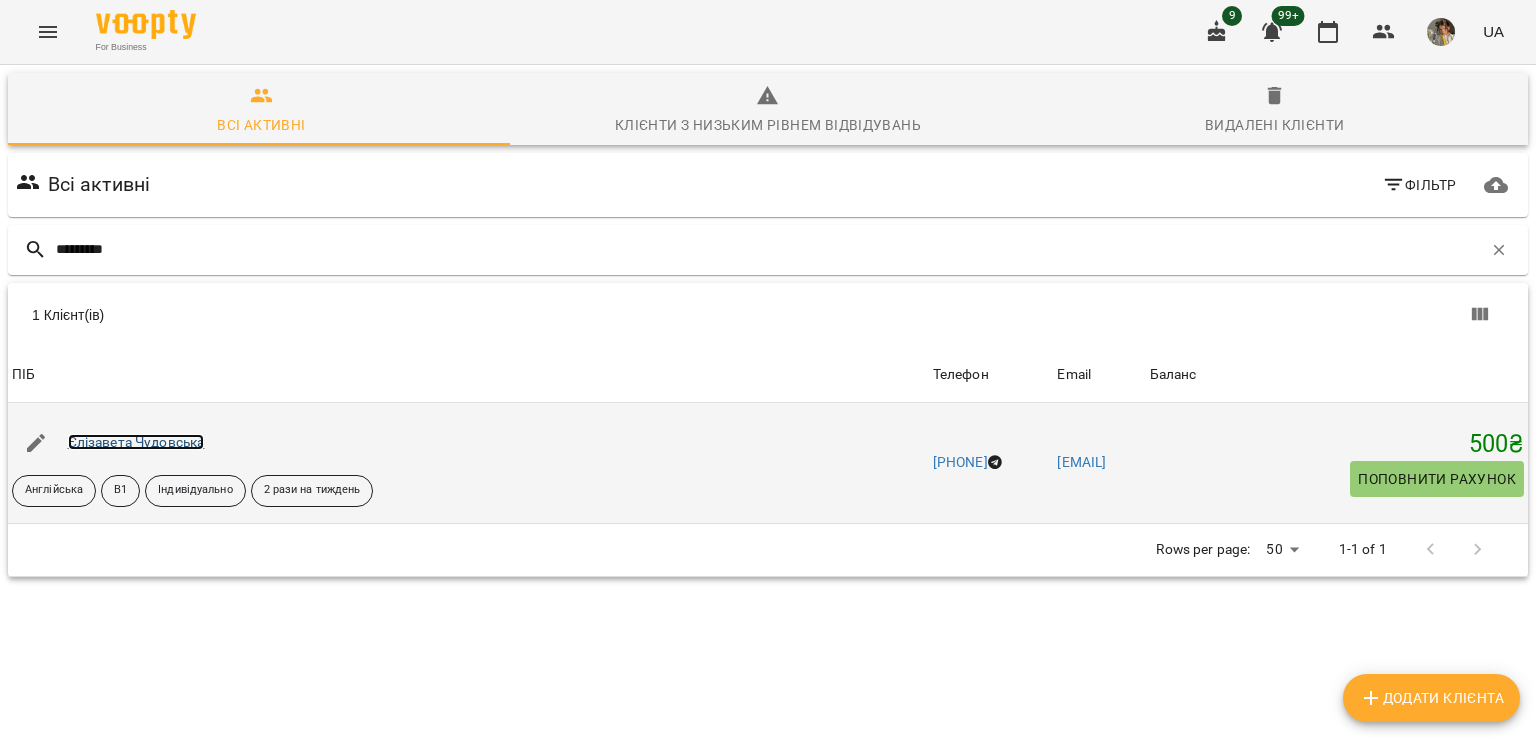 click on "Єлізавета Чудовська" at bounding box center [136, 442] 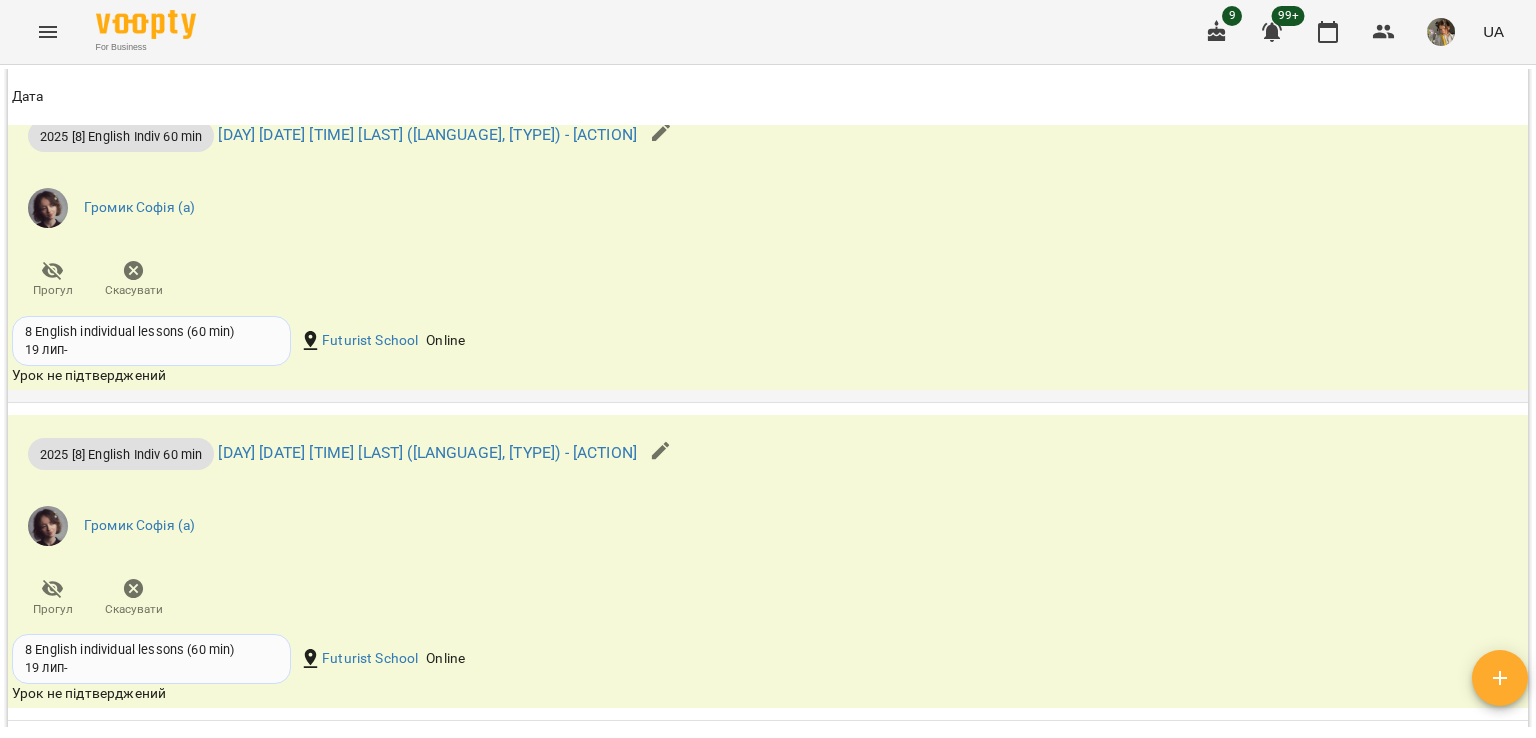 scroll, scrollTop: 2873, scrollLeft: 0, axis: vertical 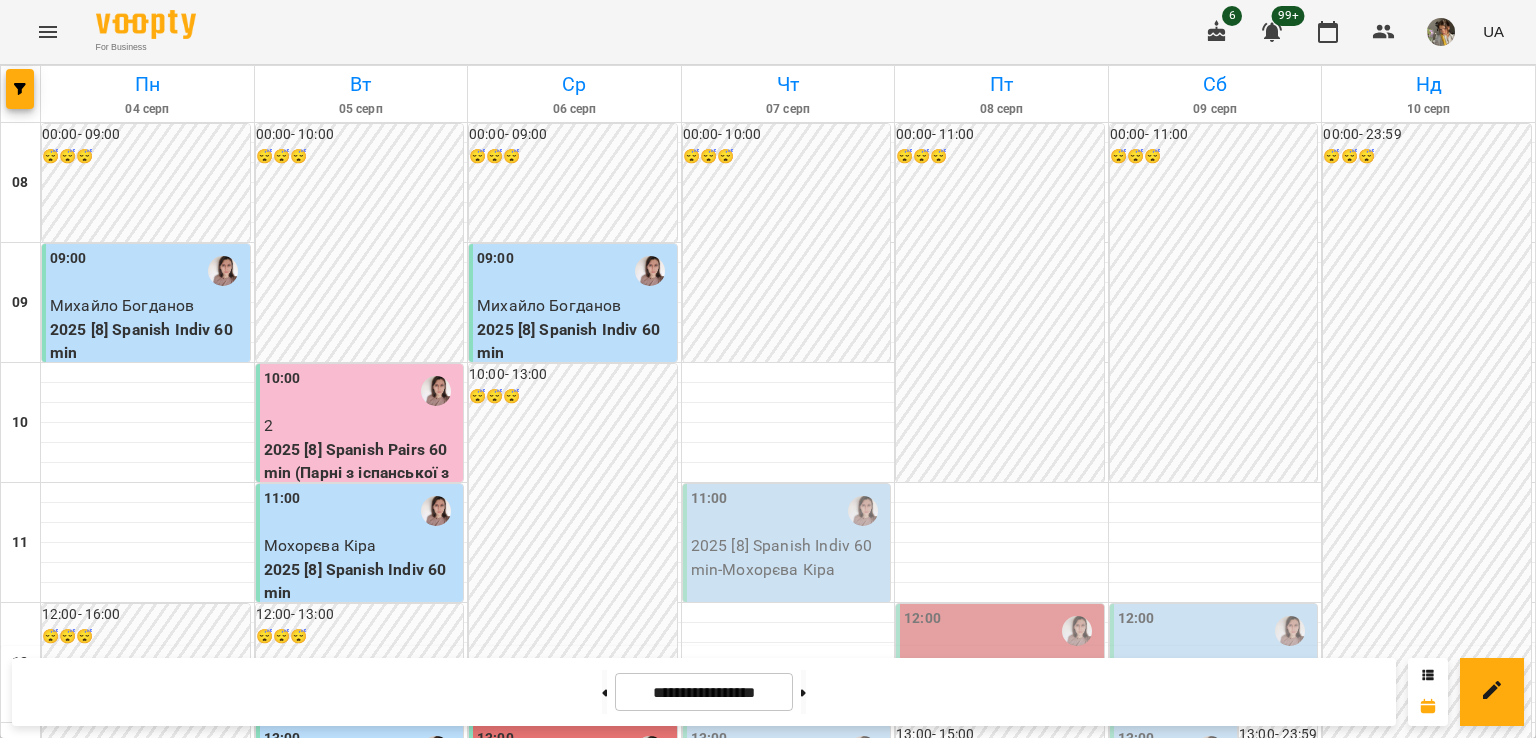 click 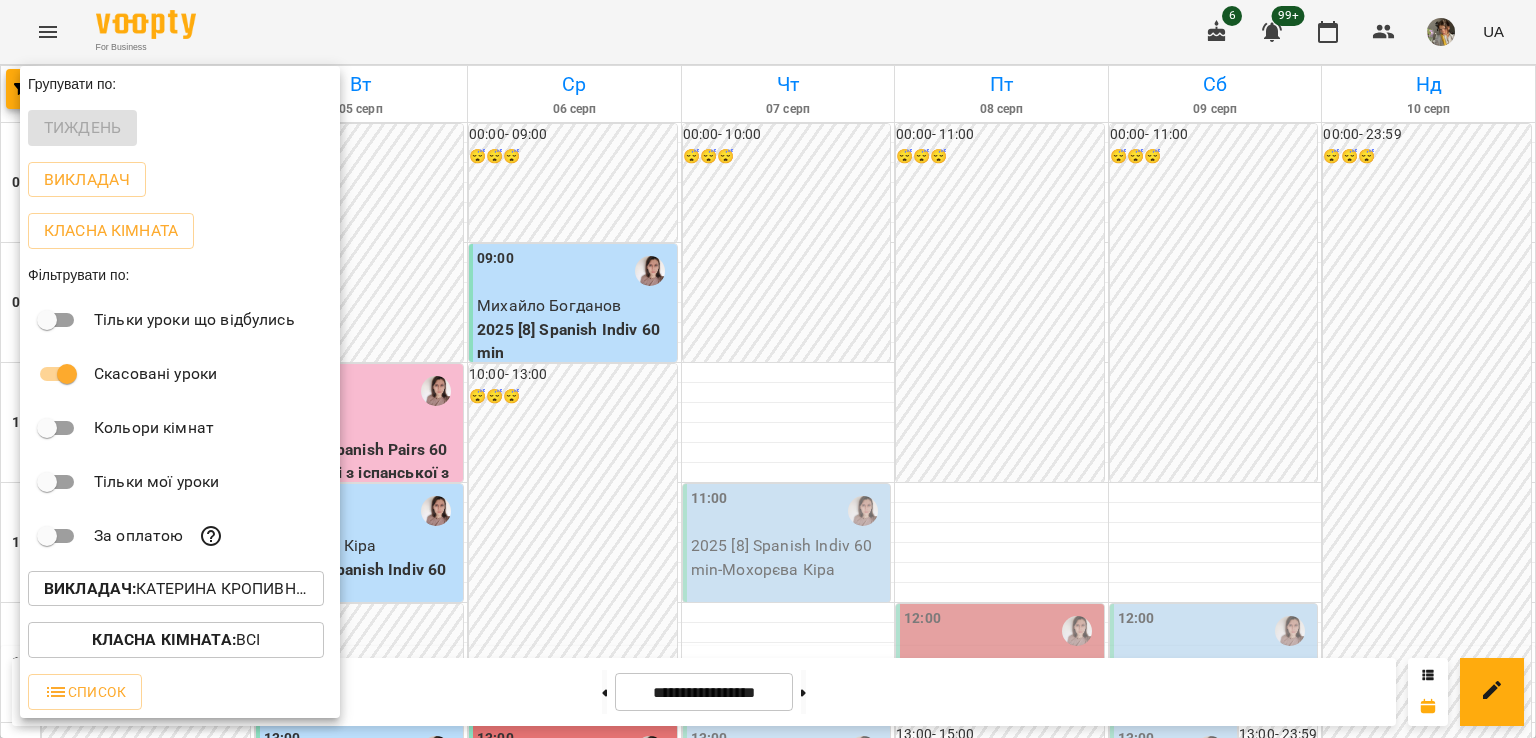 scroll, scrollTop: 295, scrollLeft: 0, axis: vertical 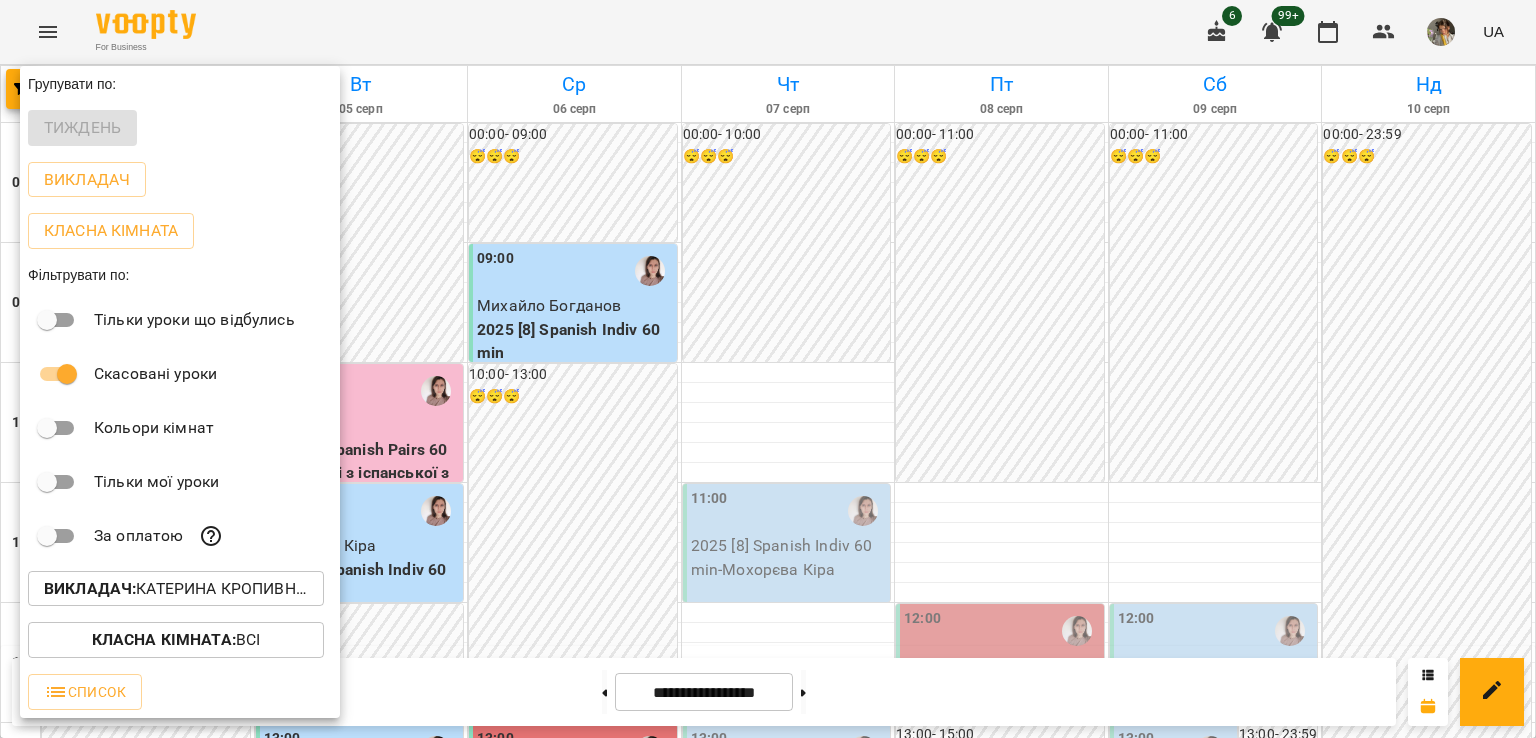 click on "Викладач :  Катерина Кропивницька (і)" at bounding box center (176, 589) 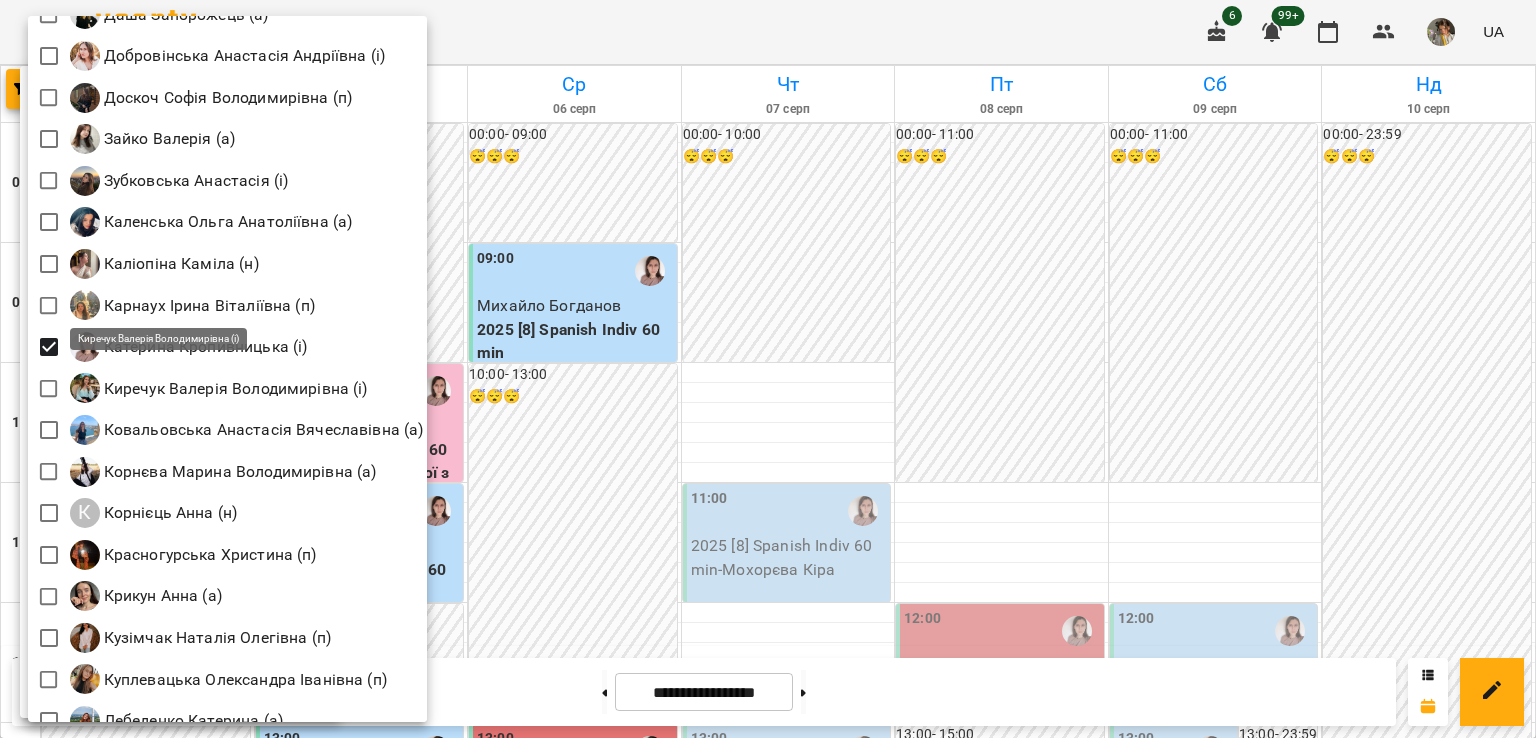 scroll, scrollTop: 1112, scrollLeft: 0, axis: vertical 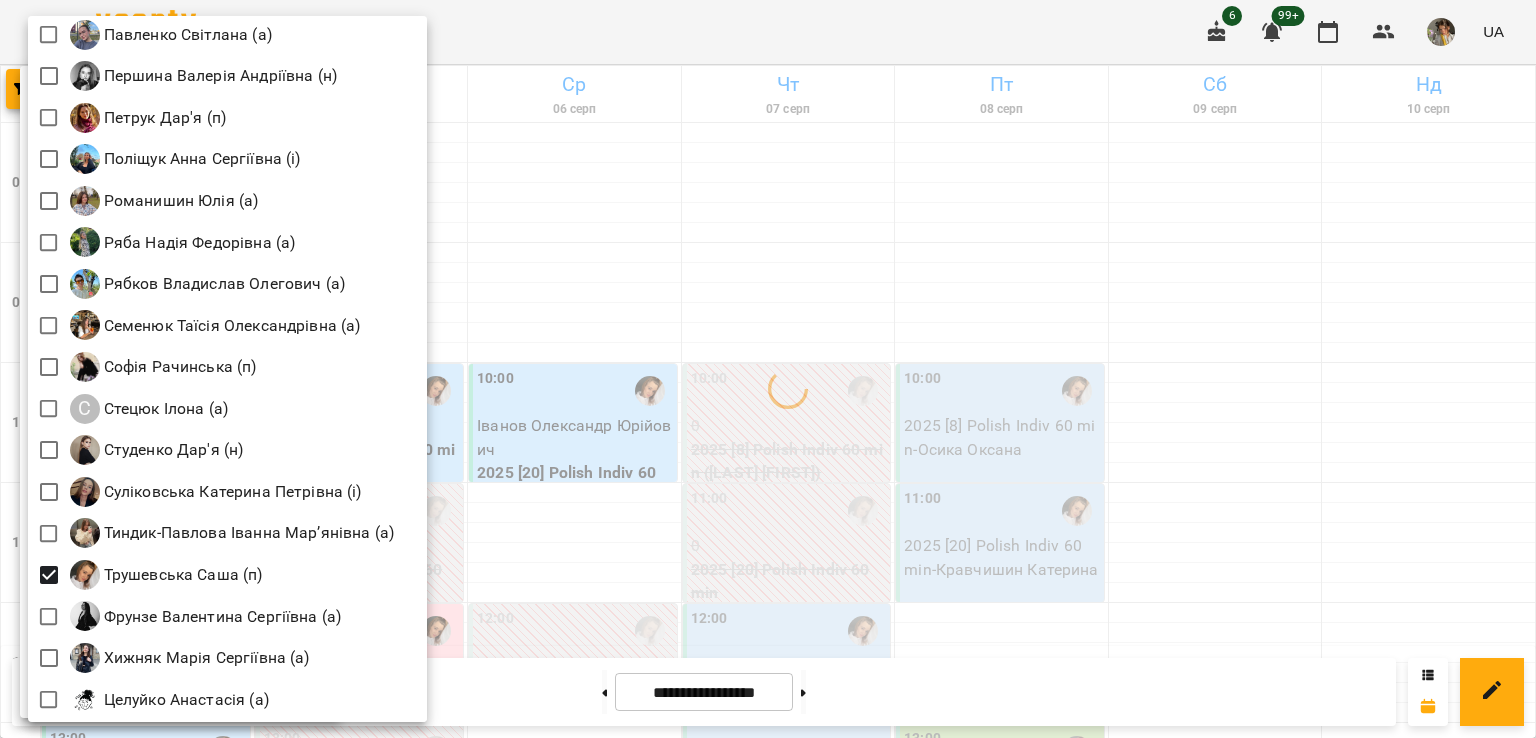click at bounding box center (768, 369) 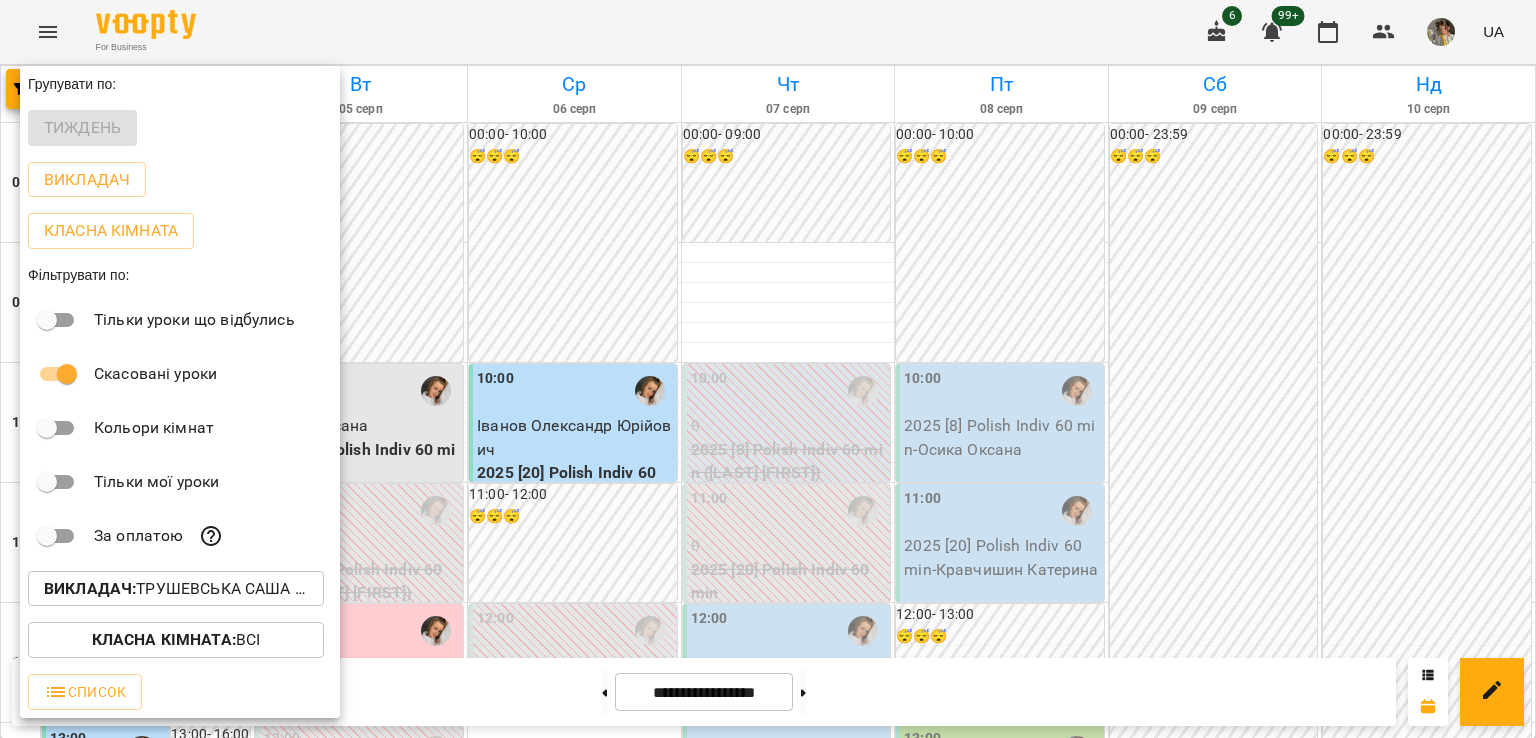 click at bounding box center (768, 369) 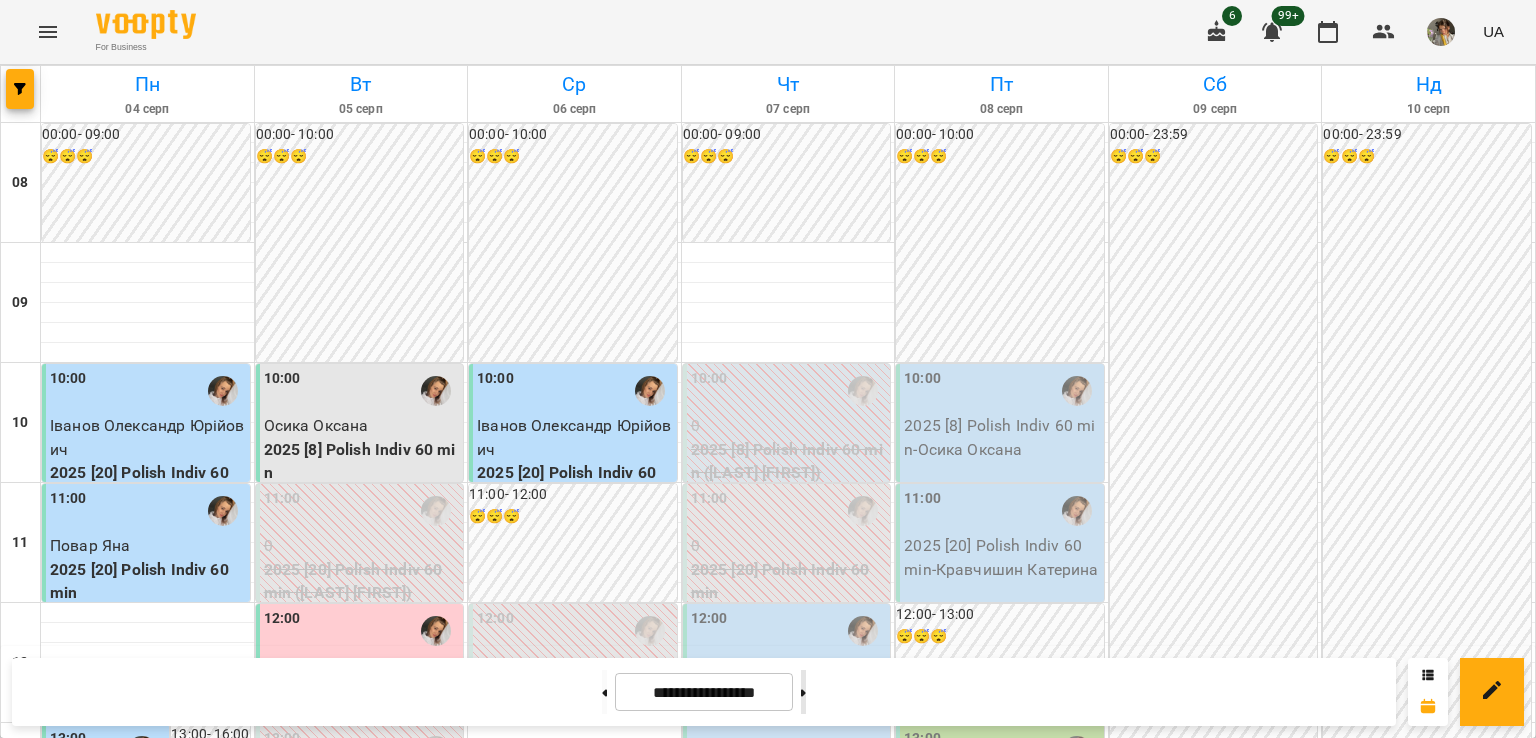 click 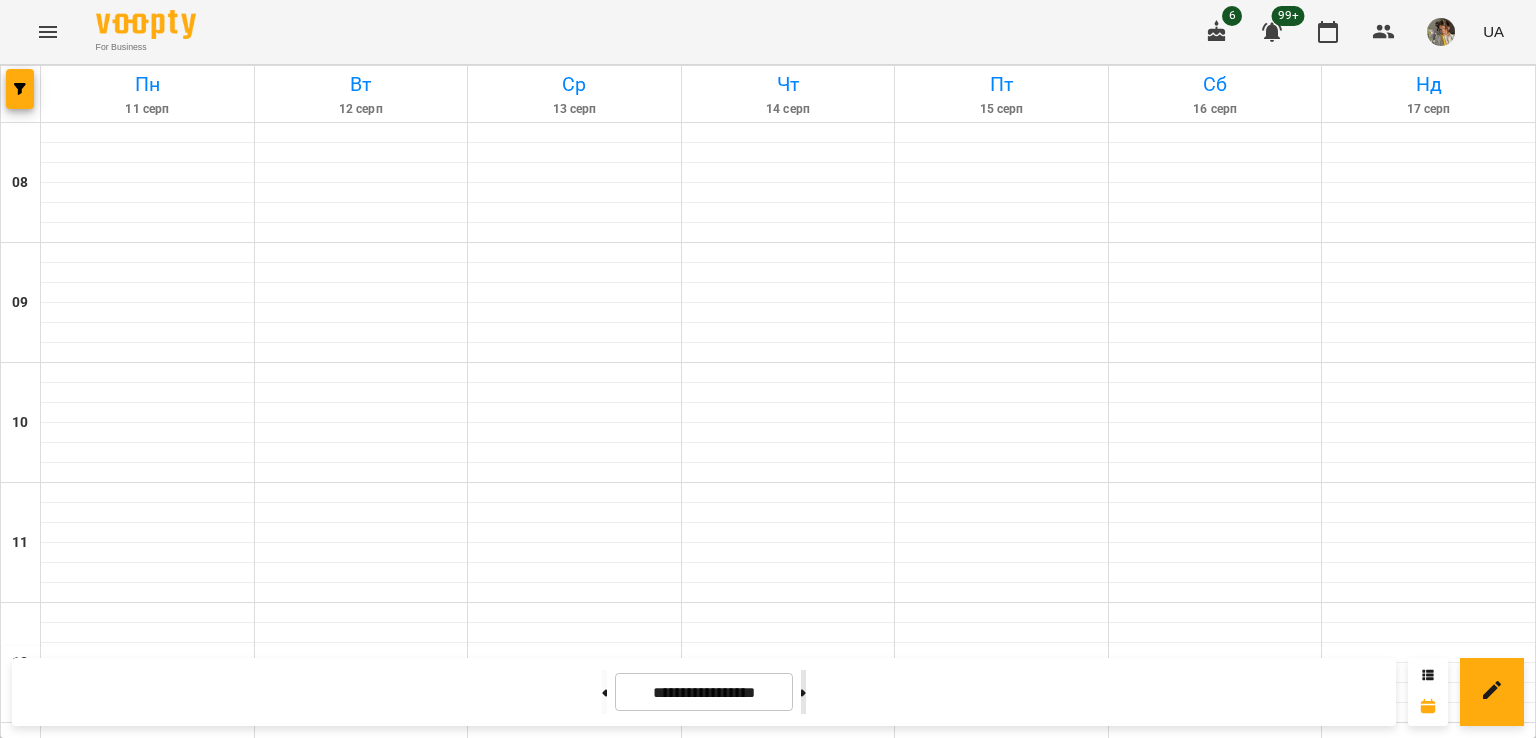 click 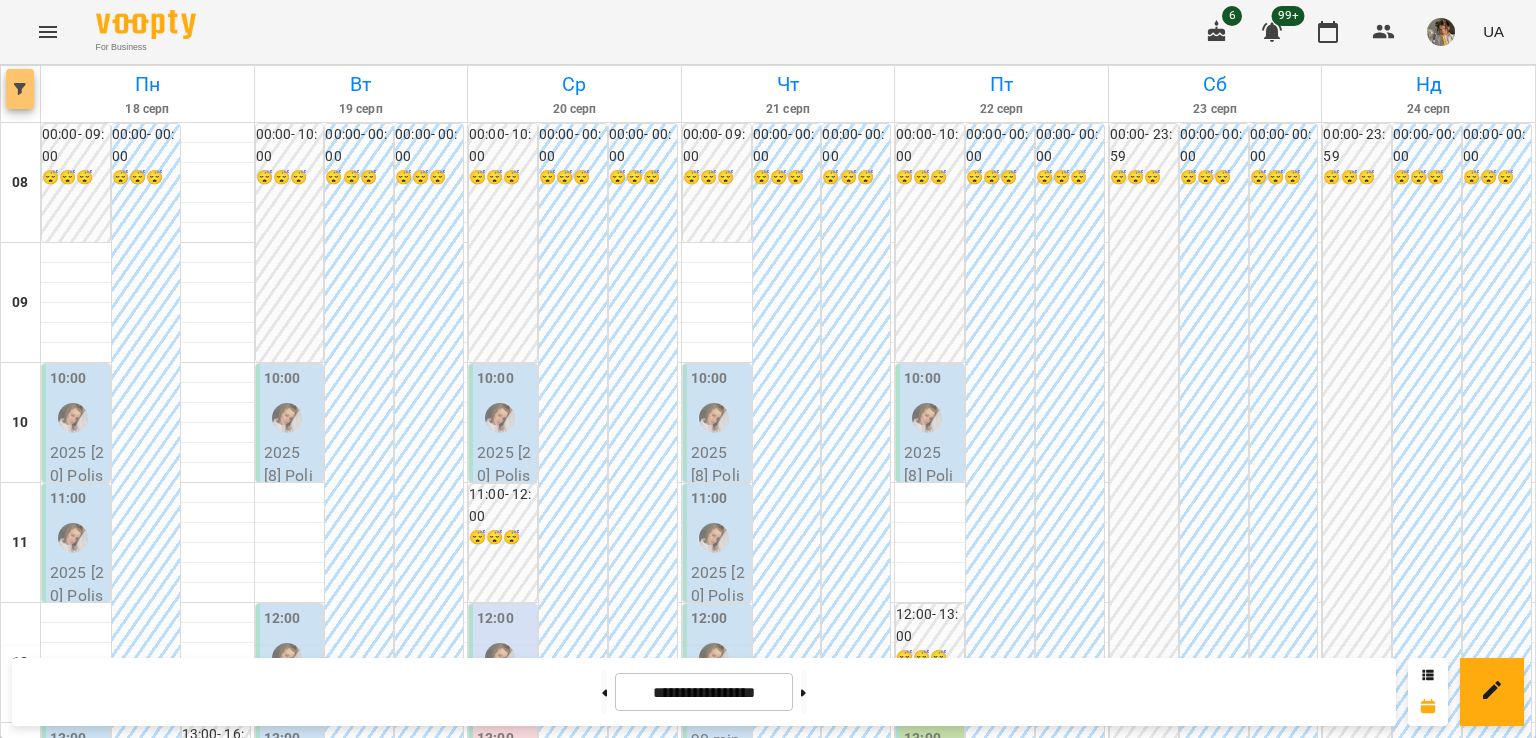 click 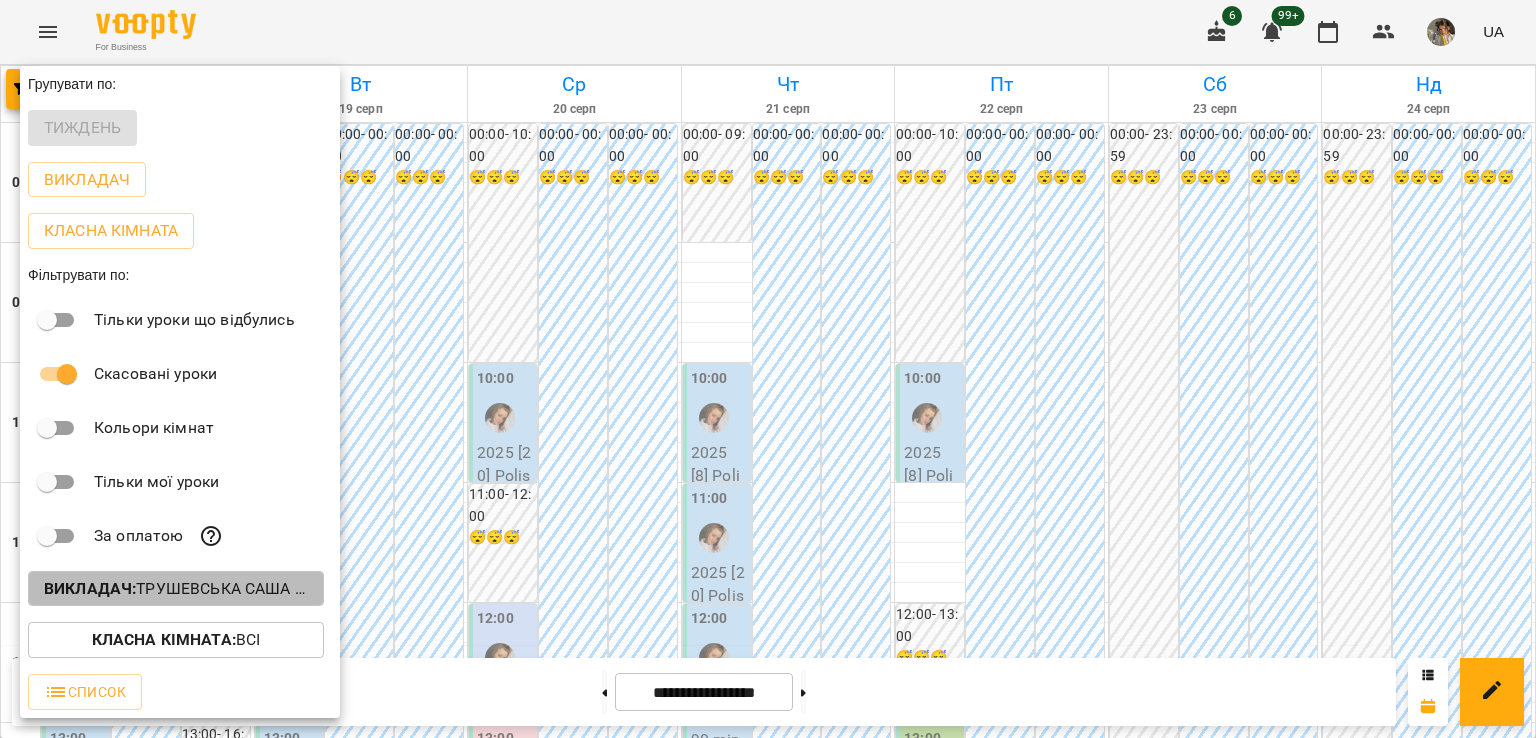 click on "Викладач :  Трушевська Саша (п)" at bounding box center (176, 589) 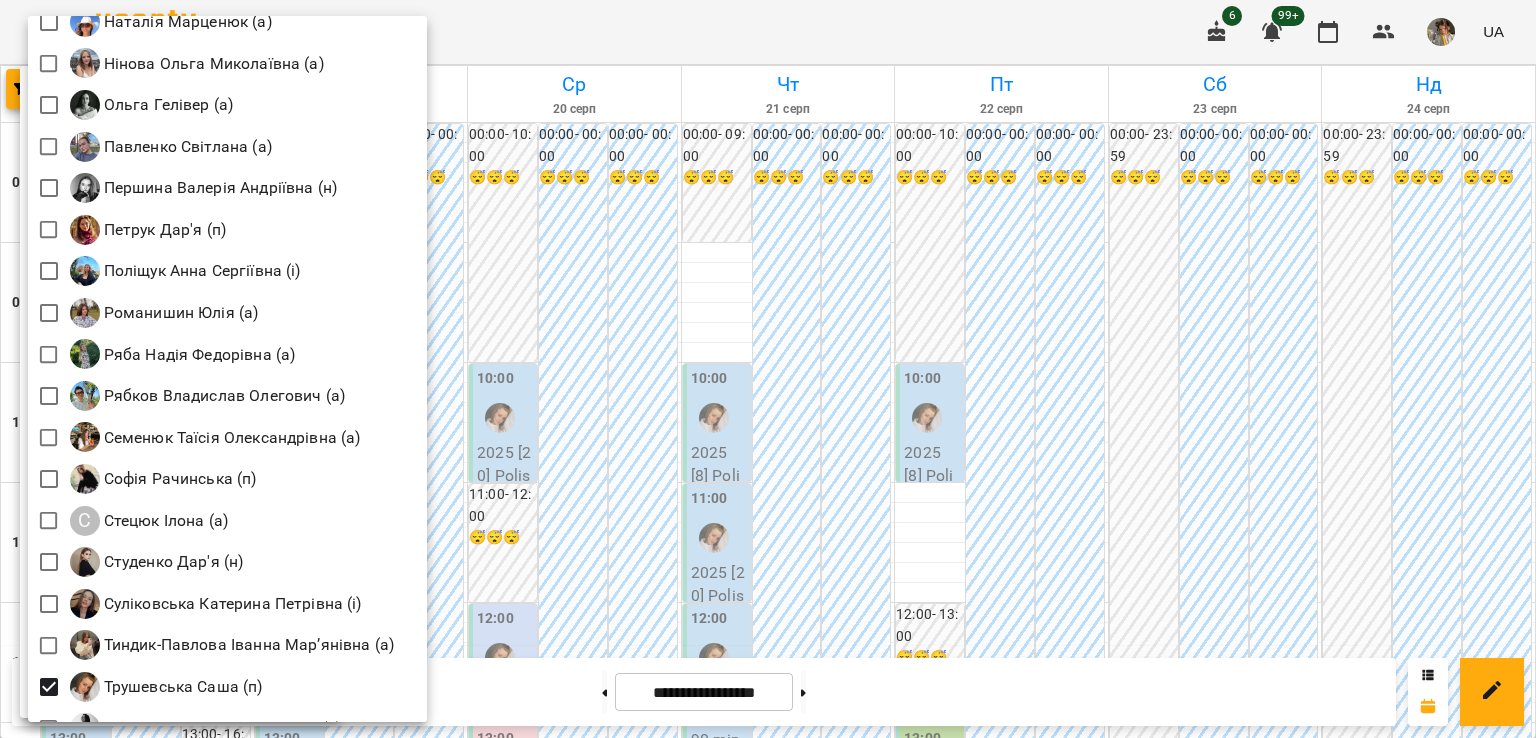 scroll, scrollTop: 2416, scrollLeft: 0, axis: vertical 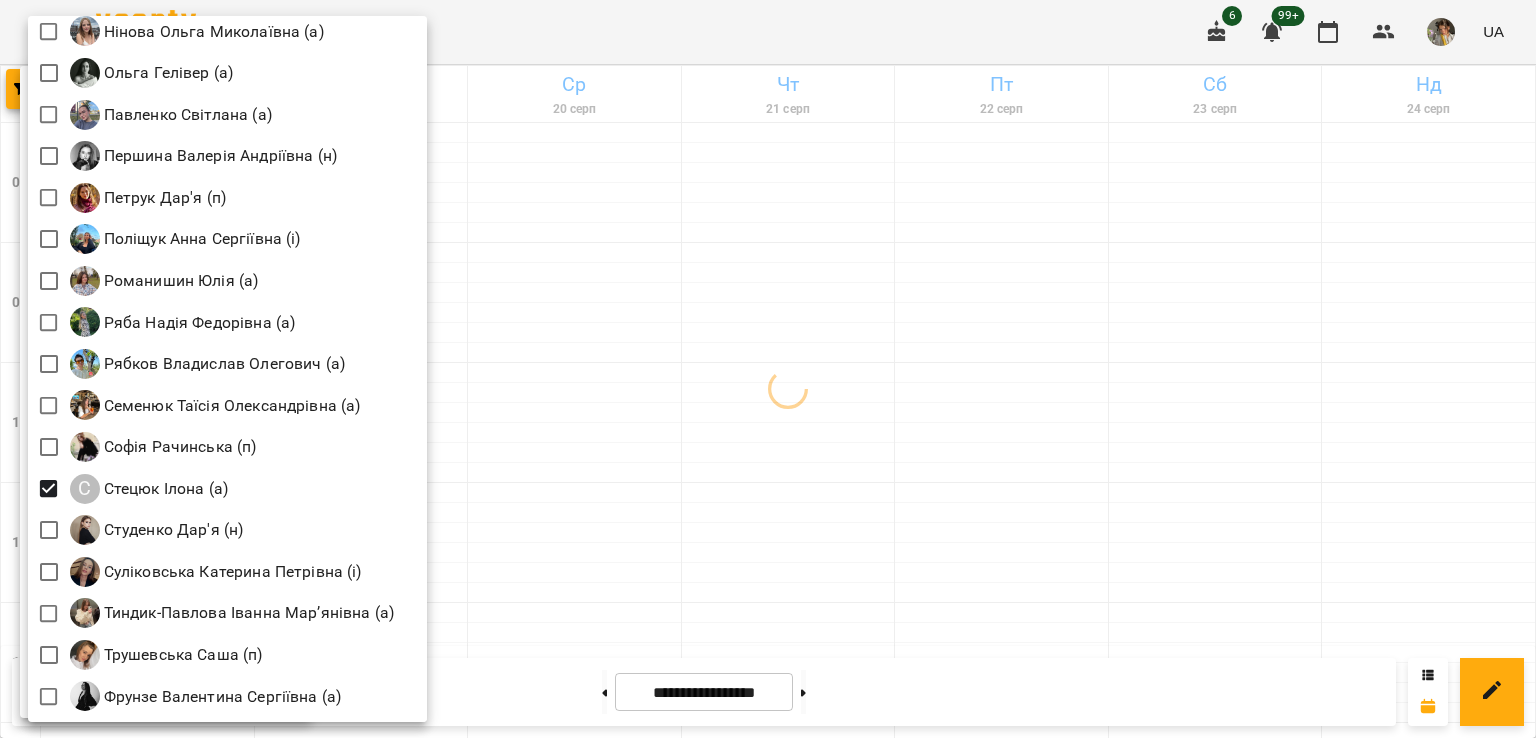 click at bounding box center (768, 369) 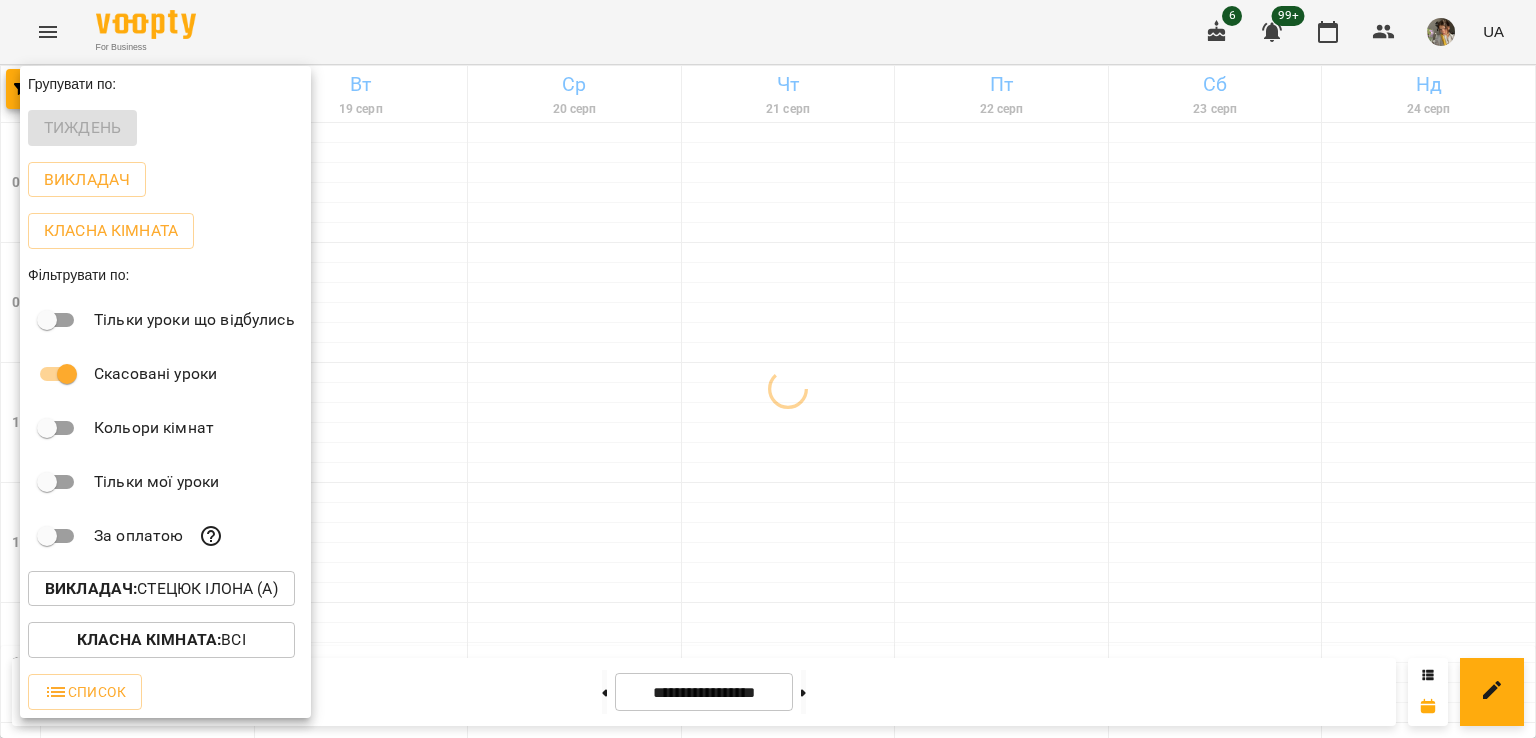 click at bounding box center (768, 369) 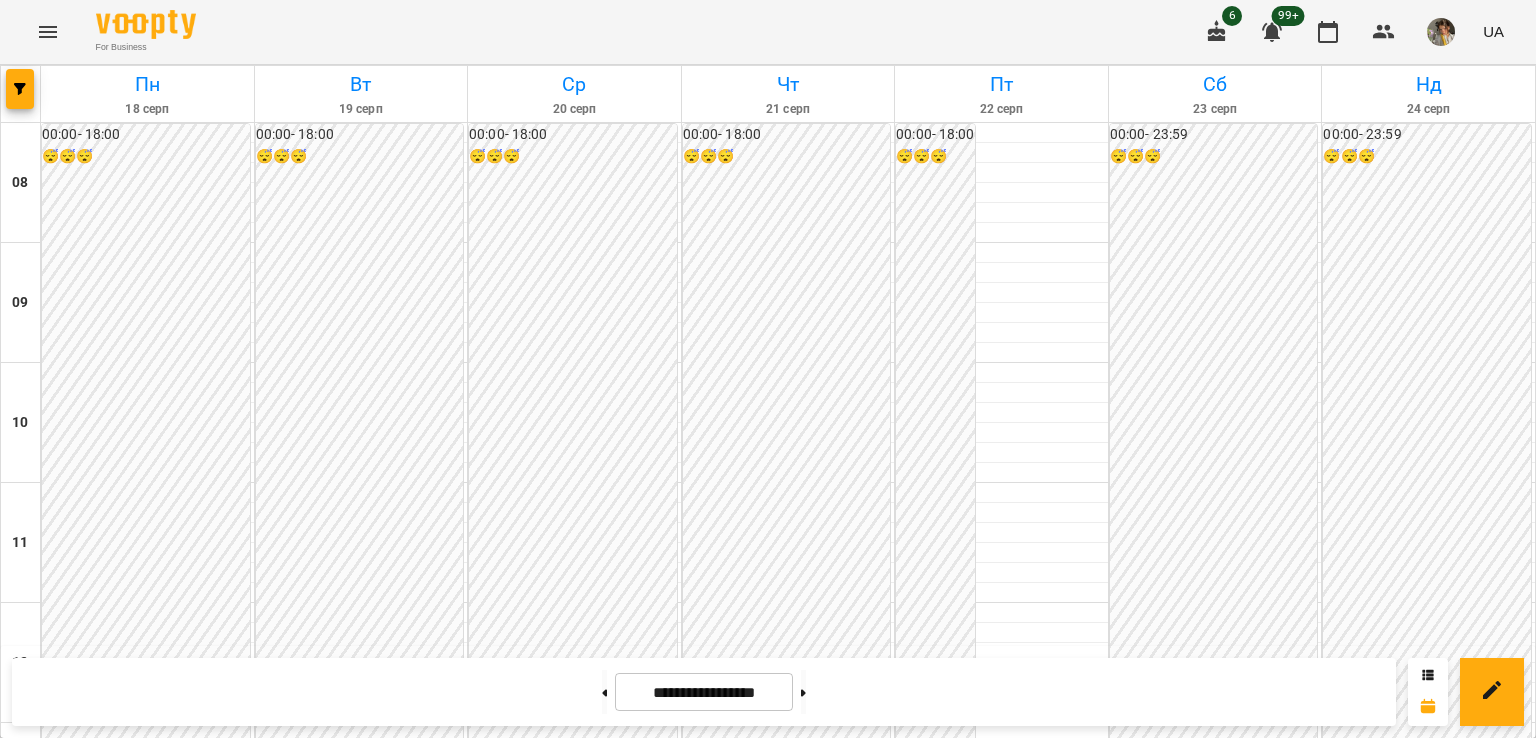 scroll, scrollTop: 1048, scrollLeft: 0, axis: vertical 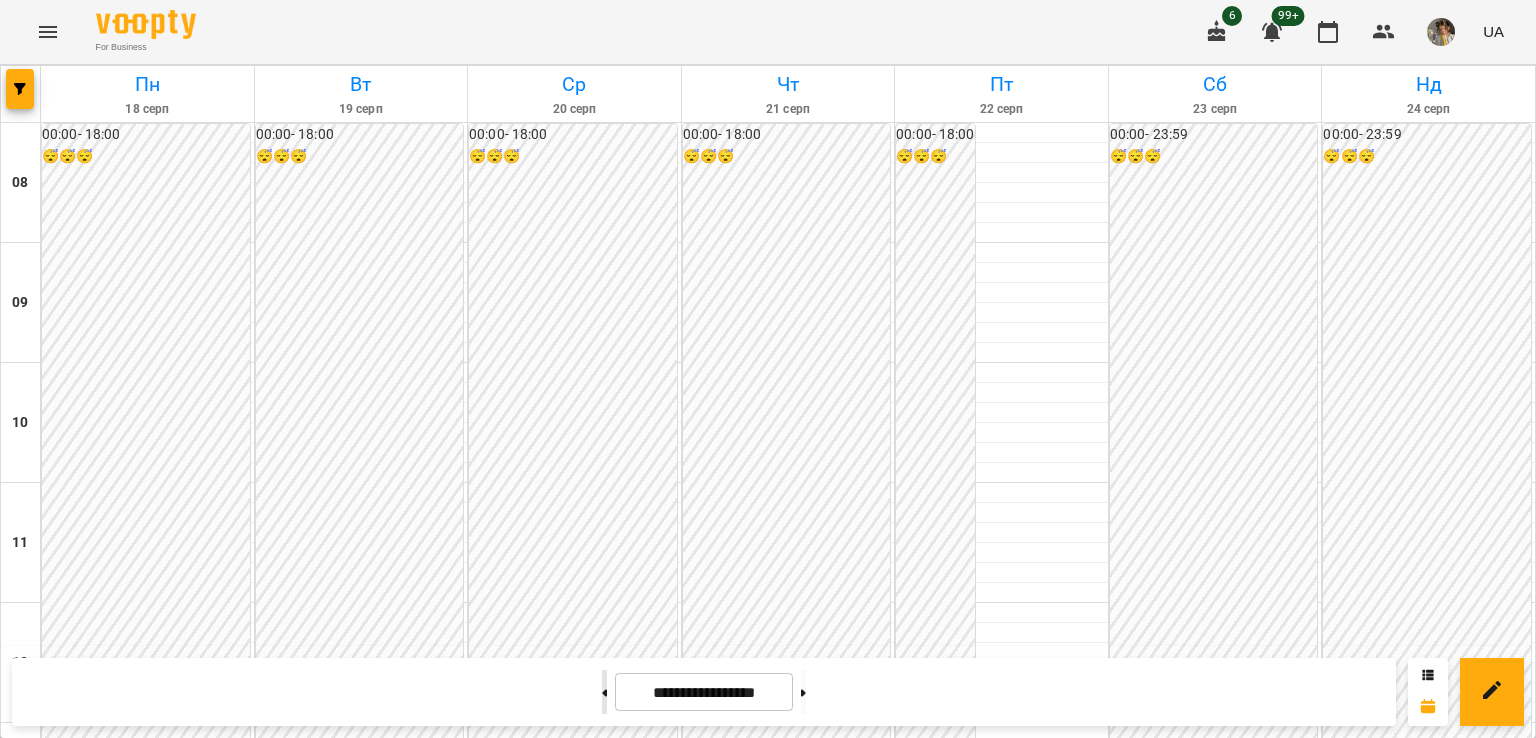 click at bounding box center (604, 692) 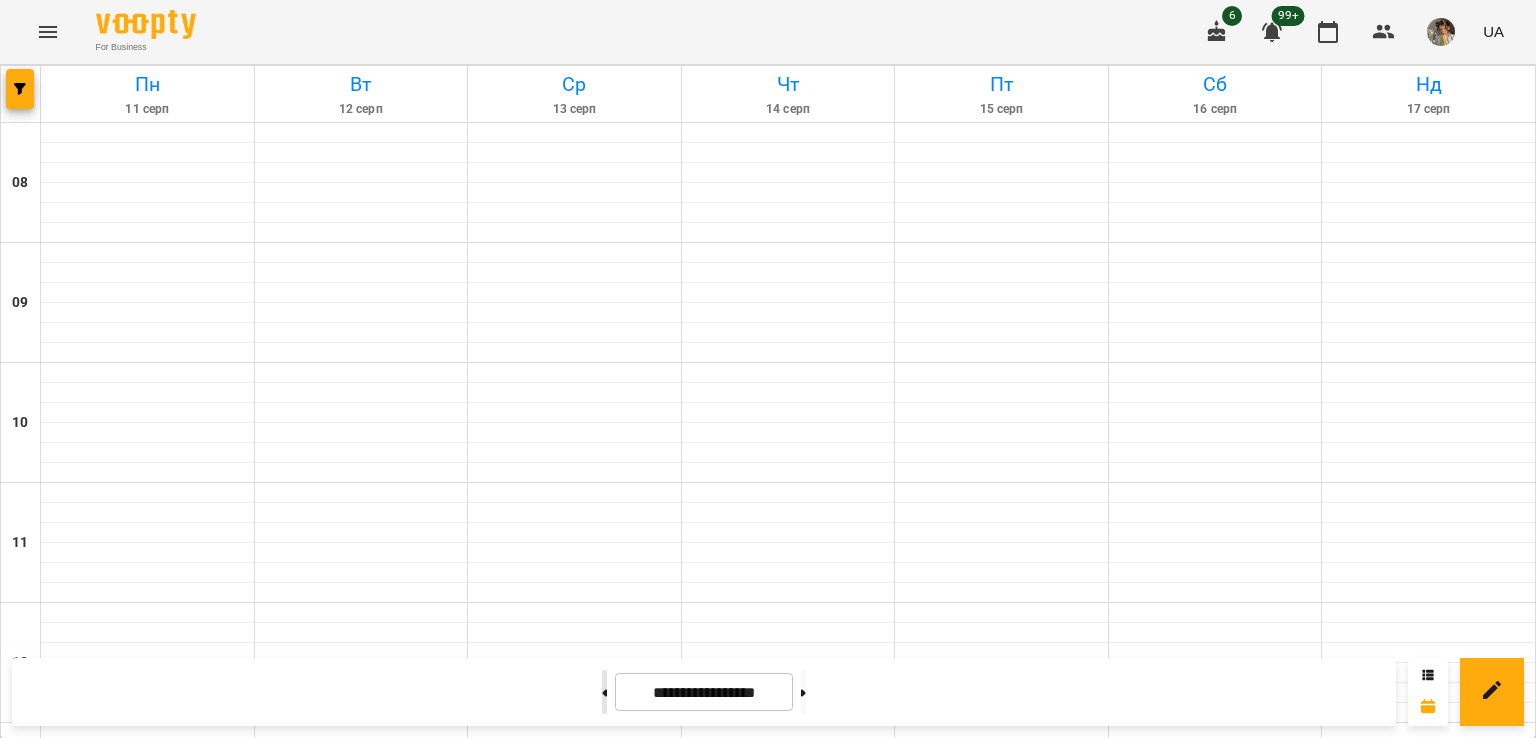 click at bounding box center (604, 692) 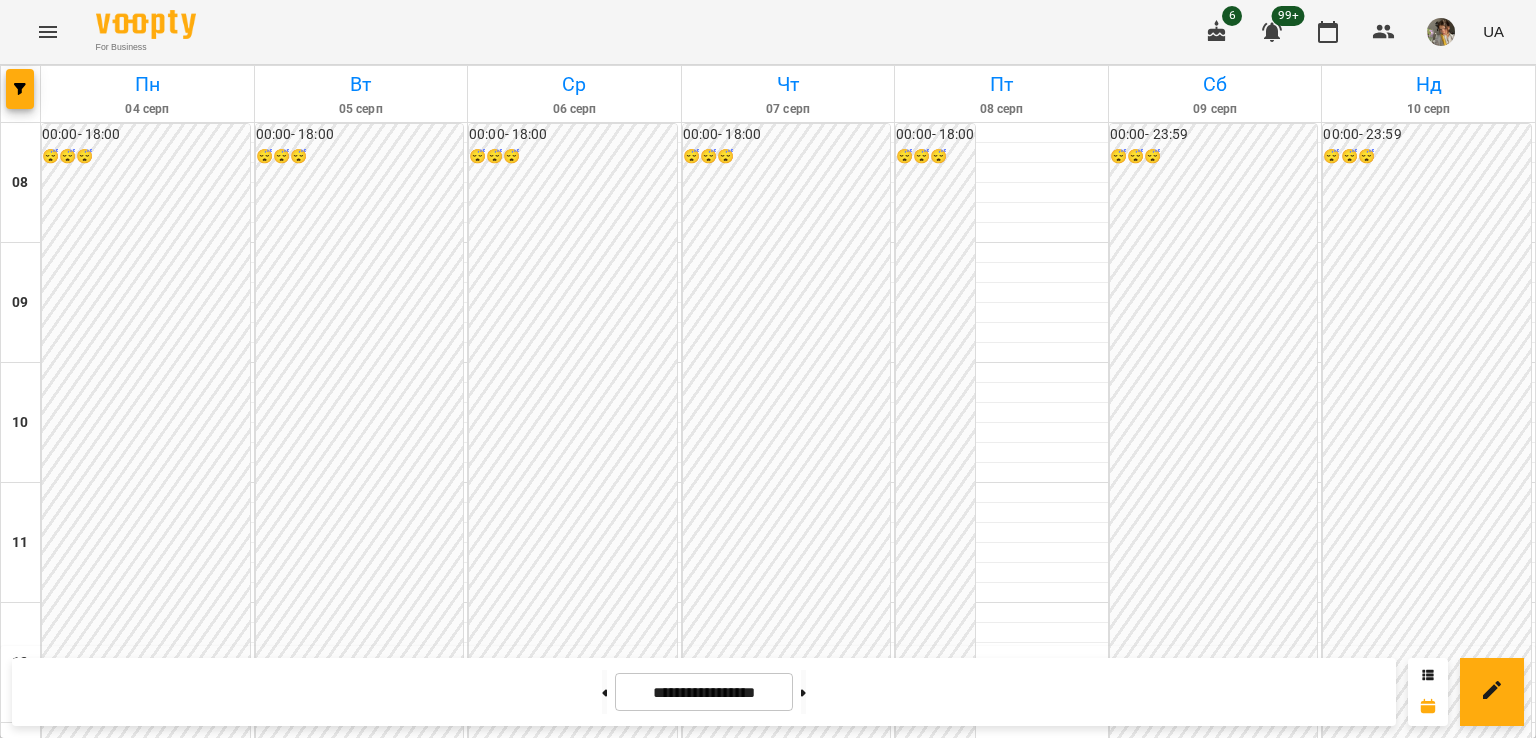 scroll, scrollTop: 1060, scrollLeft: 0, axis: vertical 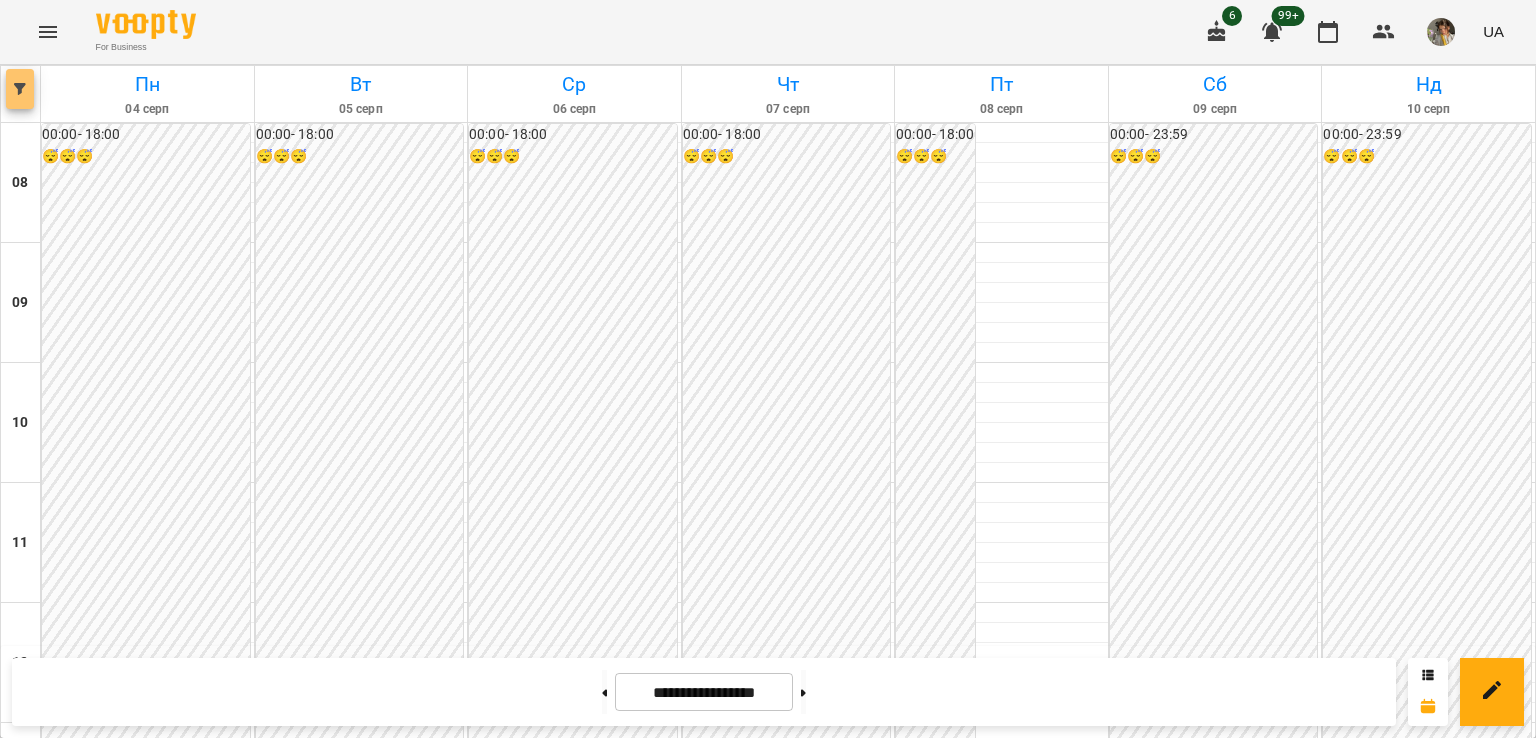 click at bounding box center [20, 89] 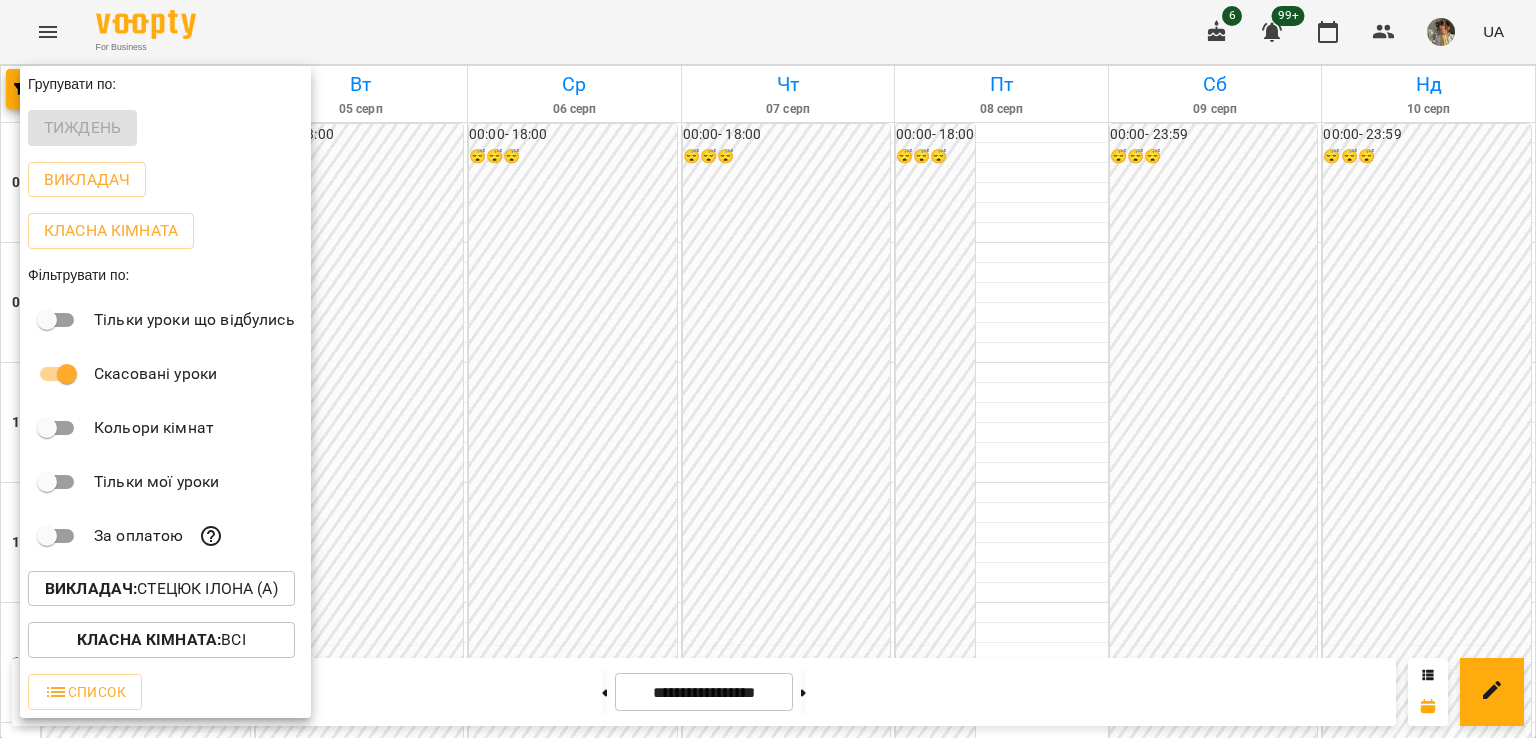 click on "Викладач : [LAST] [FIRST] (а)" at bounding box center (161, 589) 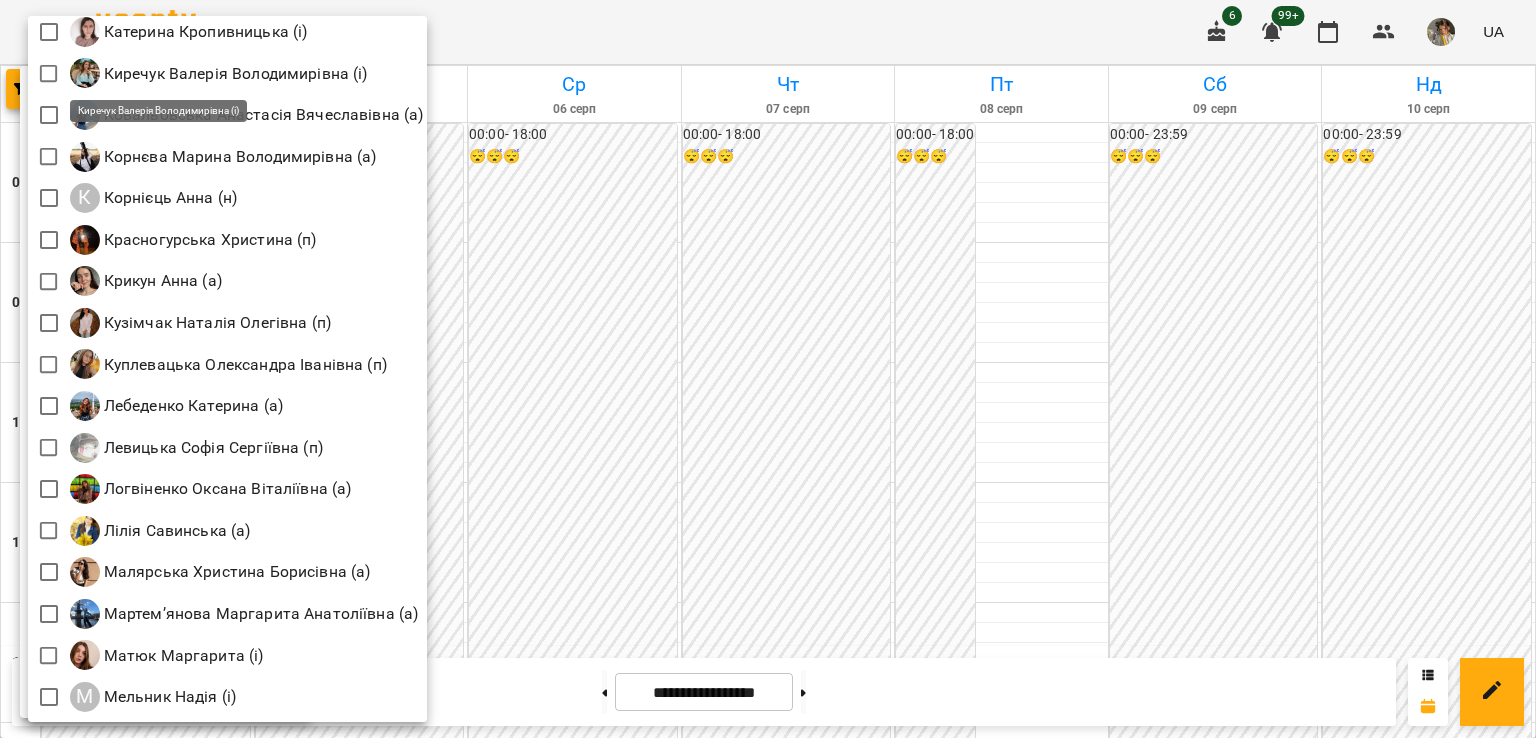 scroll, scrollTop: 1336, scrollLeft: 0, axis: vertical 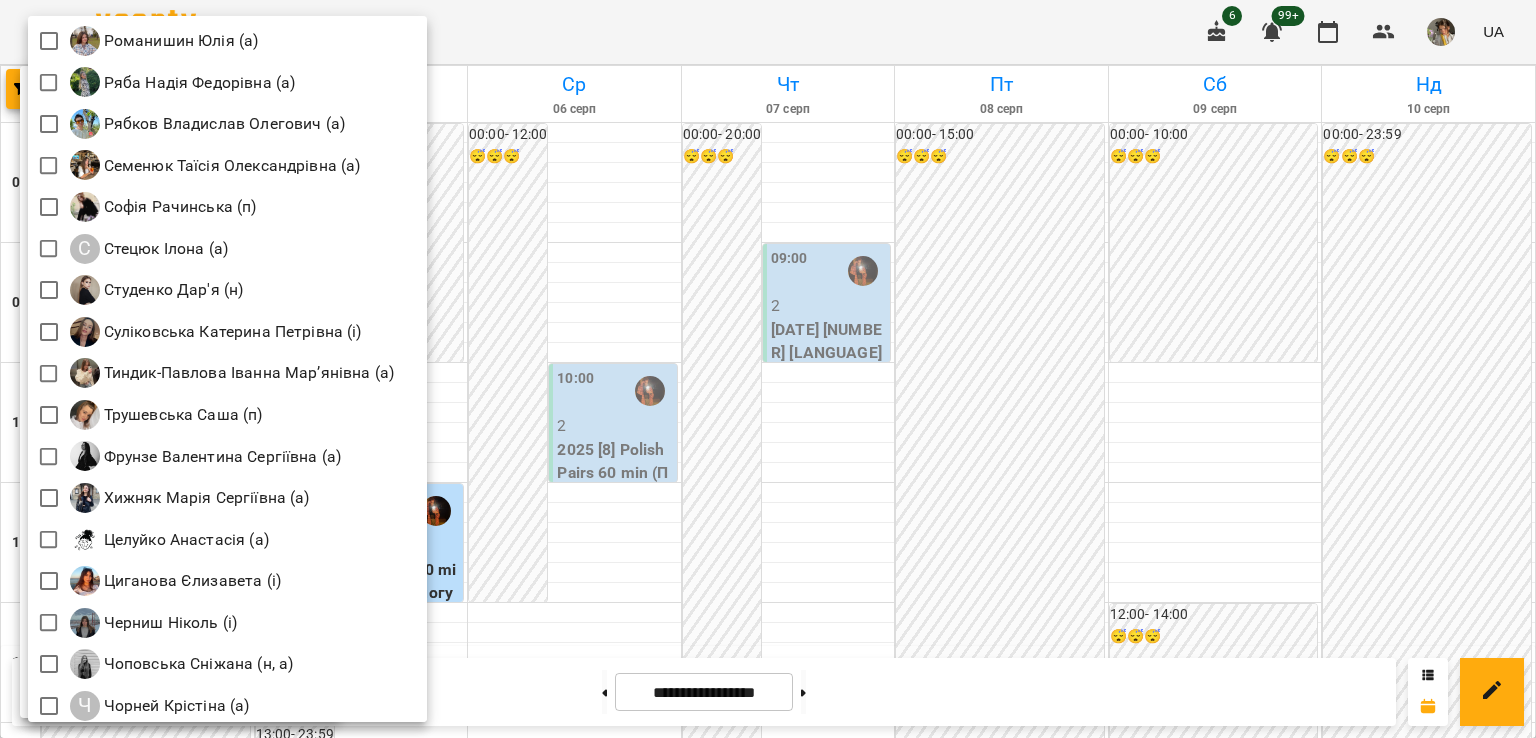 click at bounding box center [768, 369] 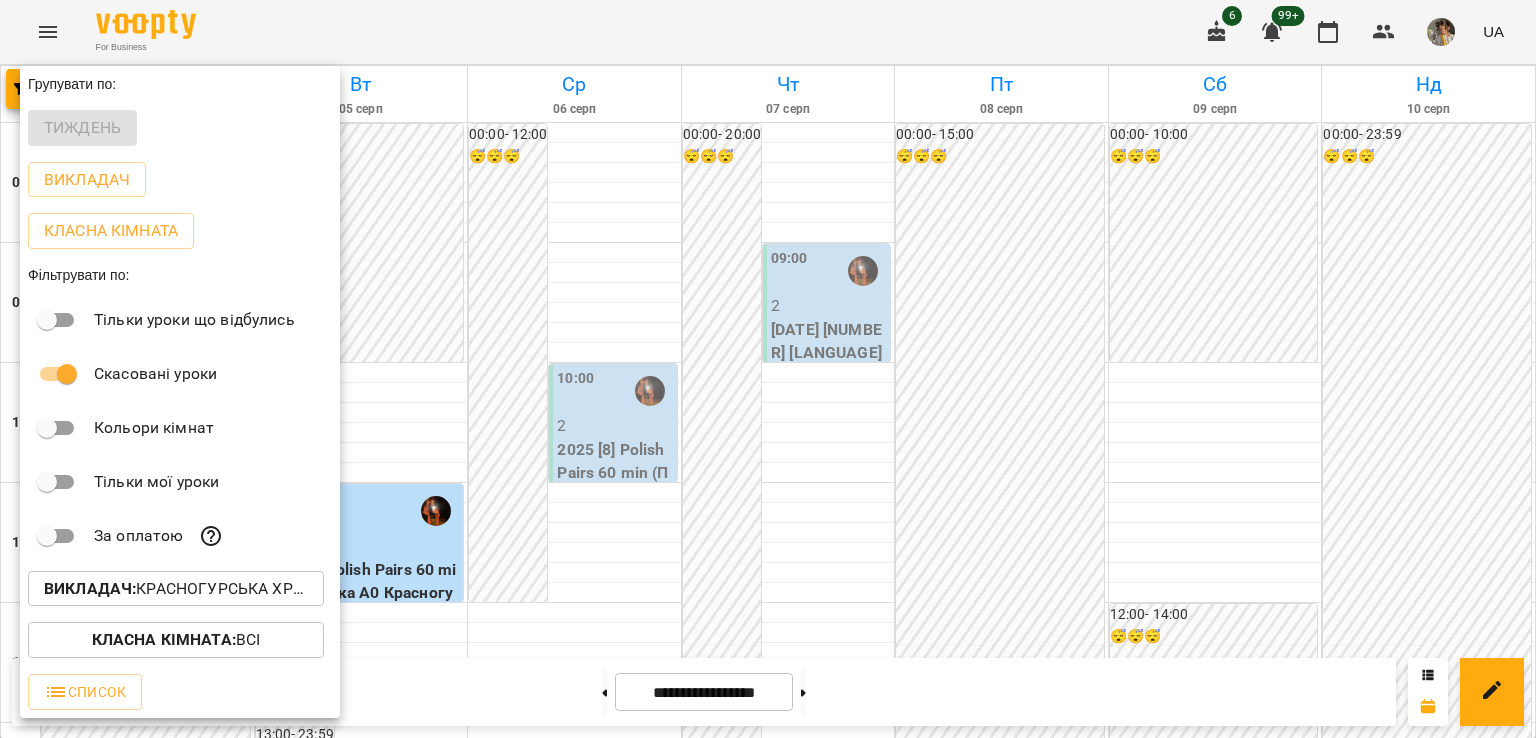 click at bounding box center [768, 369] 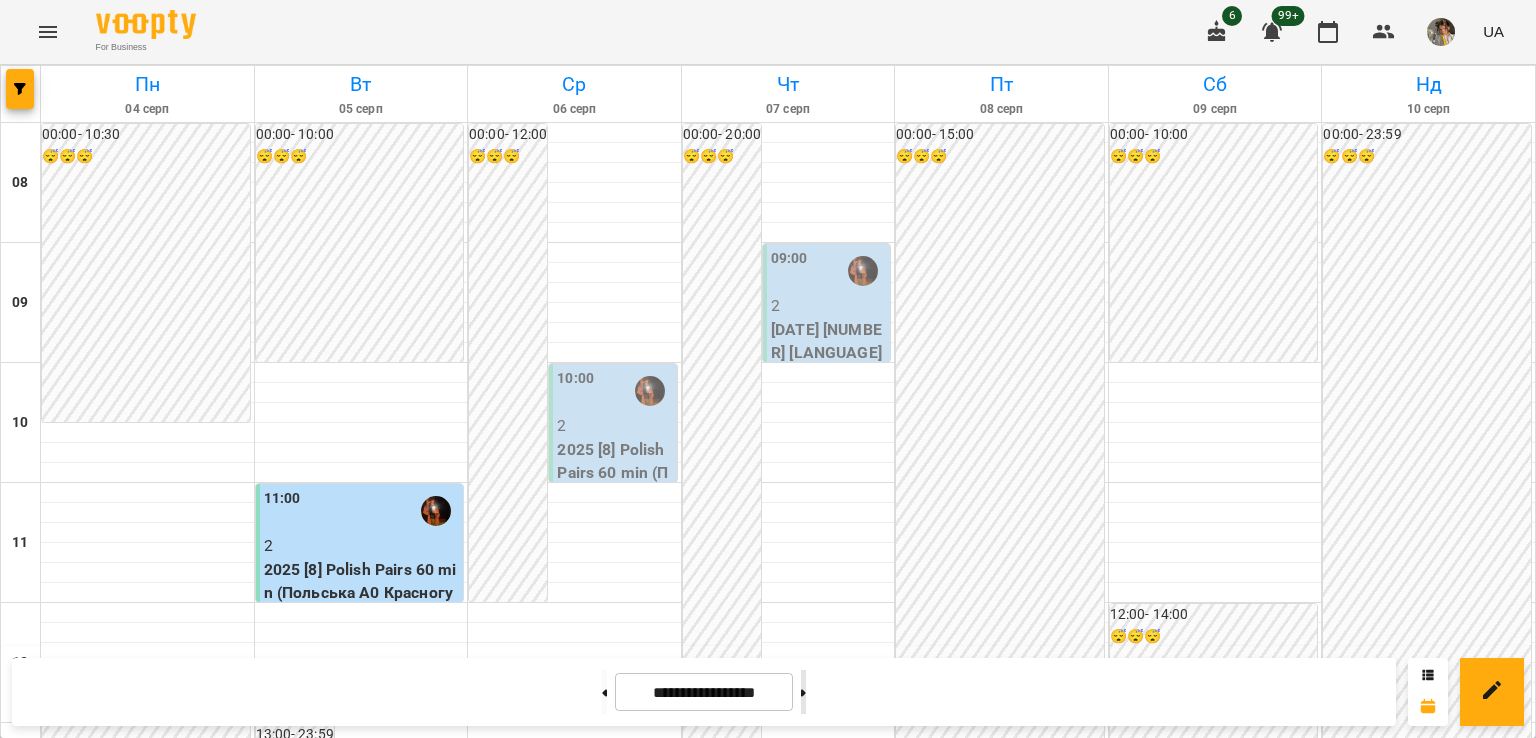 click 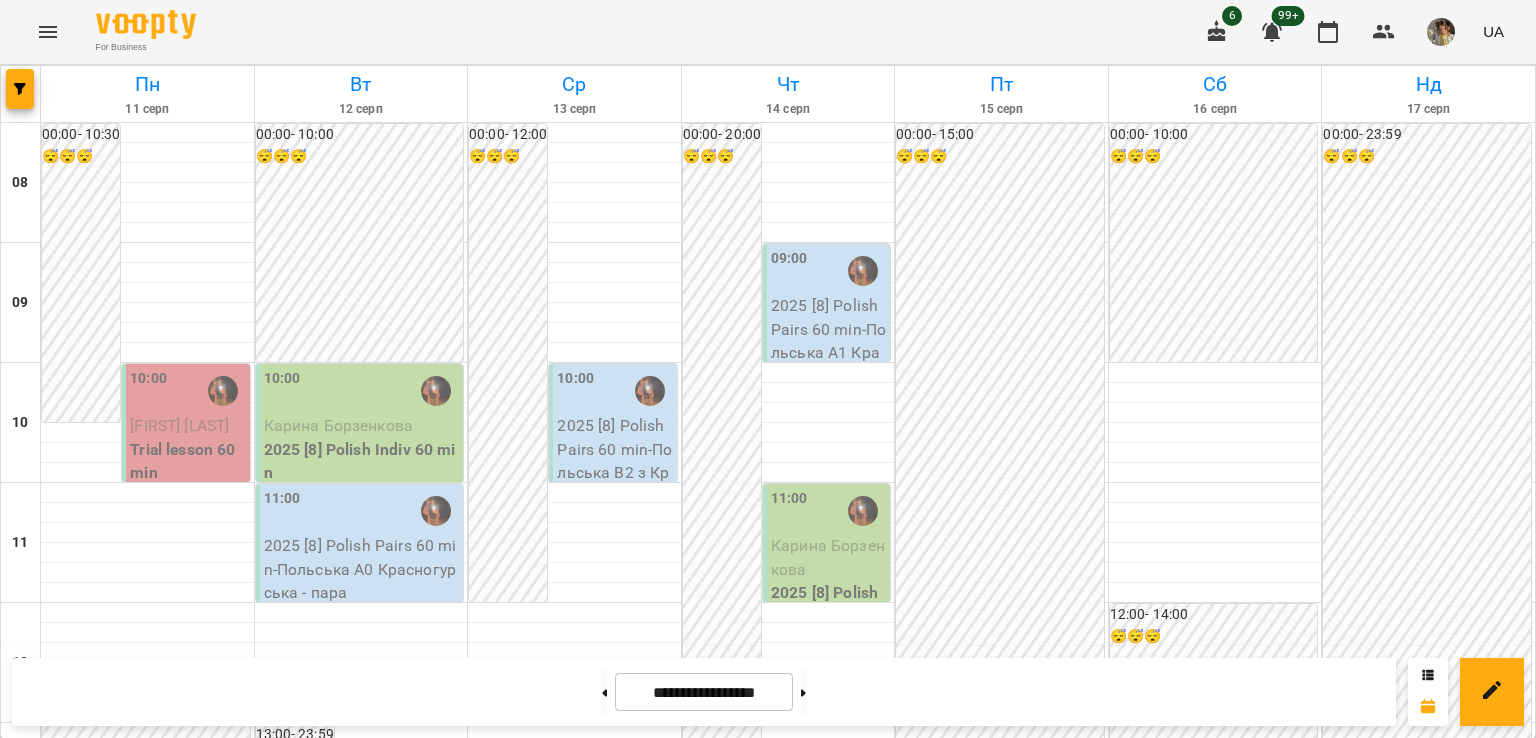 scroll, scrollTop: 1153, scrollLeft: 0, axis: vertical 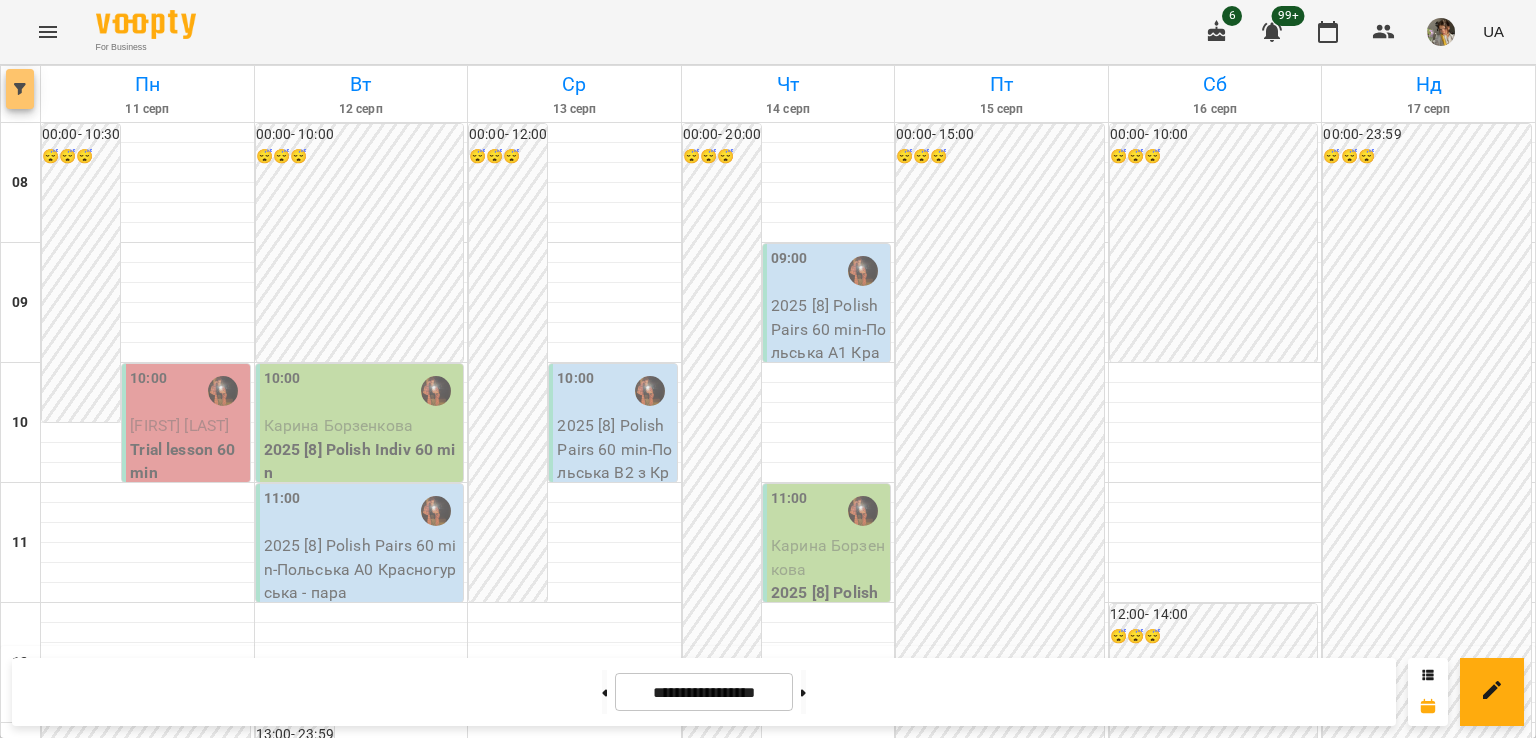 click at bounding box center [20, 89] 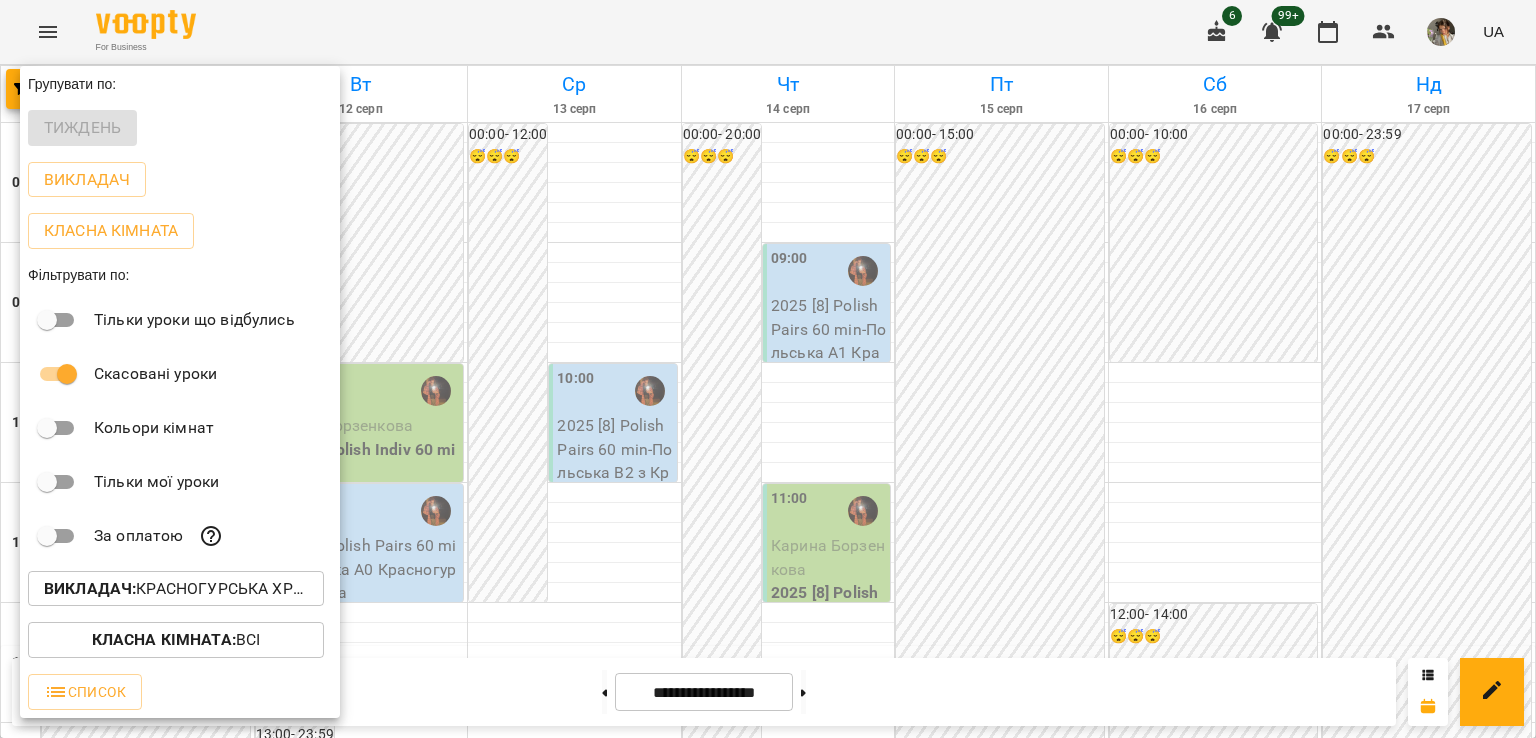 click on "ROLE : [LAST] [FIRST] (п)" at bounding box center [176, 589] 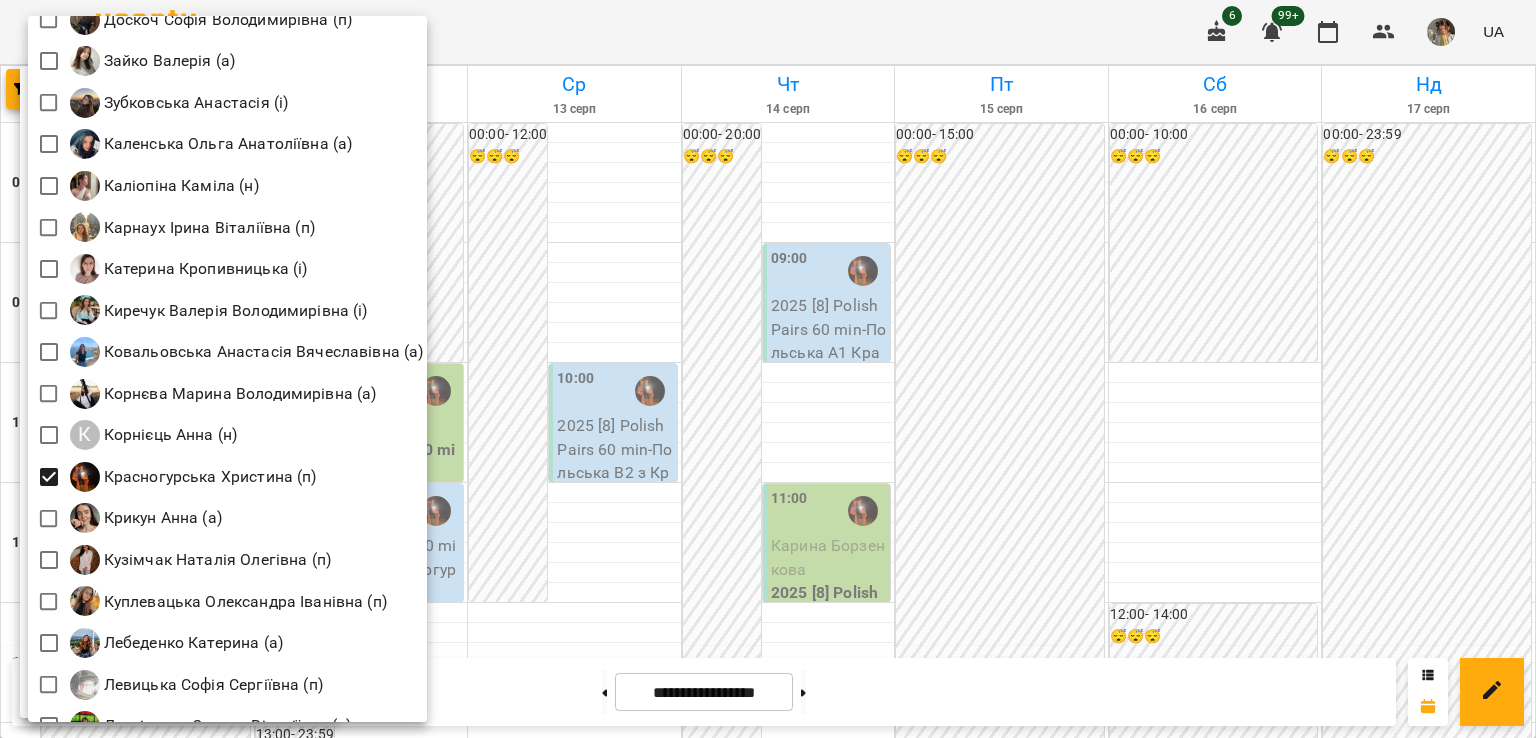 scroll, scrollTop: 1508, scrollLeft: 0, axis: vertical 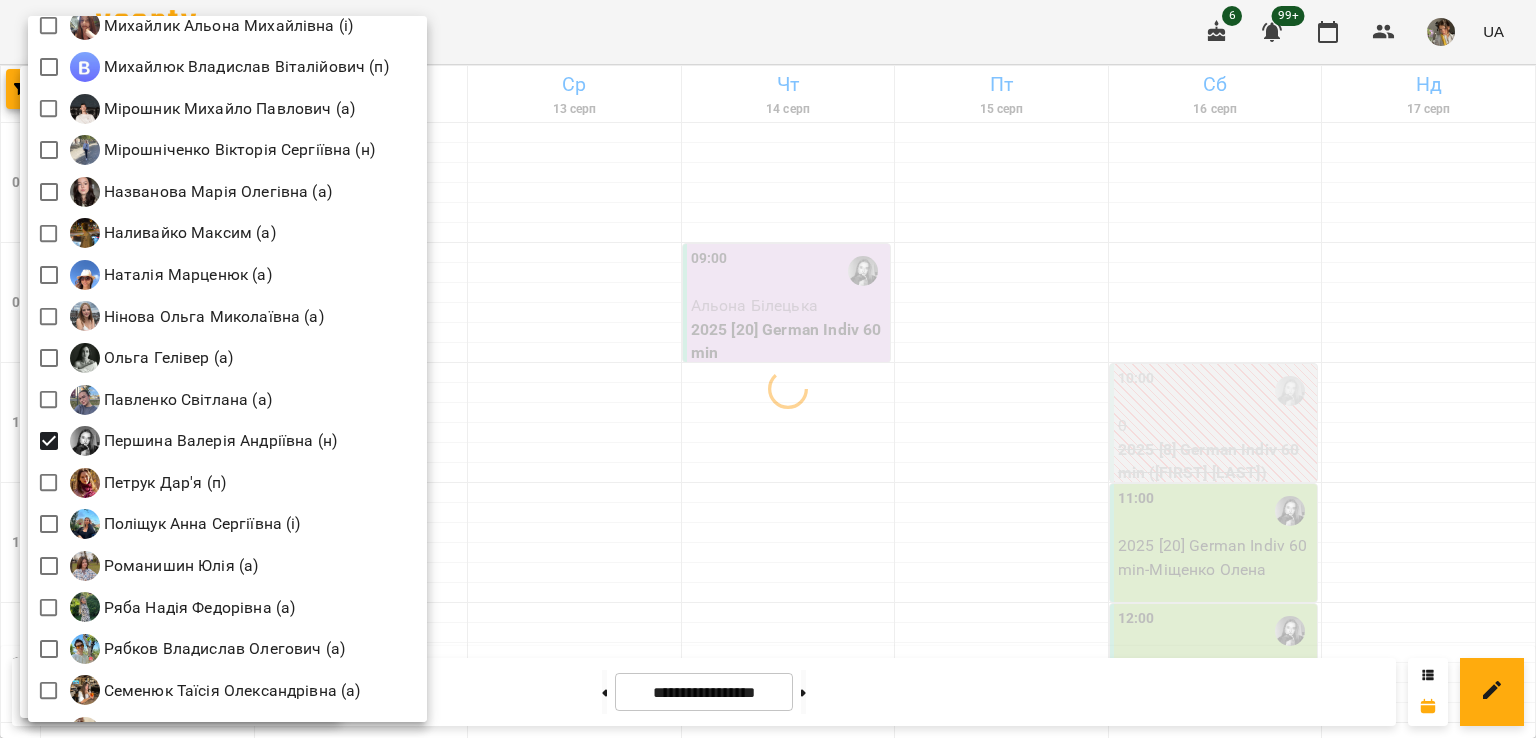 click at bounding box center [768, 369] 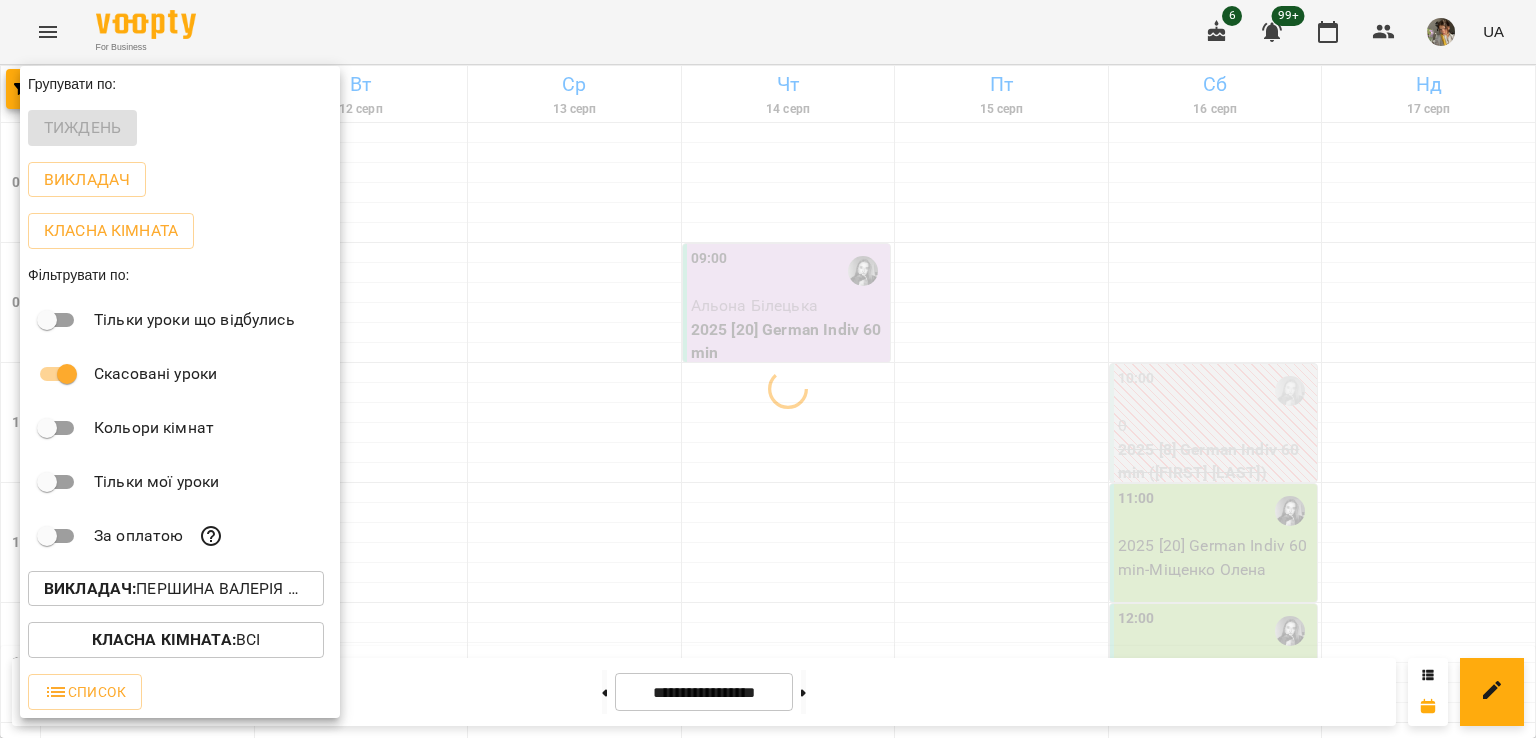 click at bounding box center (768, 369) 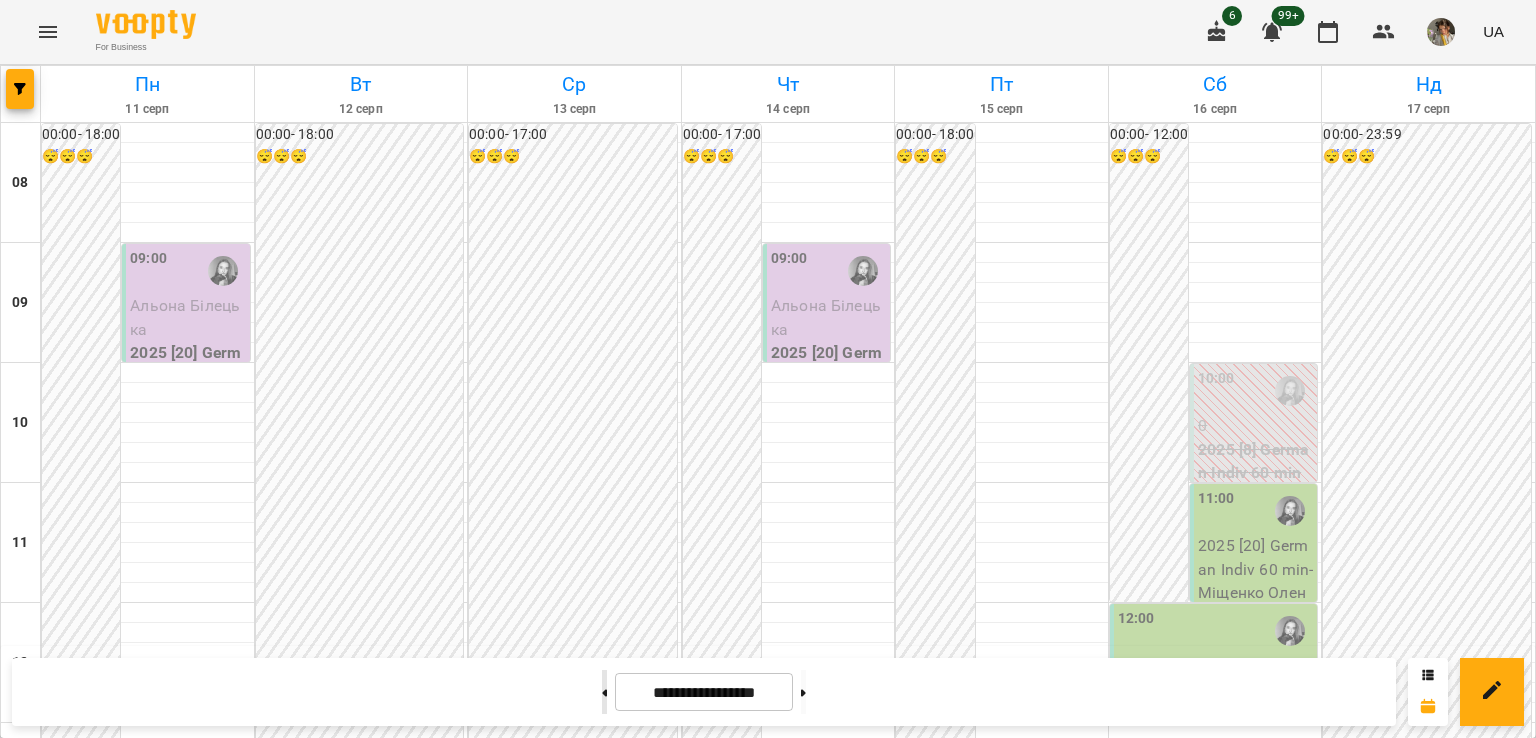 click at bounding box center (604, 692) 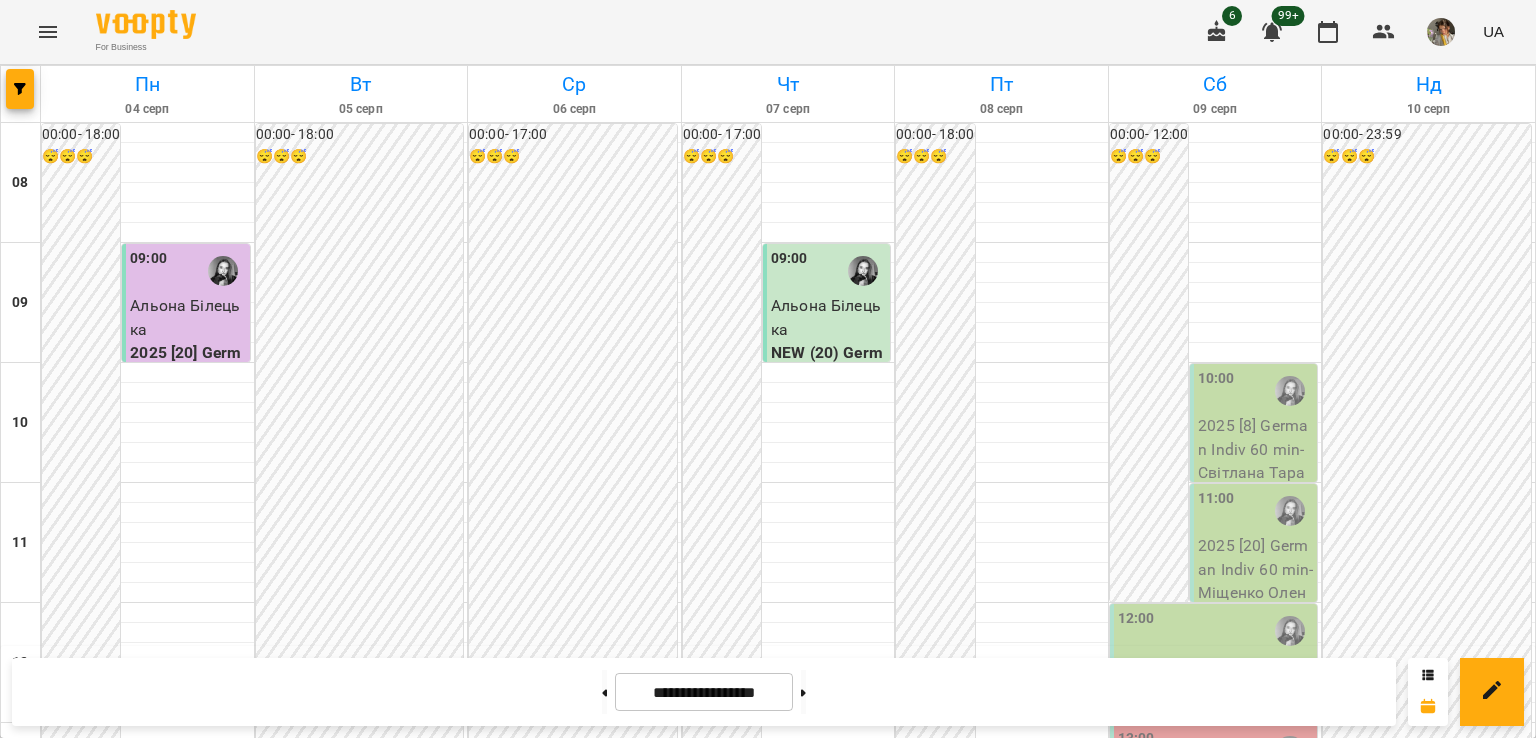 scroll, scrollTop: 1034, scrollLeft: 0, axis: vertical 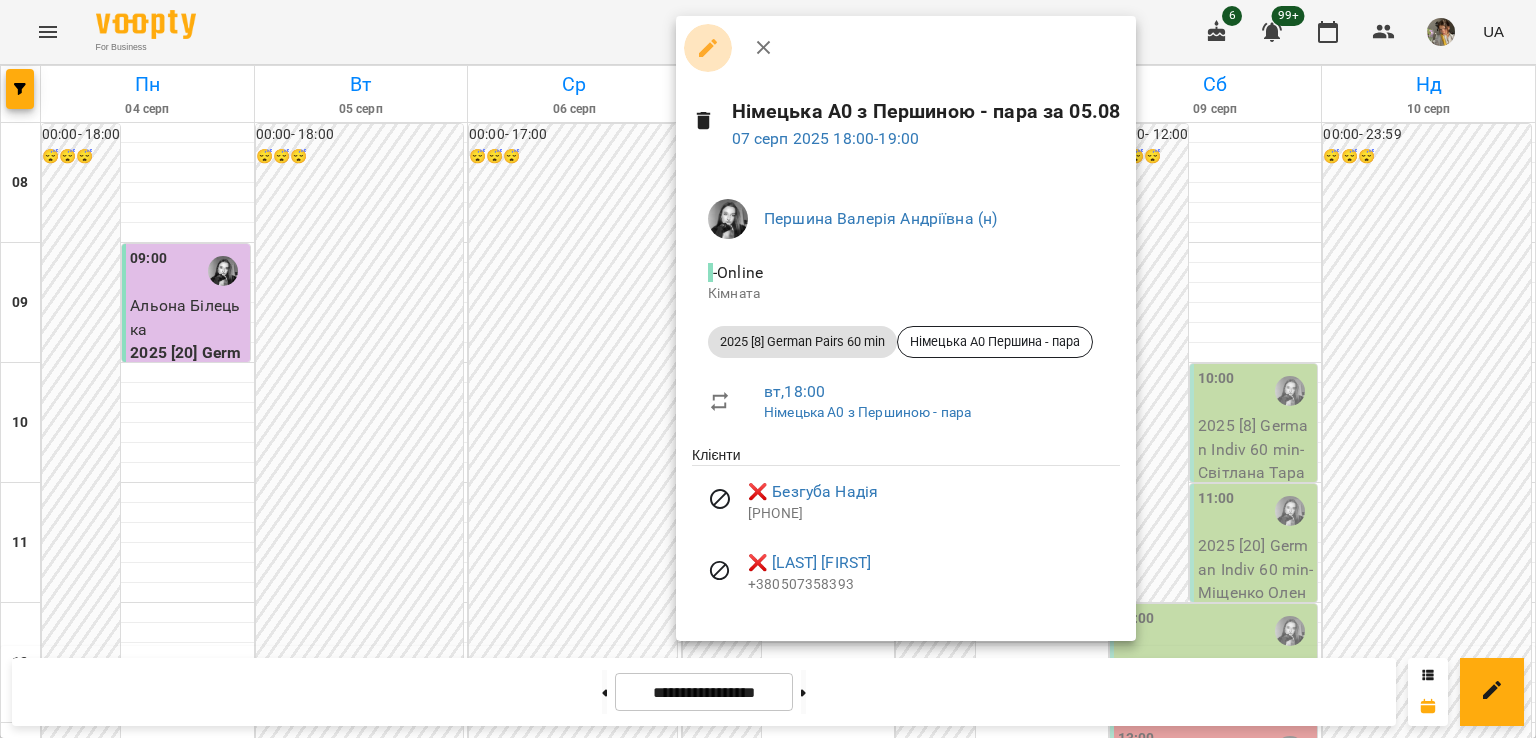 click 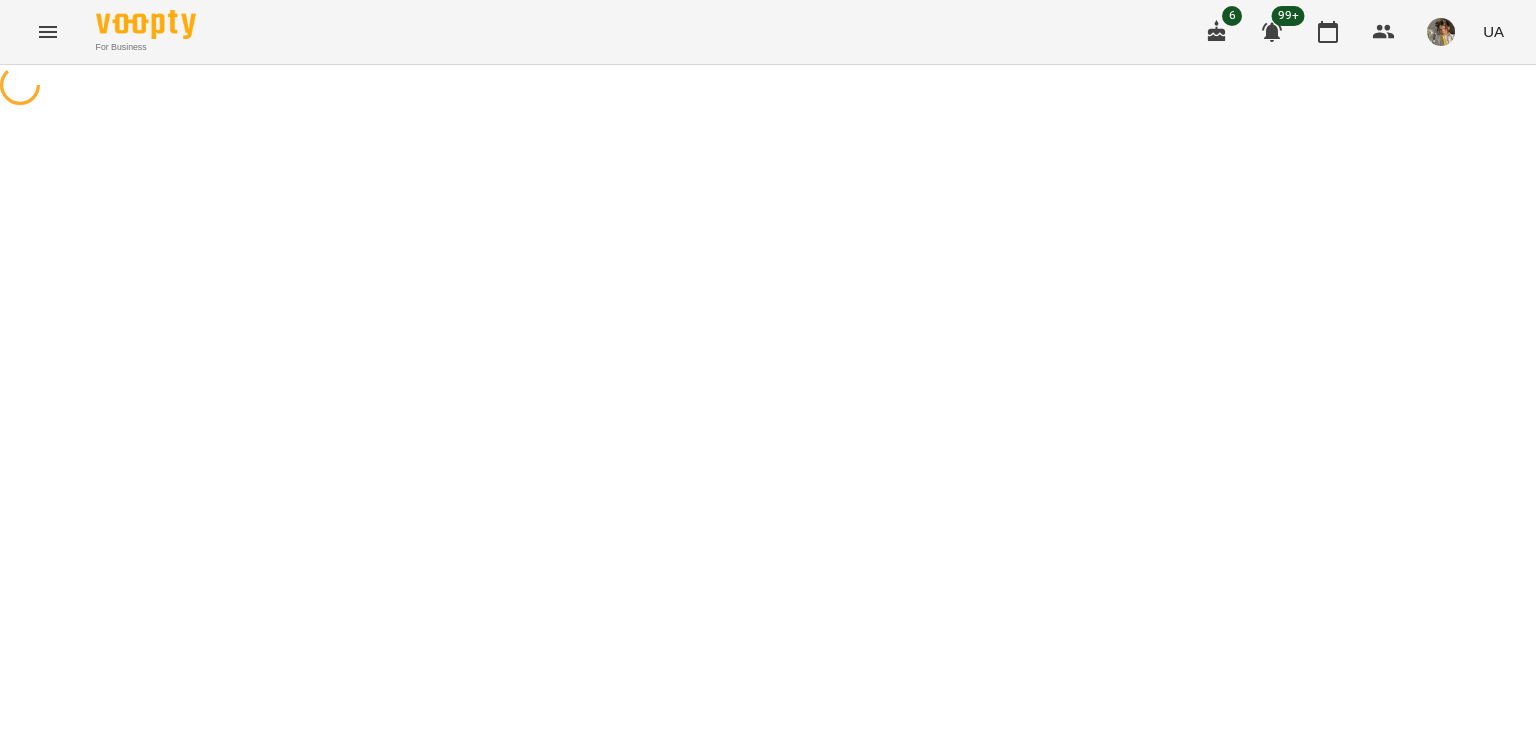 select on "**********" 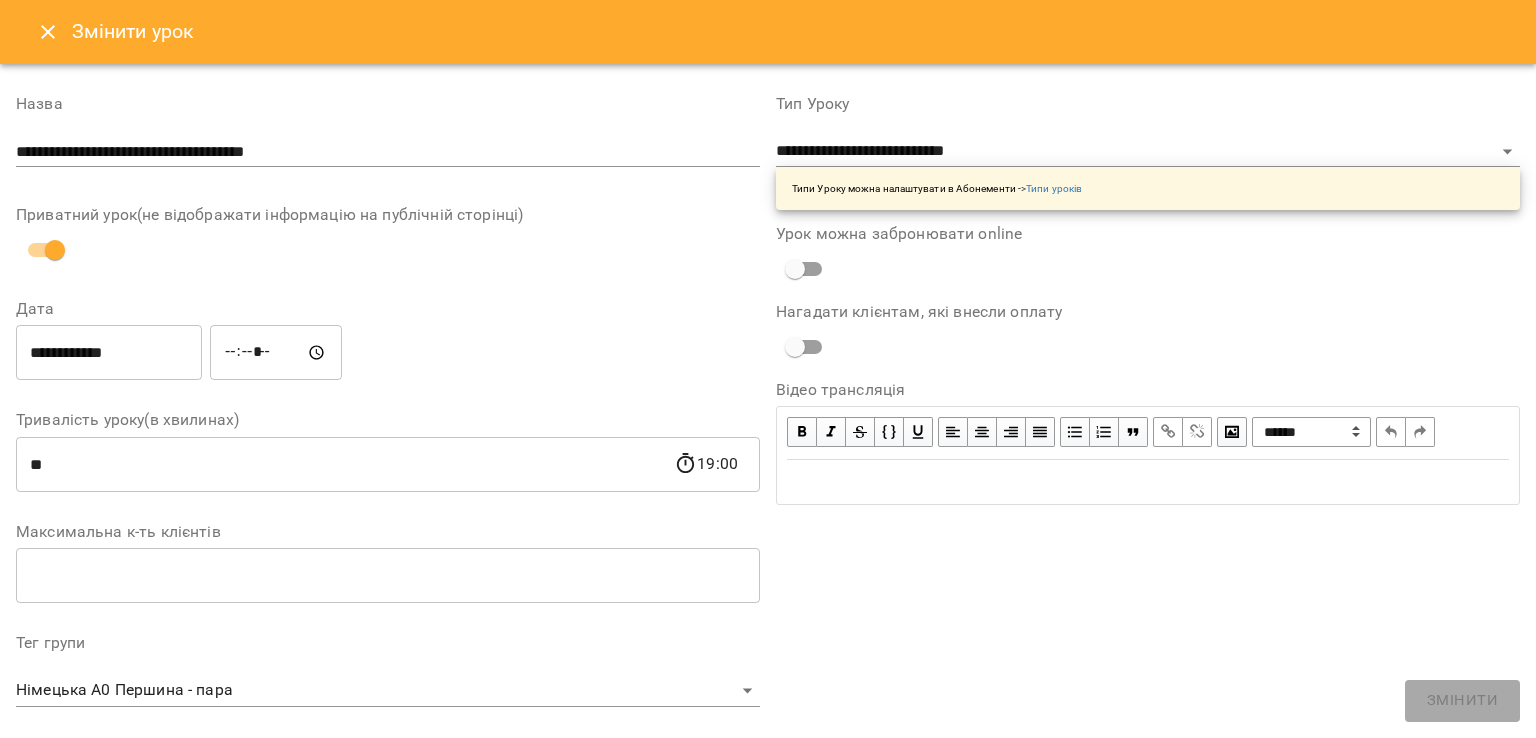 click on "**********" at bounding box center (109, 353) 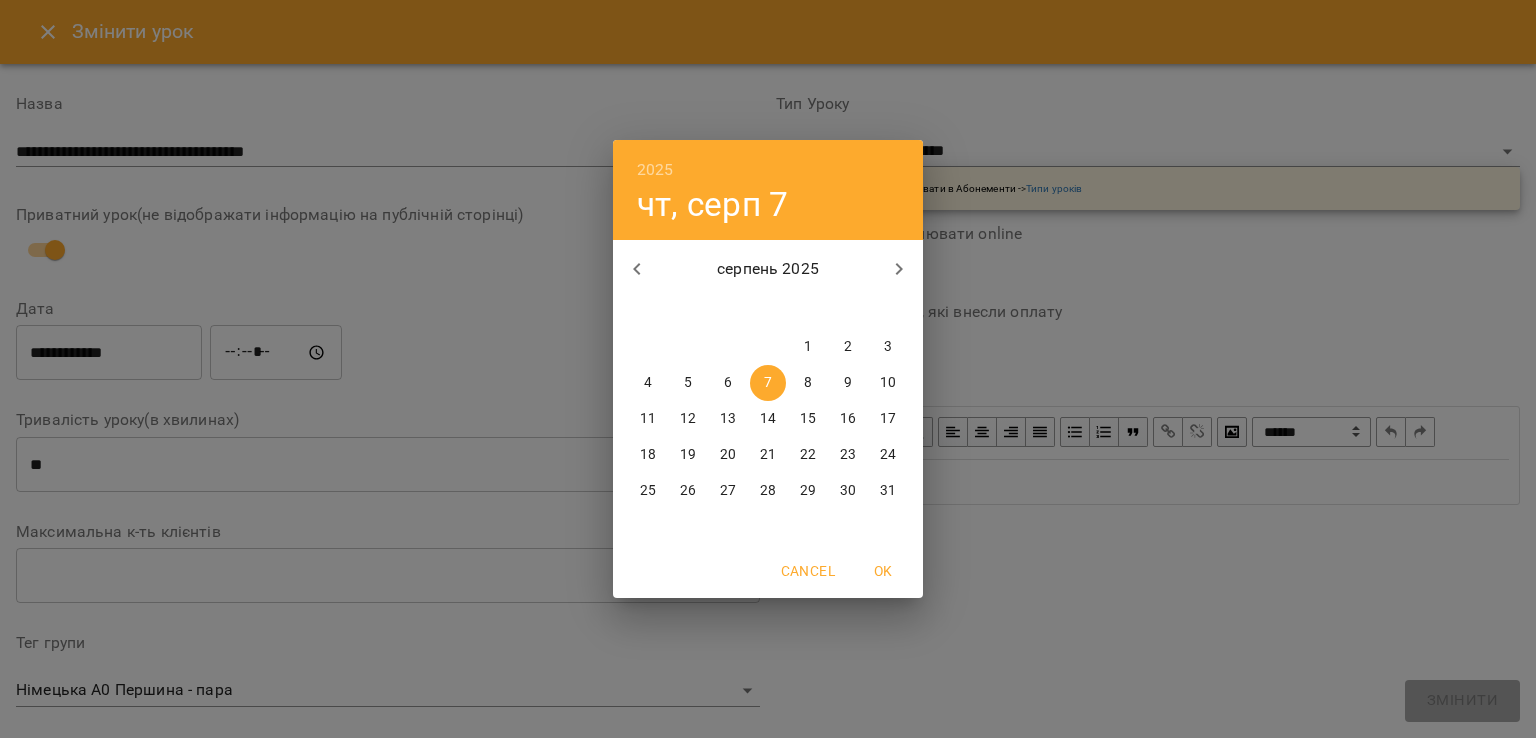 click on "13" at bounding box center (728, 419) 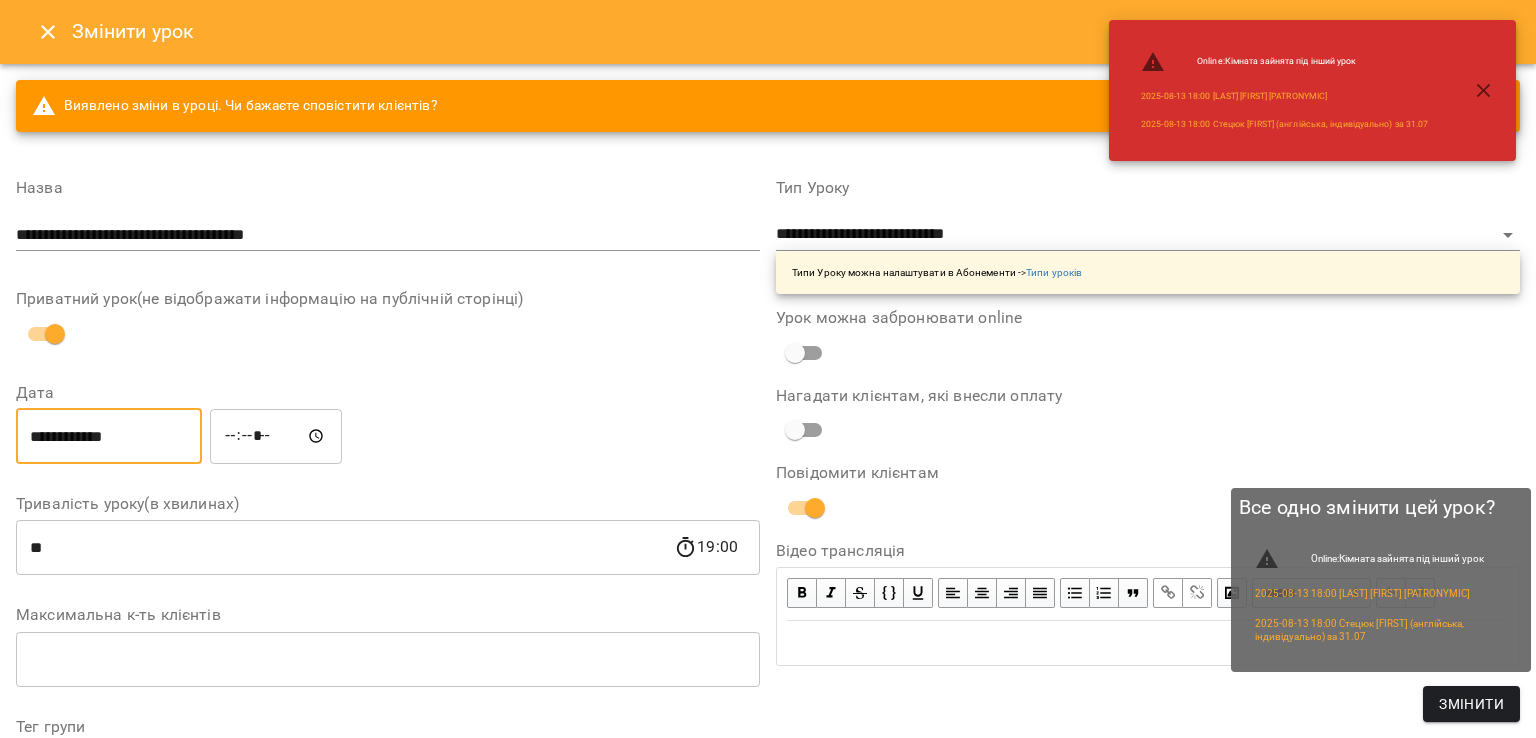 click on "Змінити" at bounding box center [1471, 704] 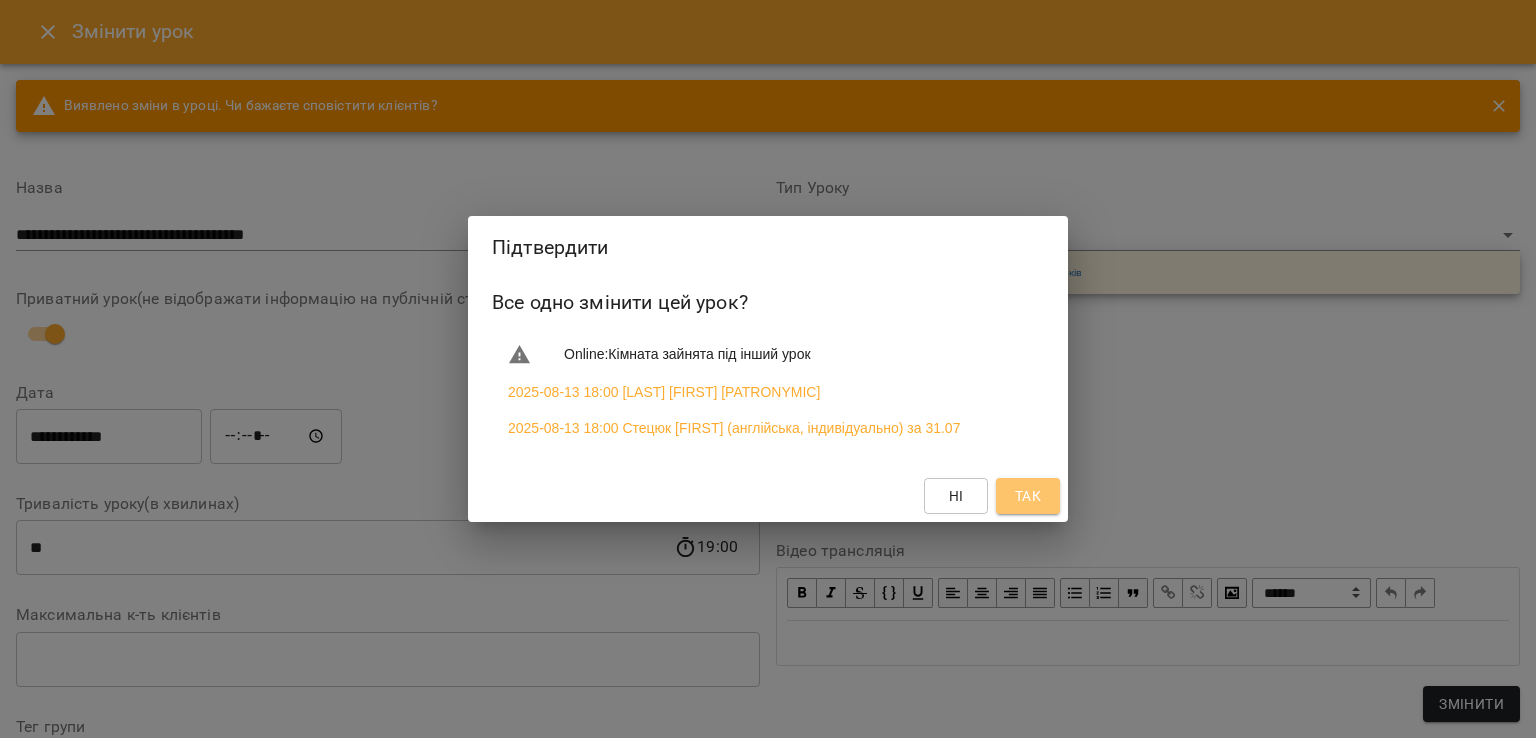 click on "Так" at bounding box center [1028, 496] 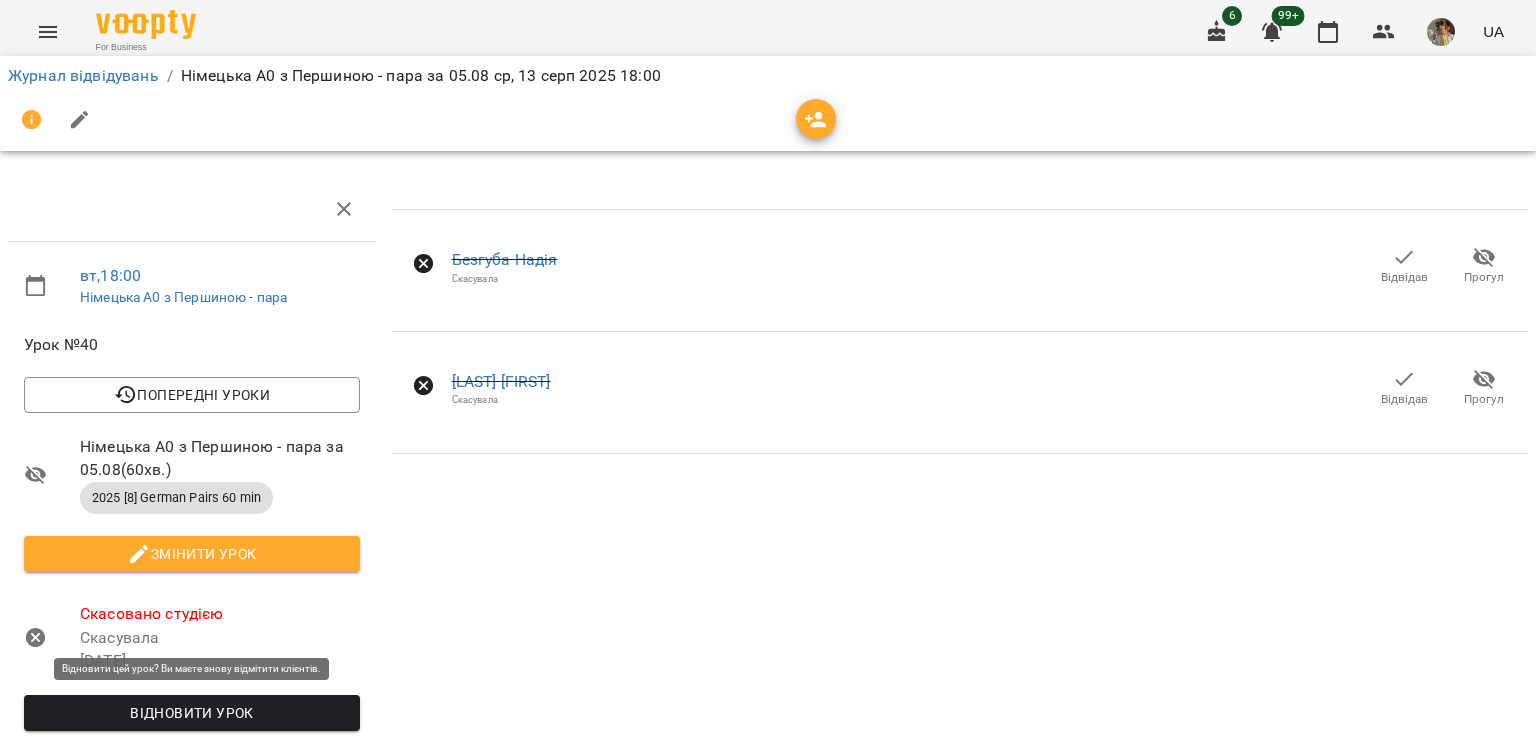 click on "Відновити урок" at bounding box center (192, 713) 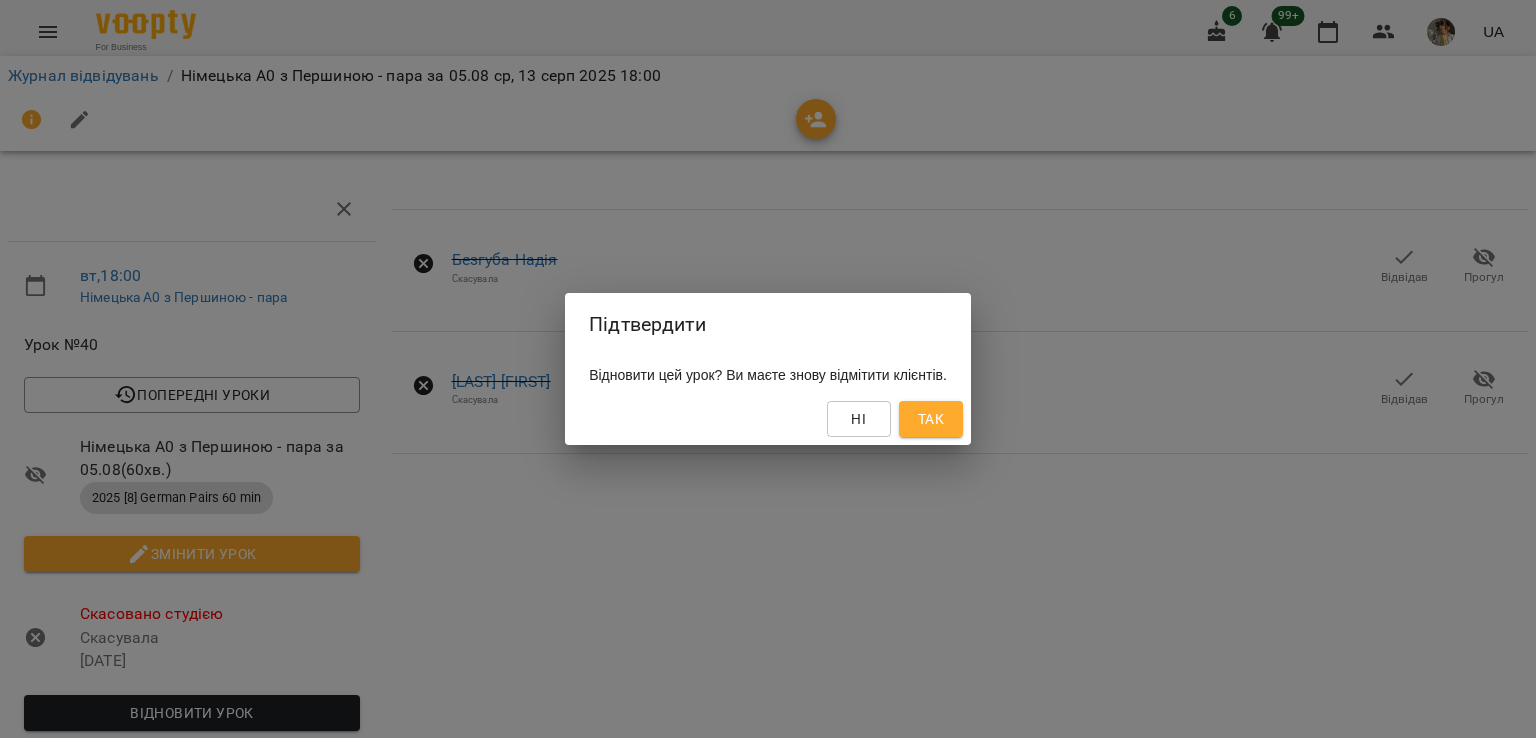 click on "Так" at bounding box center (931, 419) 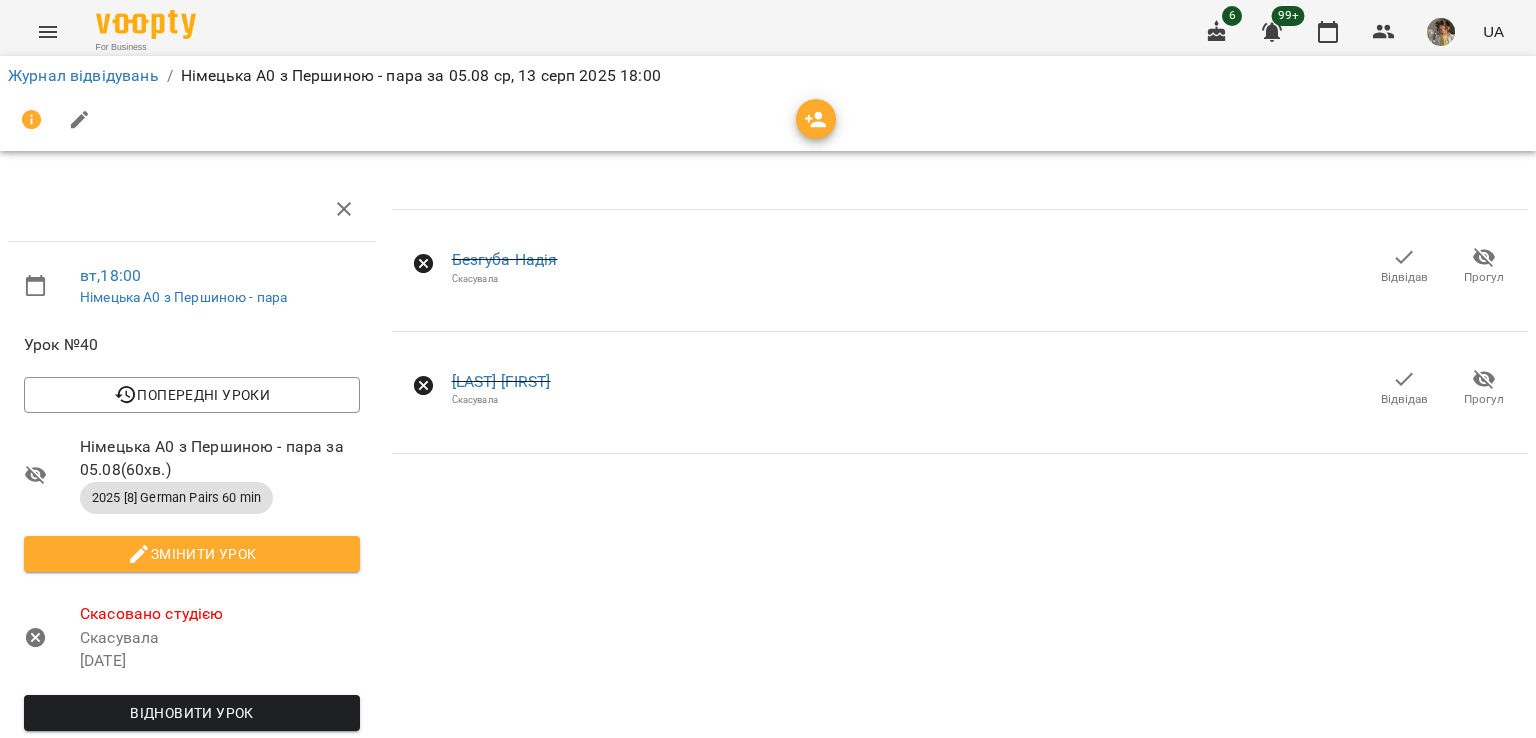 scroll, scrollTop: 8, scrollLeft: 0, axis: vertical 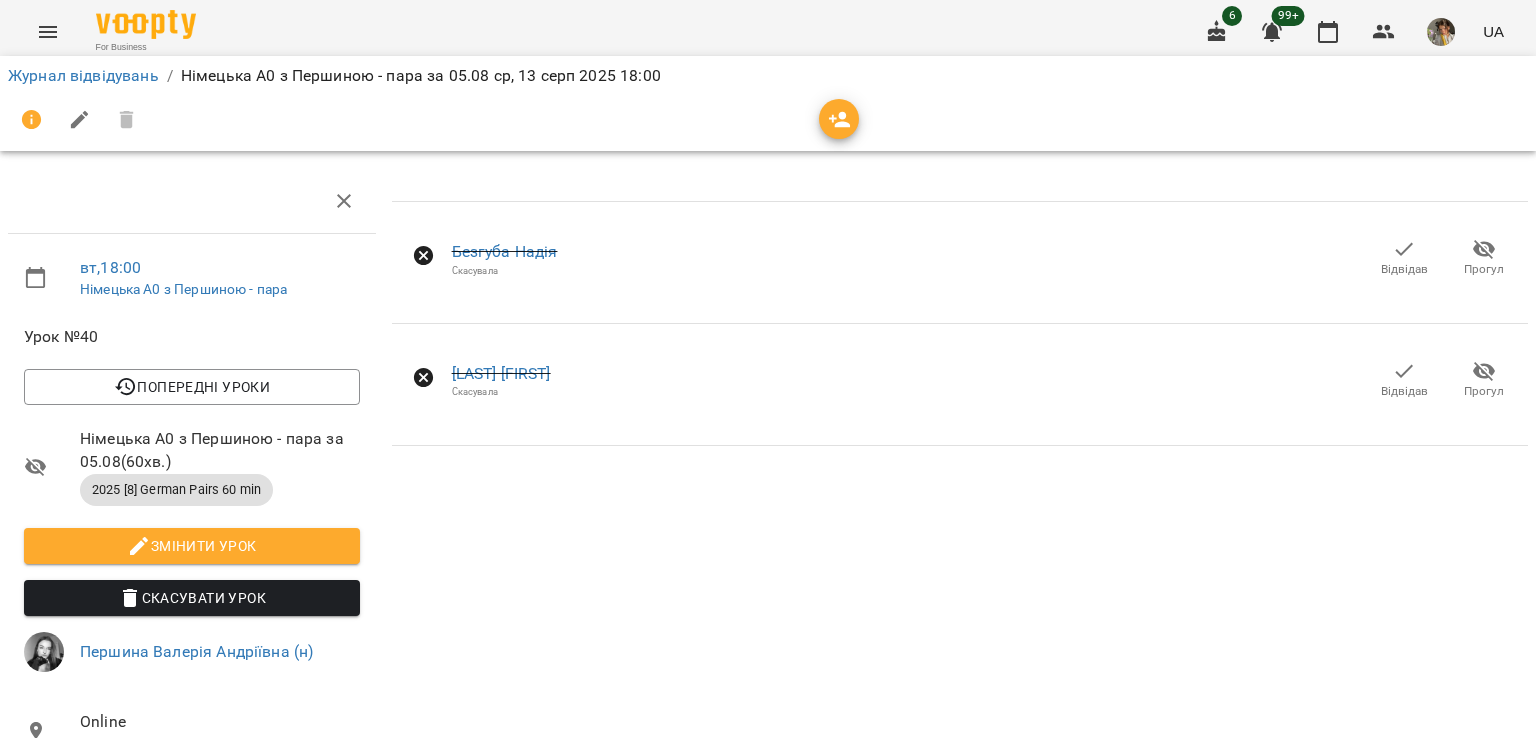 click 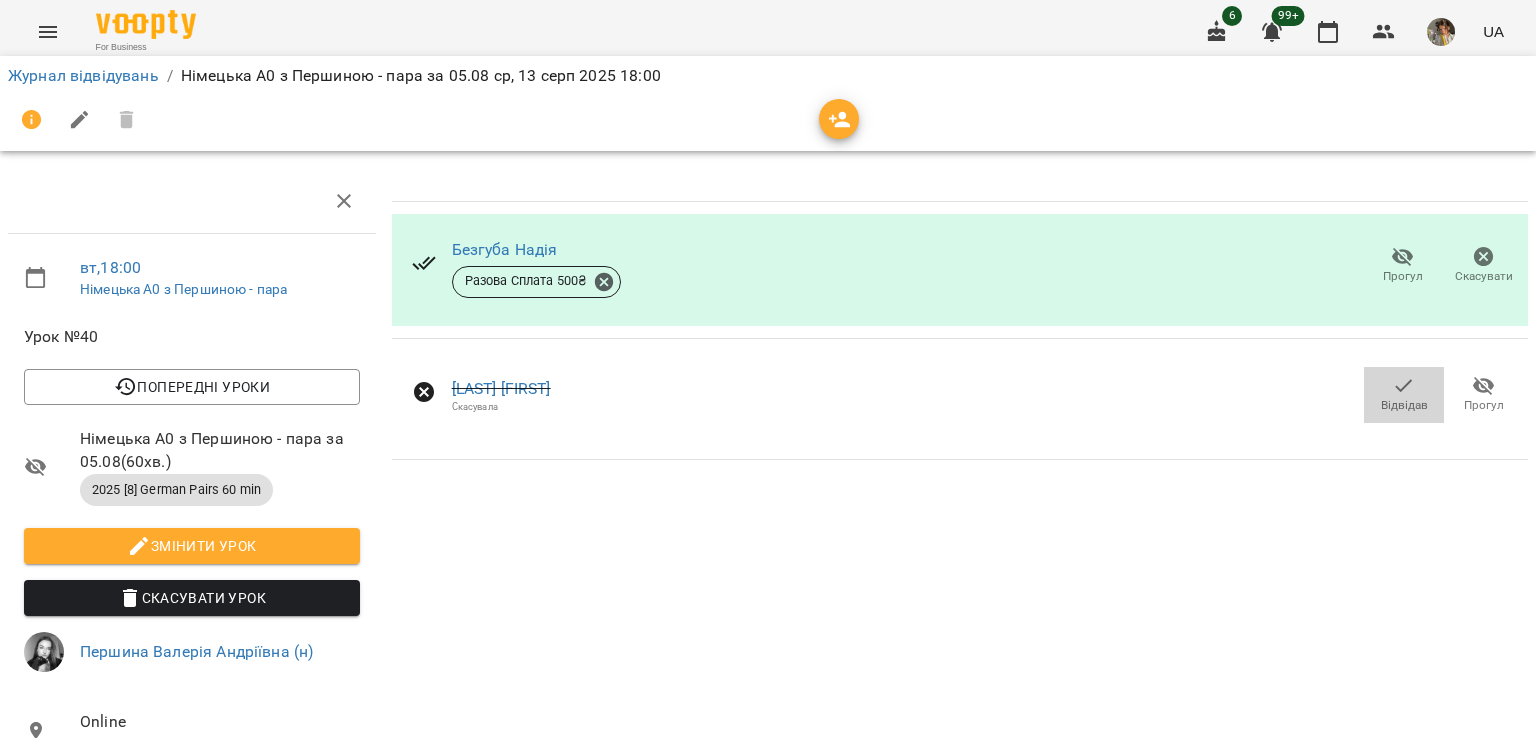 click on "Відвідав" at bounding box center [1404, 405] 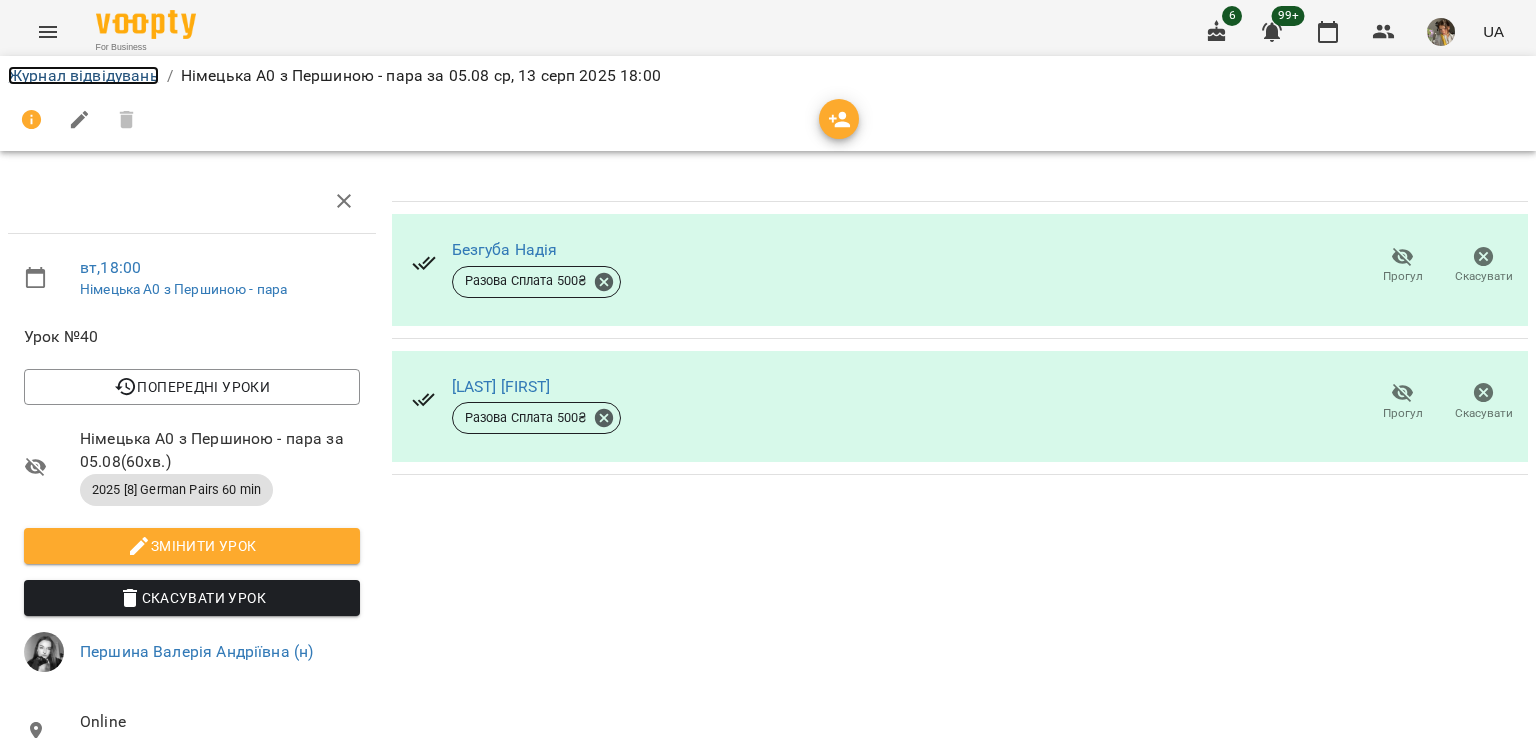 click on "Журнал відвідувань" at bounding box center (83, 75) 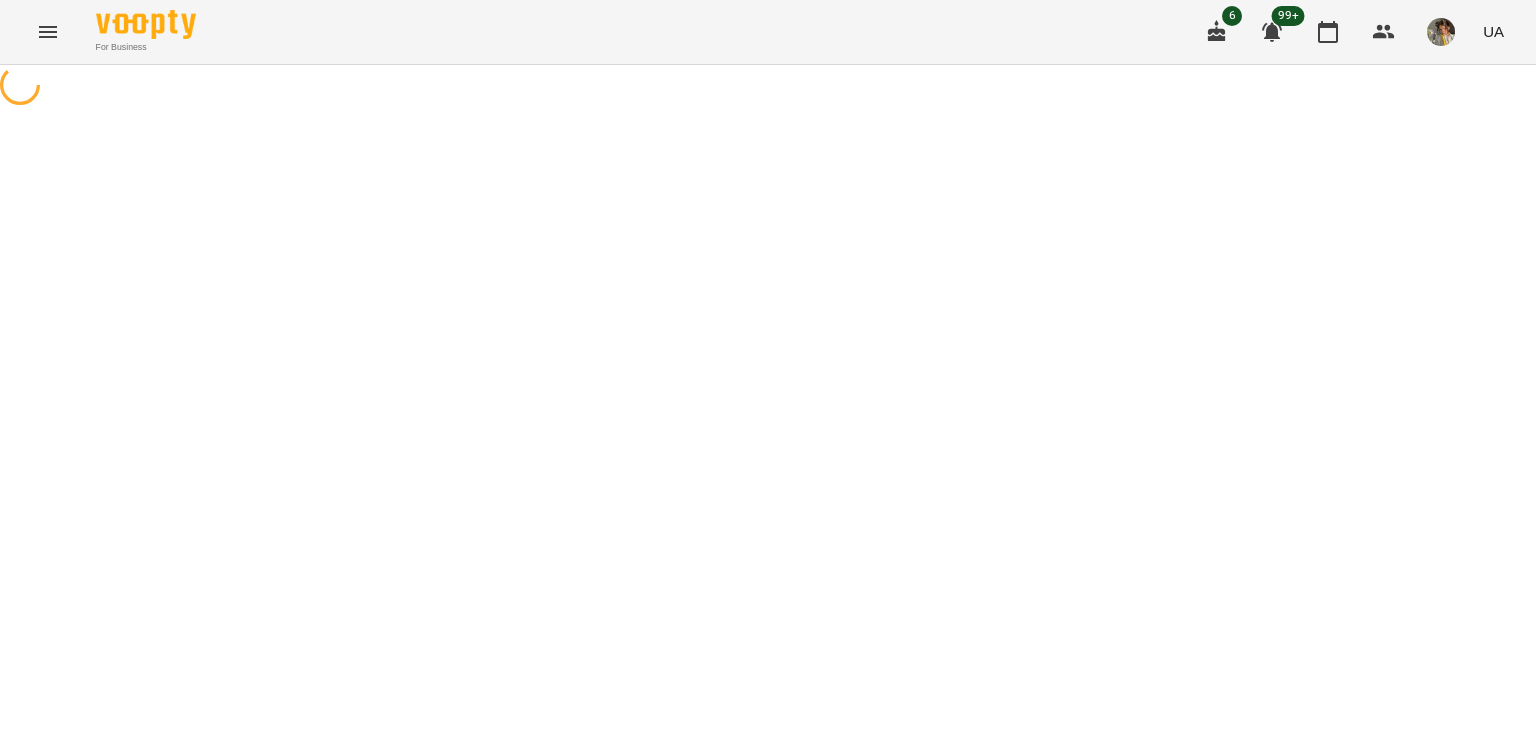 scroll, scrollTop: 0, scrollLeft: 0, axis: both 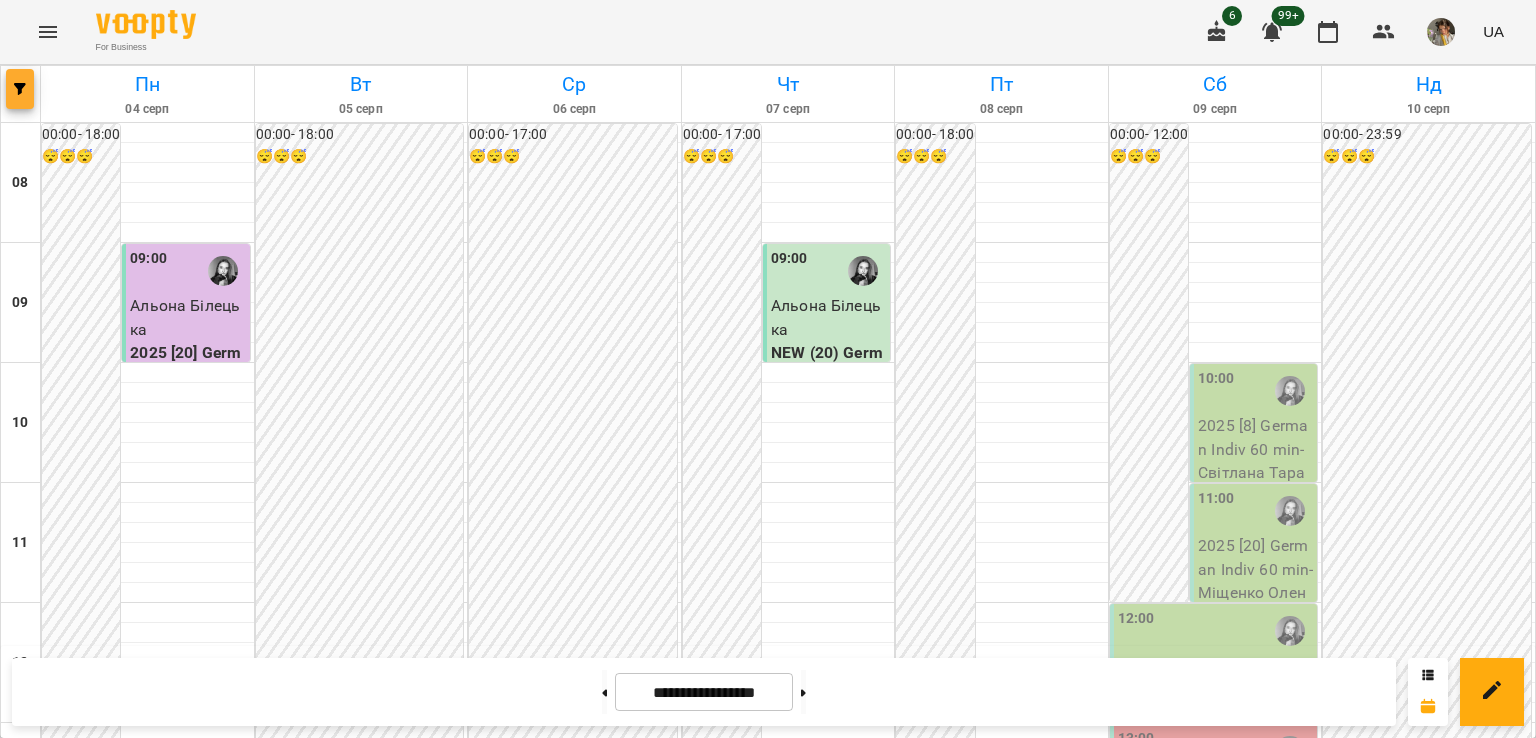 click 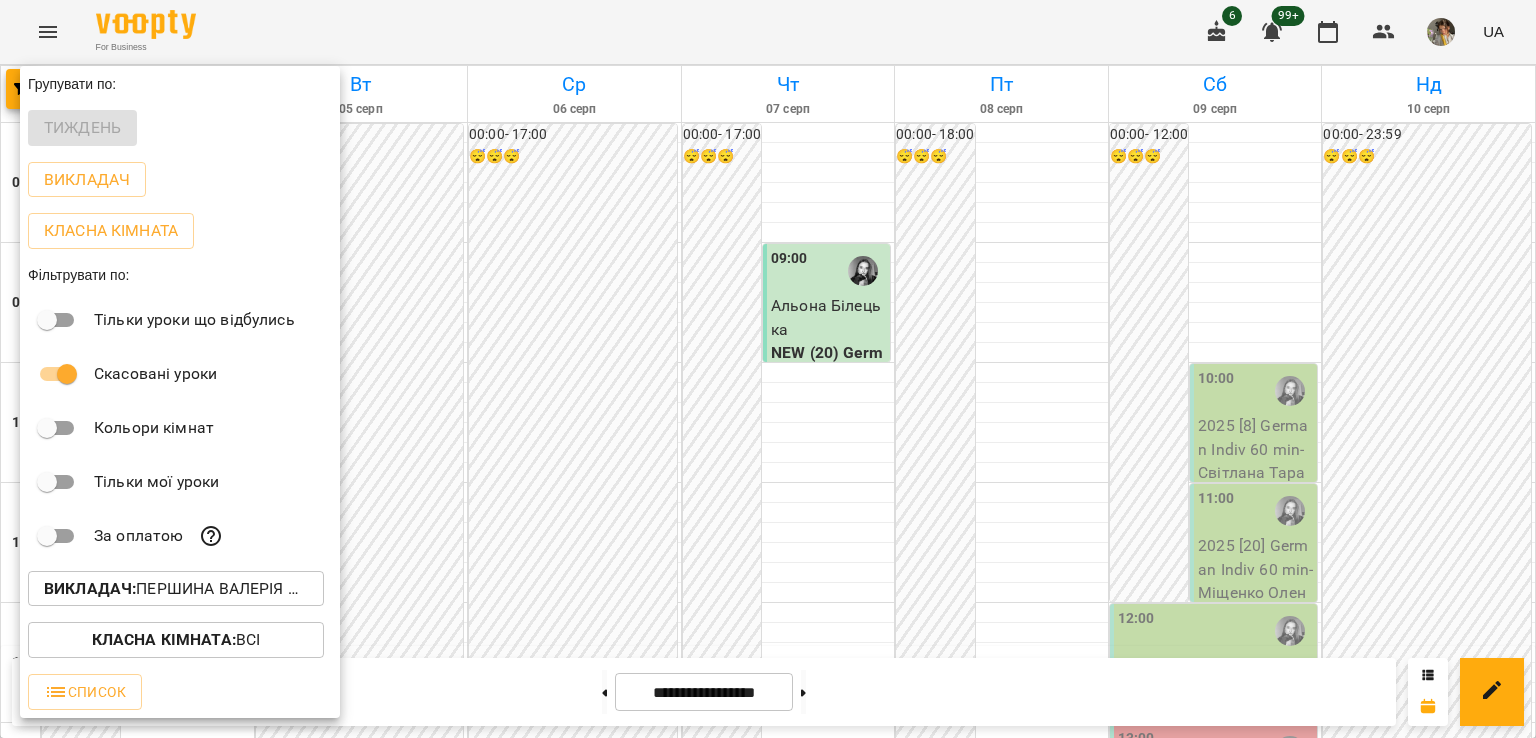 click on "Викладач : [LAST] [FIRST] [PATRONYMIC] (н)" at bounding box center [176, 589] 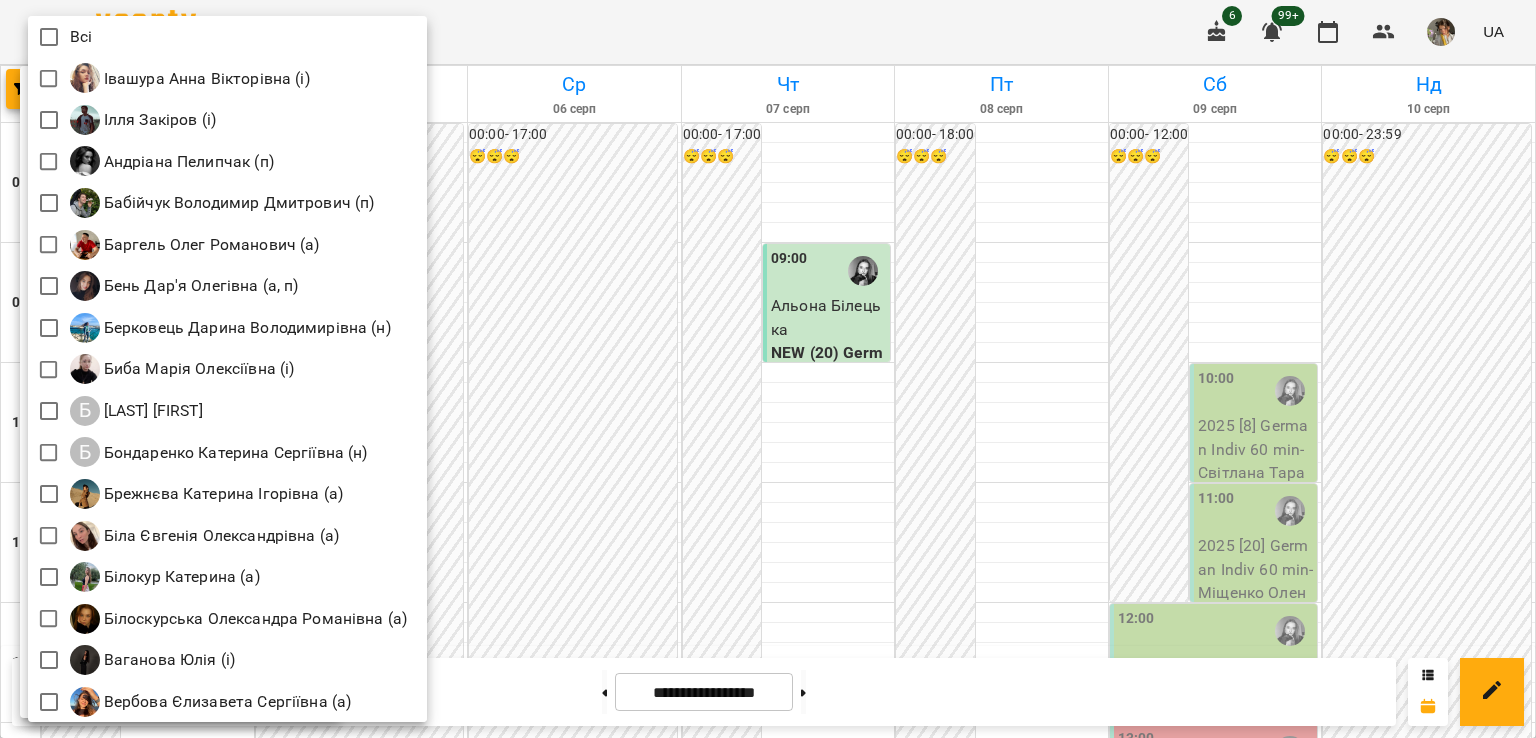scroll, scrollTop: 511, scrollLeft: 0, axis: vertical 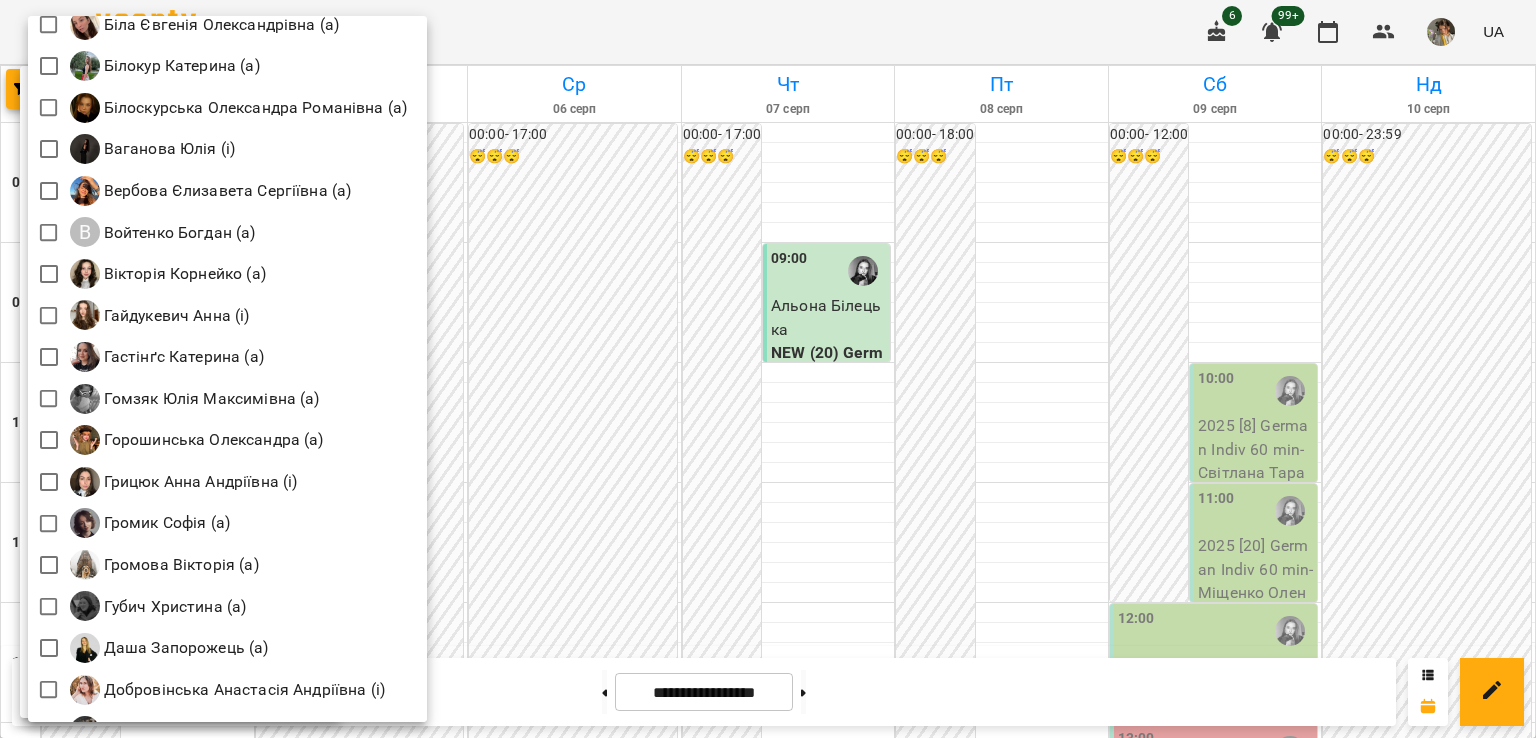 click at bounding box center (768, 369) 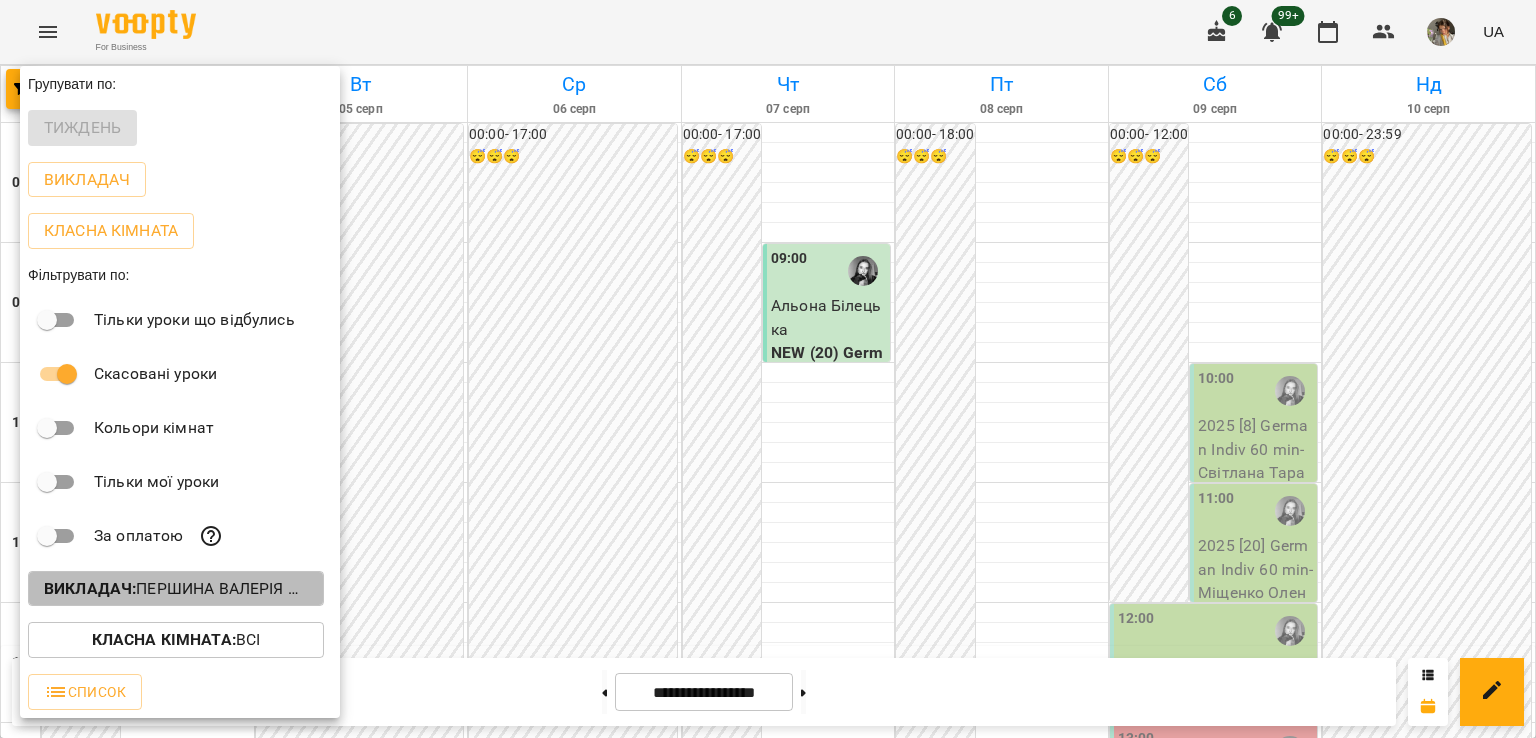 click on "Викладач : [LAST] [FIRST] [PATRONYMIC] (н)" at bounding box center (176, 589) 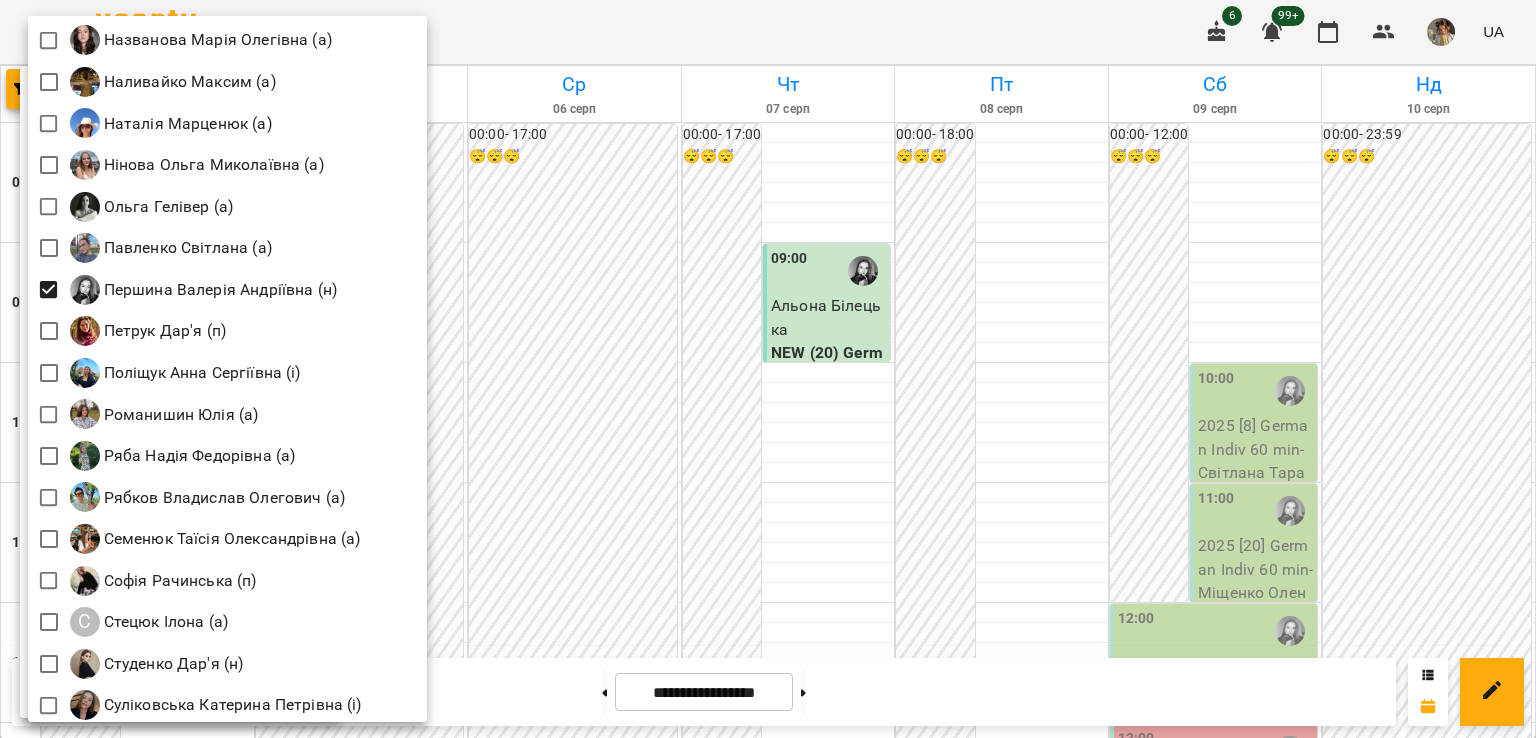 scroll, scrollTop: 2326, scrollLeft: 0, axis: vertical 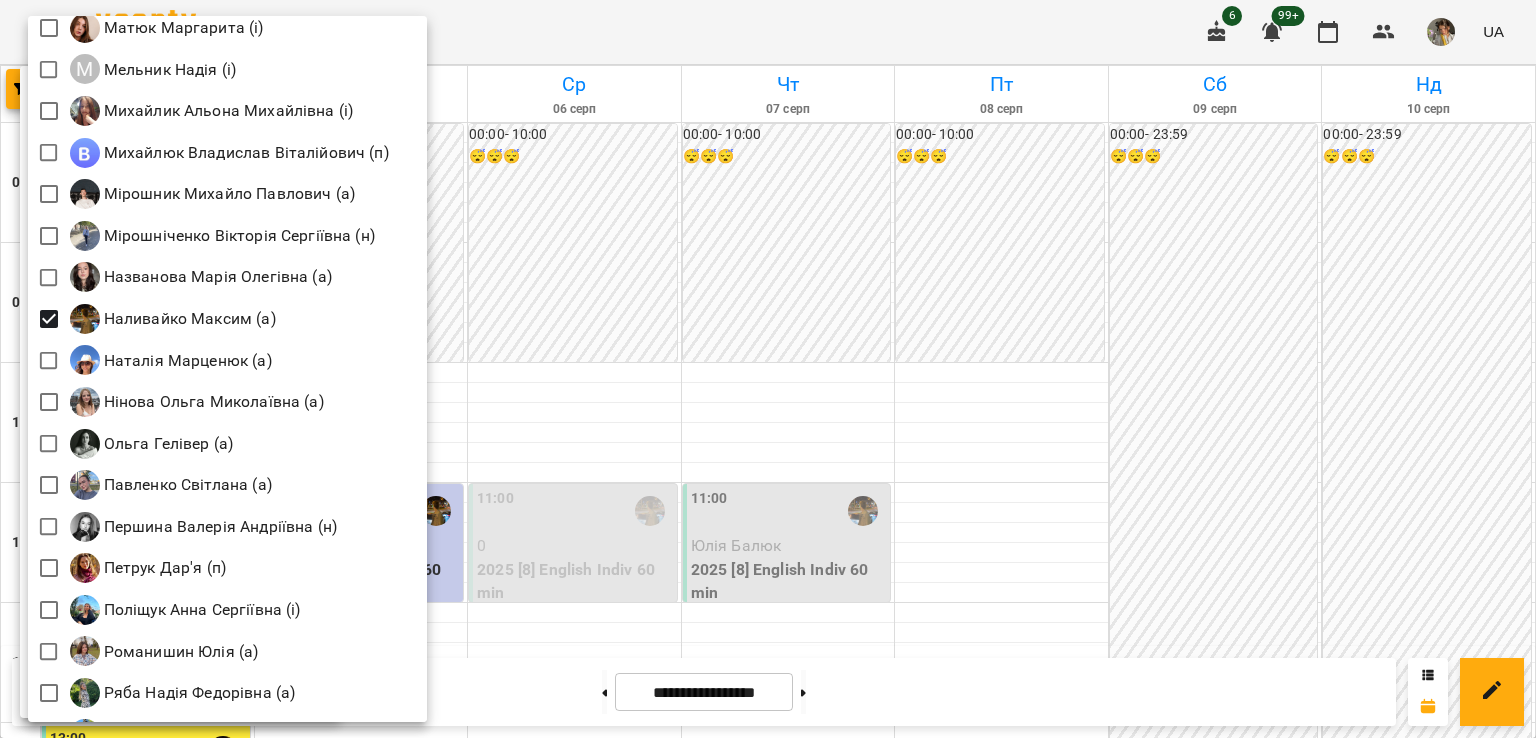click at bounding box center (768, 369) 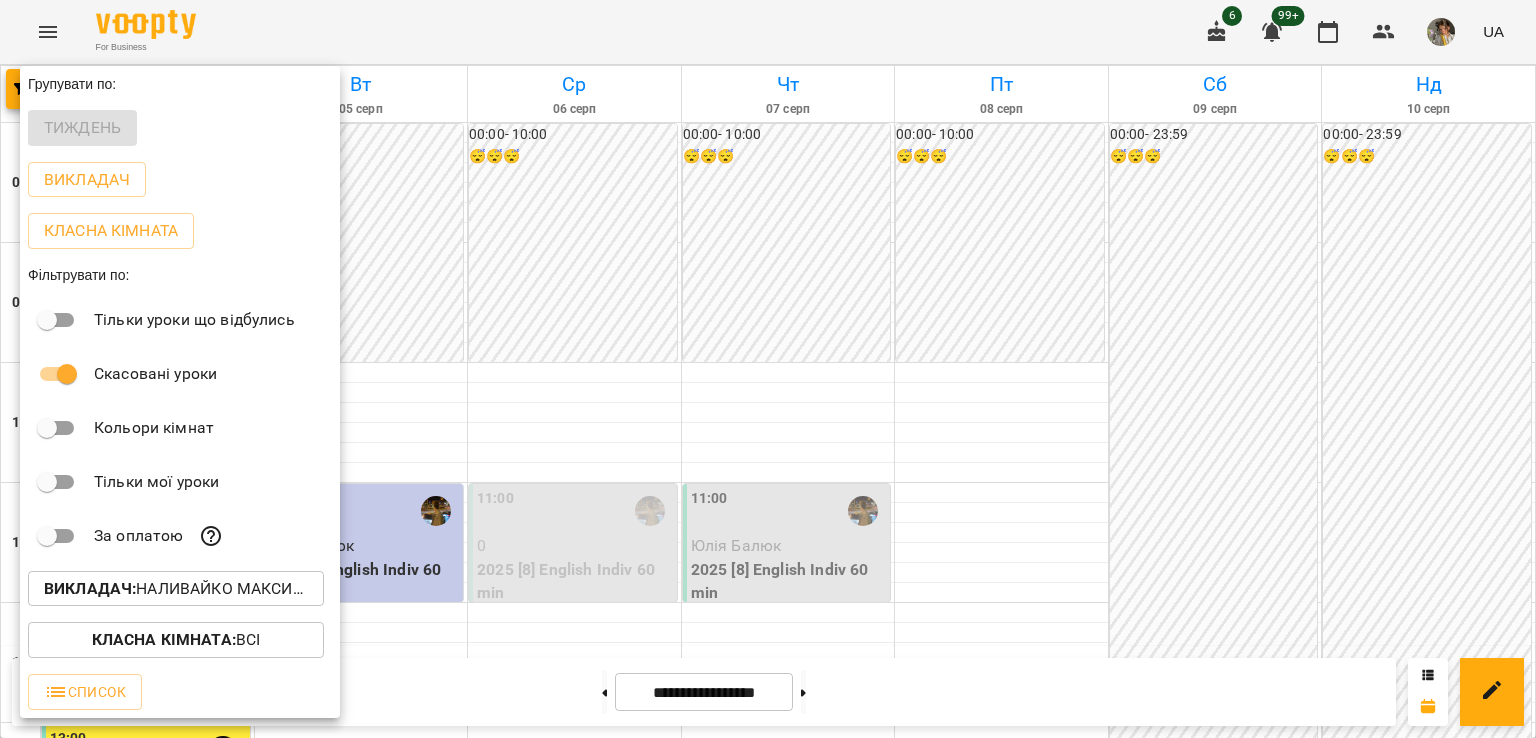 click at bounding box center [768, 369] 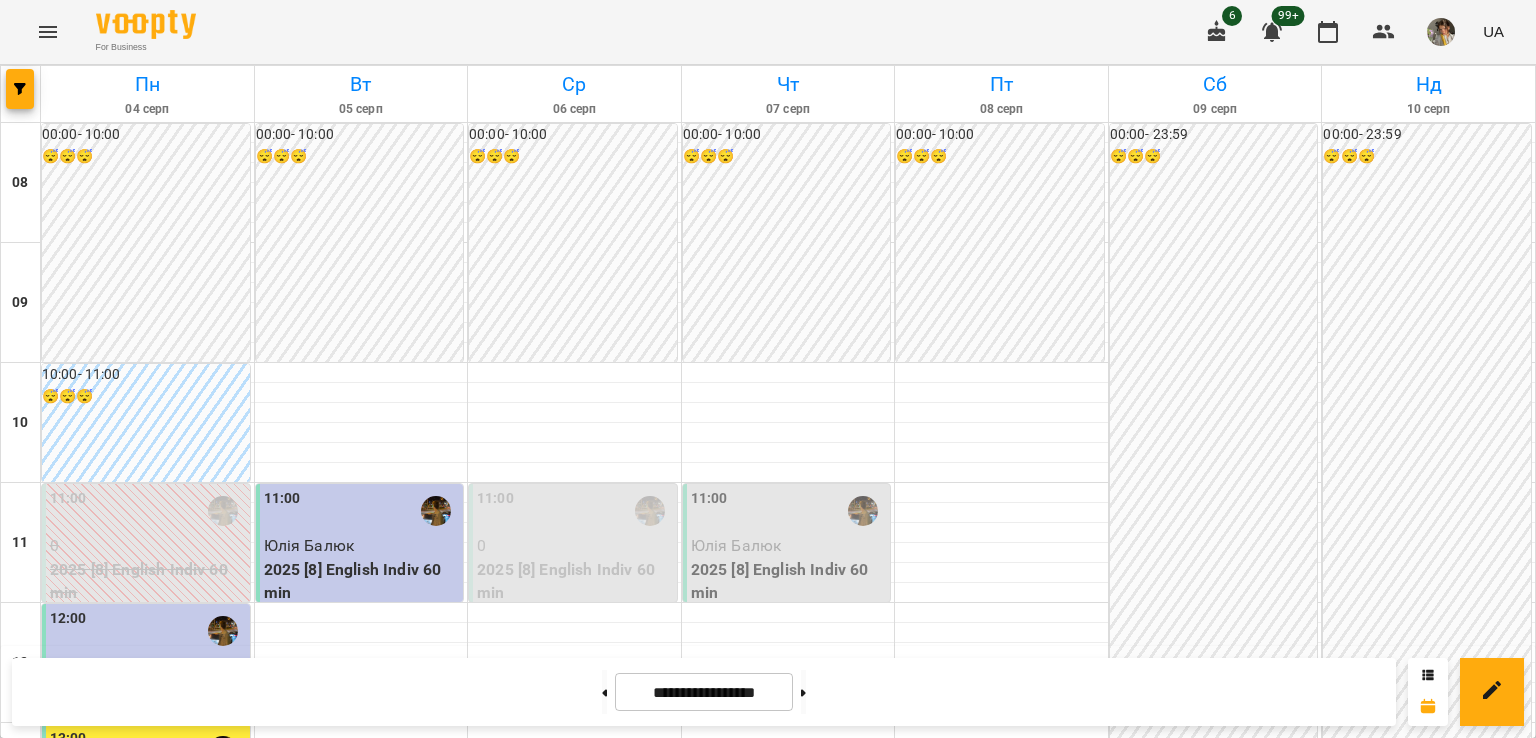 scroll, scrollTop: 277, scrollLeft: 0, axis: vertical 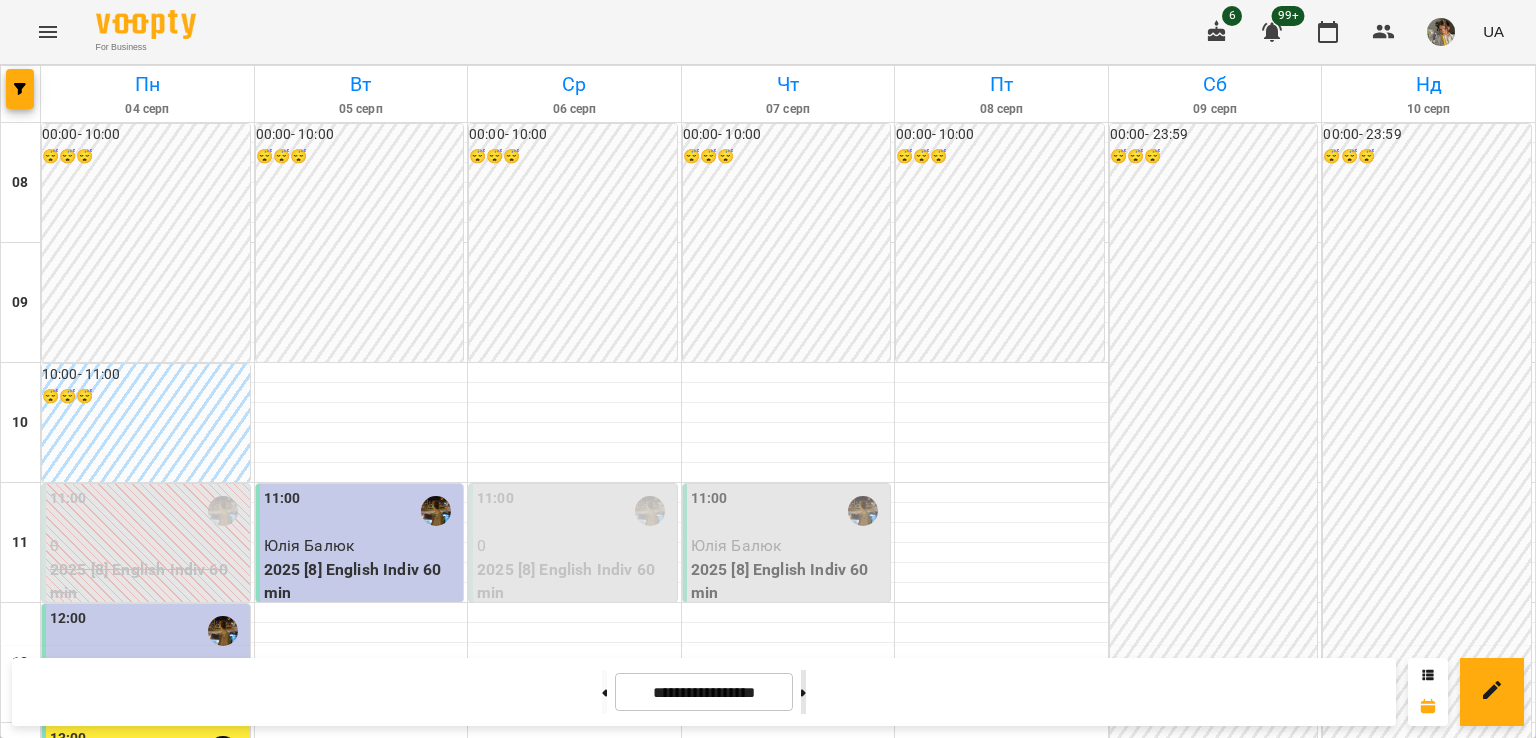 click at bounding box center [803, 692] 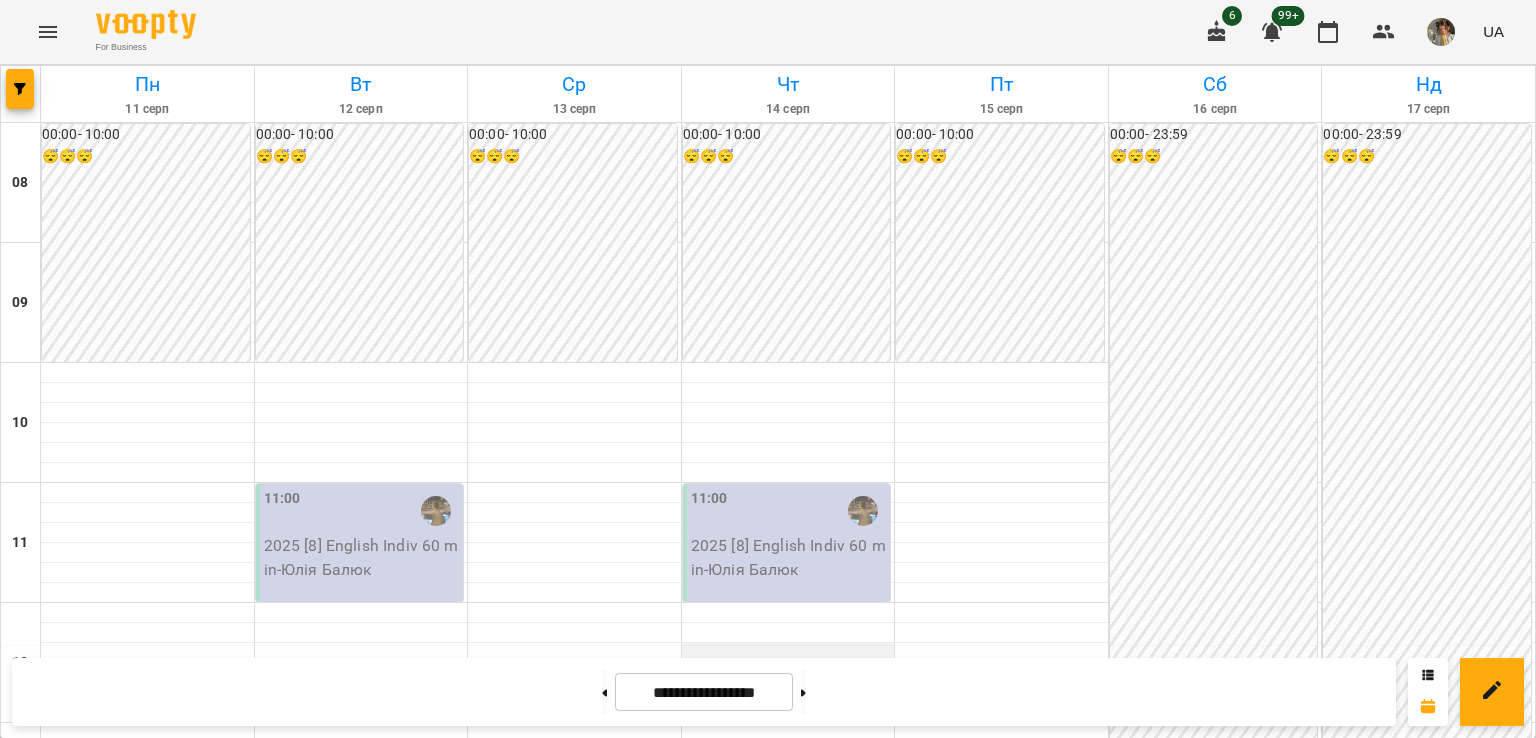 scroll, scrollTop: 1116, scrollLeft: 0, axis: vertical 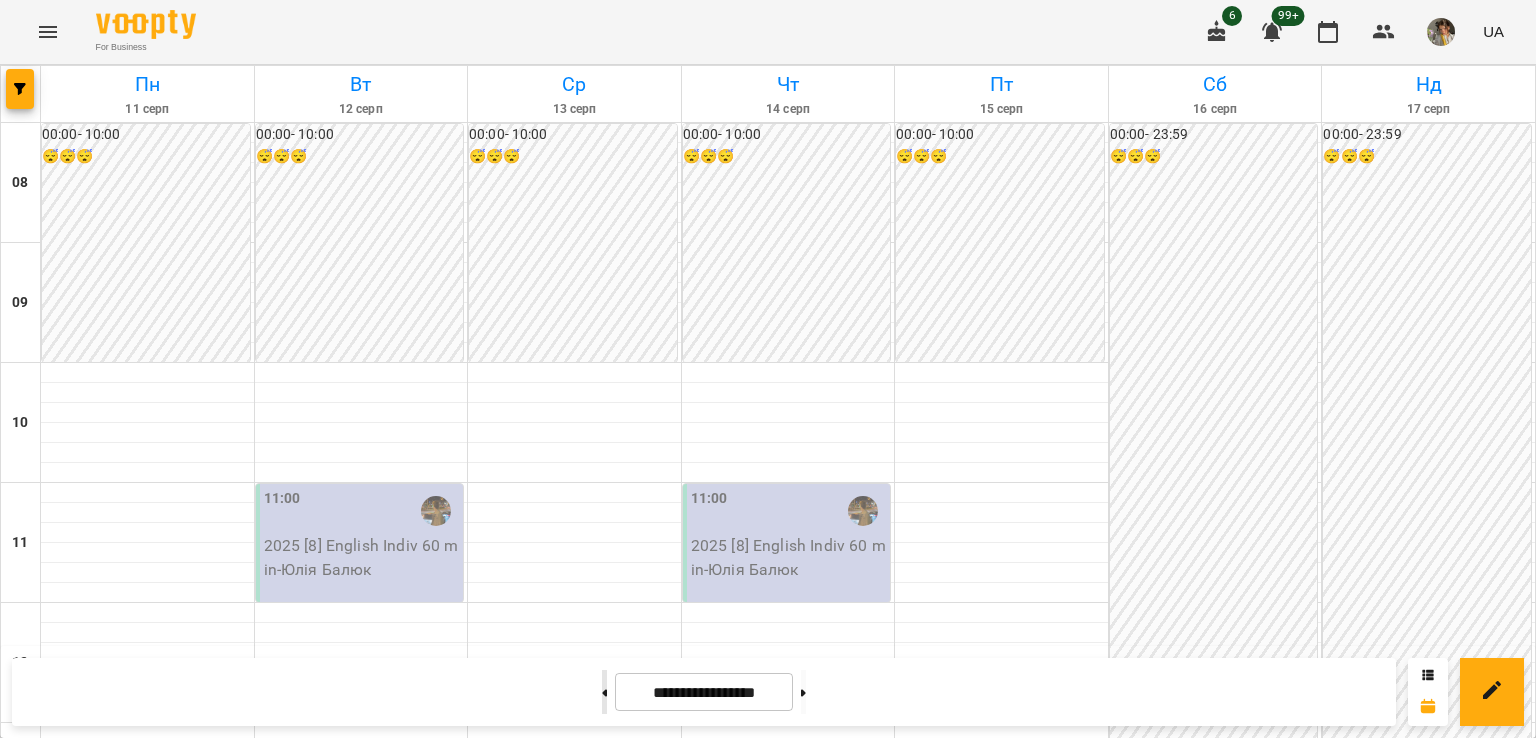 click at bounding box center (604, 692) 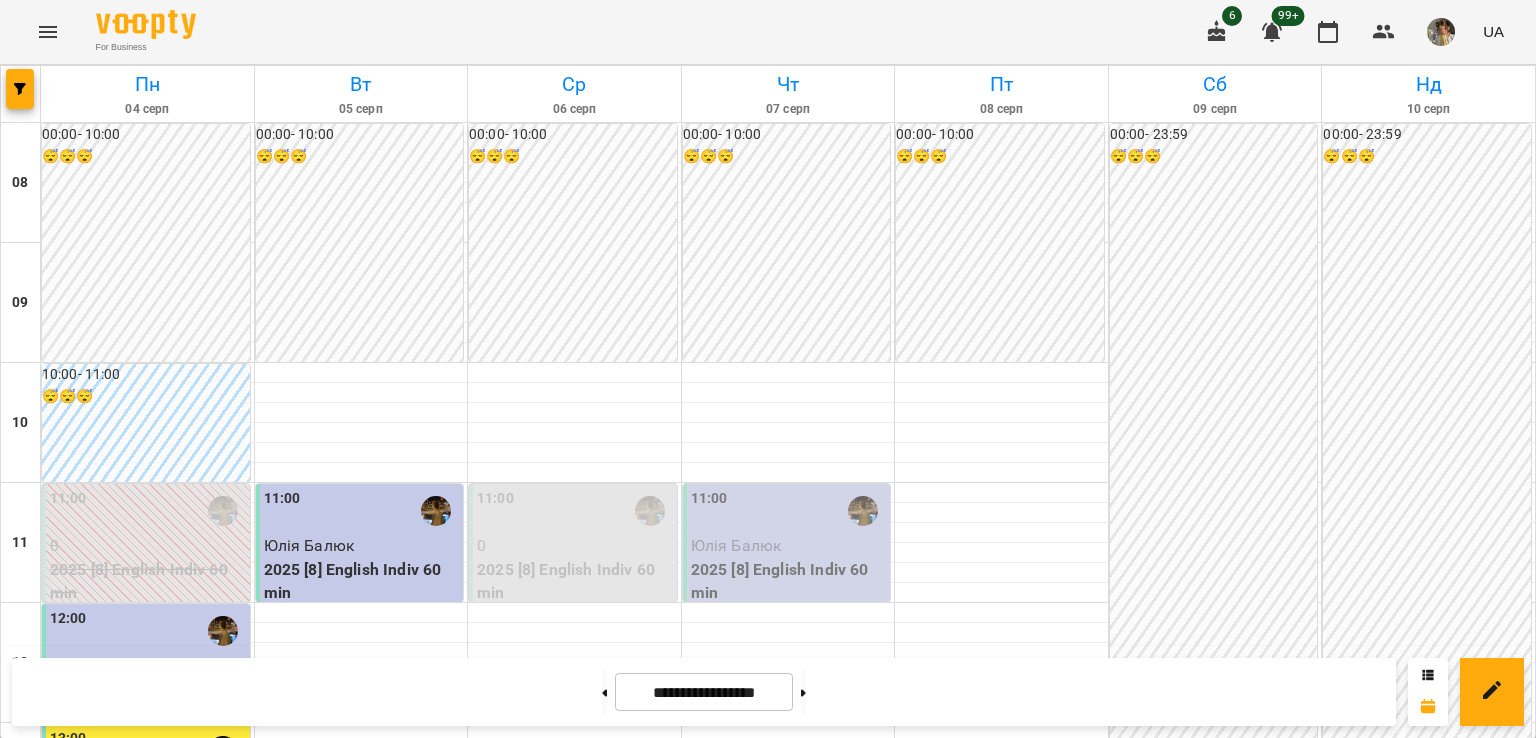 scroll, scrollTop: 1057, scrollLeft: 0, axis: vertical 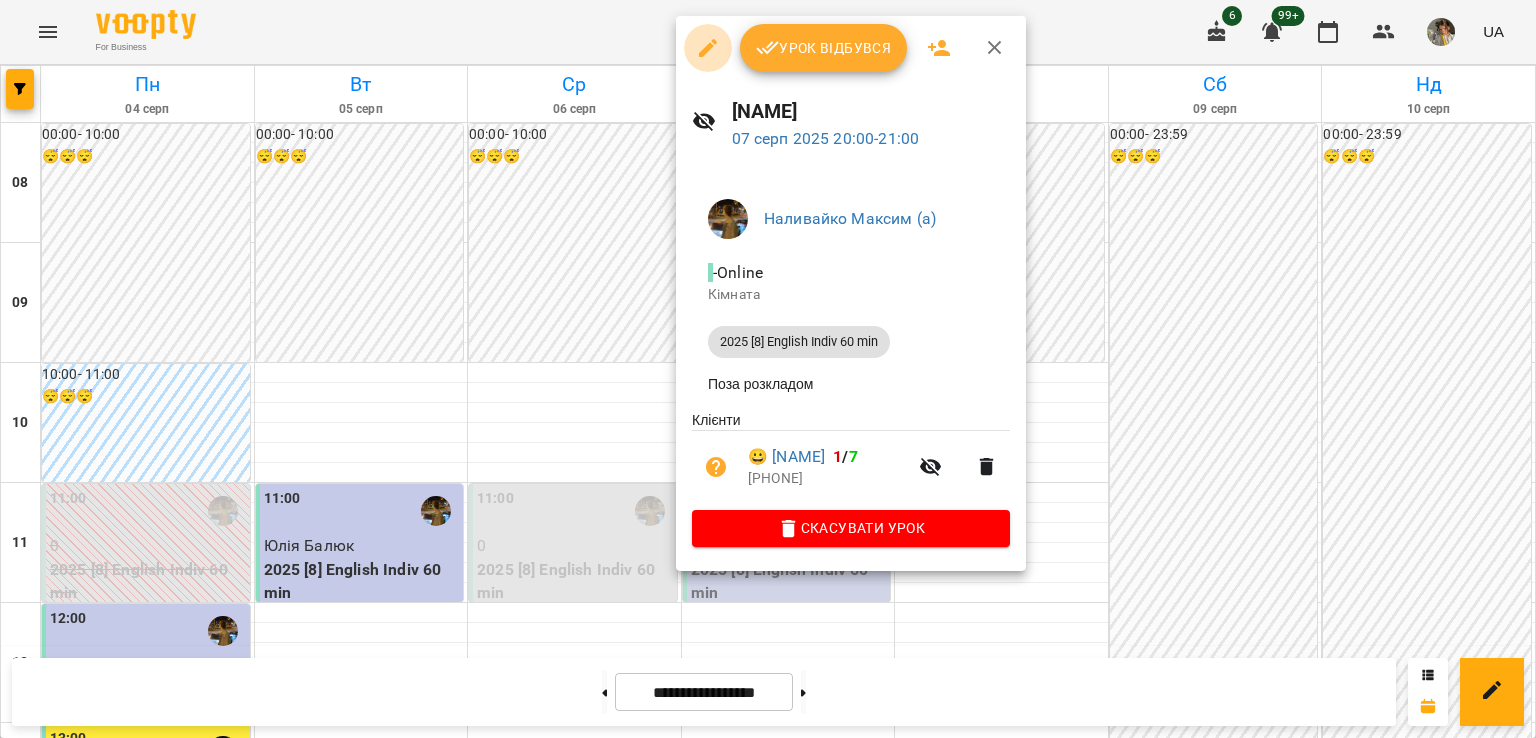 click 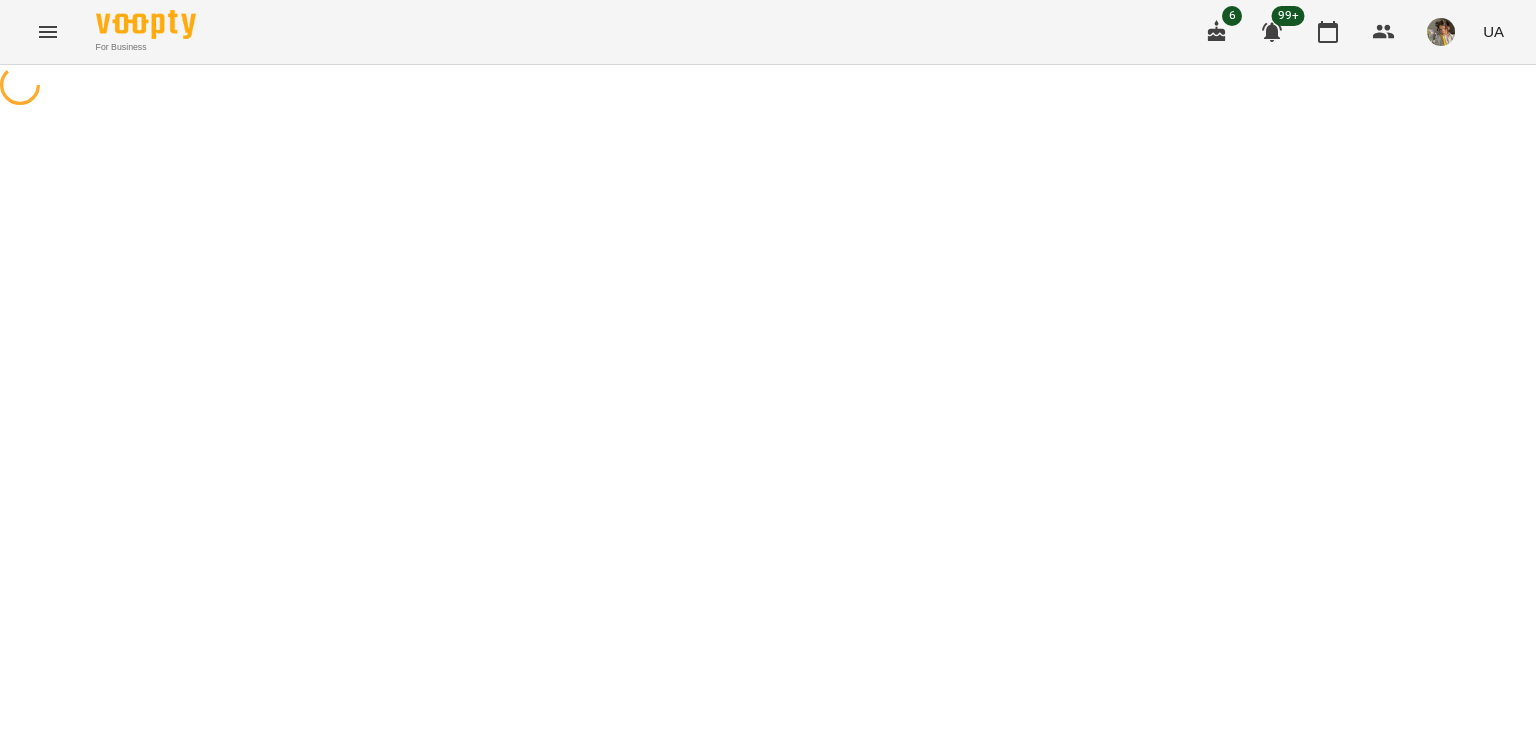 select on "**********" 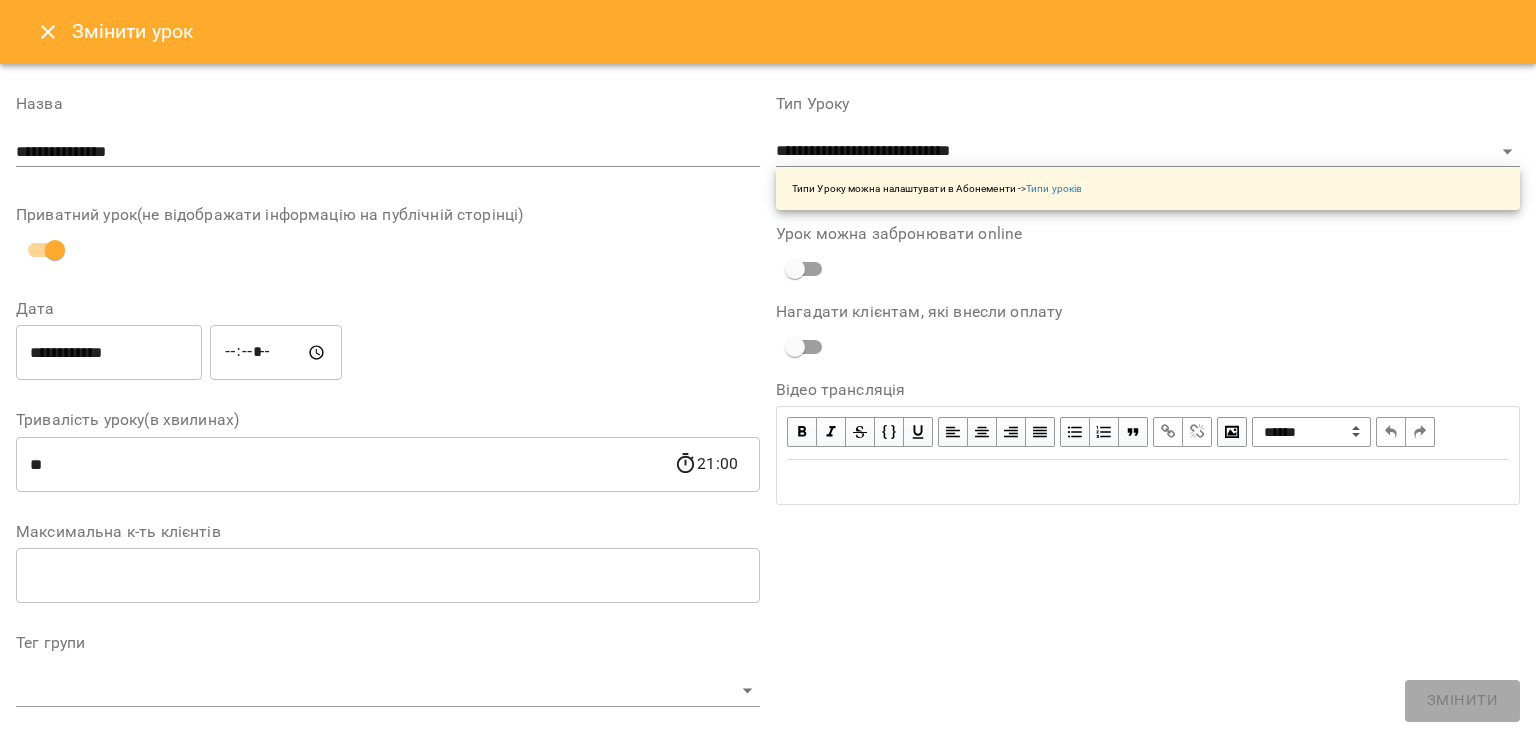 click on "**********" at bounding box center (109, 353) 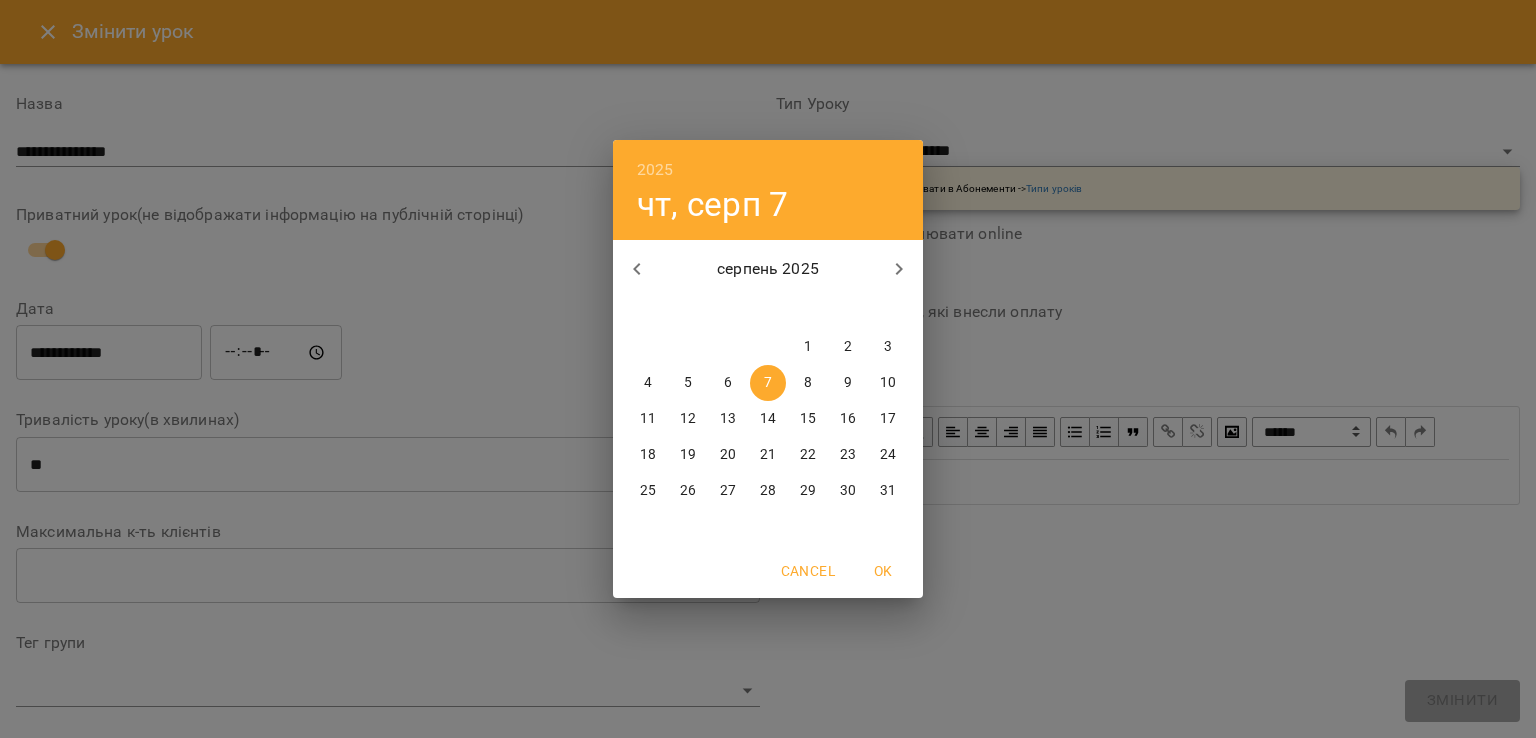 click on "12" at bounding box center (688, 419) 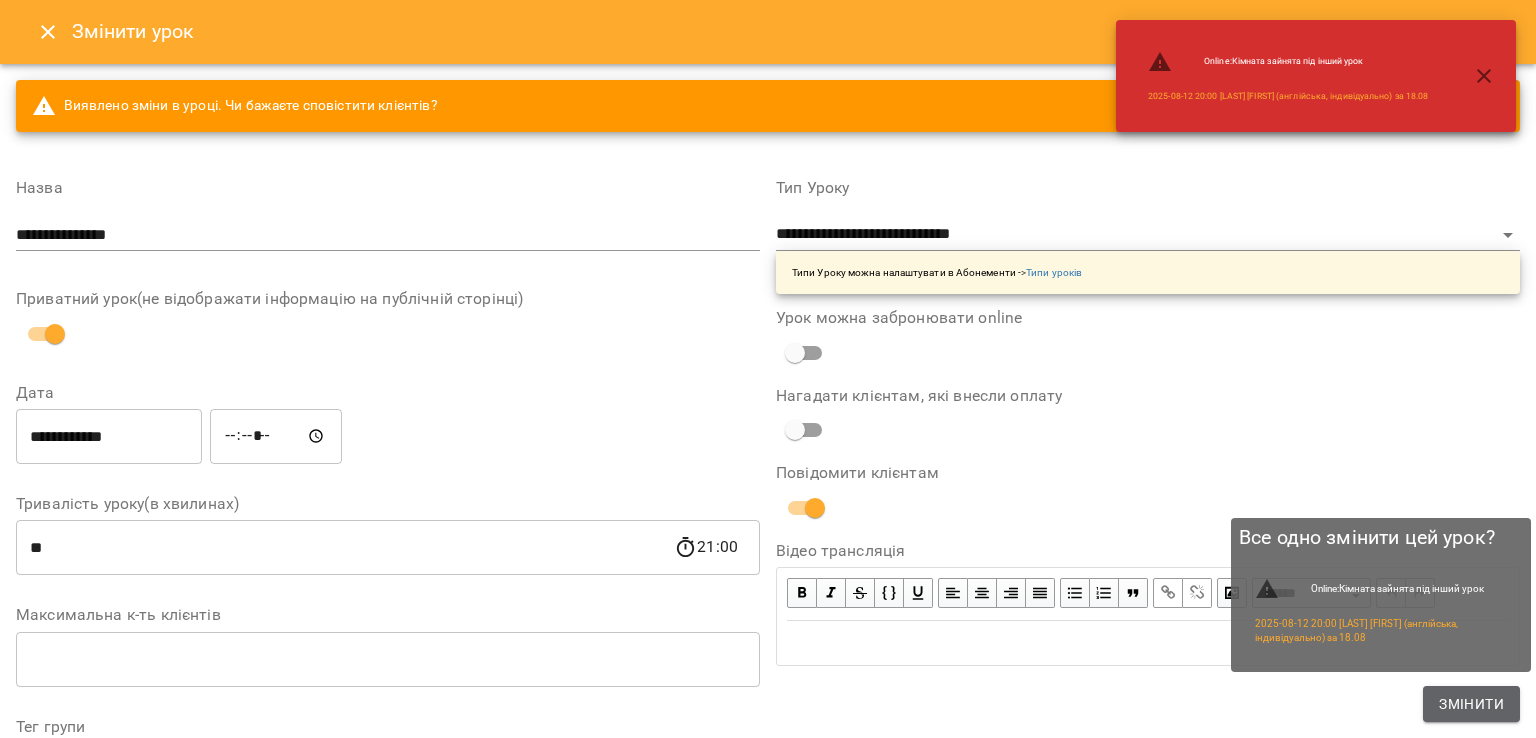 click on "Змінити" at bounding box center (1471, 704) 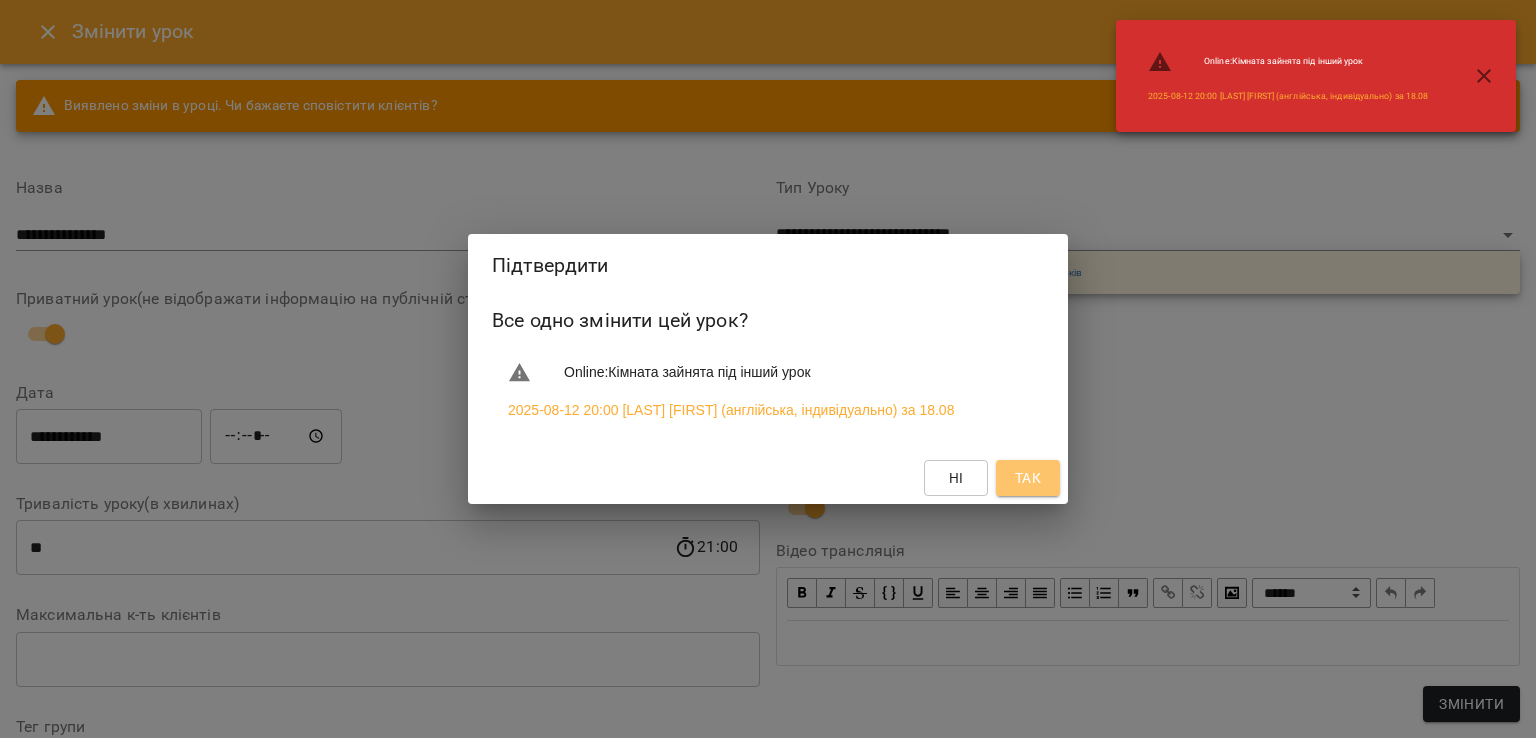 click on "Так" at bounding box center [1028, 478] 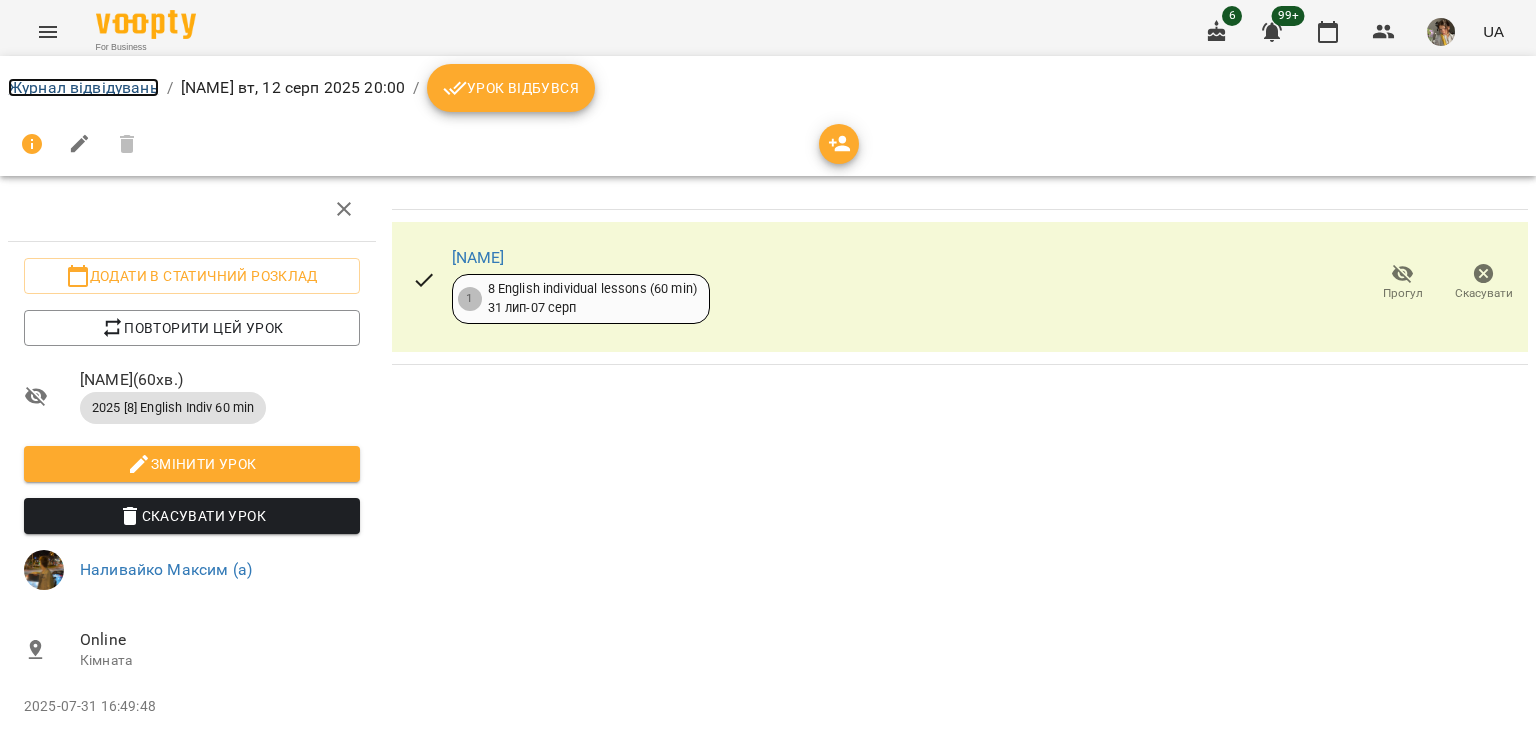 click on "Журнал відвідувань" at bounding box center (83, 87) 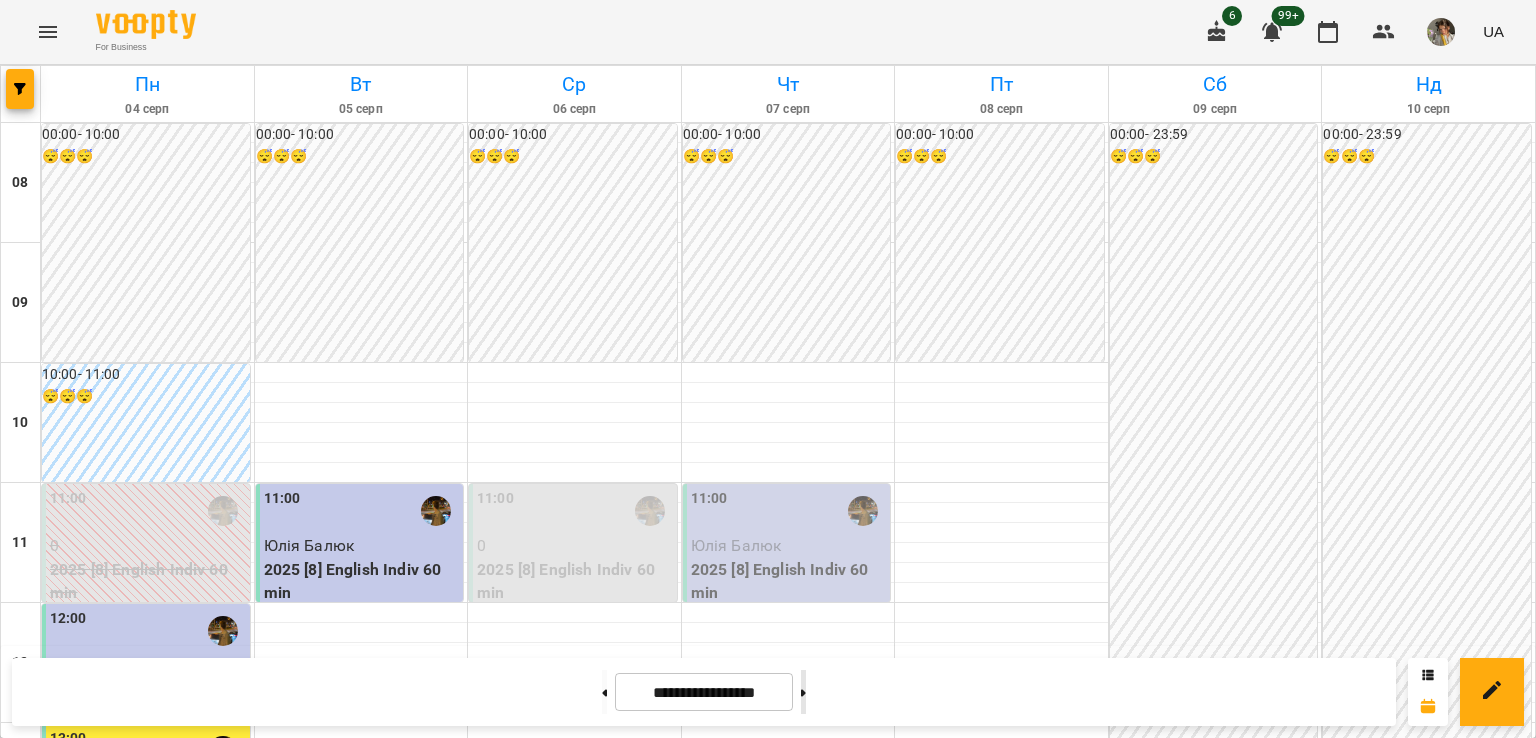 click at bounding box center (803, 692) 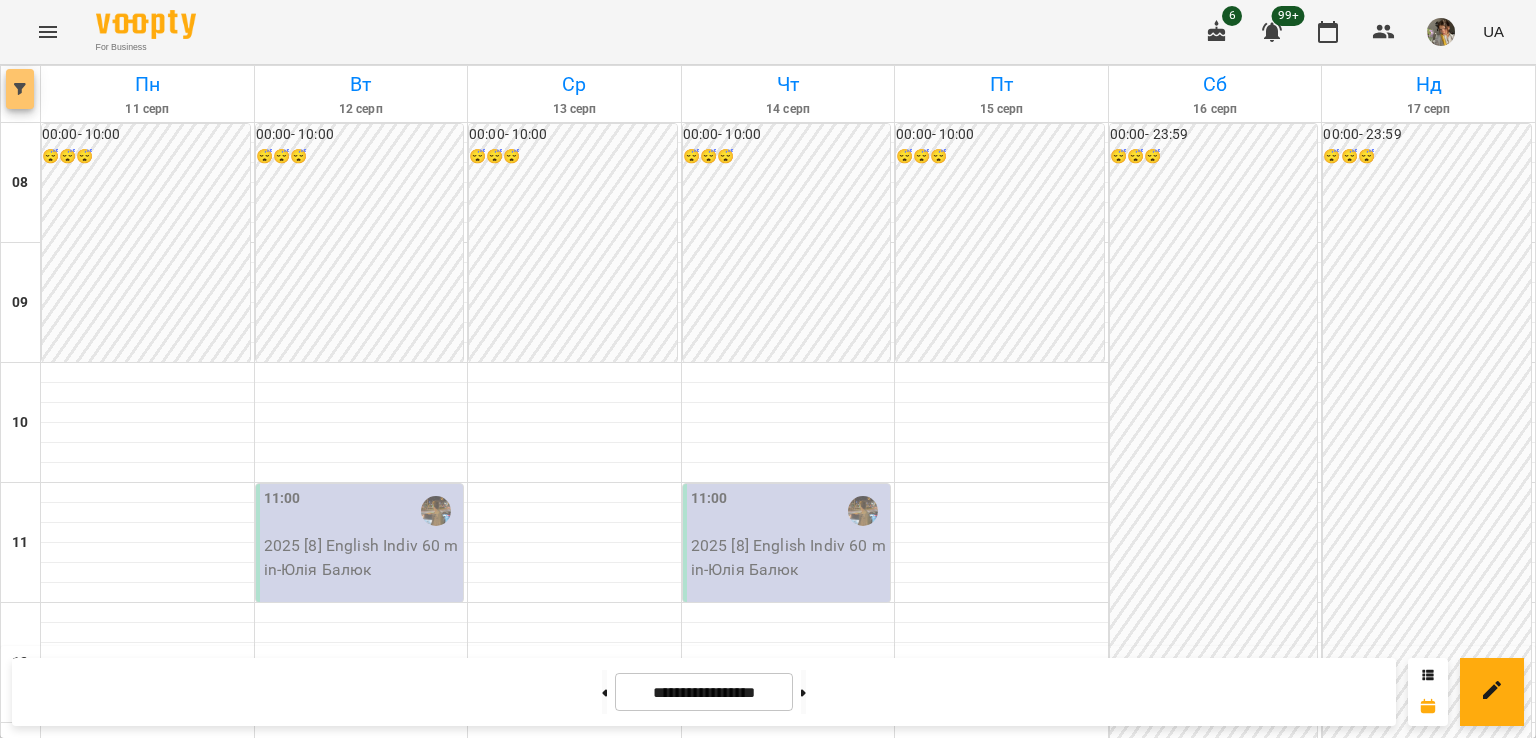 click 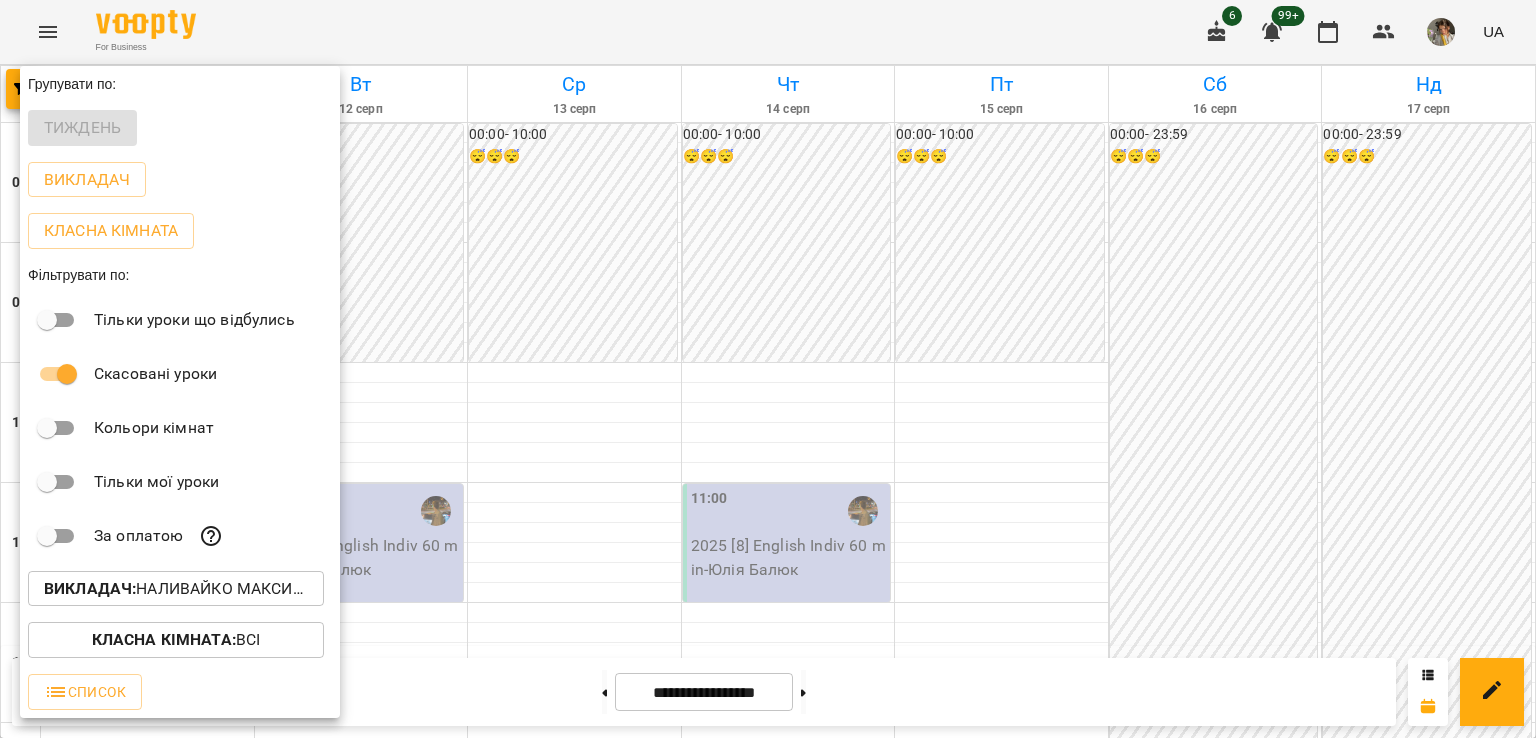 click on "[ROLE] : [FIRST] [LAST] (а)" at bounding box center [176, 589] 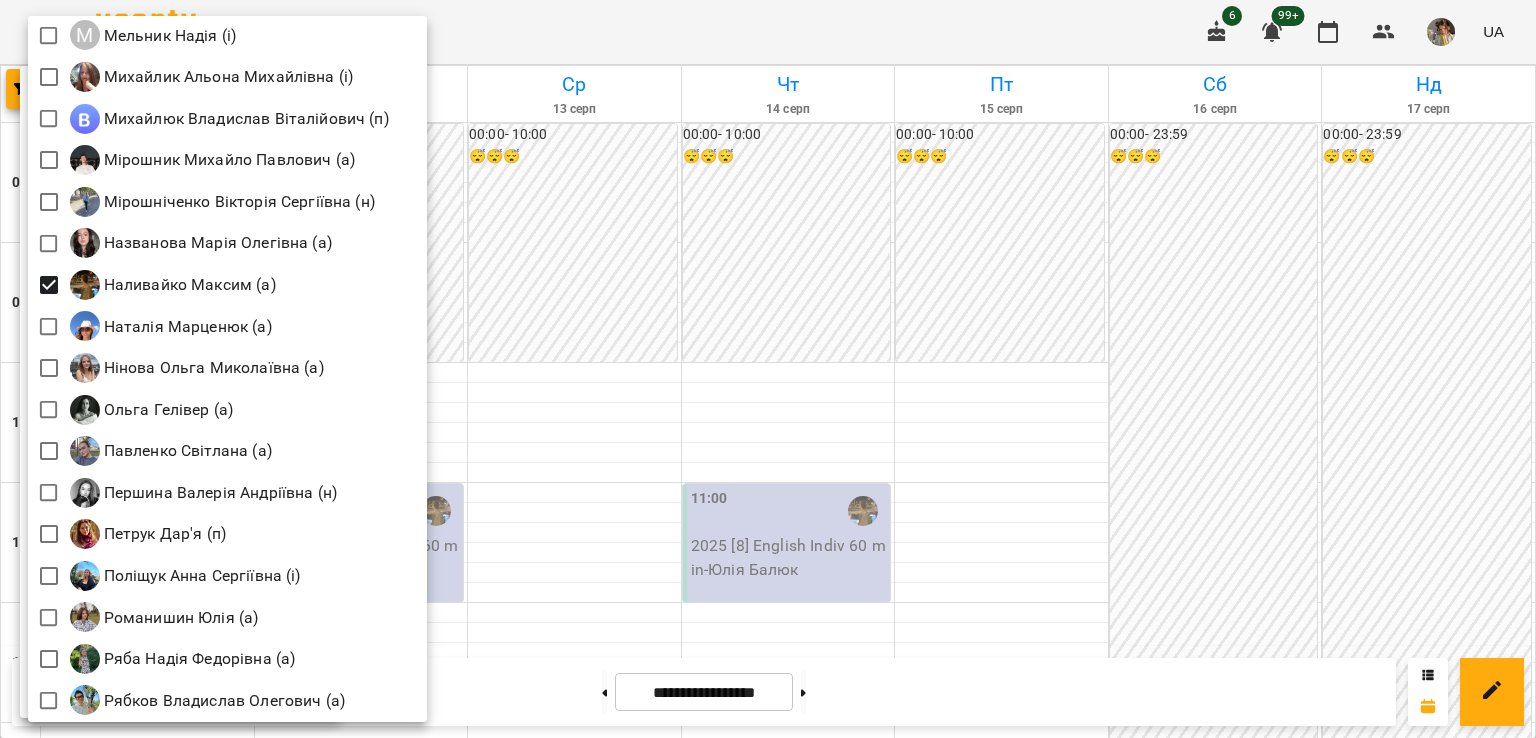 scroll, scrollTop: 2173, scrollLeft: 0, axis: vertical 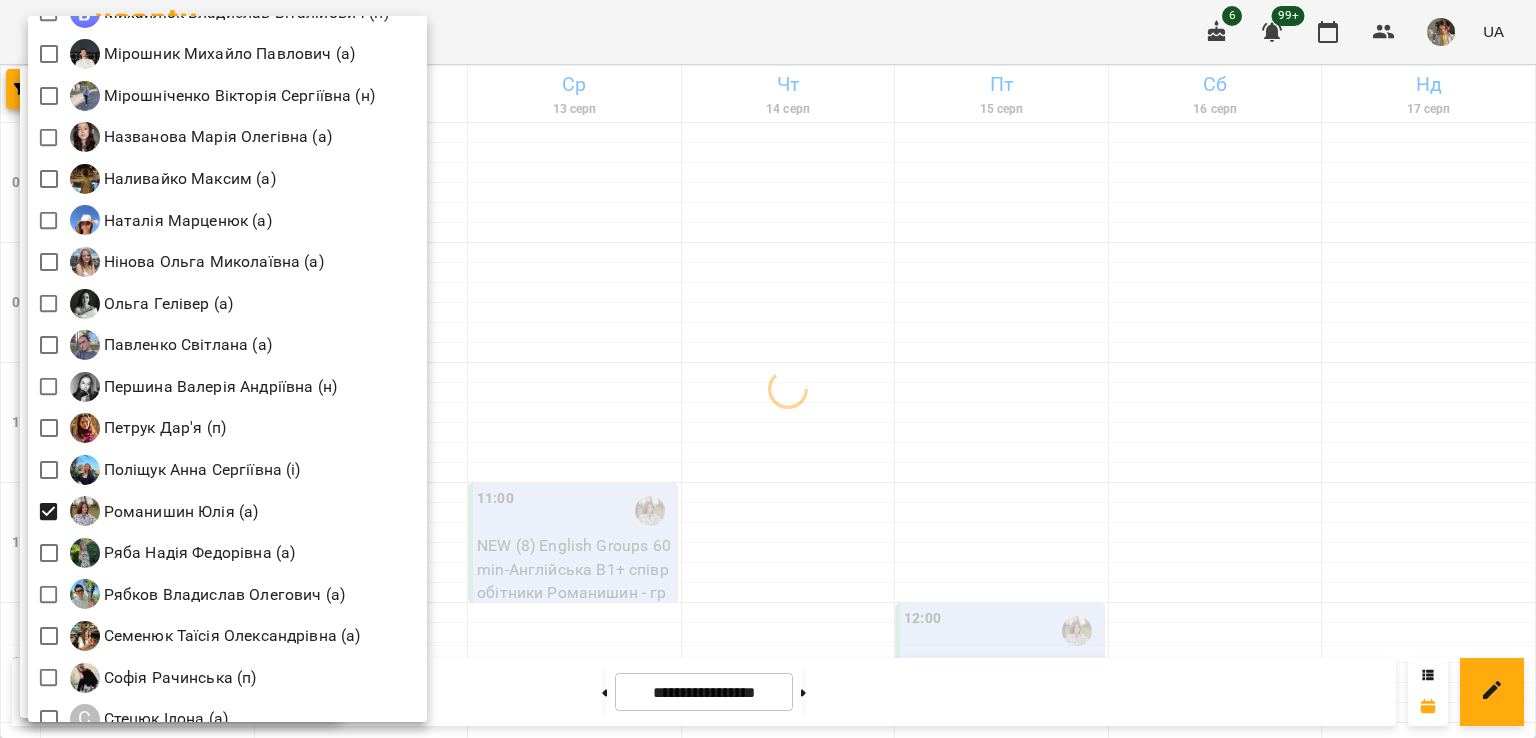 click at bounding box center [768, 369] 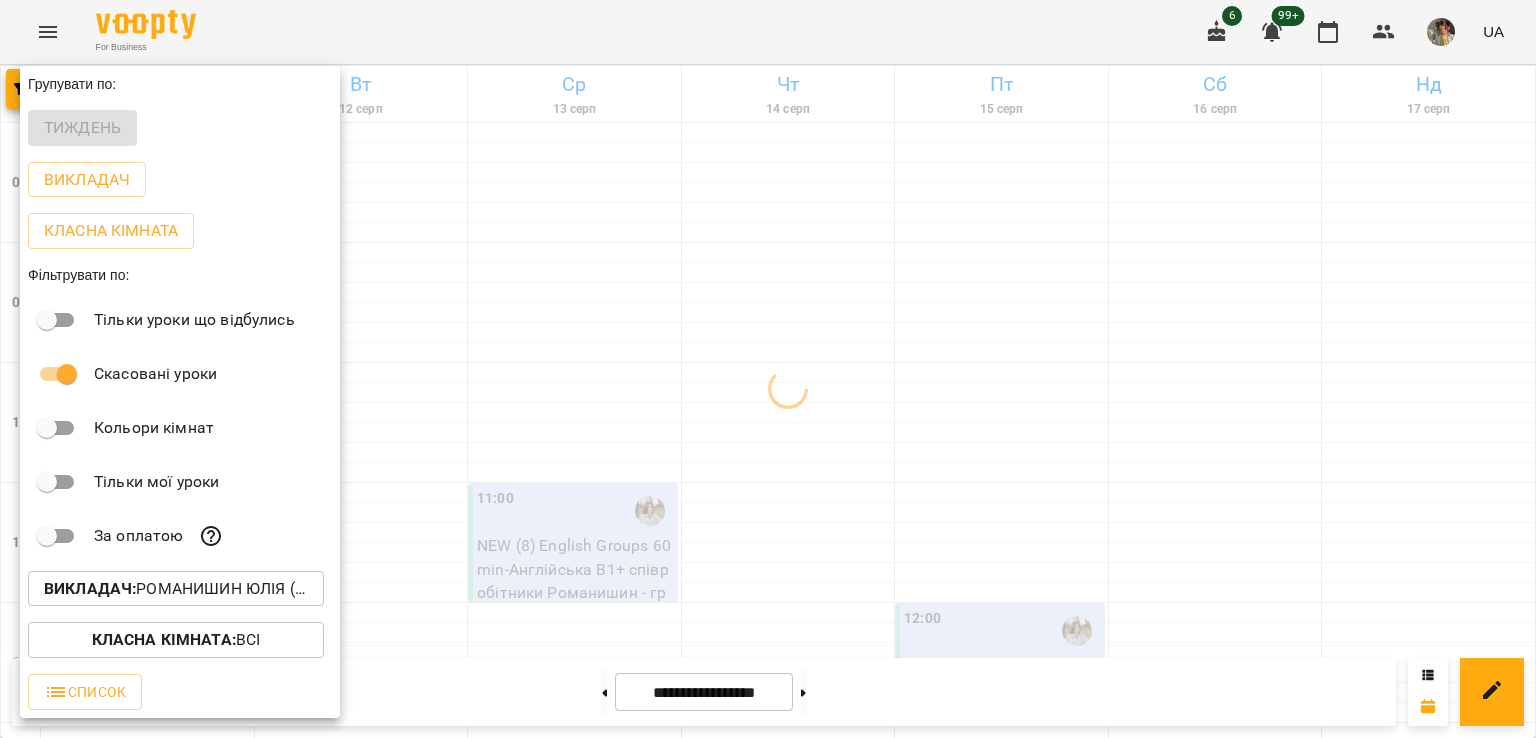 click at bounding box center (768, 369) 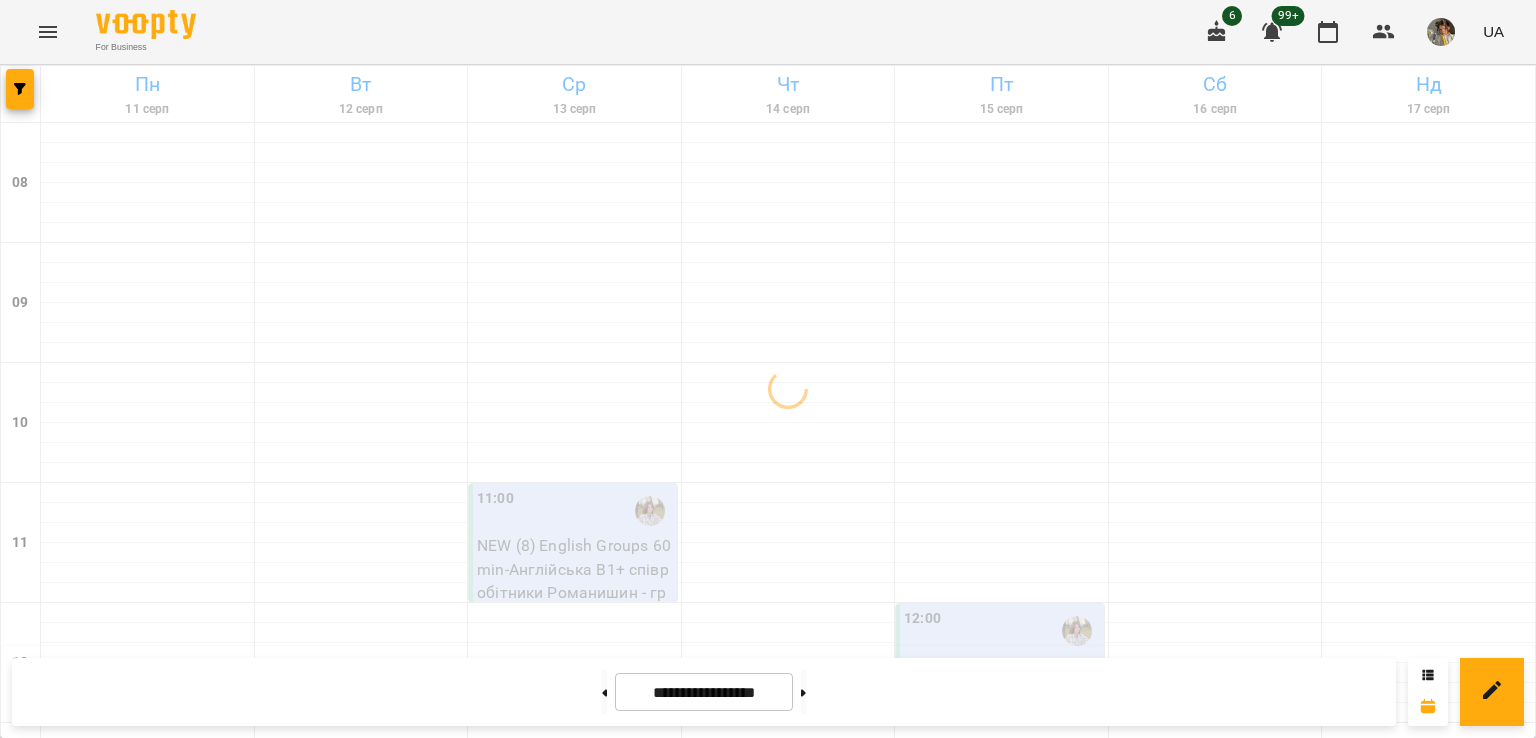click at bounding box center [604, 692] 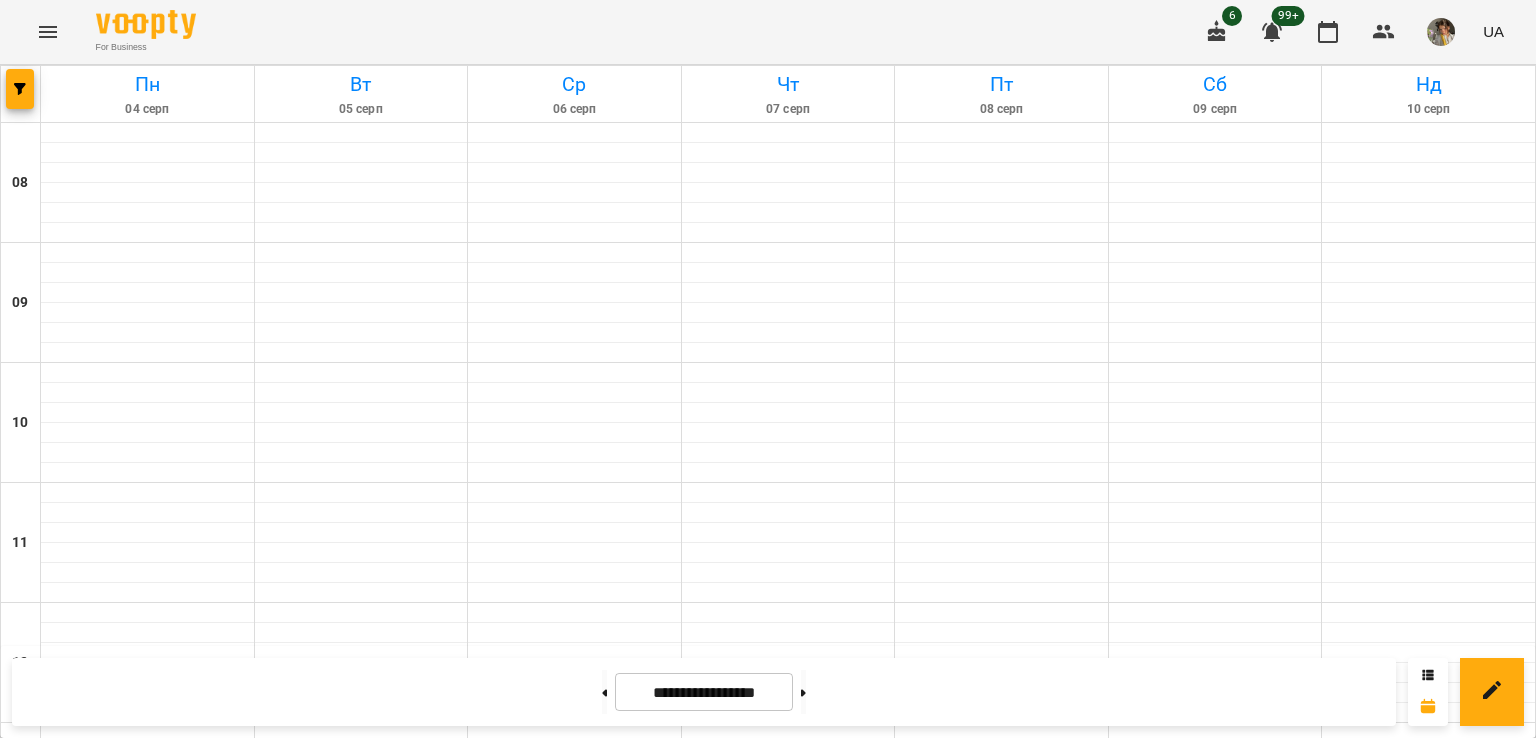 type on "**********" 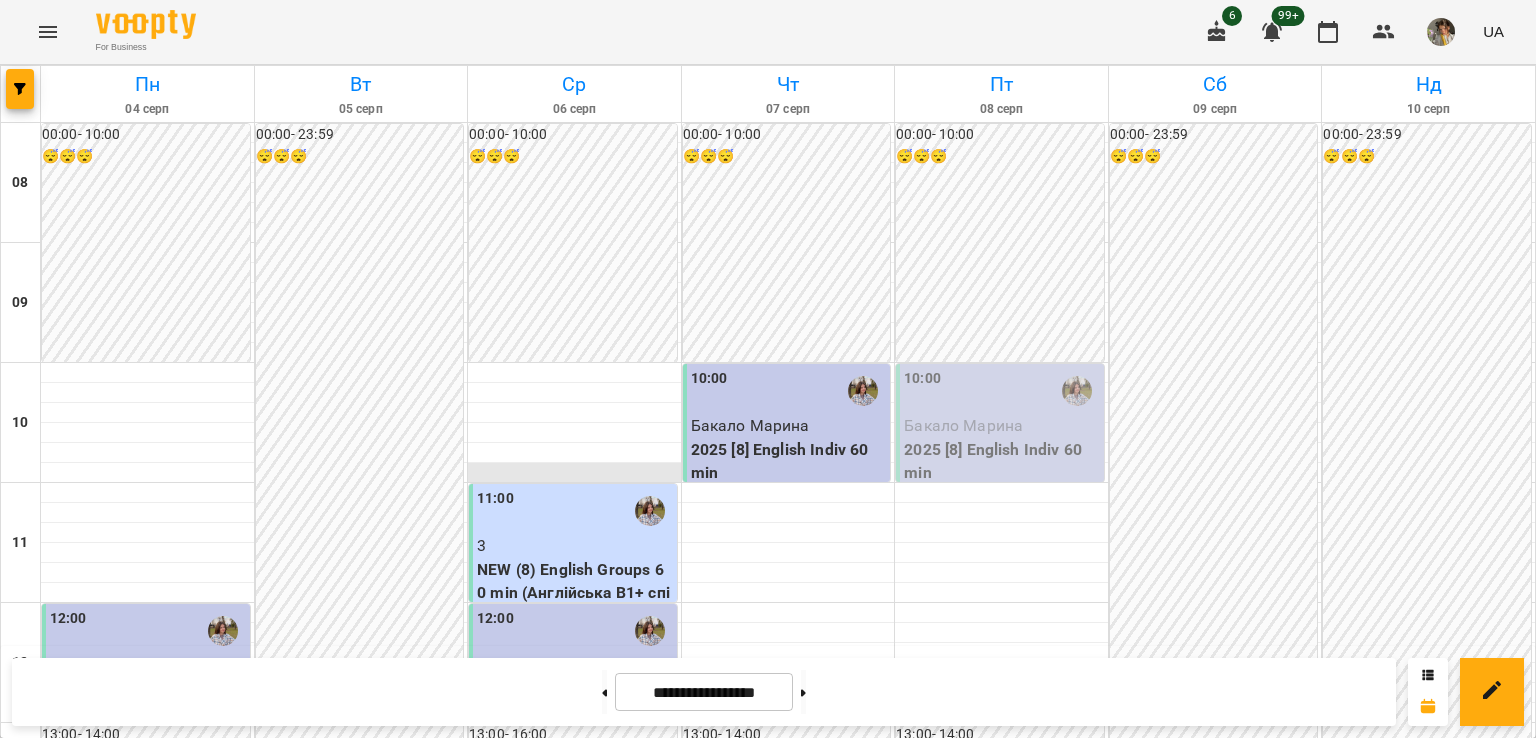 scroll, scrollTop: 823, scrollLeft: 0, axis: vertical 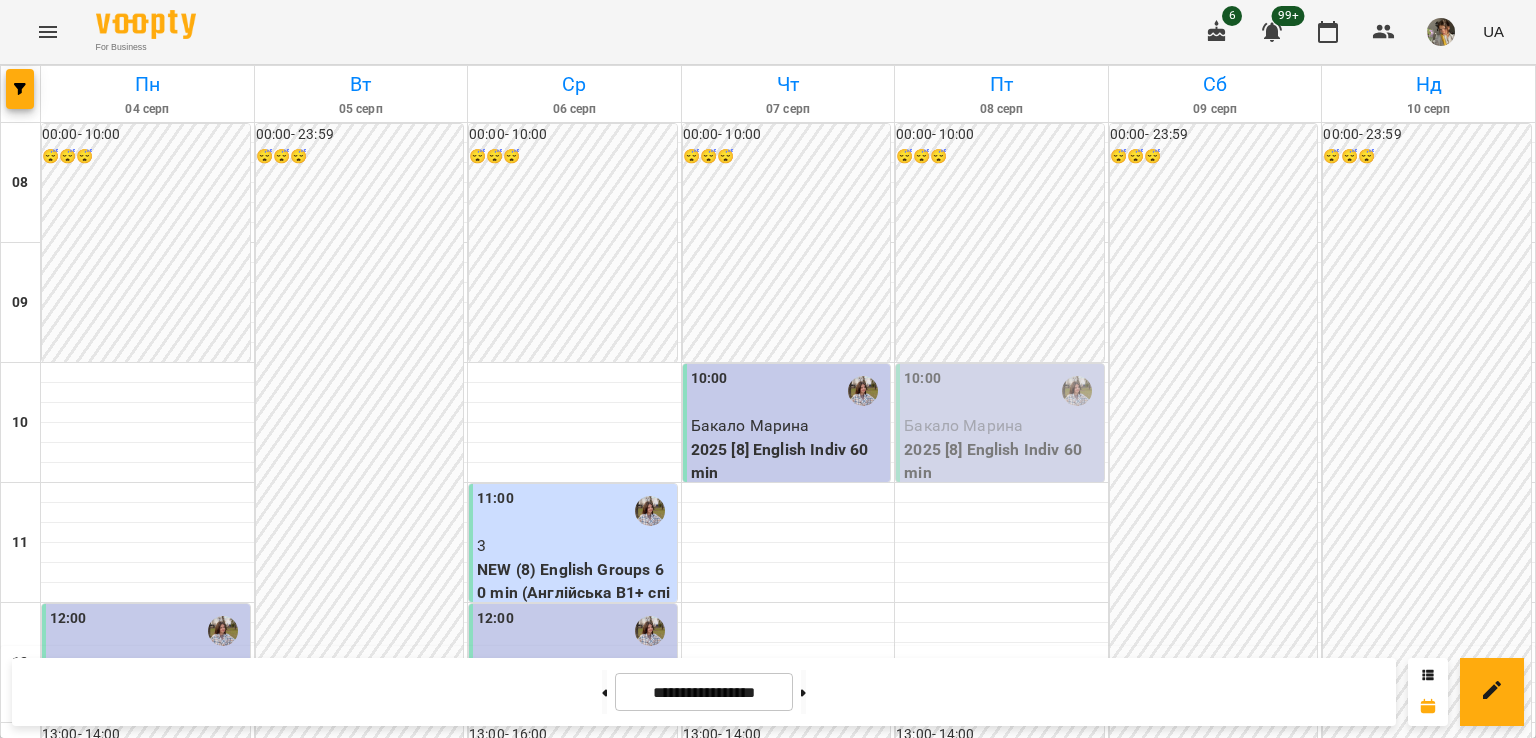 type 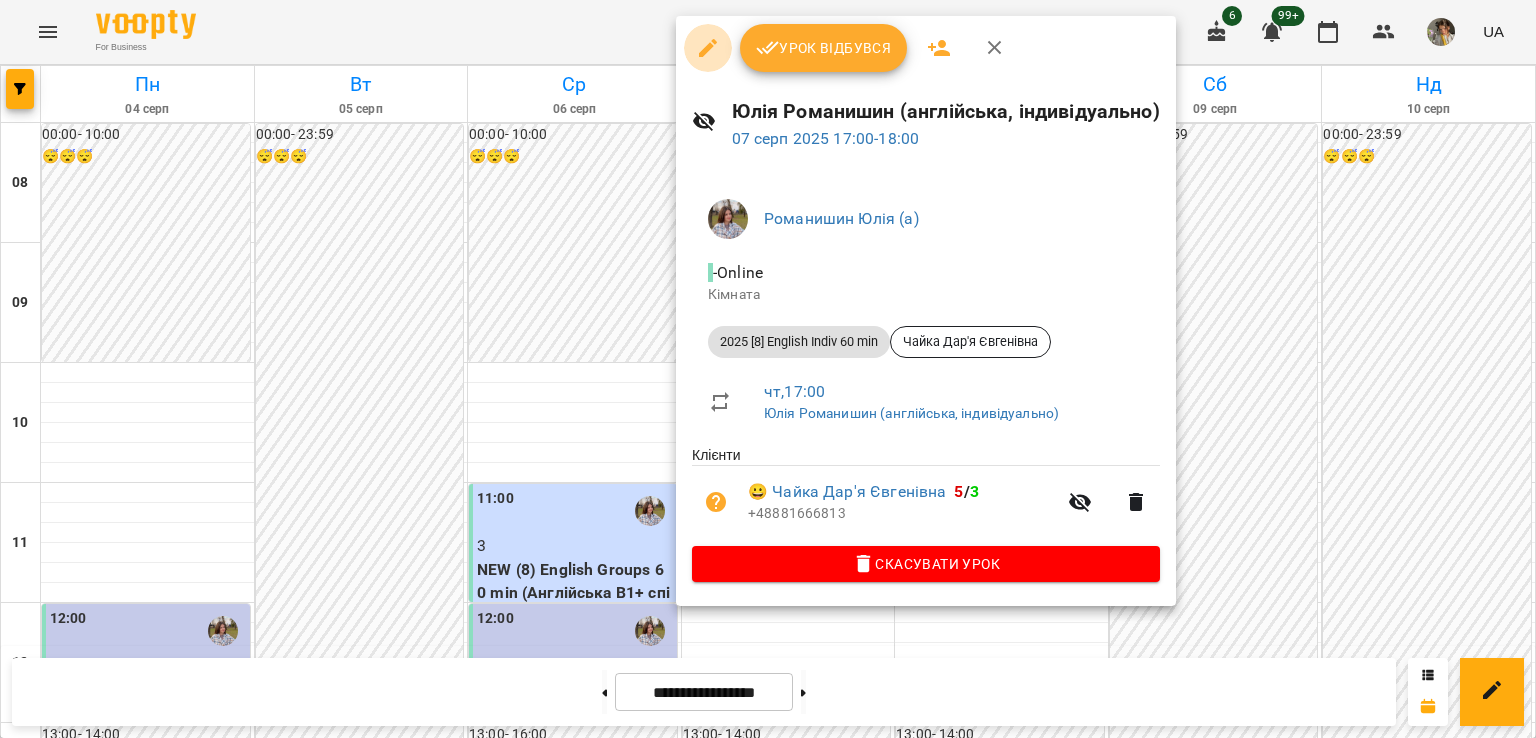 click at bounding box center (708, 48) 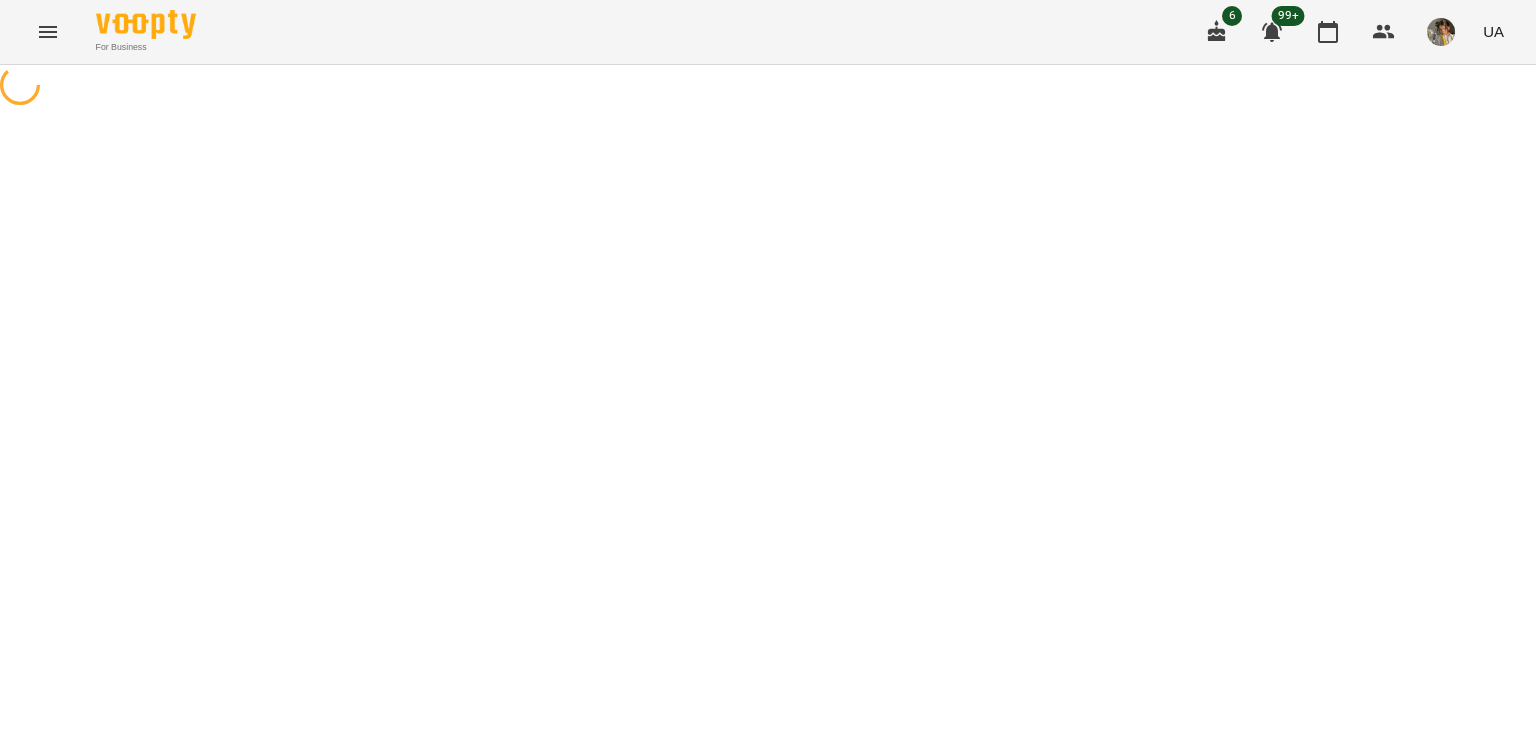 select on "**********" 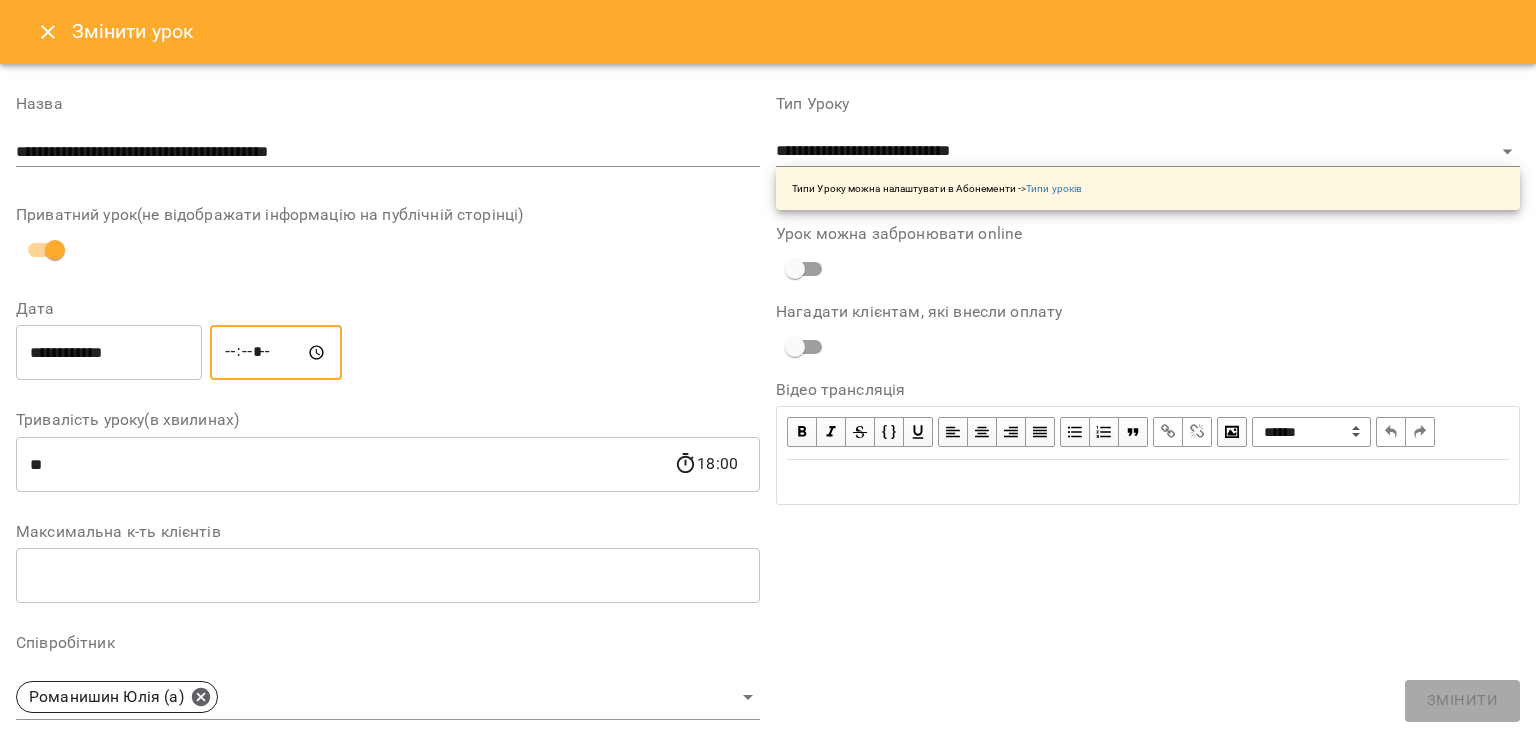 click on "*****" at bounding box center (276, 353) 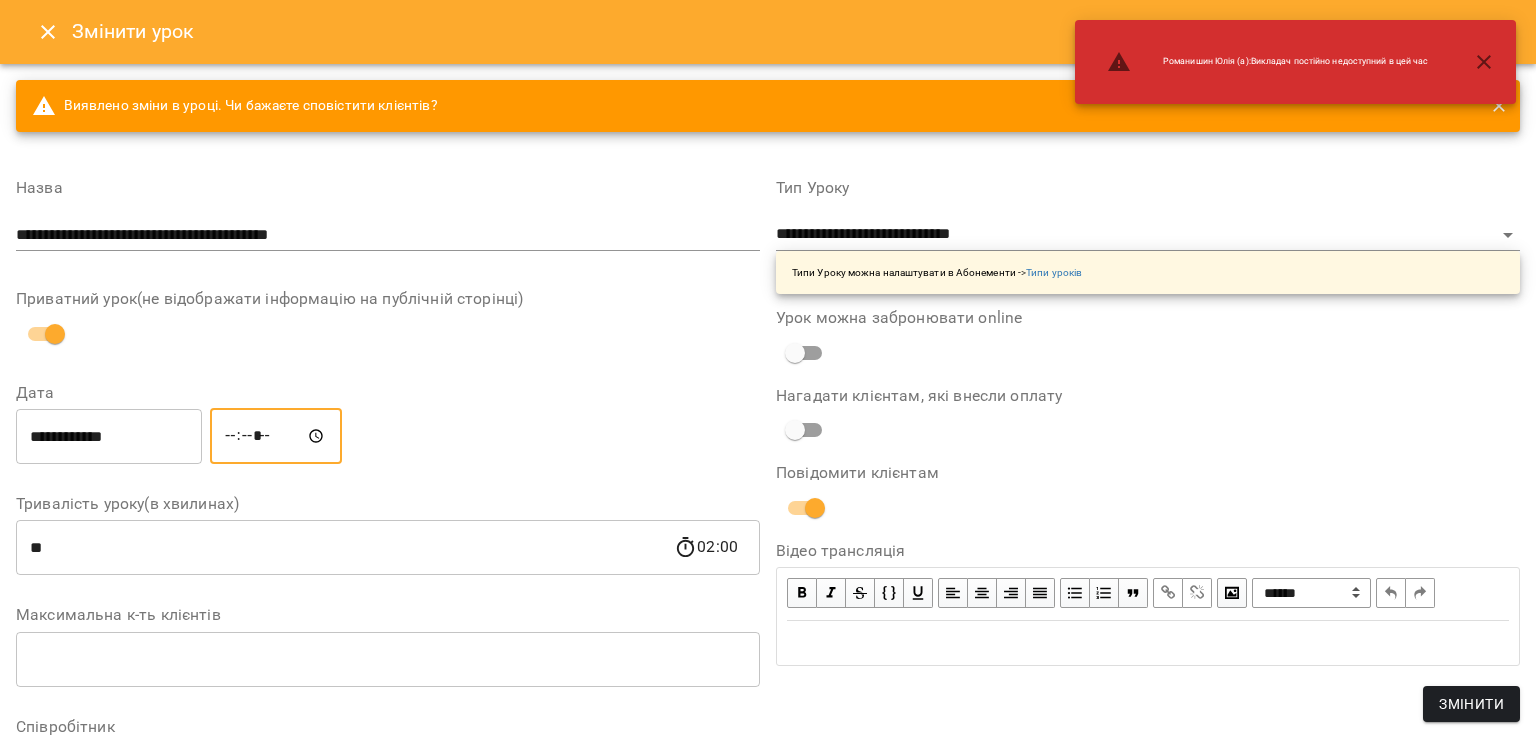 type on "*****" 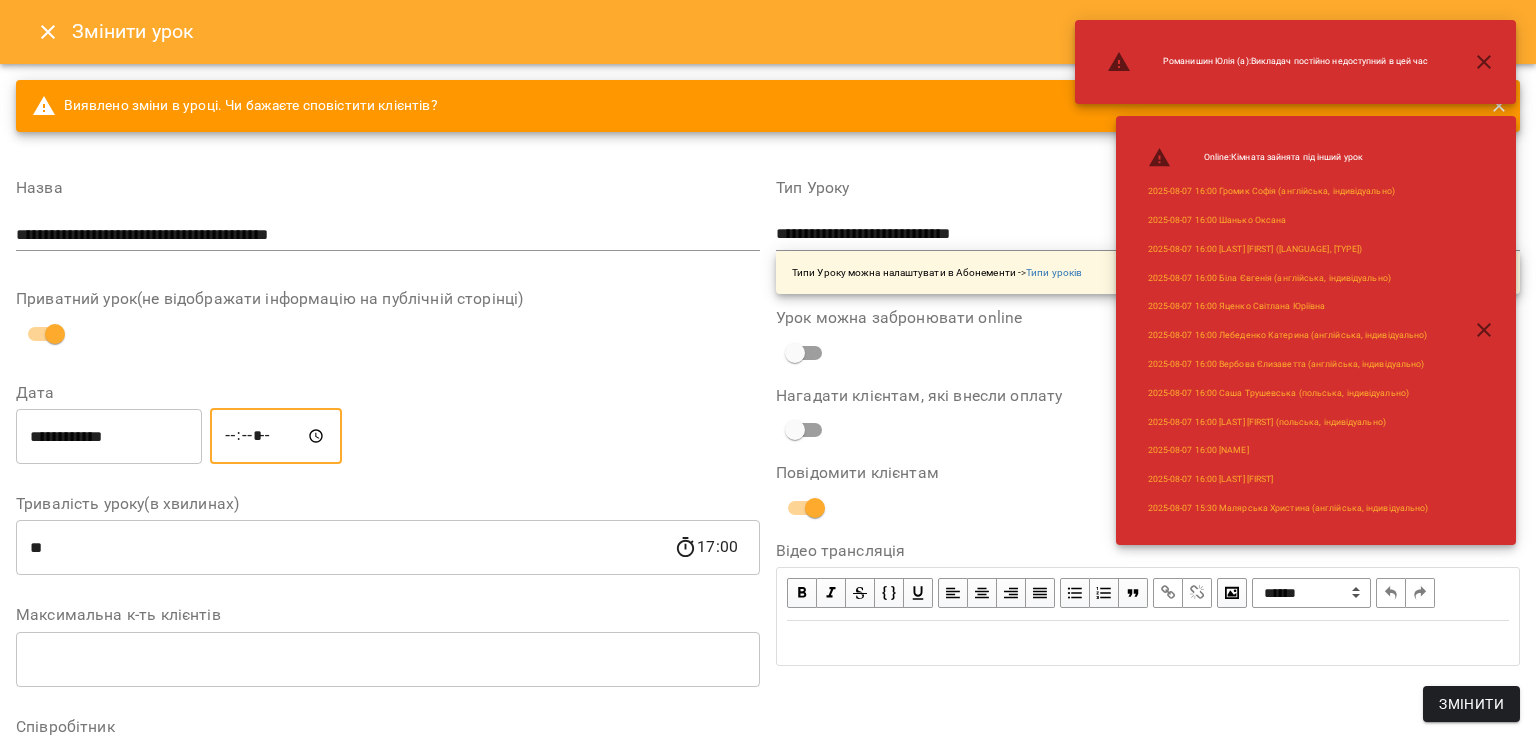 click on "**********" at bounding box center [109, 436] 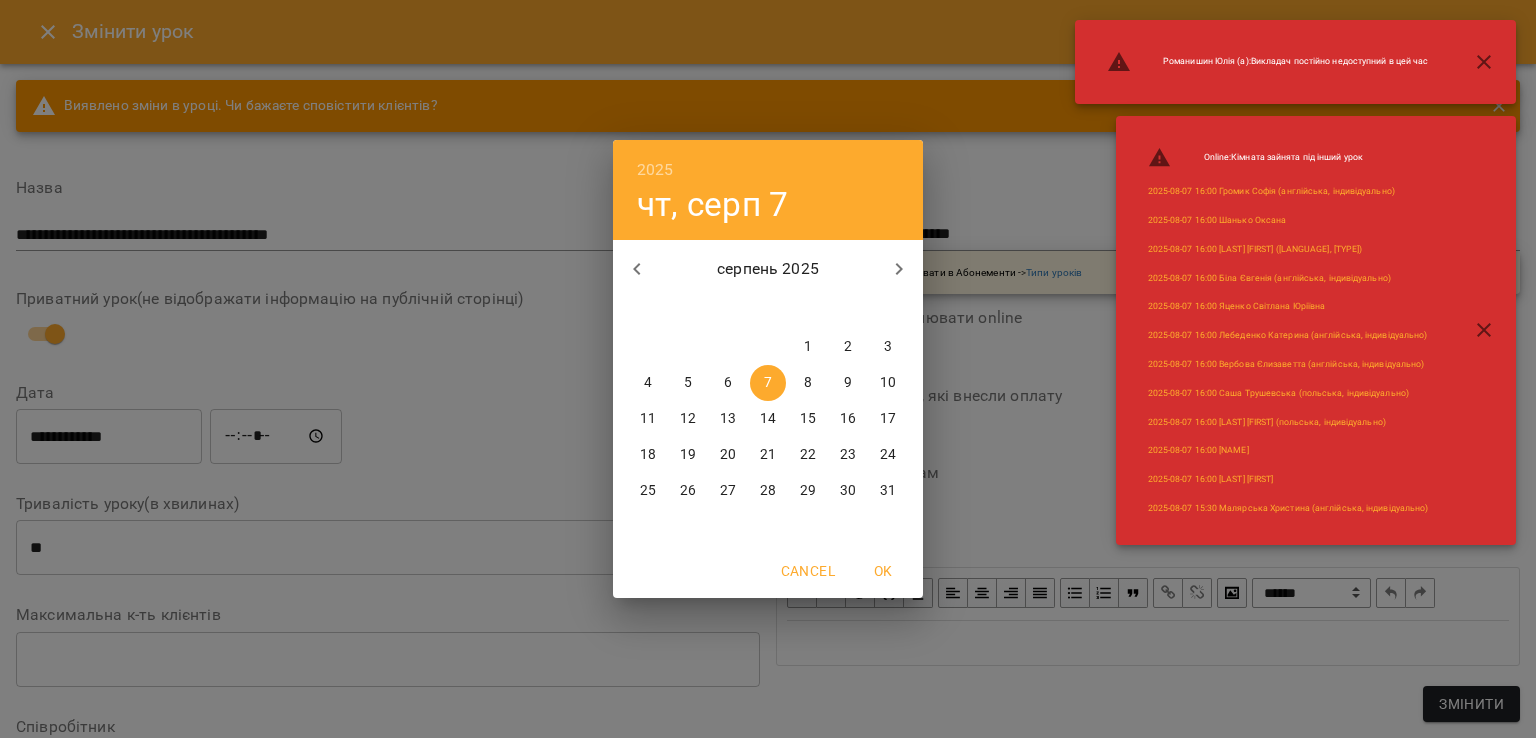 click on "8" at bounding box center [808, 383] 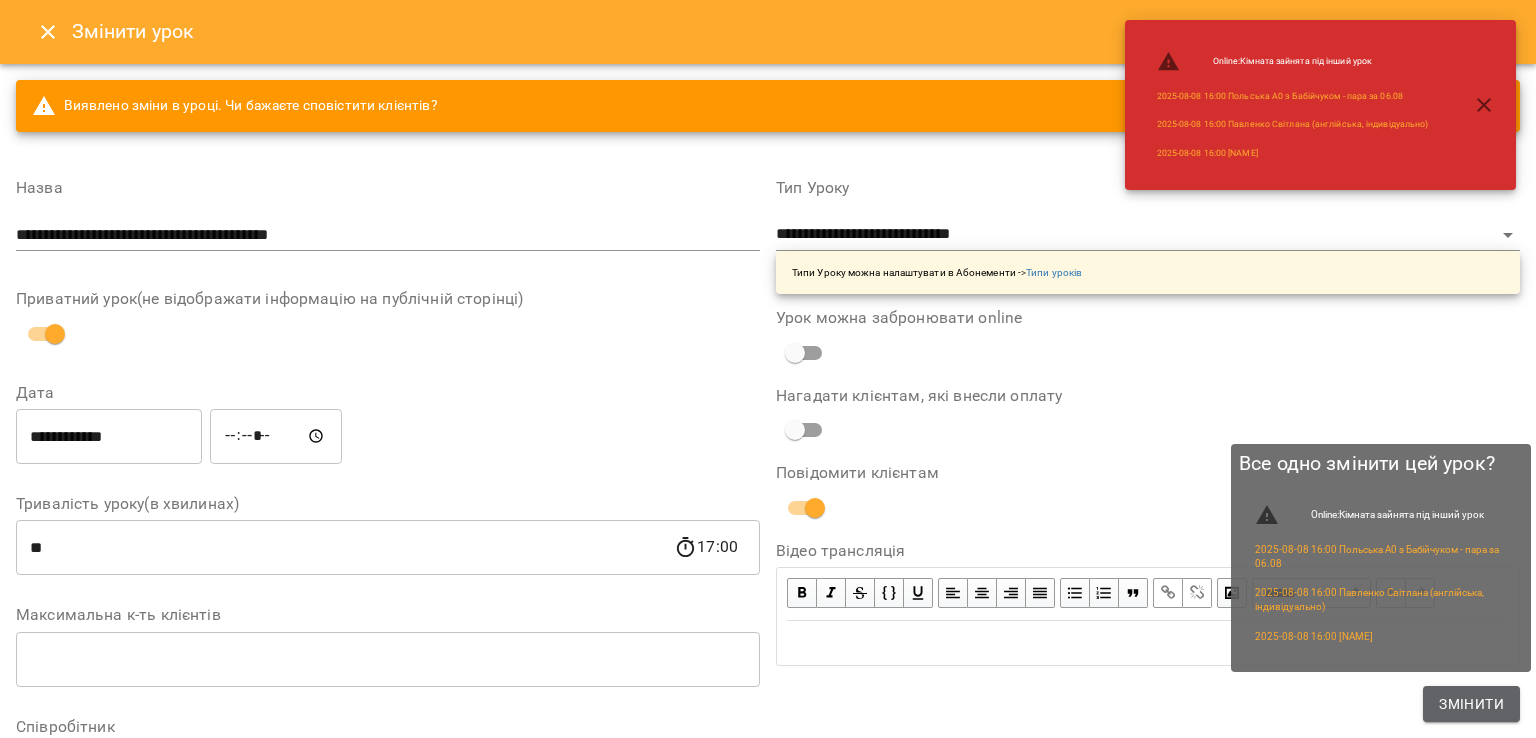 click on "Змінити" at bounding box center [1471, 704] 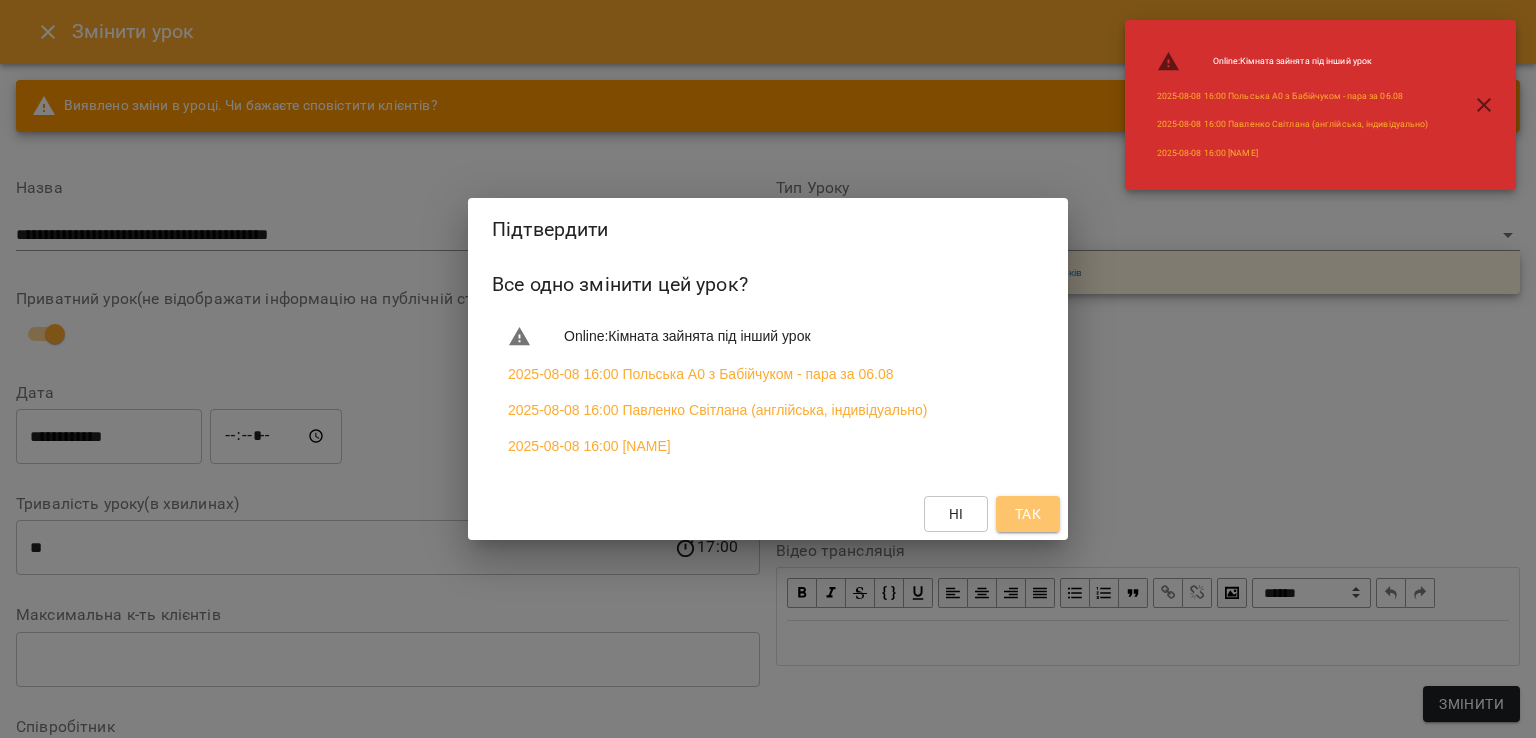 click on "Так" at bounding box center [1028, 514] 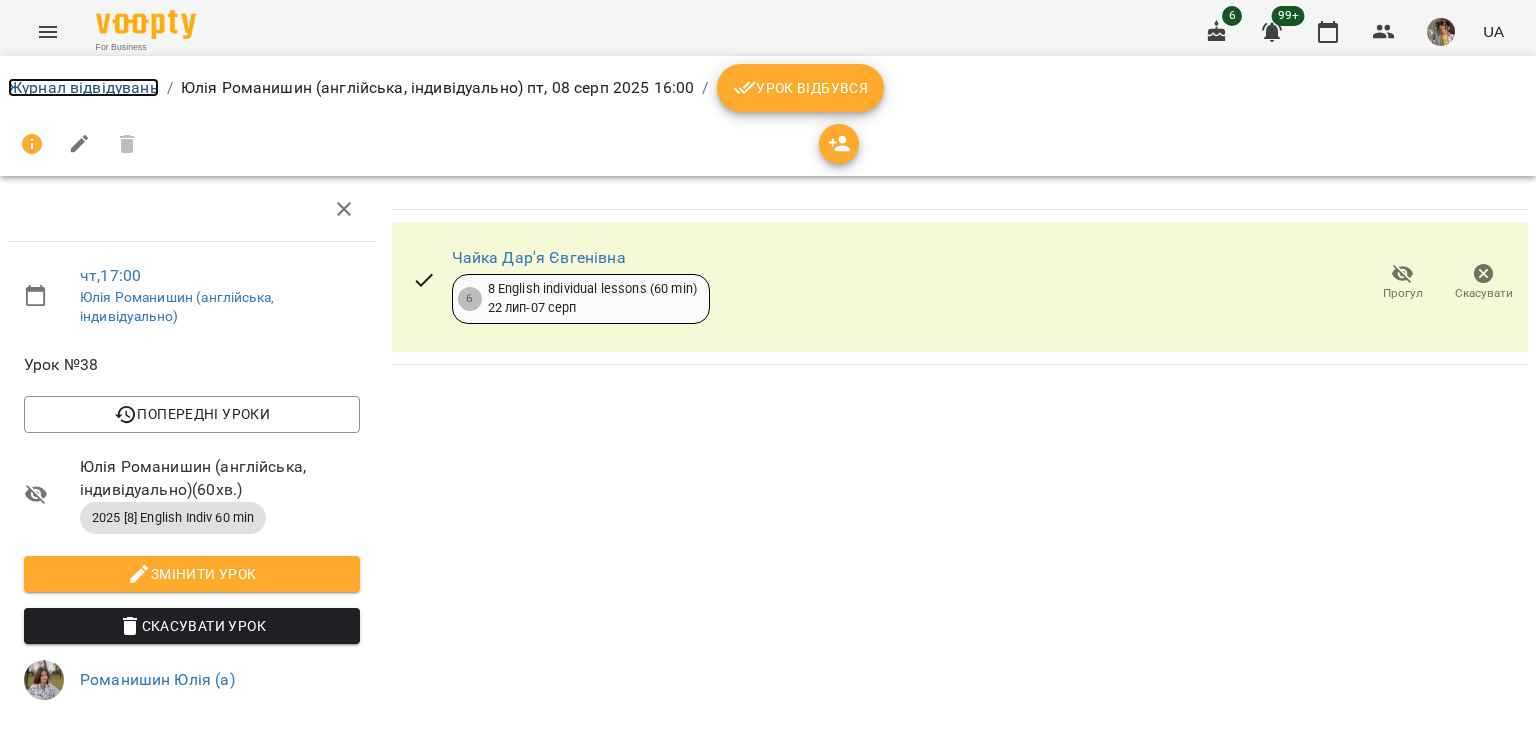 click on "Журнал відвідувань" at bounding box center [83, 87] 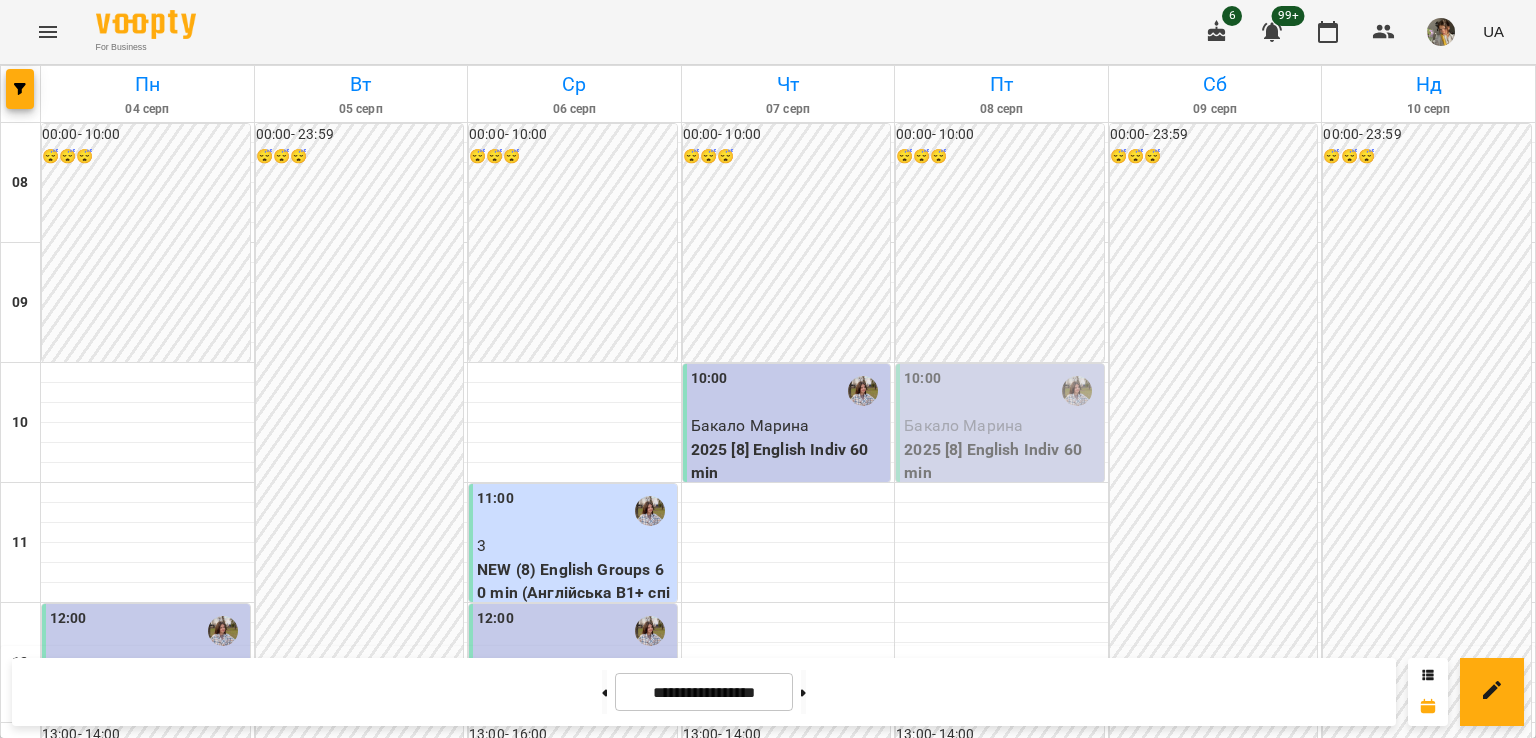 scroll, scrollTop: 860, scrollLeft: 0, axis: vertical 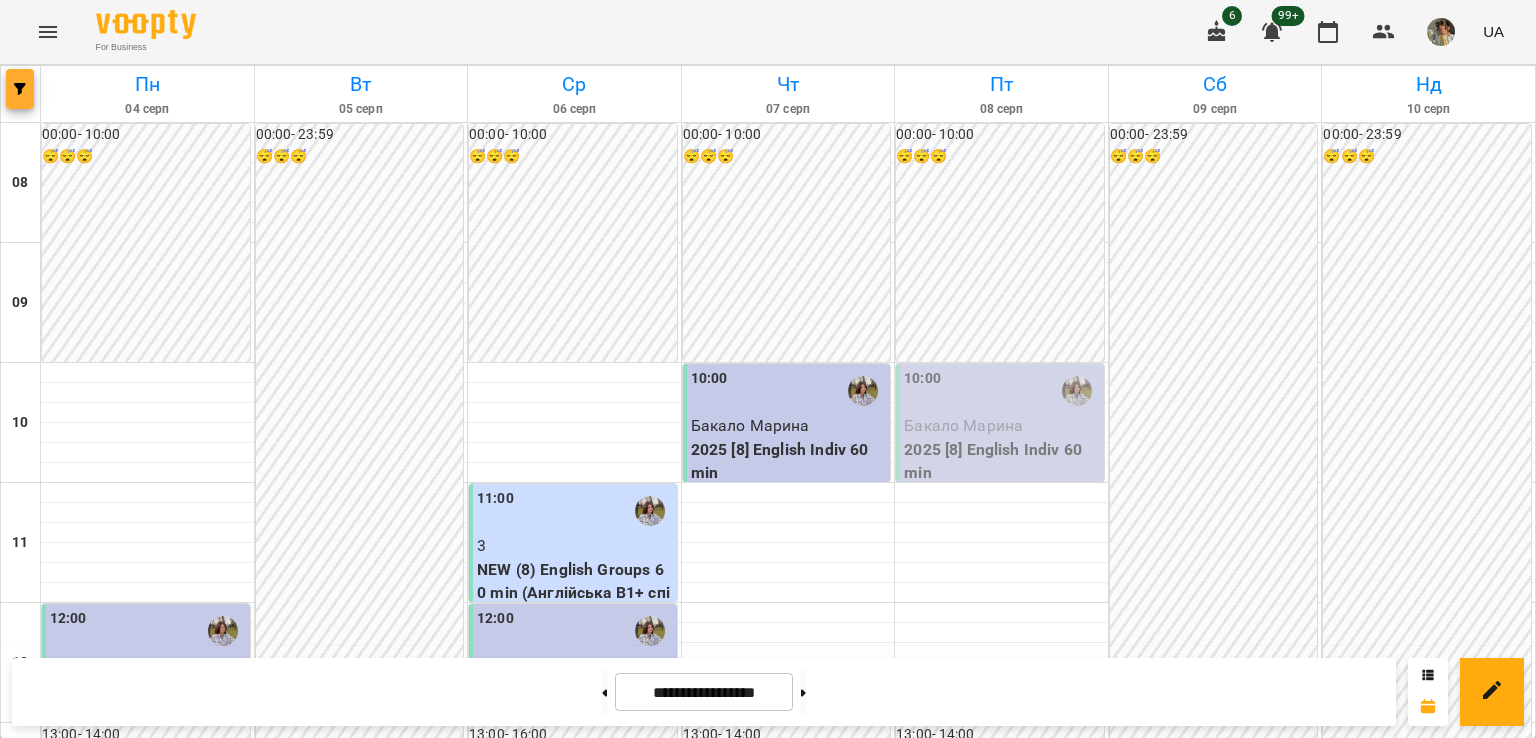 click at bounding box center [20, 89] 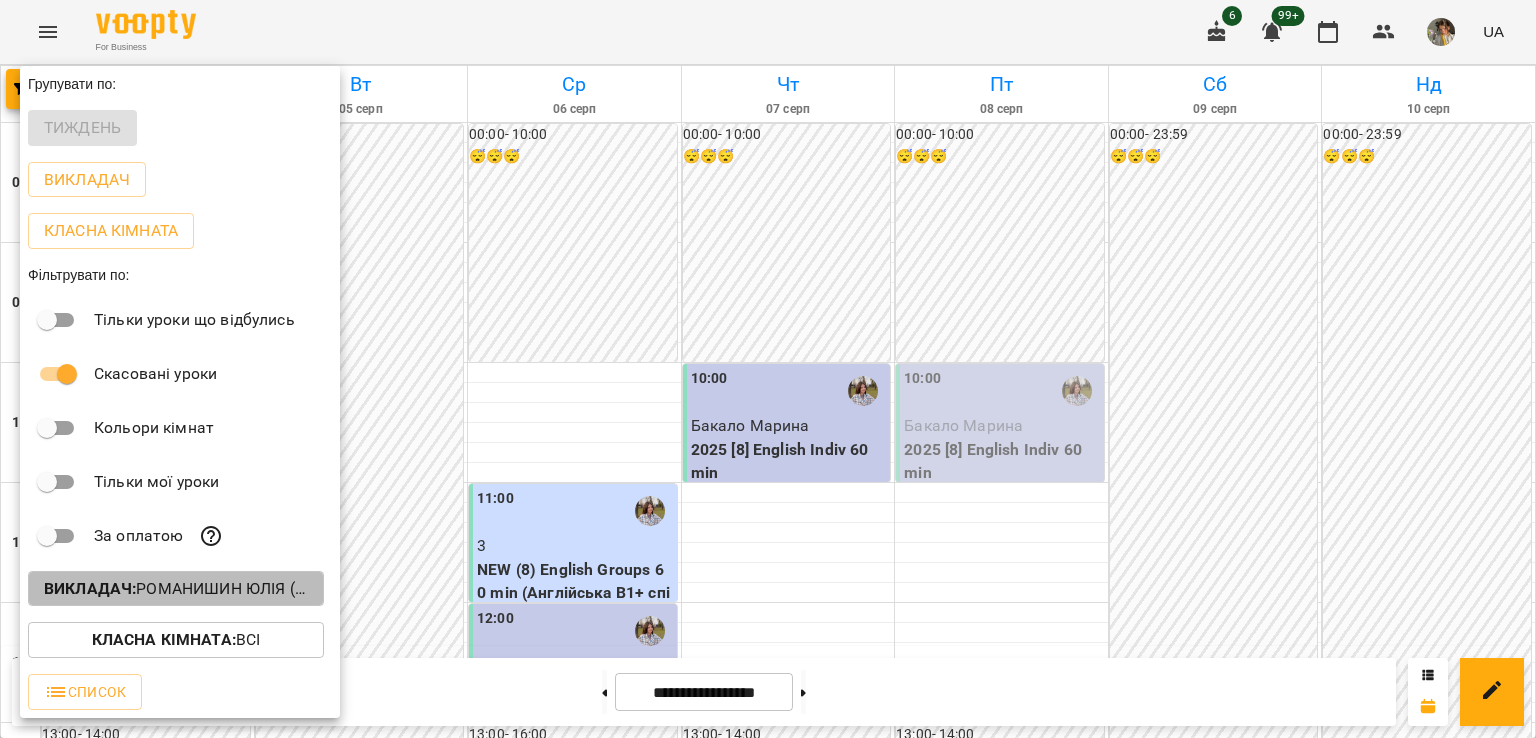 click on "Викладач : [FIRST] [LAST] (а)" at bounding box center [176, 589] 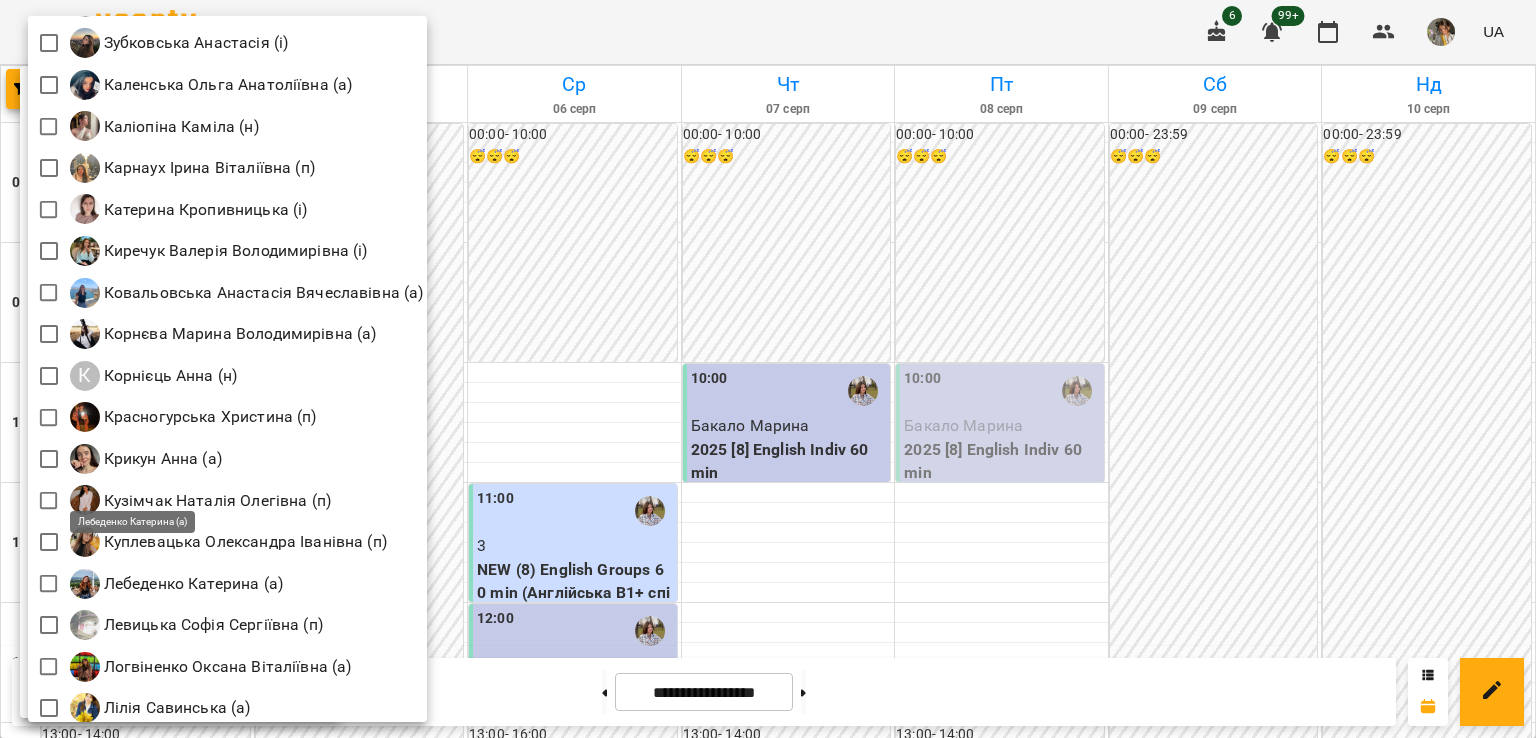 scroll, scrollTop: 1304, scrollLeft: 0, axis: vertical 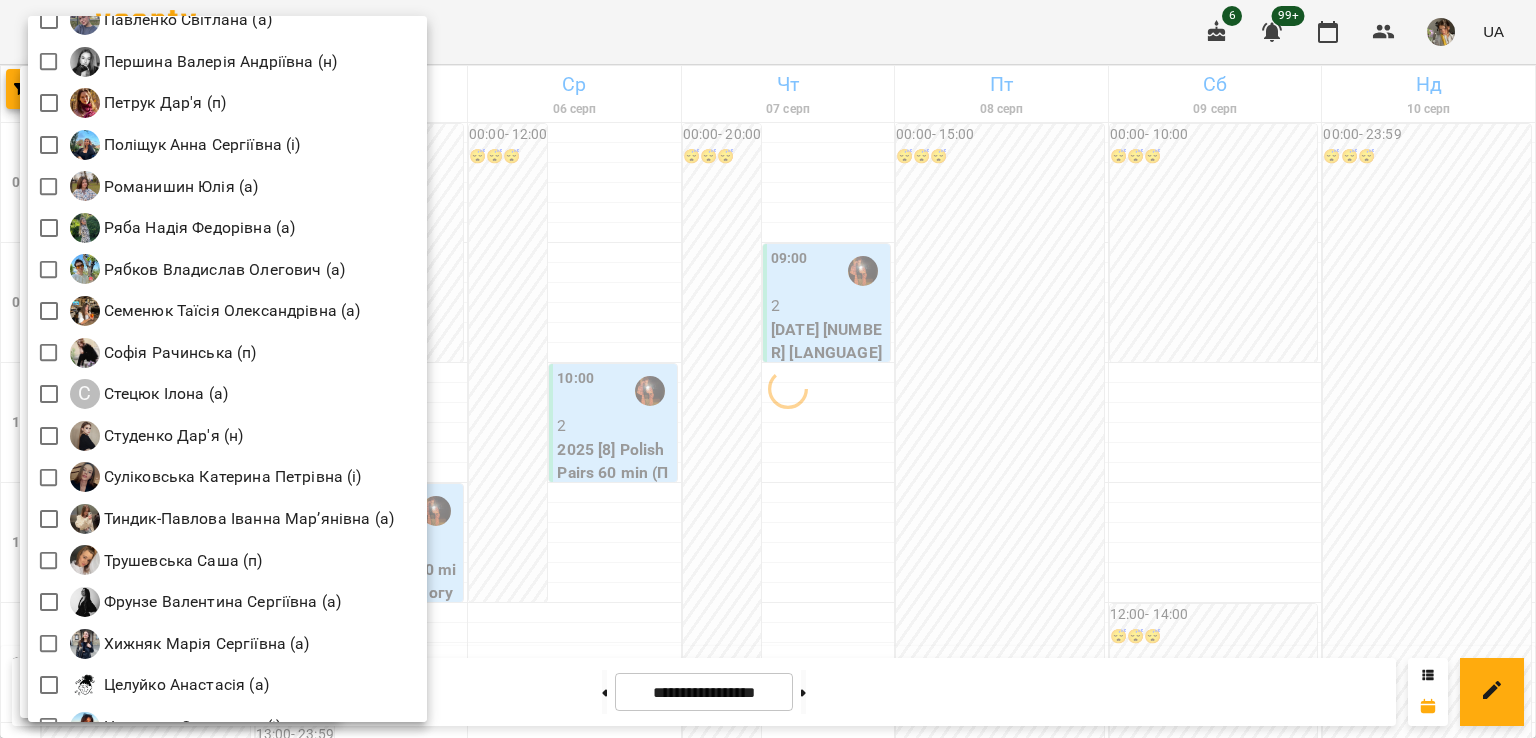 click at bounding box center [768, 369] 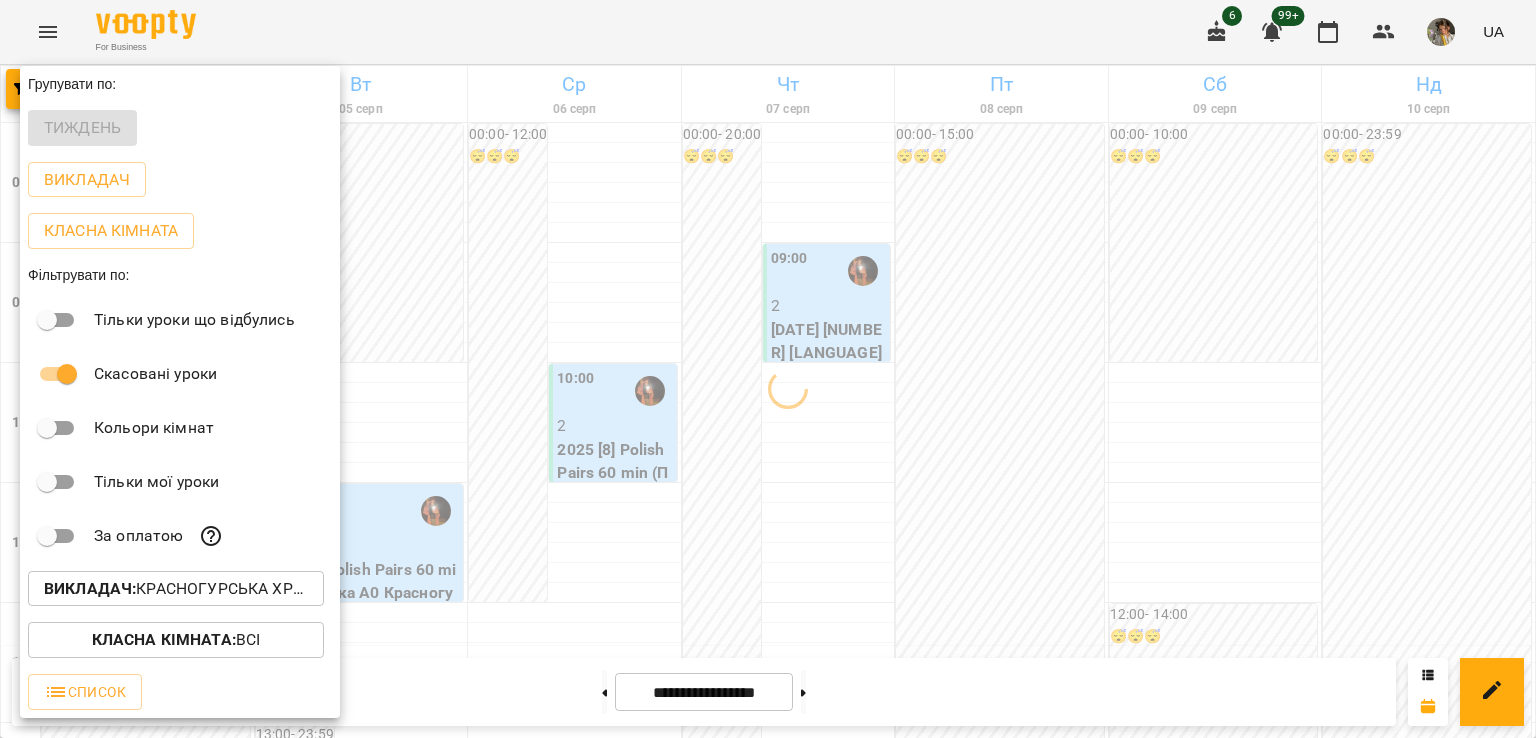 click on "[NAME] [NAME] (і) [NAME] (і) [NAME] (п) [NAME] [NAME] (п) [NAME] [NAME] (а) [NAME] [NAME] (а, п) [NAME] [NAME] (н) [NAME] [NAME] (і) [NAME] [NAME] (н) [NAME] [NAME] (а) [NAME] [NAME] (а) [NAME] [NAME] (а) [NAME] [NAME] (а) [NAME] [NAME] (і) [NAME] [NAME] (а) [NAME] [NAME] (а) [NAME] [NAME] (а)" at bounding box center [768, 369] 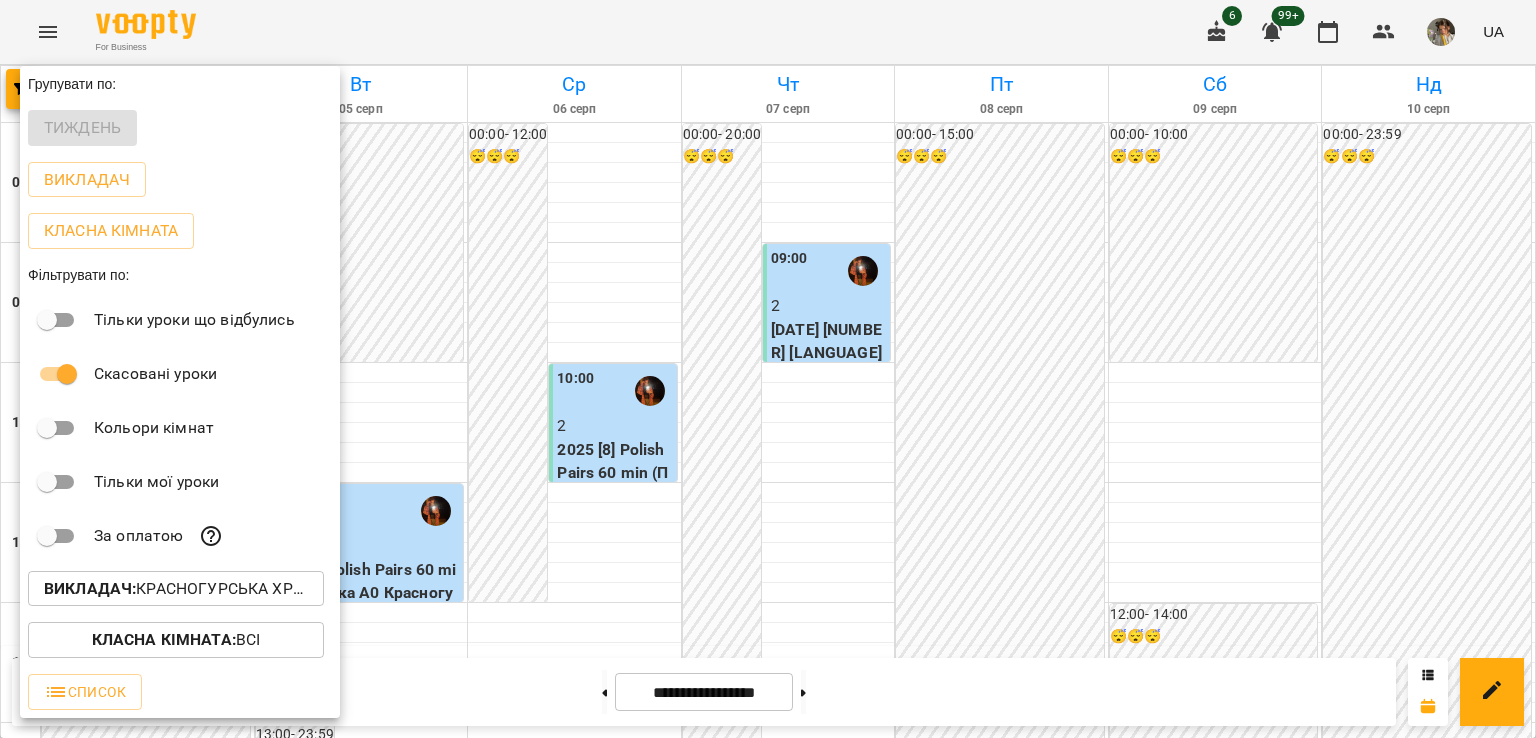 click at bounding box center (768, 369) 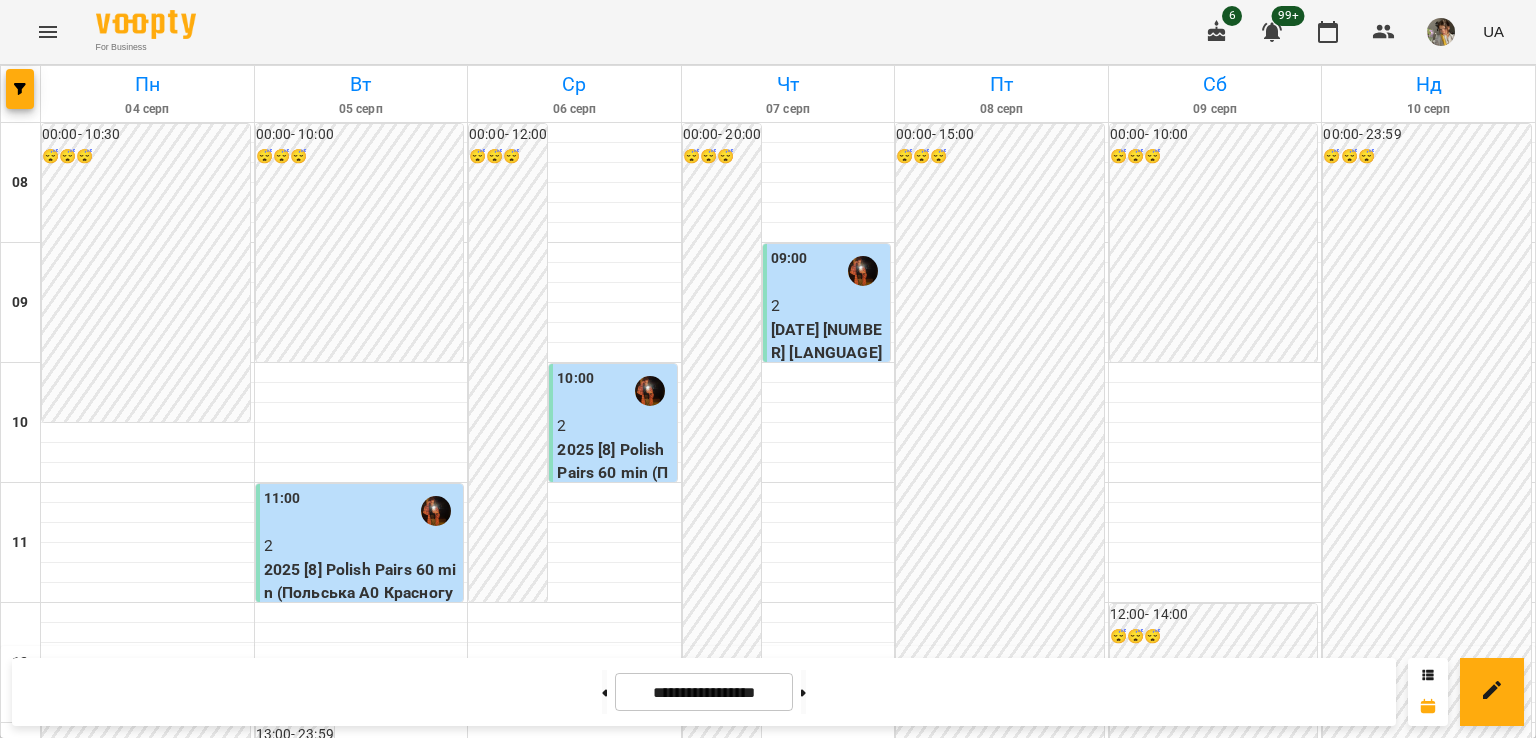 click on "2025 [8] Polish Pairs 60 min - Польська В1 [LAST] - пара" at bounding box center (1002, 1409) 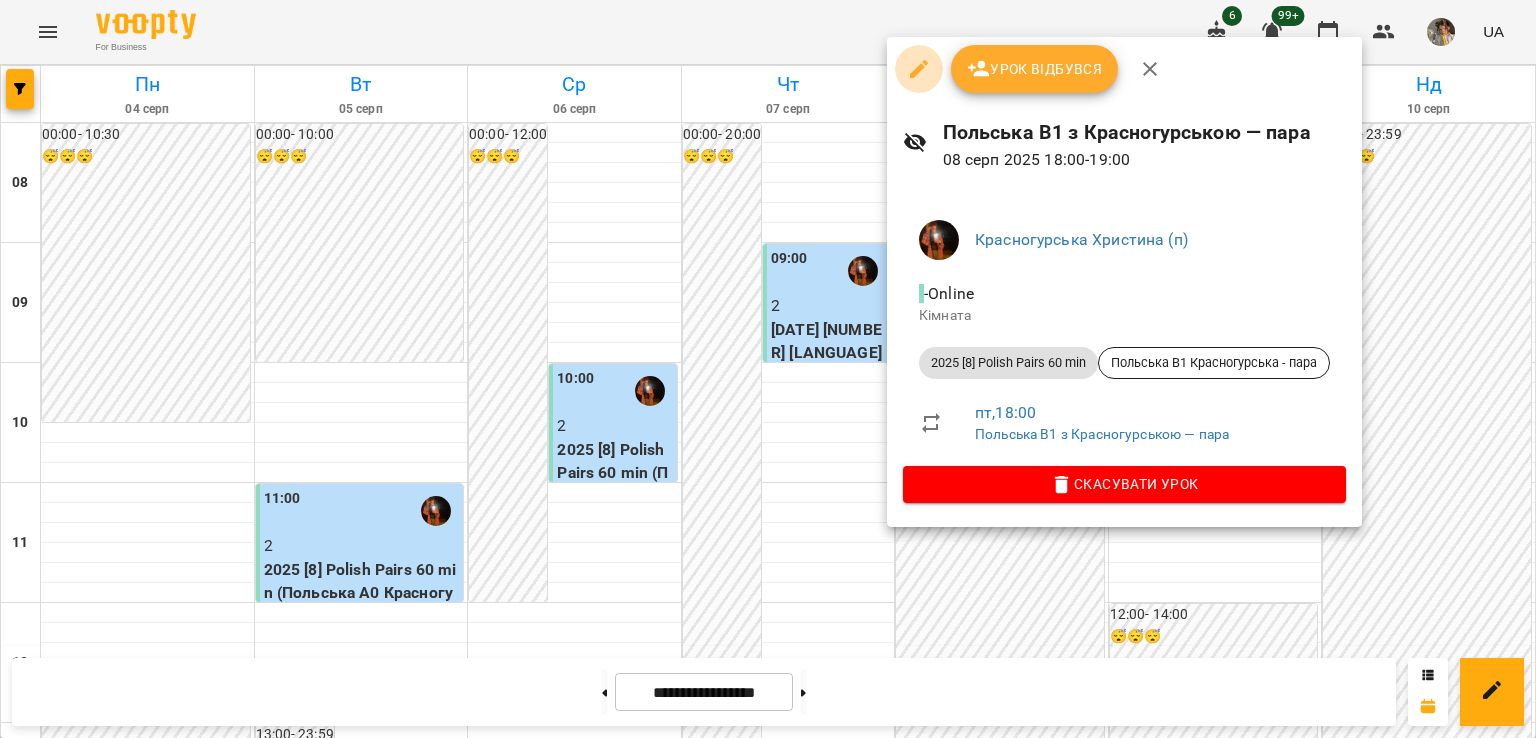 click at bounding box center [919, 69] 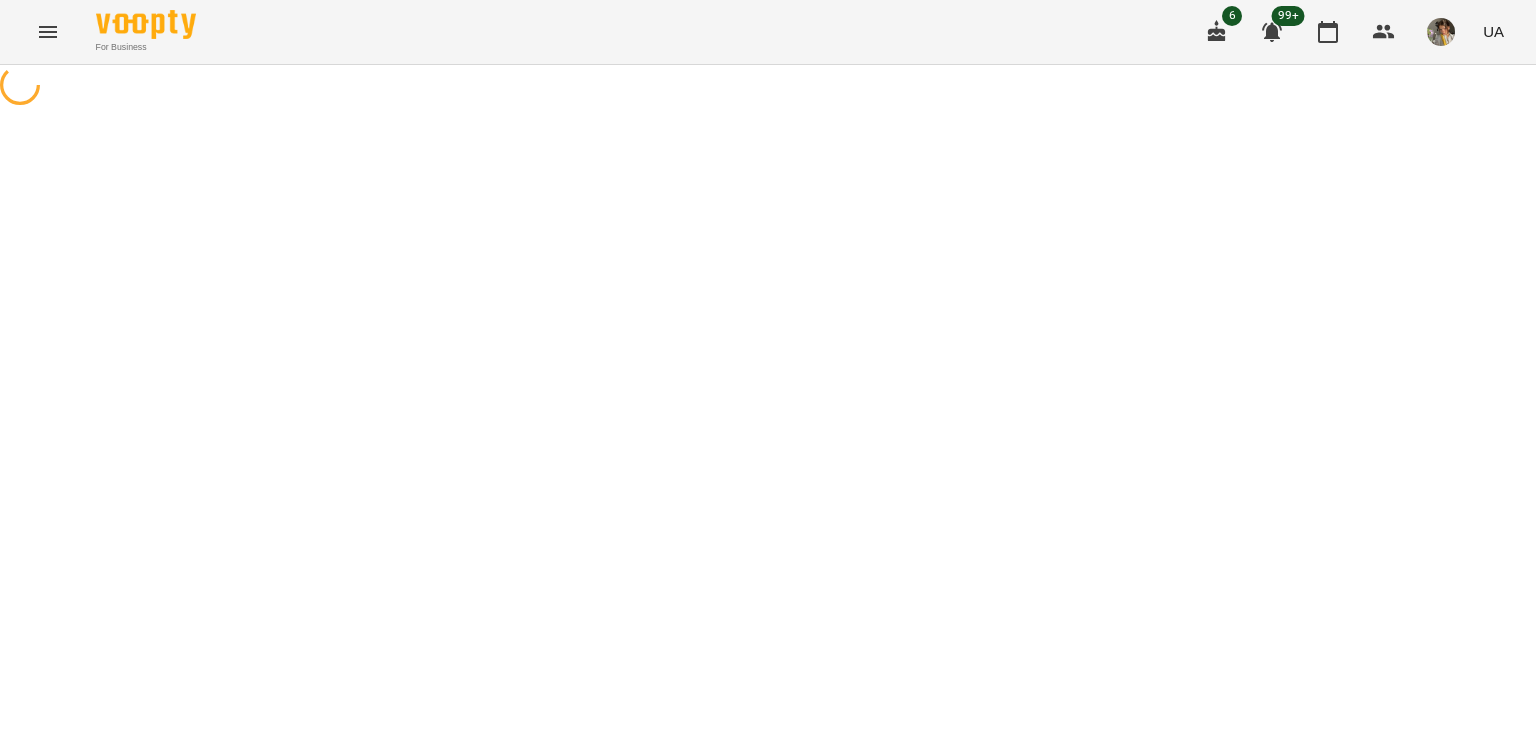 select on "**********" 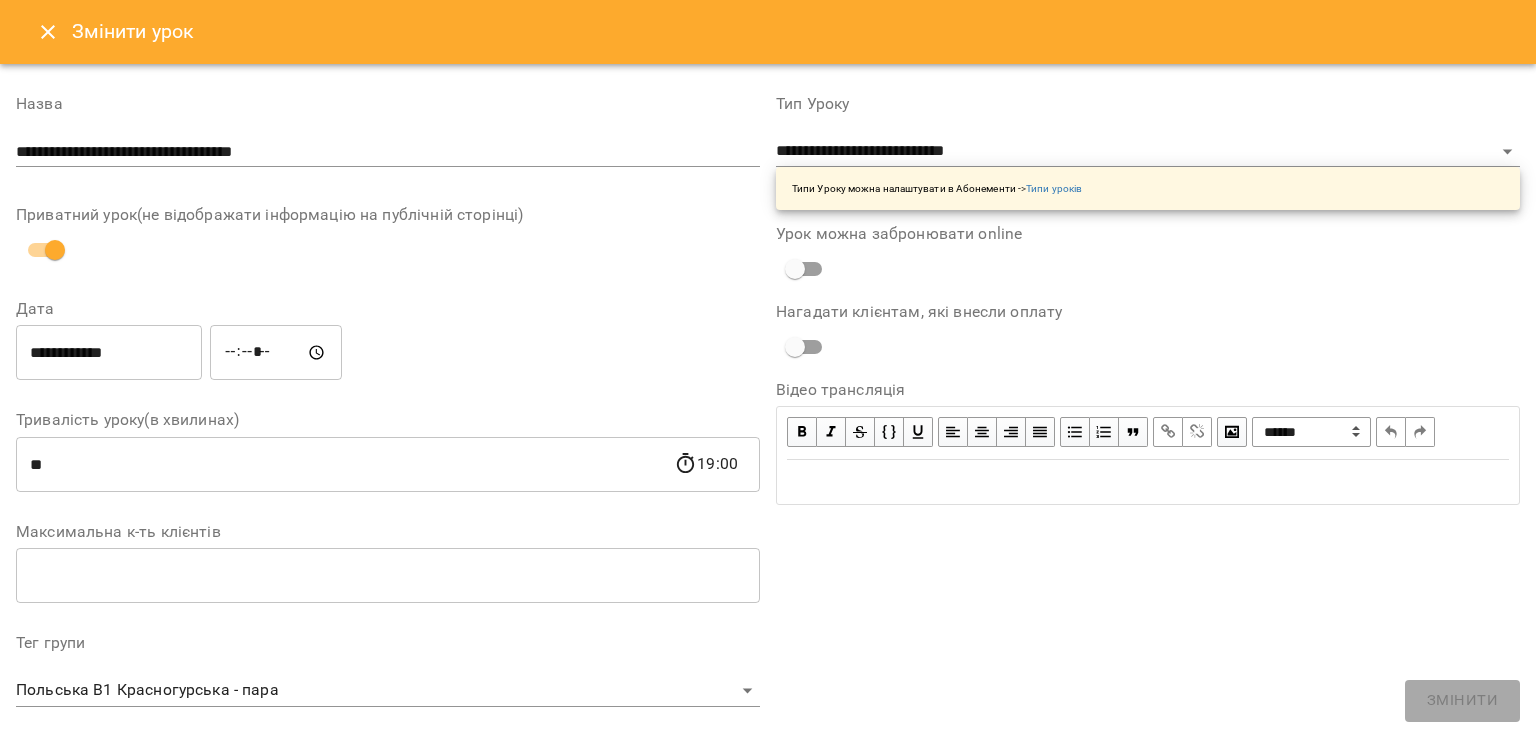 click on "[NAME]" at bounding box center (388, 135) 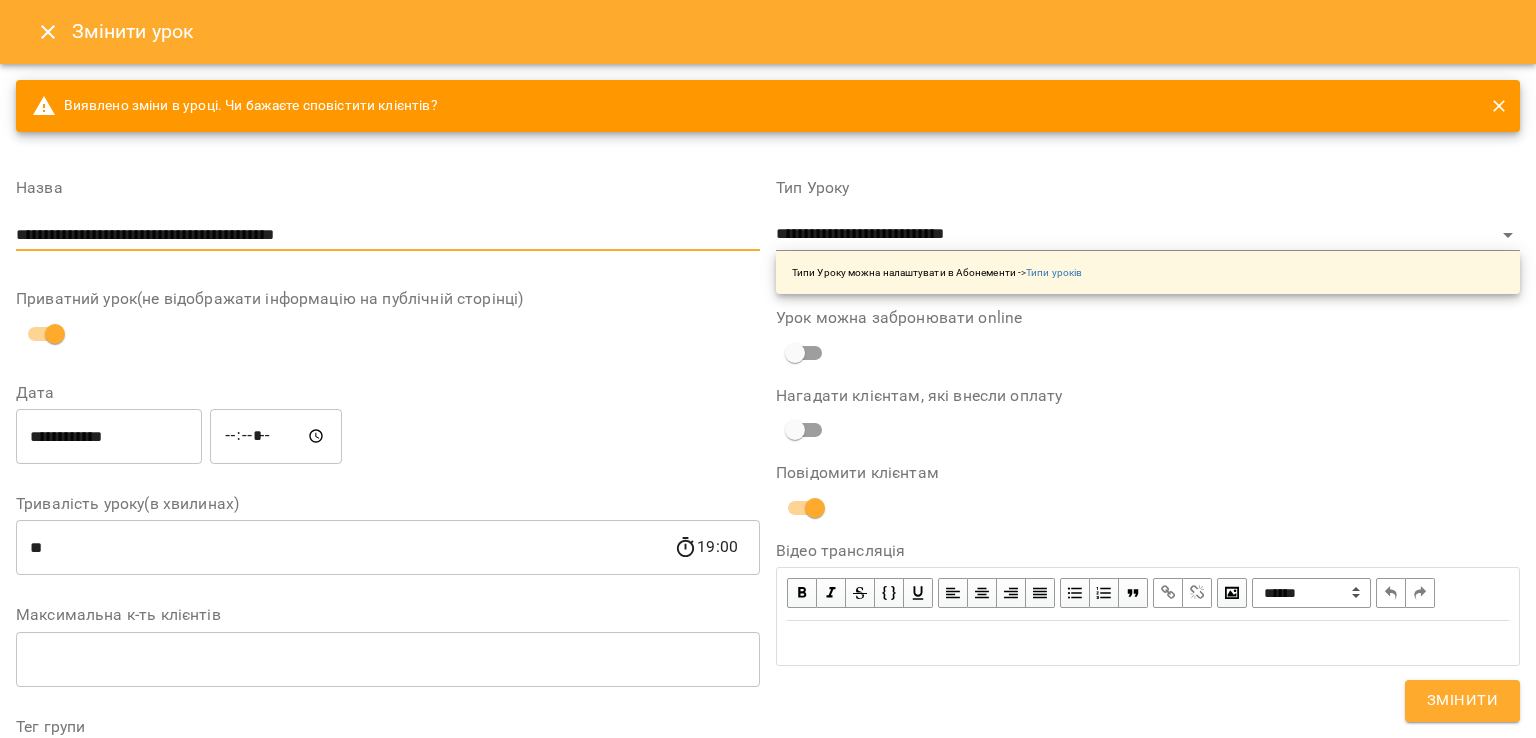 type on "**********" 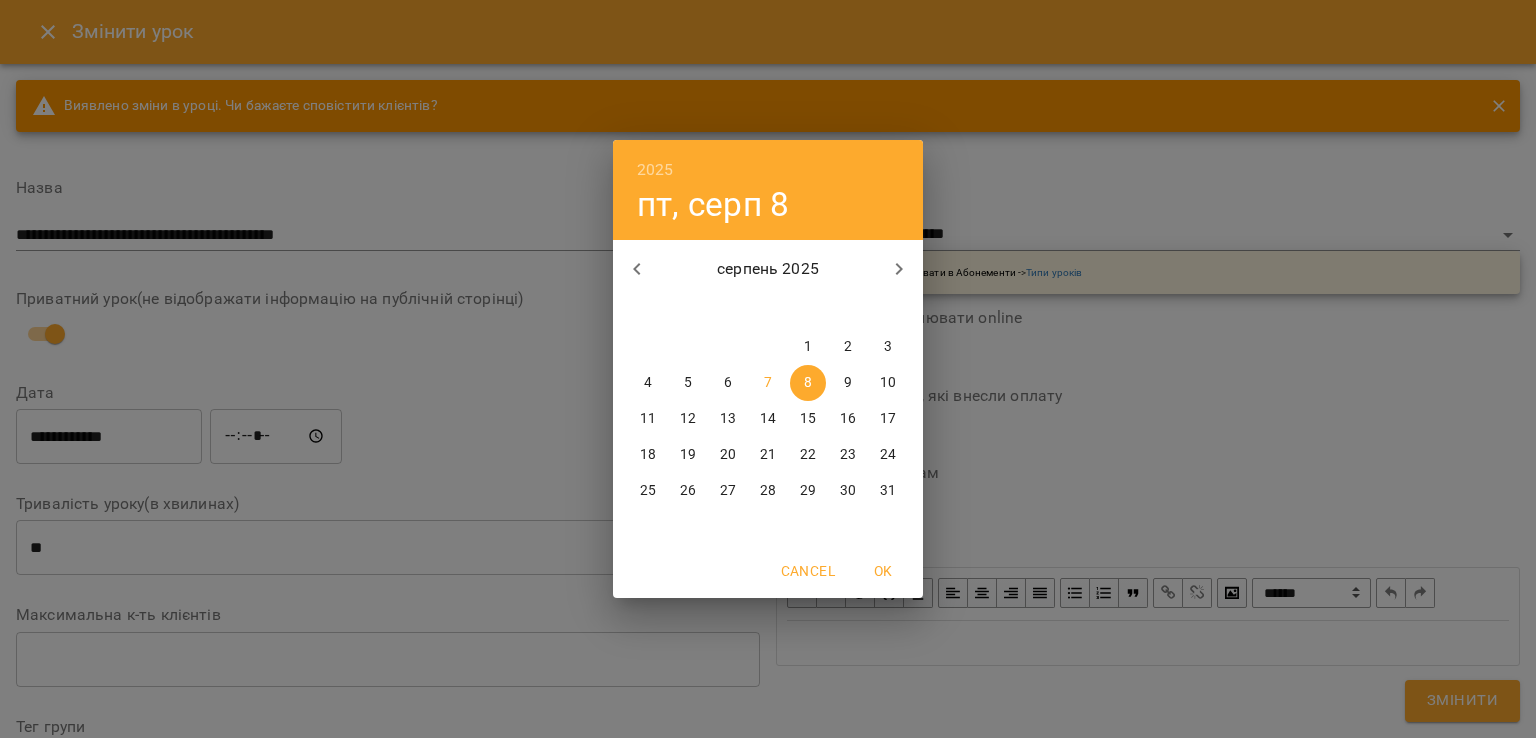 click on "12" at bounding box center [688, 419] 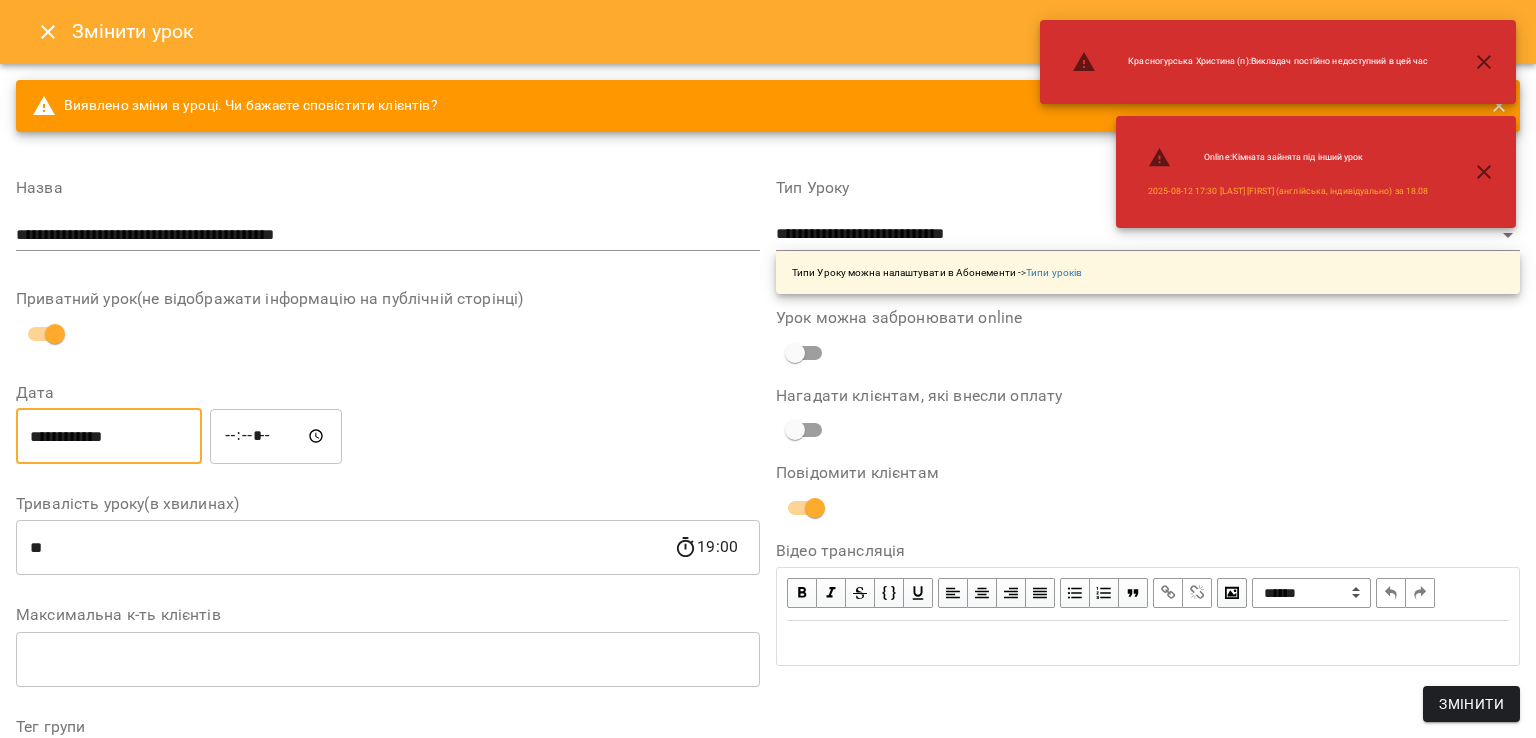 click on "*****" at bounding box center (276, 436) 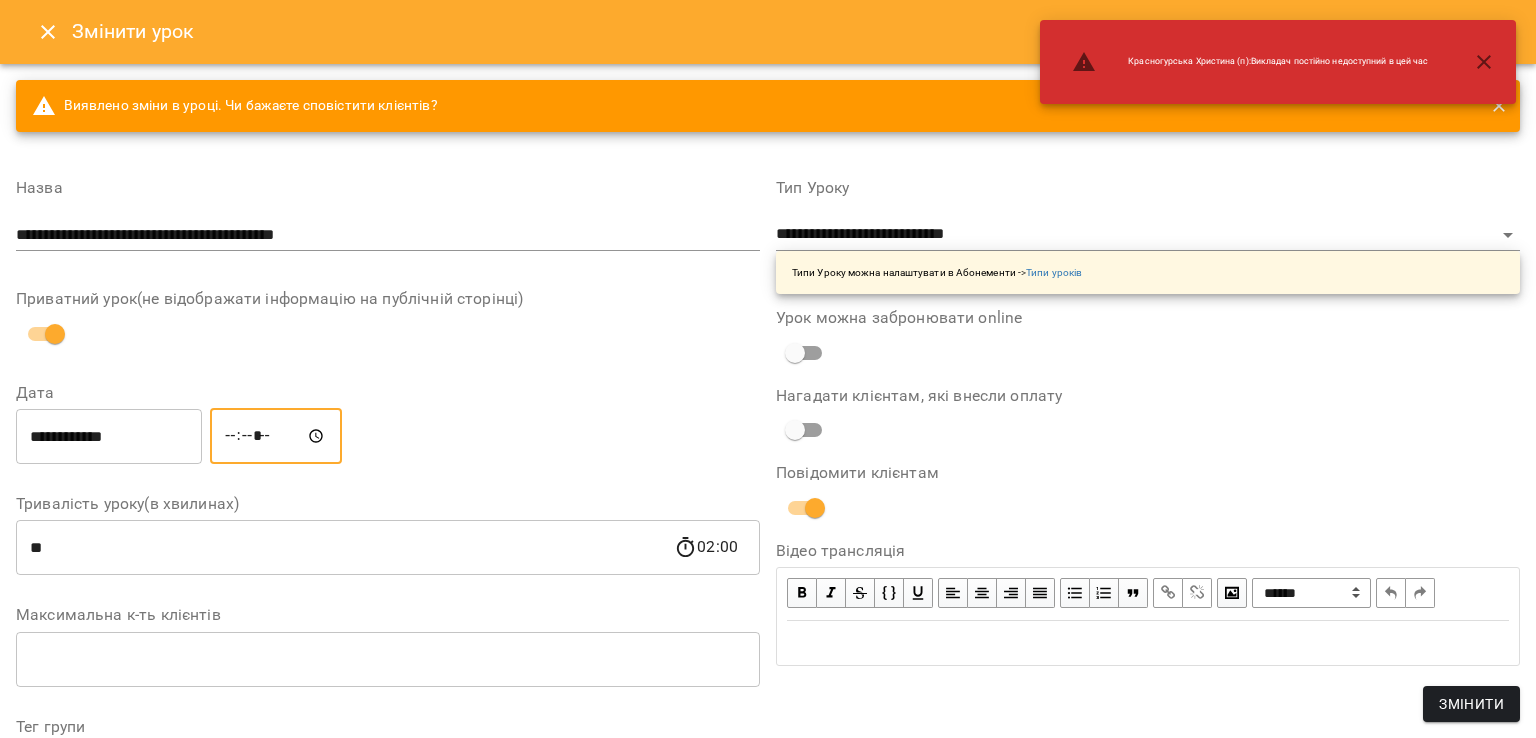 type on "*****" 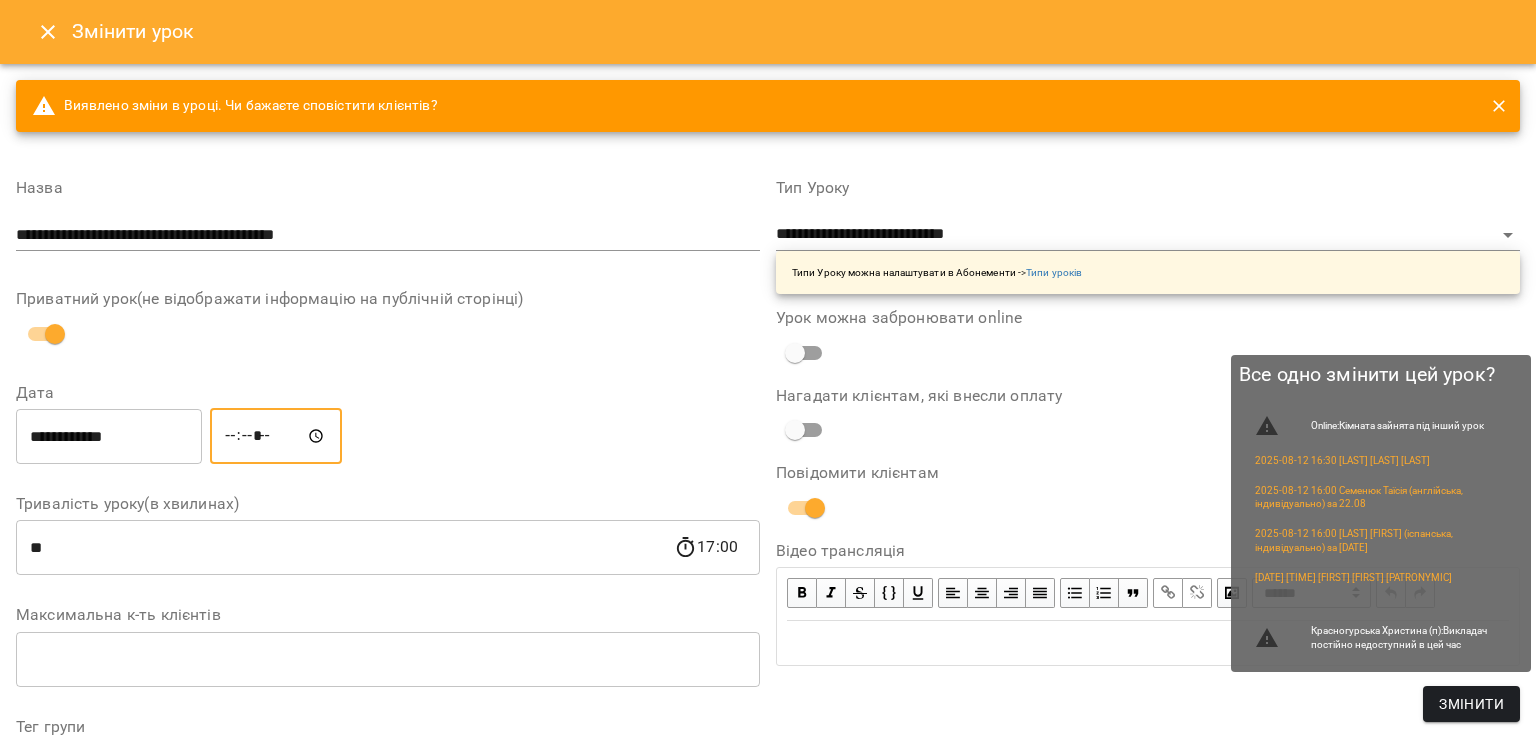 click on "Змінити" at bounding box center [1471, 704] 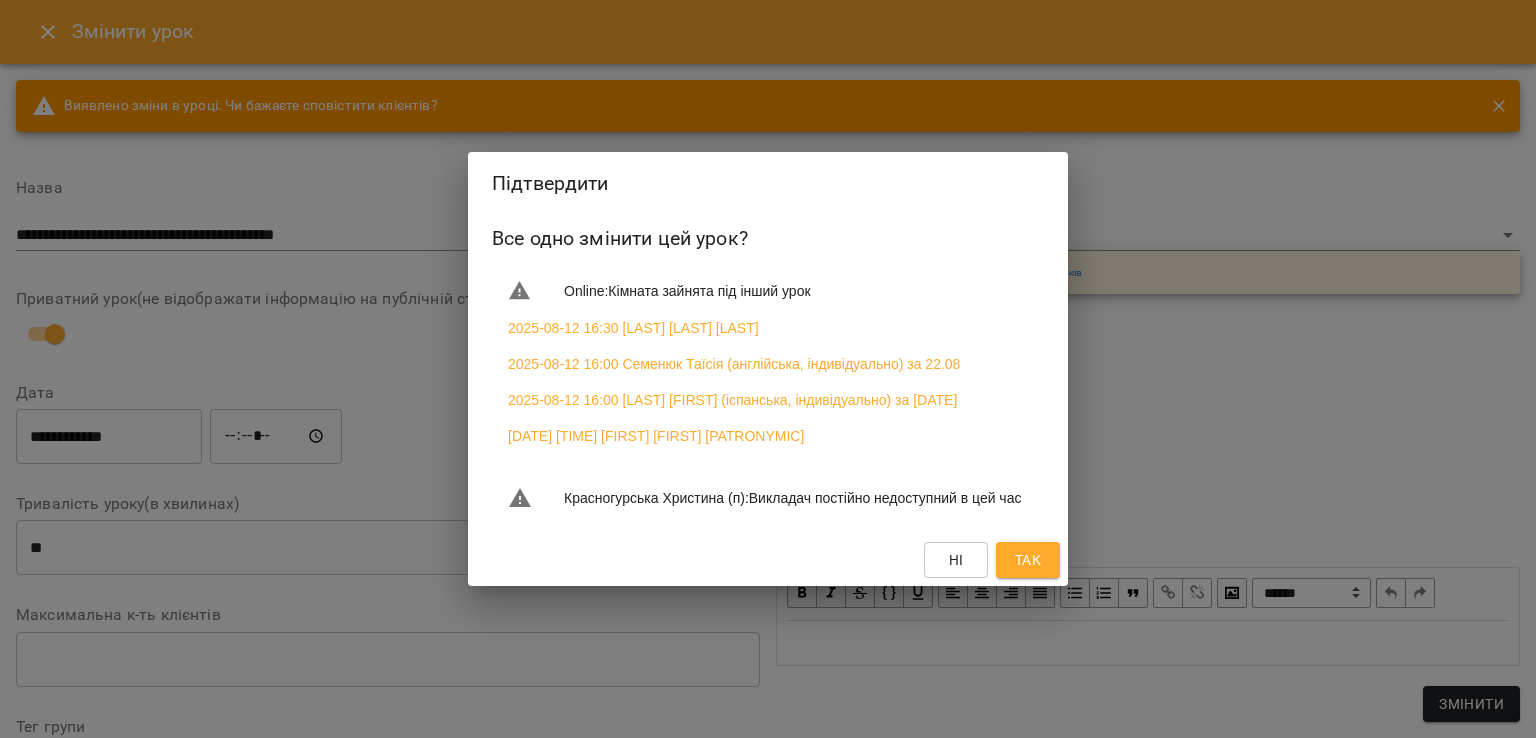 click on "Так" at bounding box center (1028, 560) 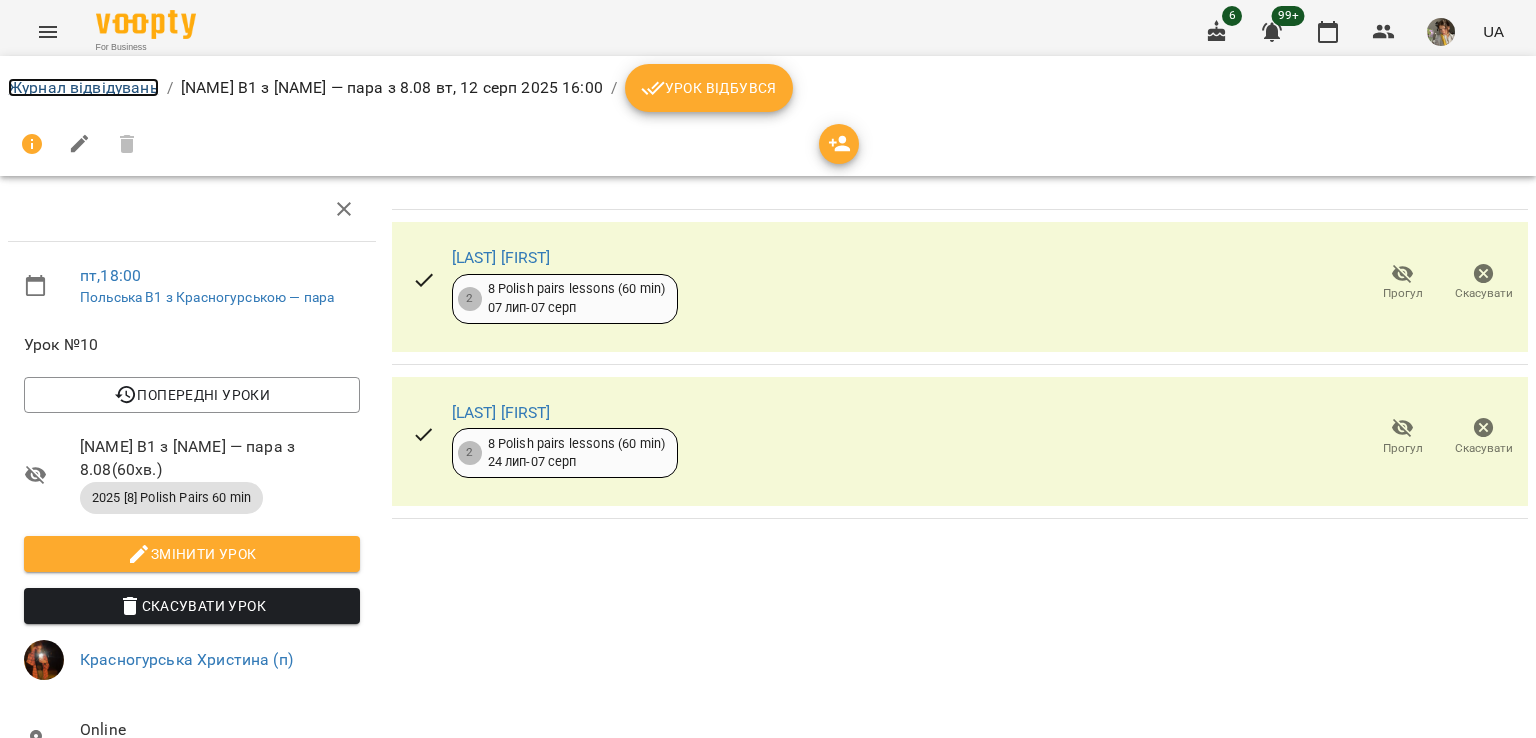click on "Журнал відвідувань" at bounding box center (83, 87) 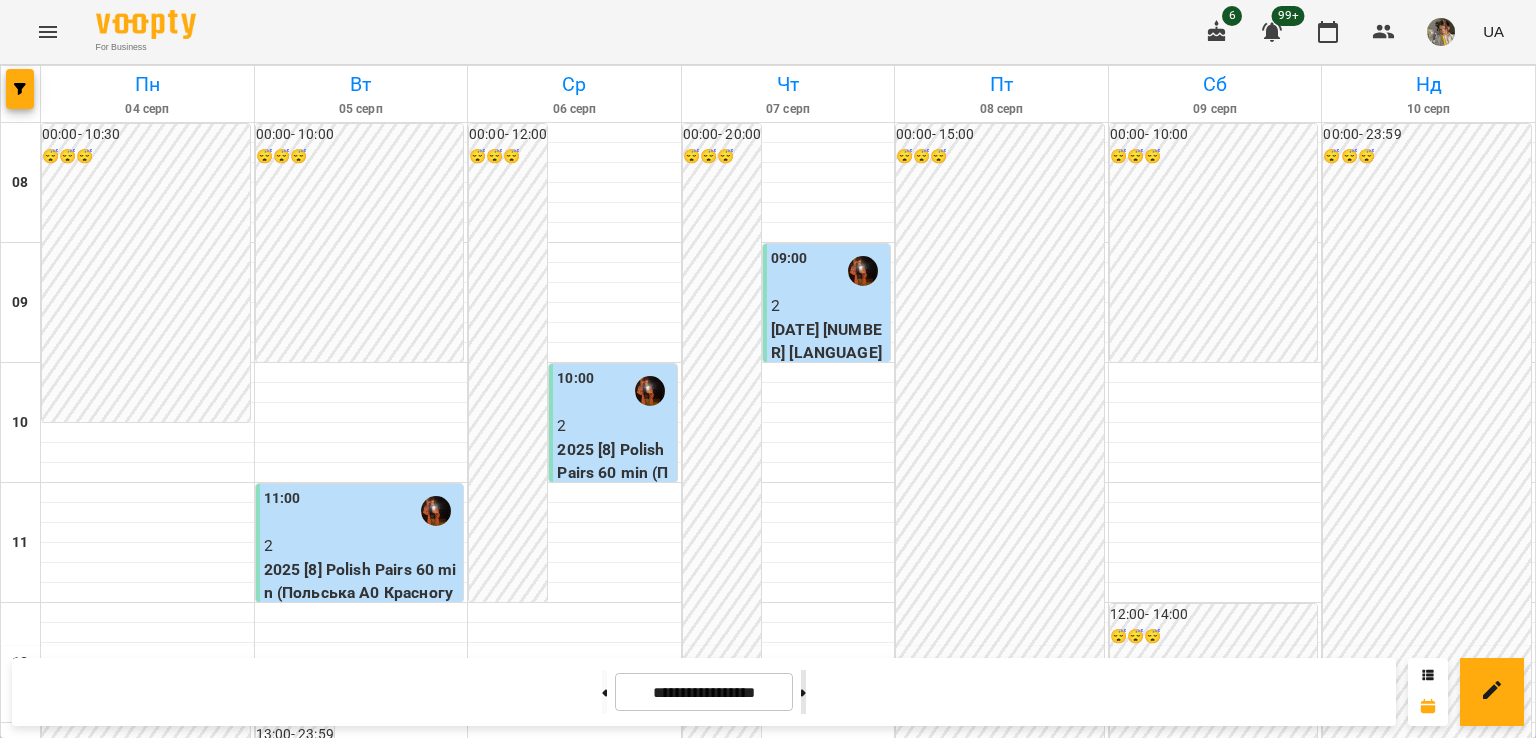 click at bounding box center [803, 692] 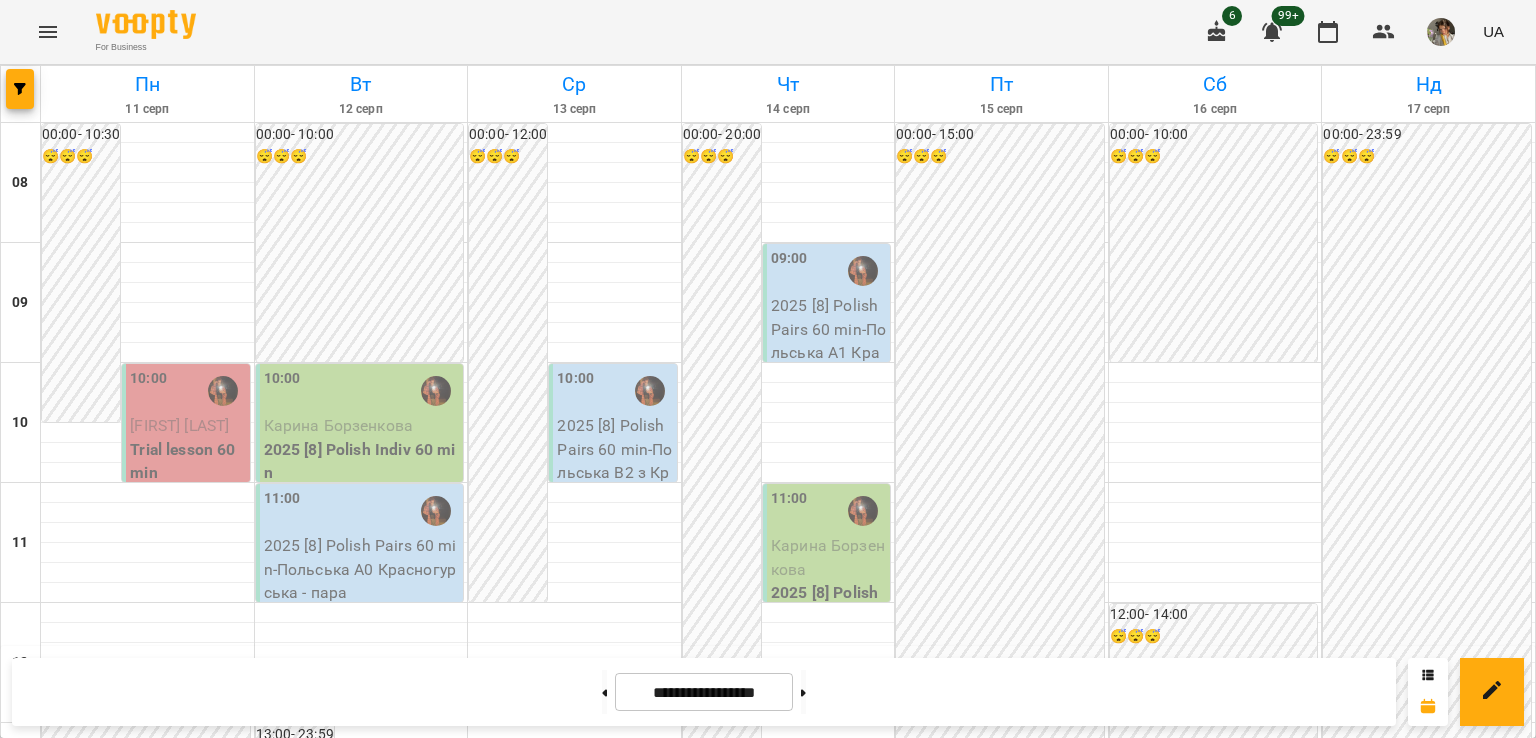 scroll, scrollTop: 992, scrollLeft: 0, axis: vertical 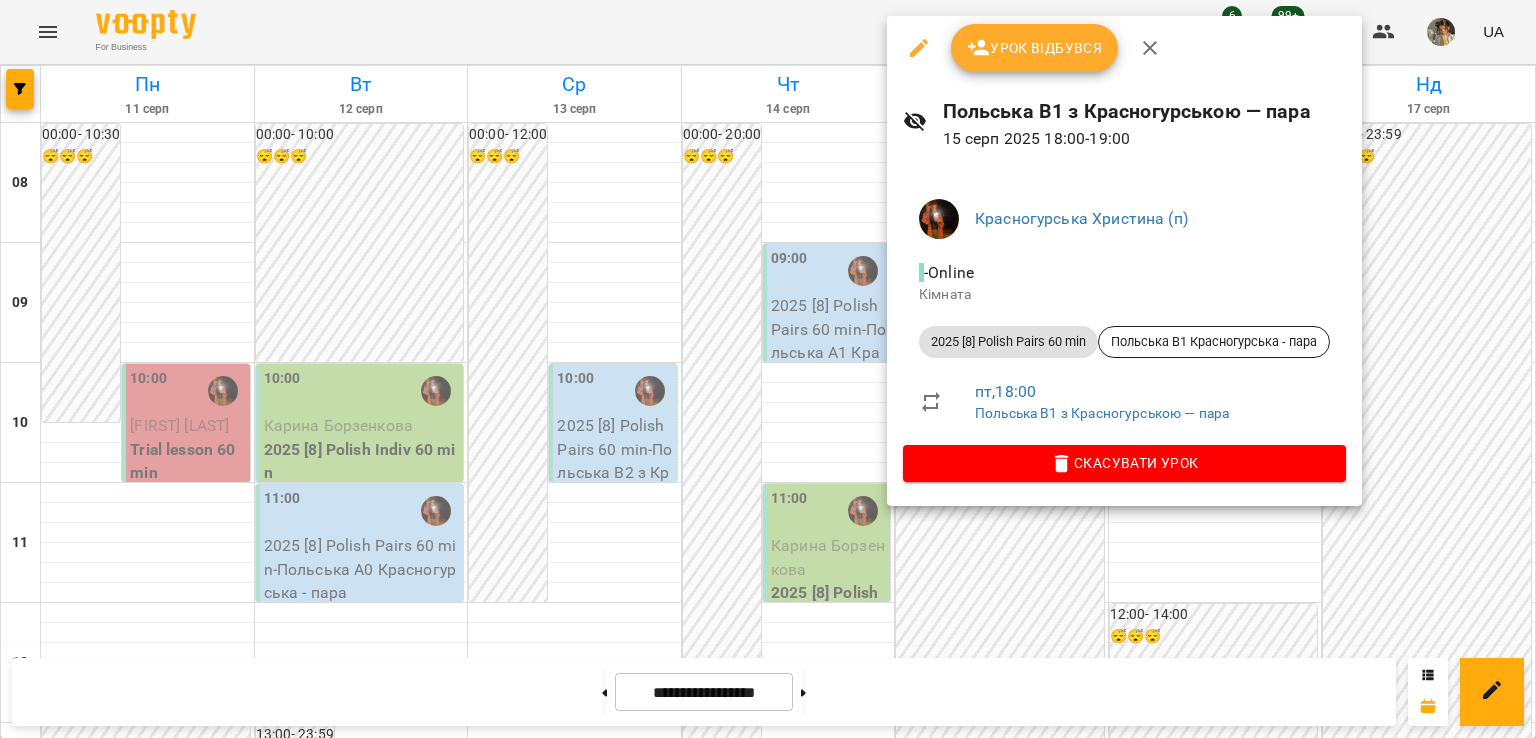 click 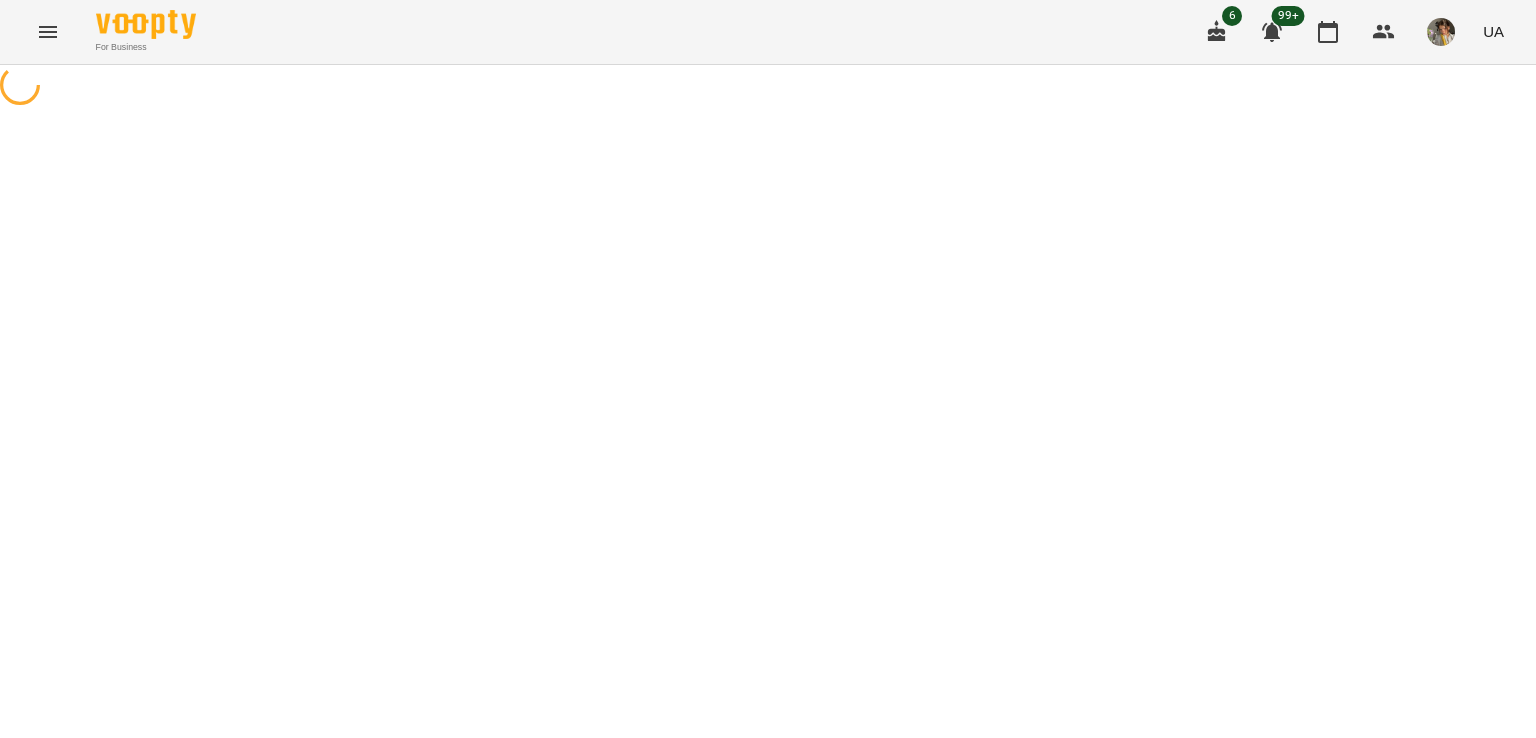 select on "**********" 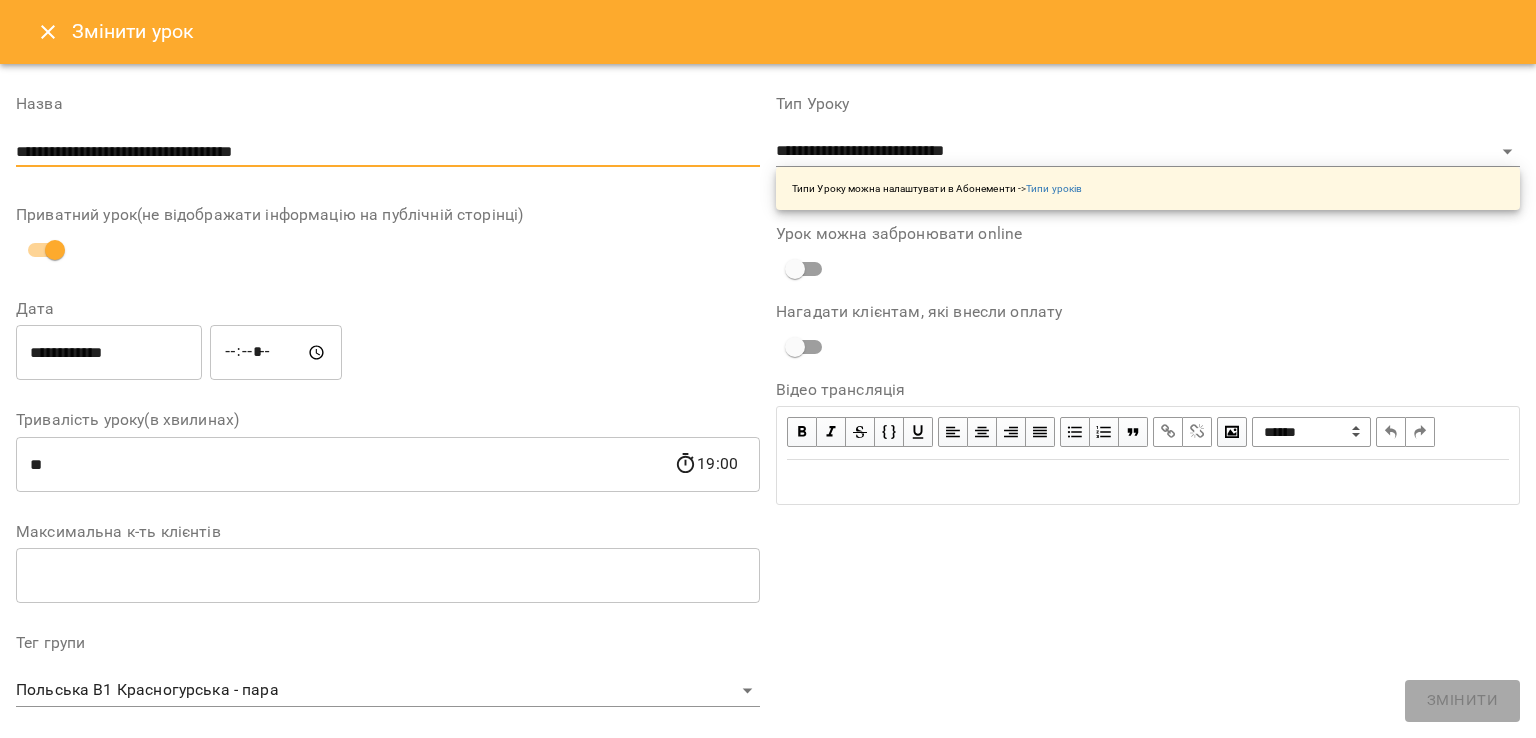 click on "**********" at bounding box center (388, 152) 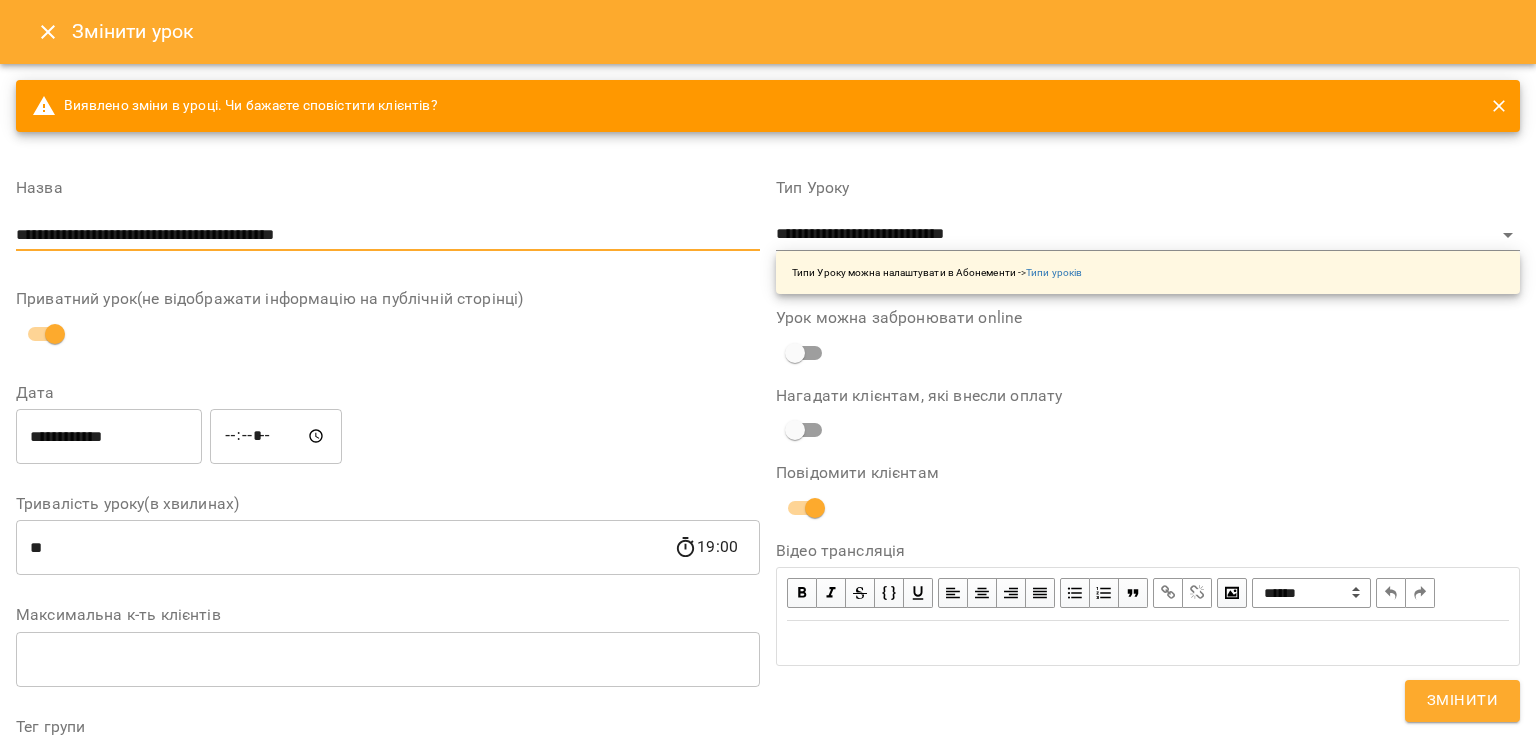 type on "**********" 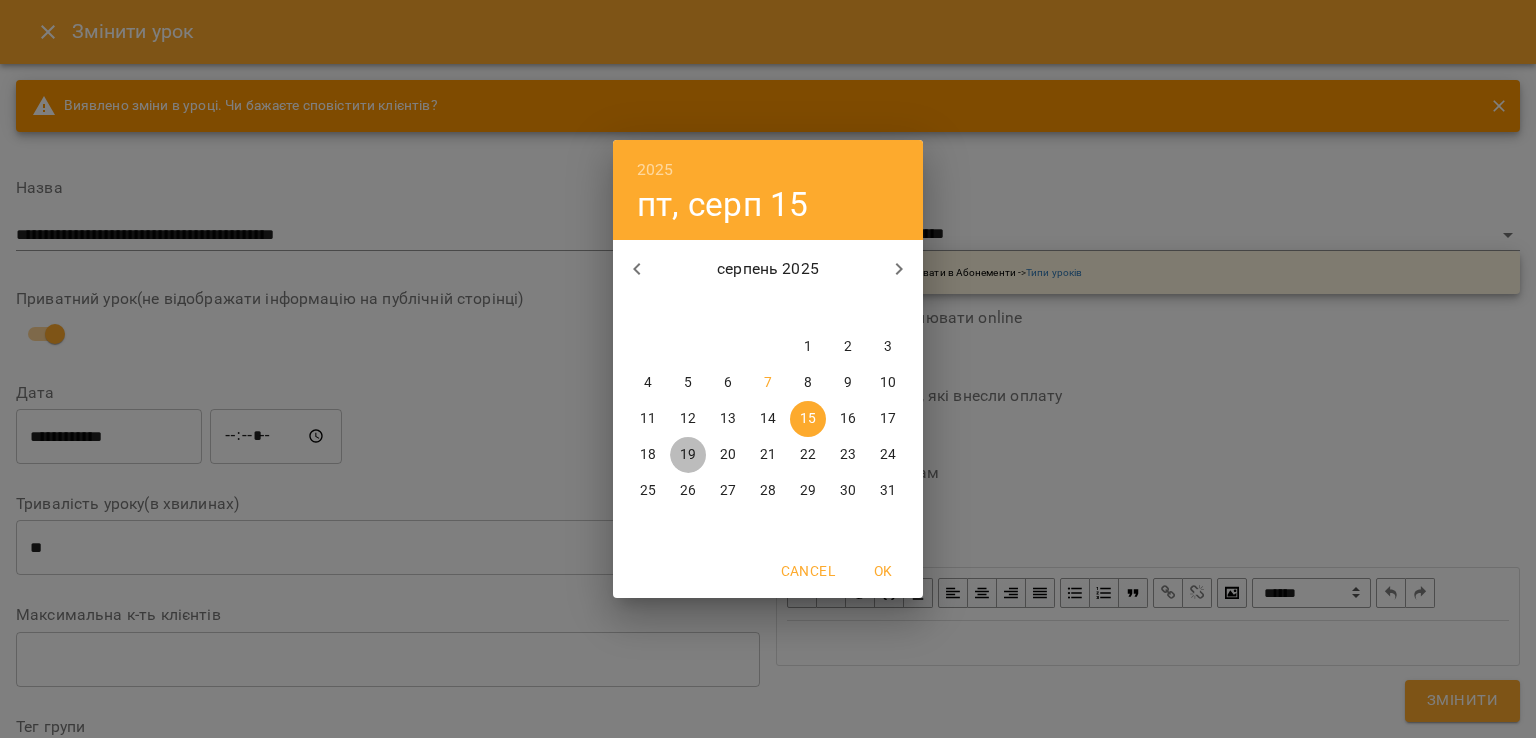 click on "19" at bounding box center [688, 455] 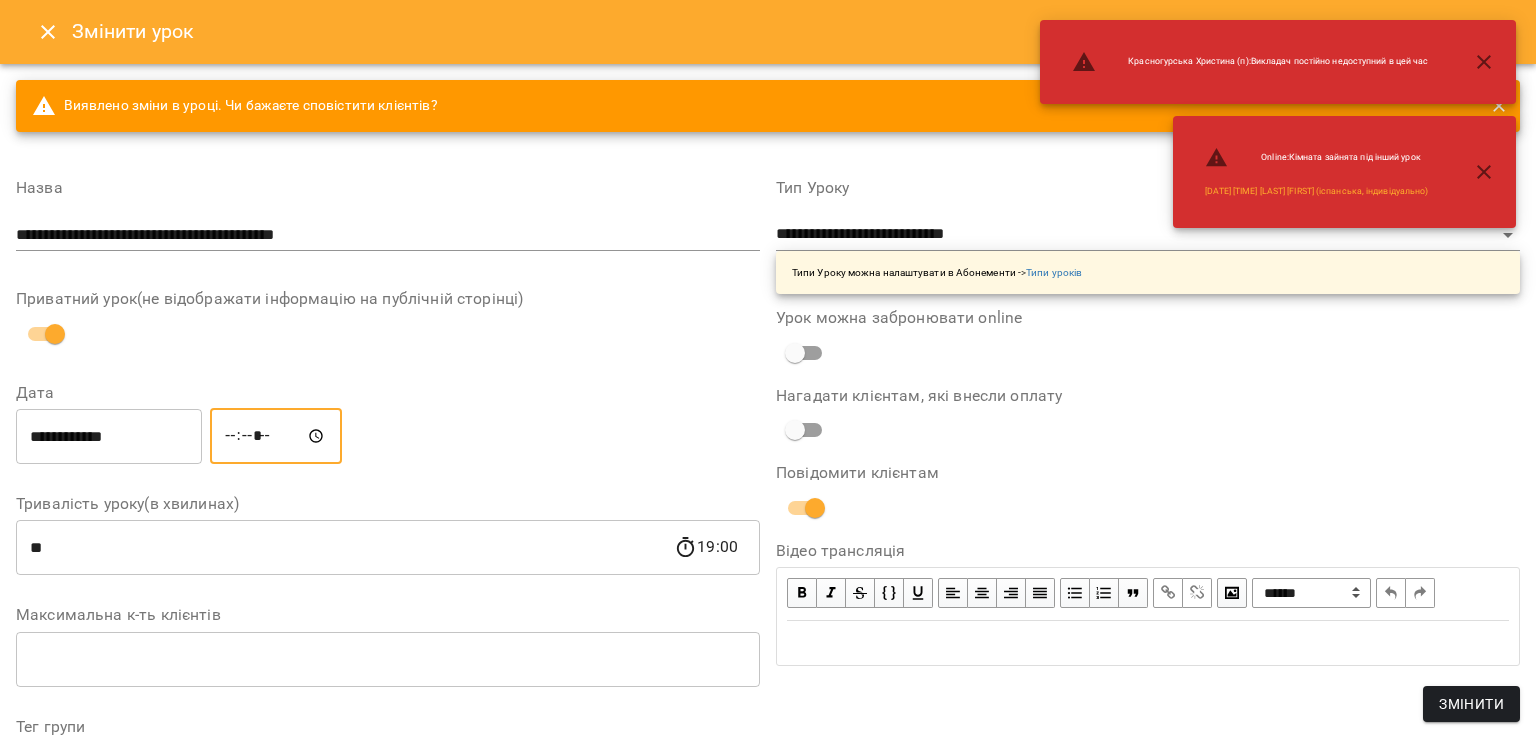 click on "*****" at bounding box center (276, 436) 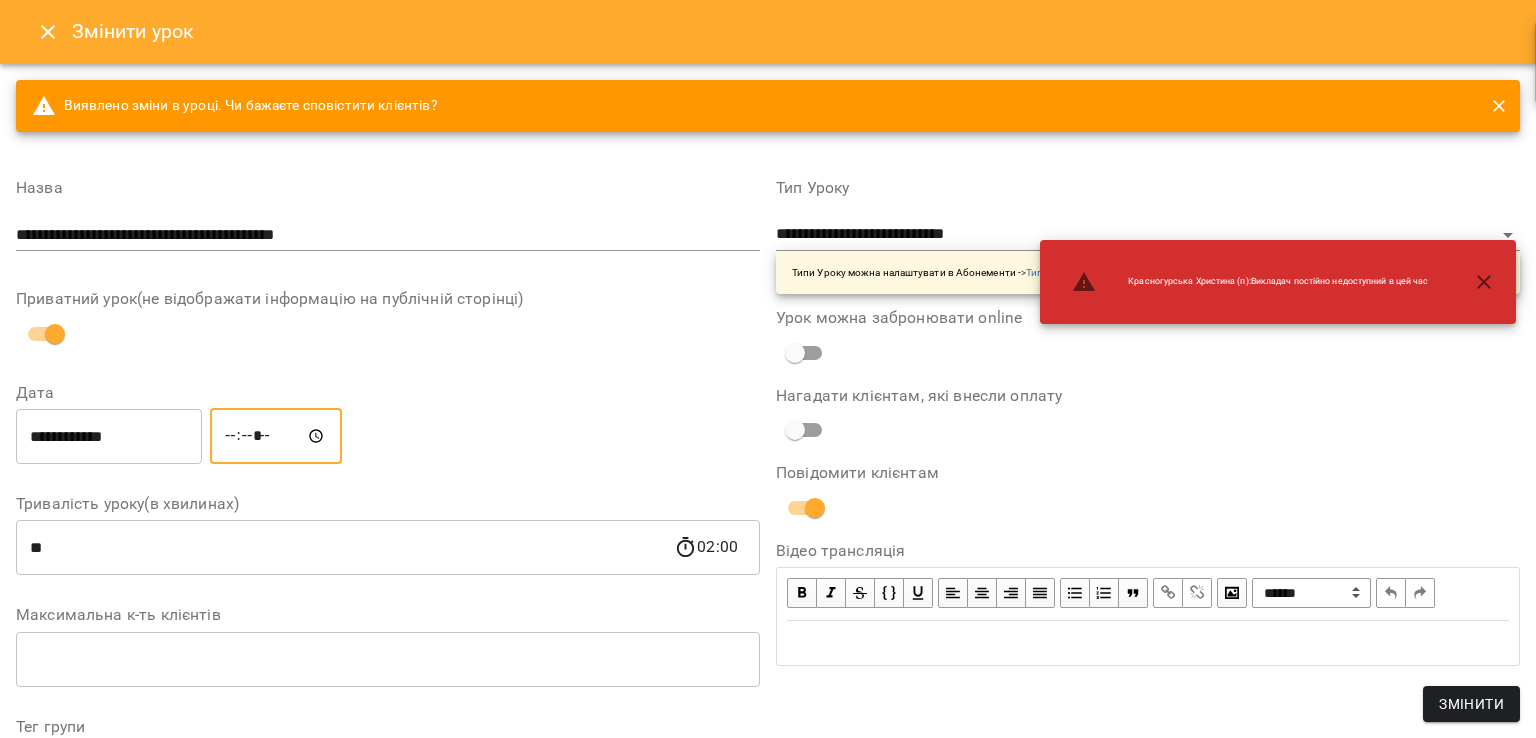 type on "*****" 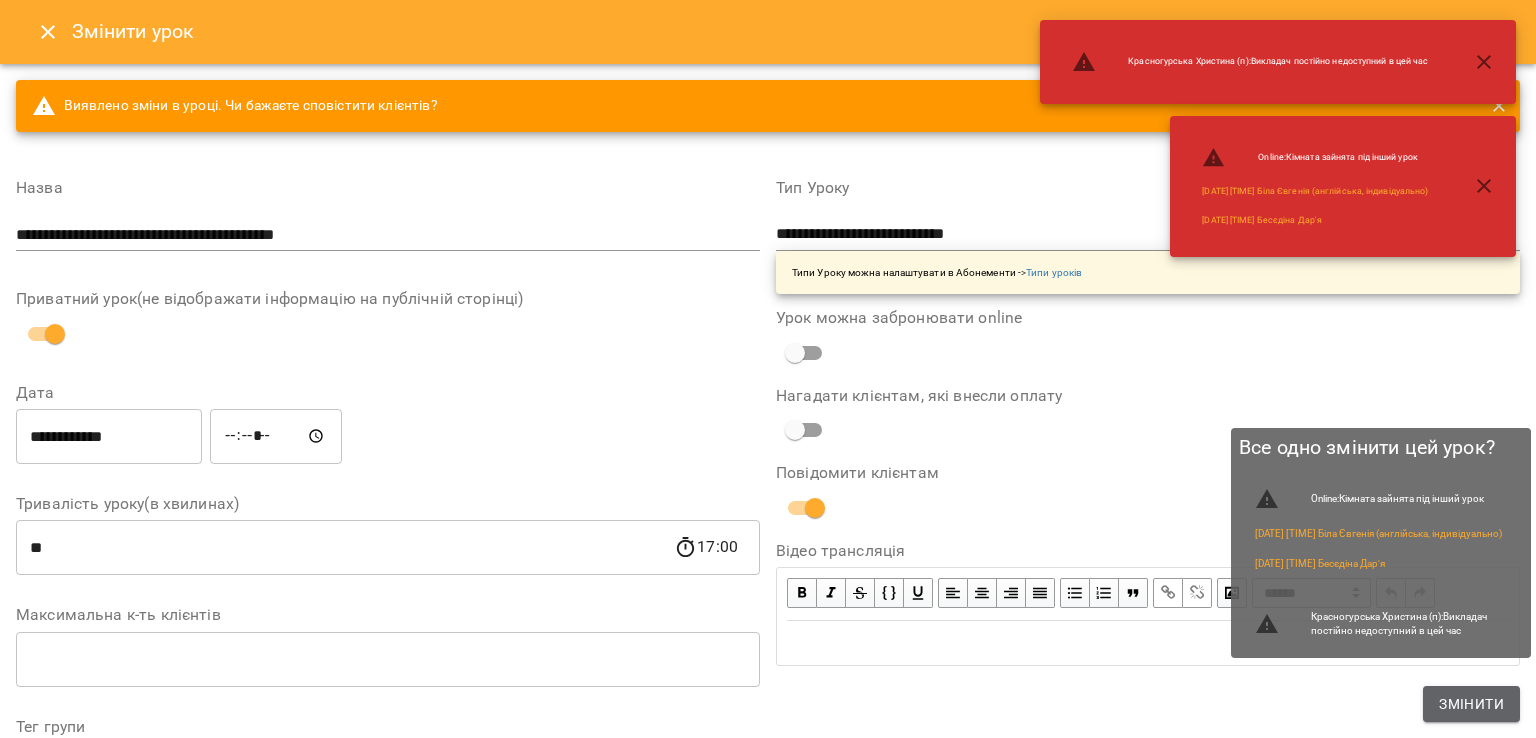click on "Змінити" at bounding box center (1471, 704) 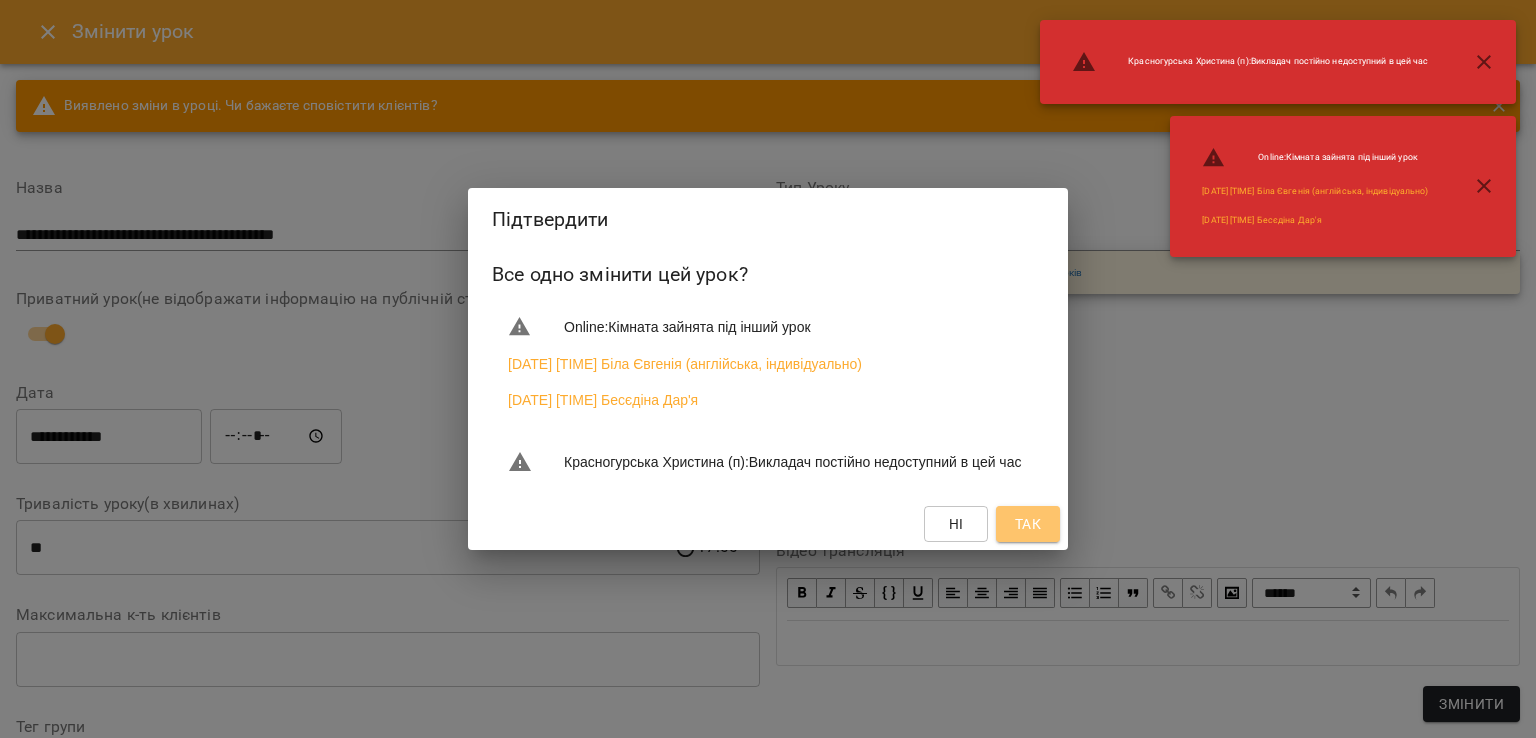 click on "Так" at bounding box center [1028, 524] 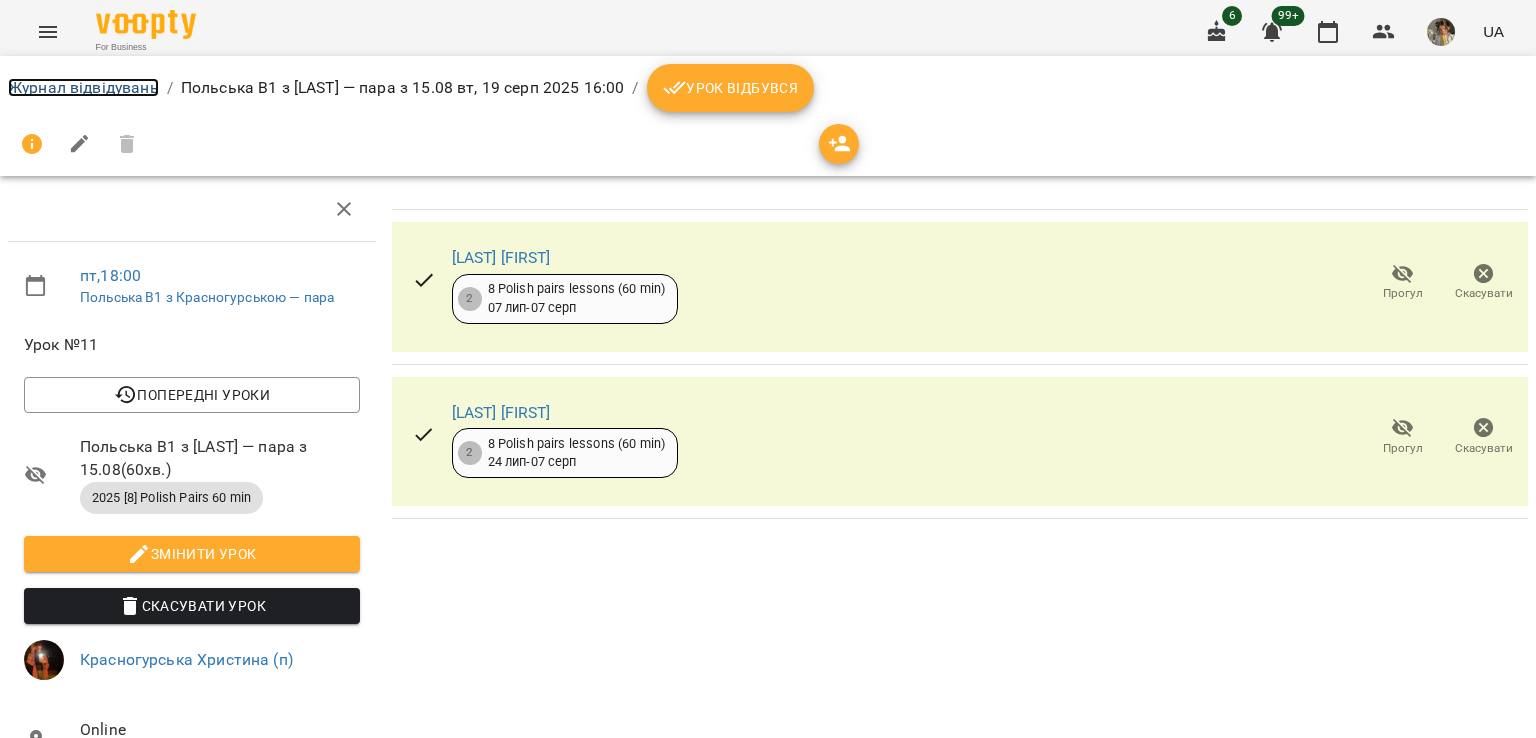 click on "Журнал відвідувань" at bounding box center [83, 87] 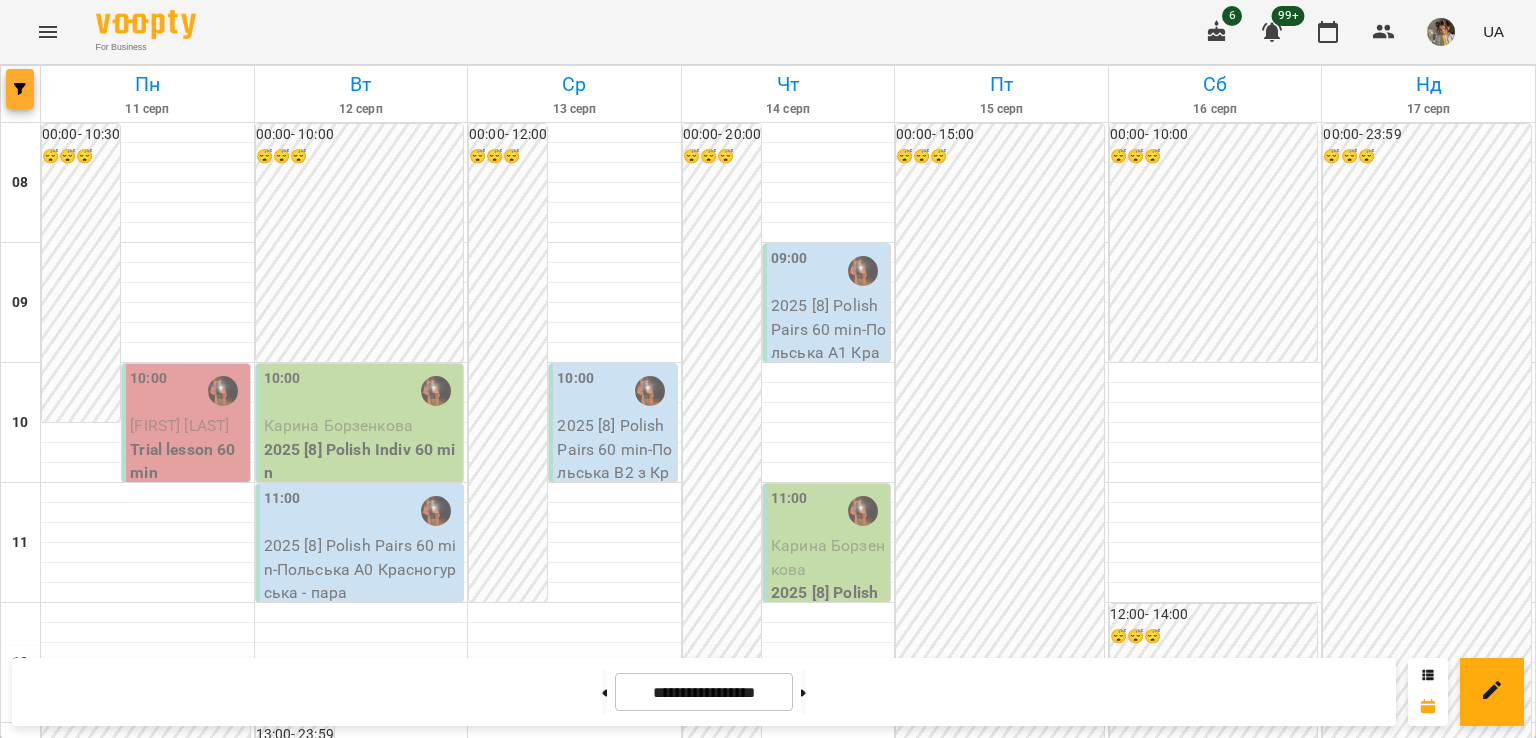 click at bounding box center (20, 89) 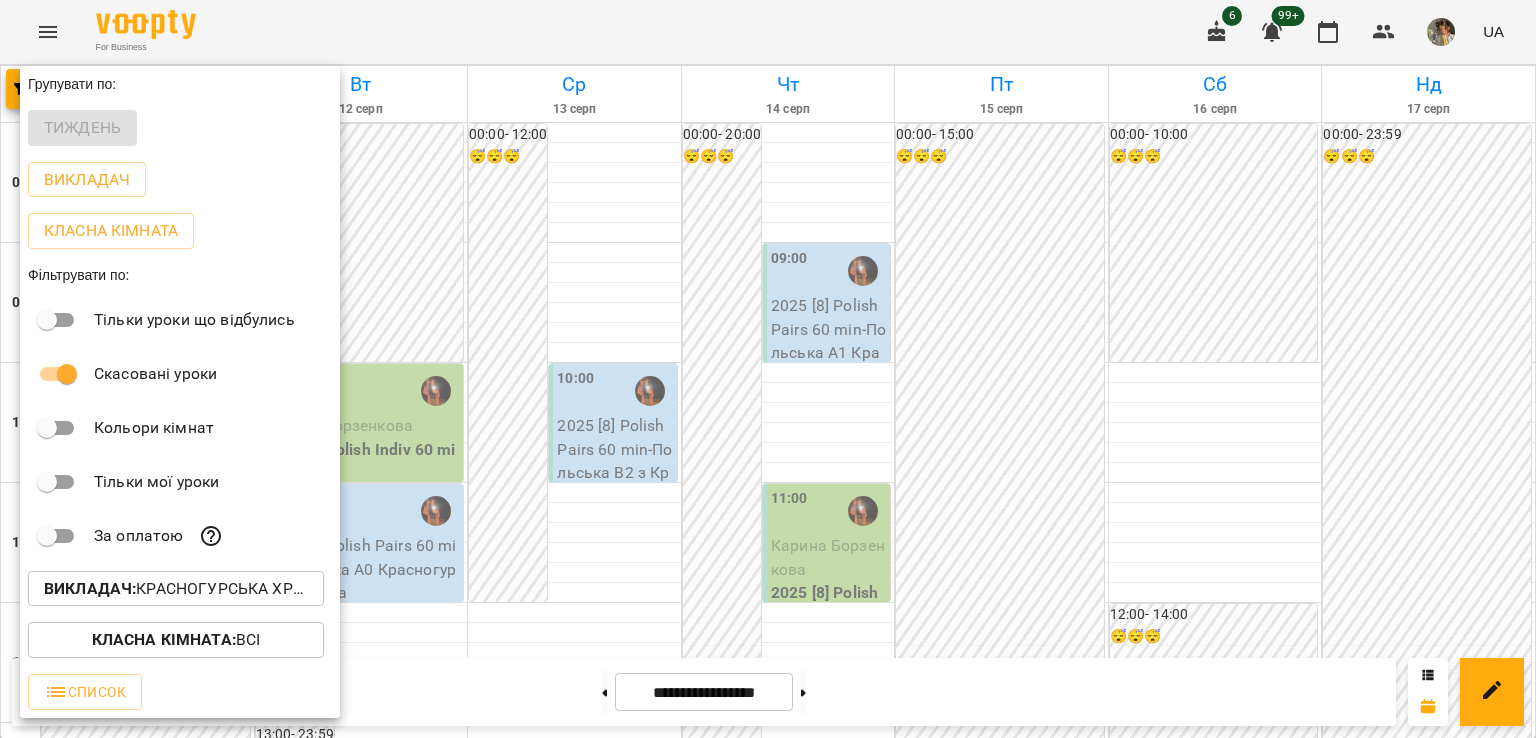 click on "ROLE : [LAST] [FIRST] (п)" at bounding box center [176, 589] 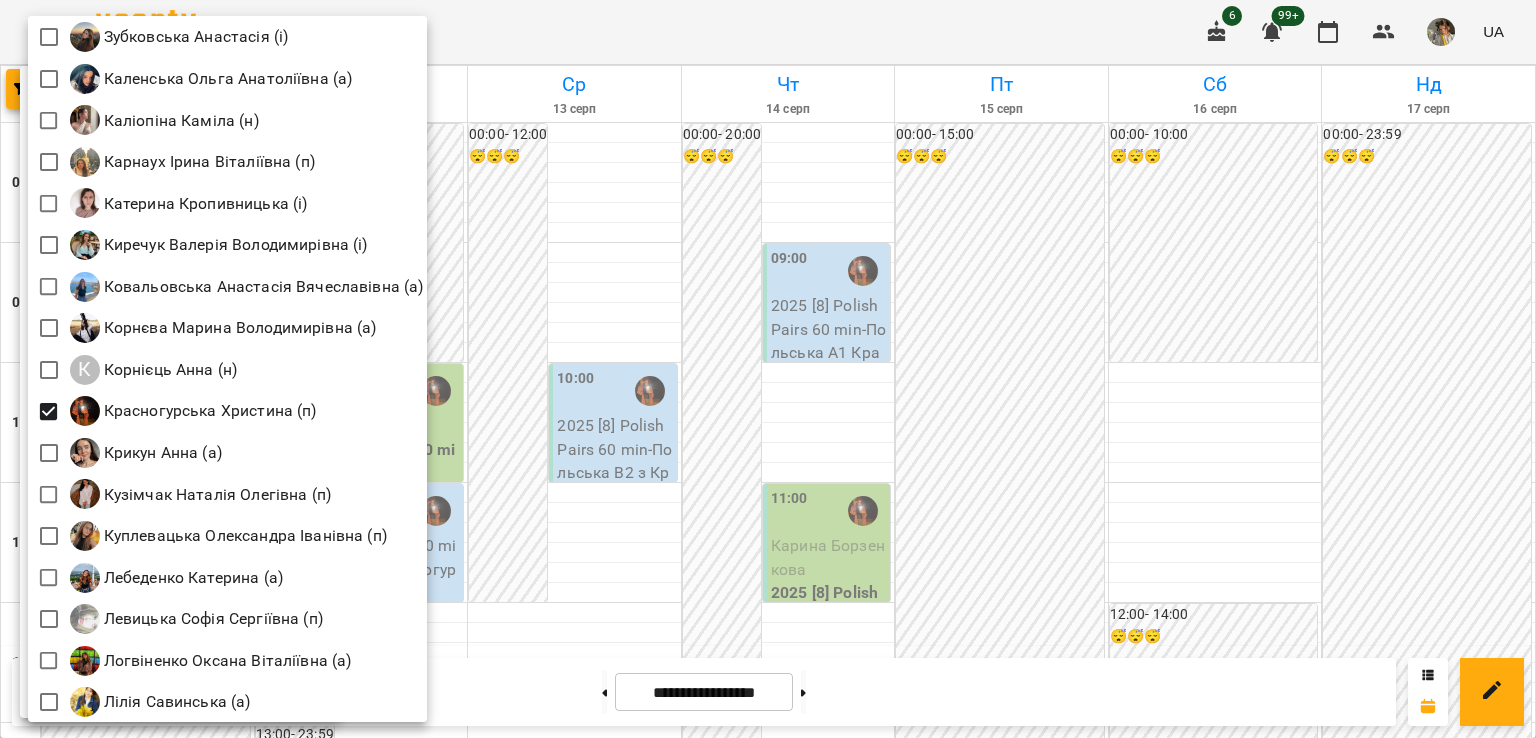 scroll, scrollTop: 1348, scrollLeft: 0, axis: vertical 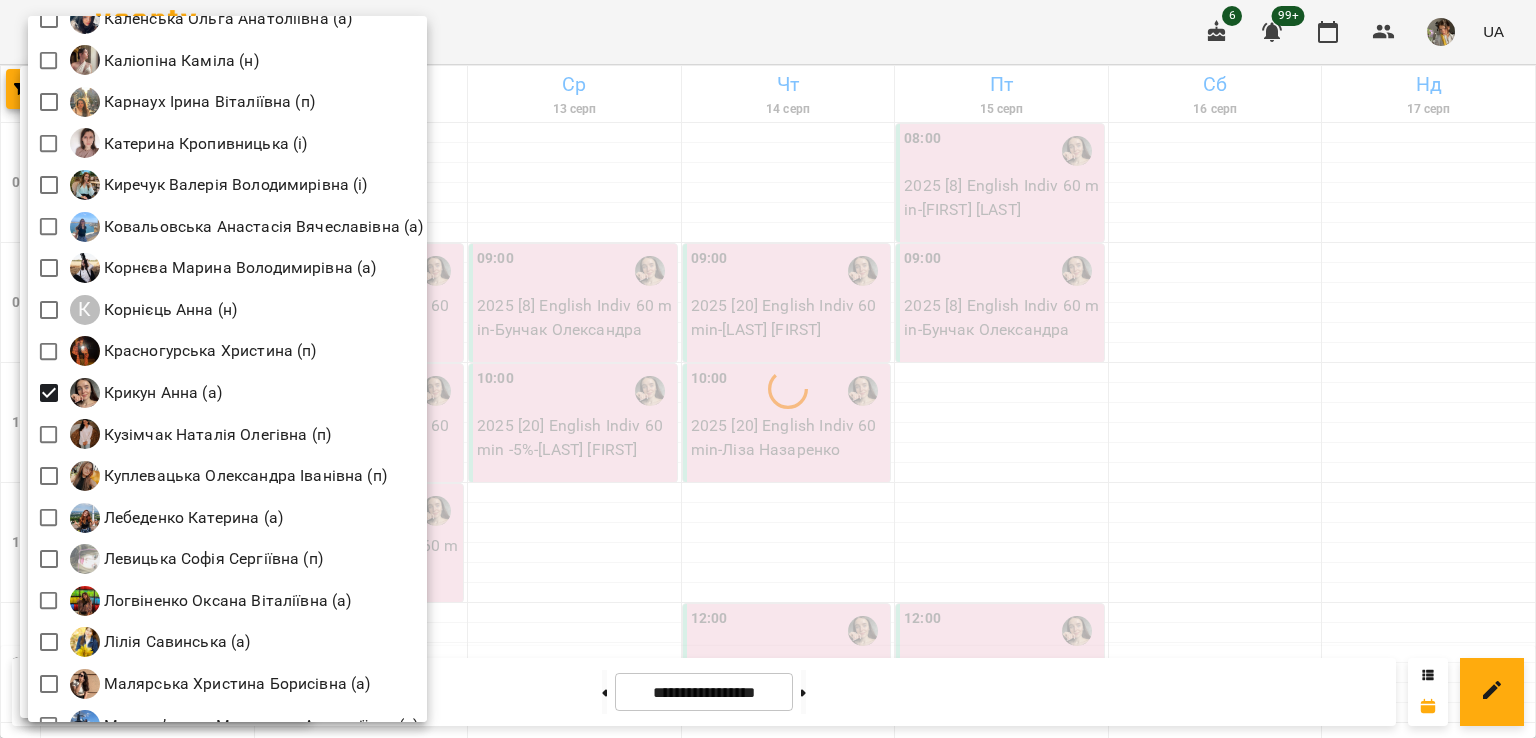 click at bounding box center (768, 369) 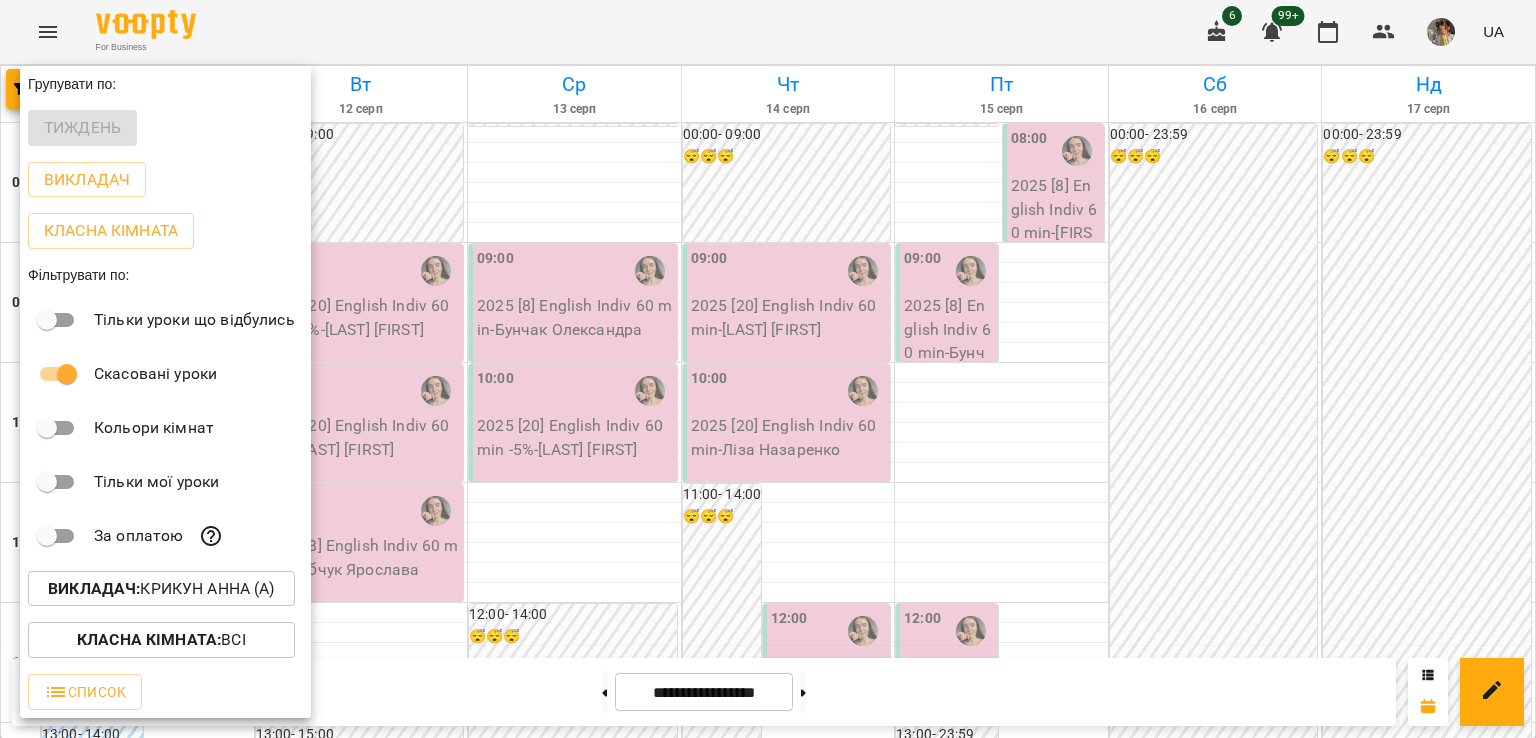 click at bounding box center (768, 369) 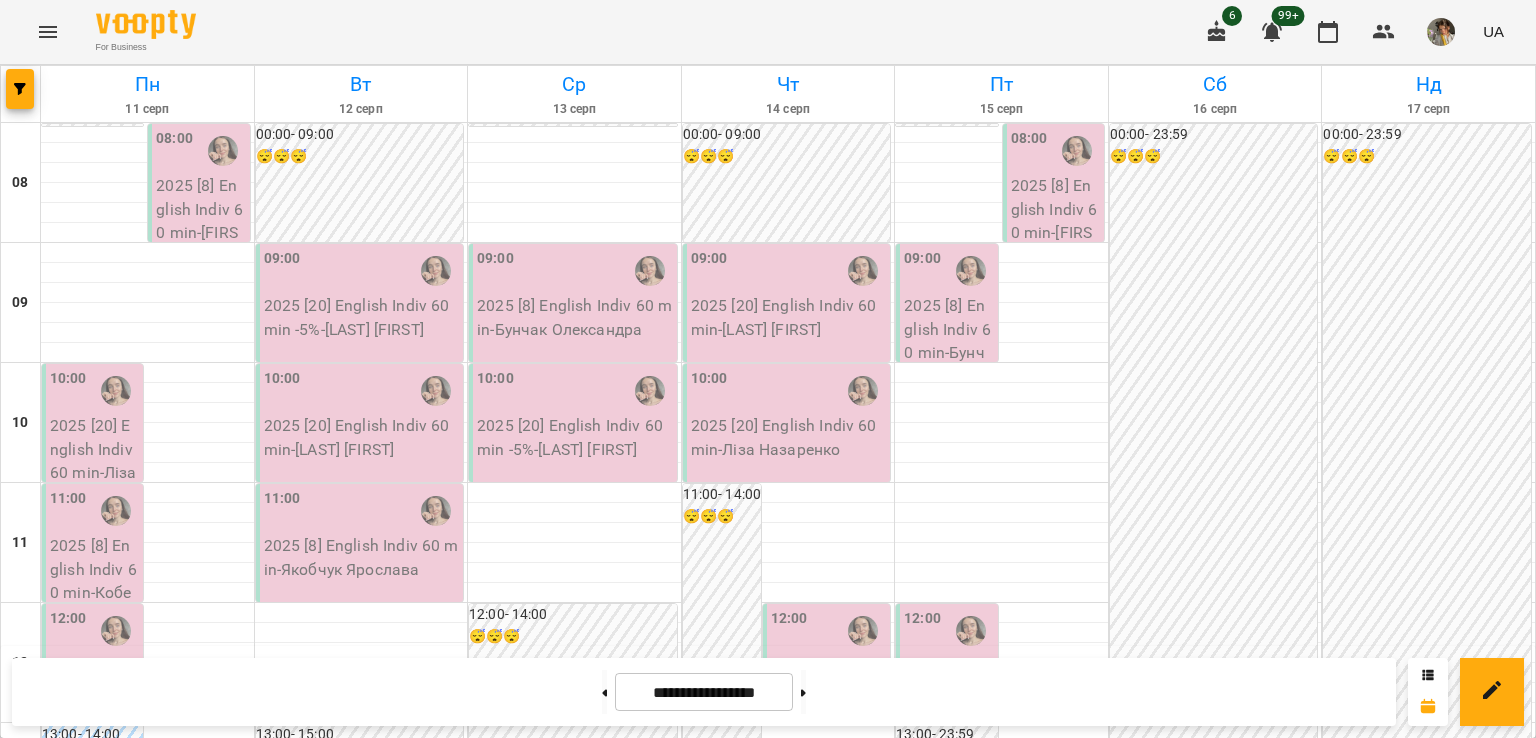 click at bounding box center (604, 692) 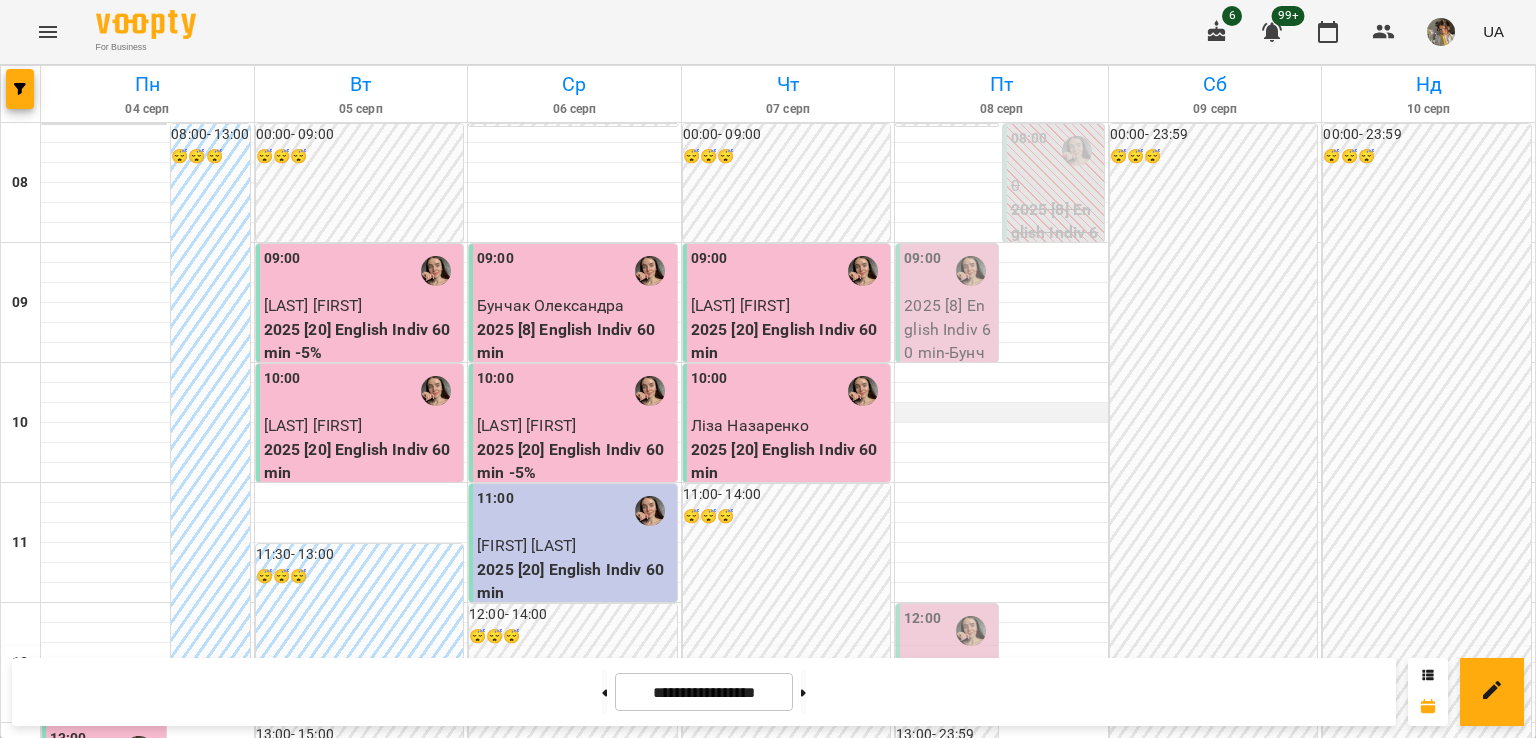 scroll, scrollTop: 404, scrollLeft: 0, axis: vertical 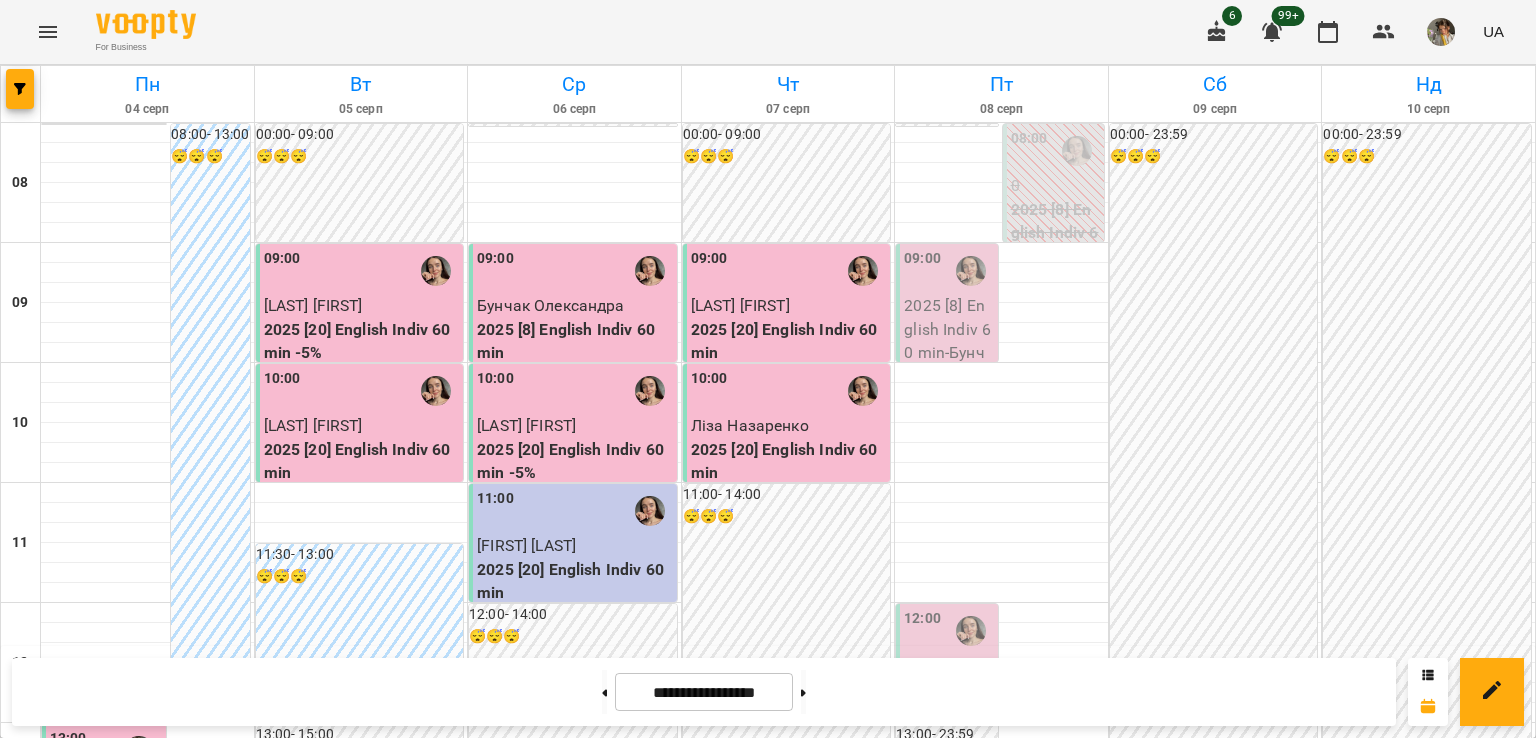 click on "2025 [8] English Indiv 60 min - [LAST] [FIRST]" at bounding box center [948, 701] 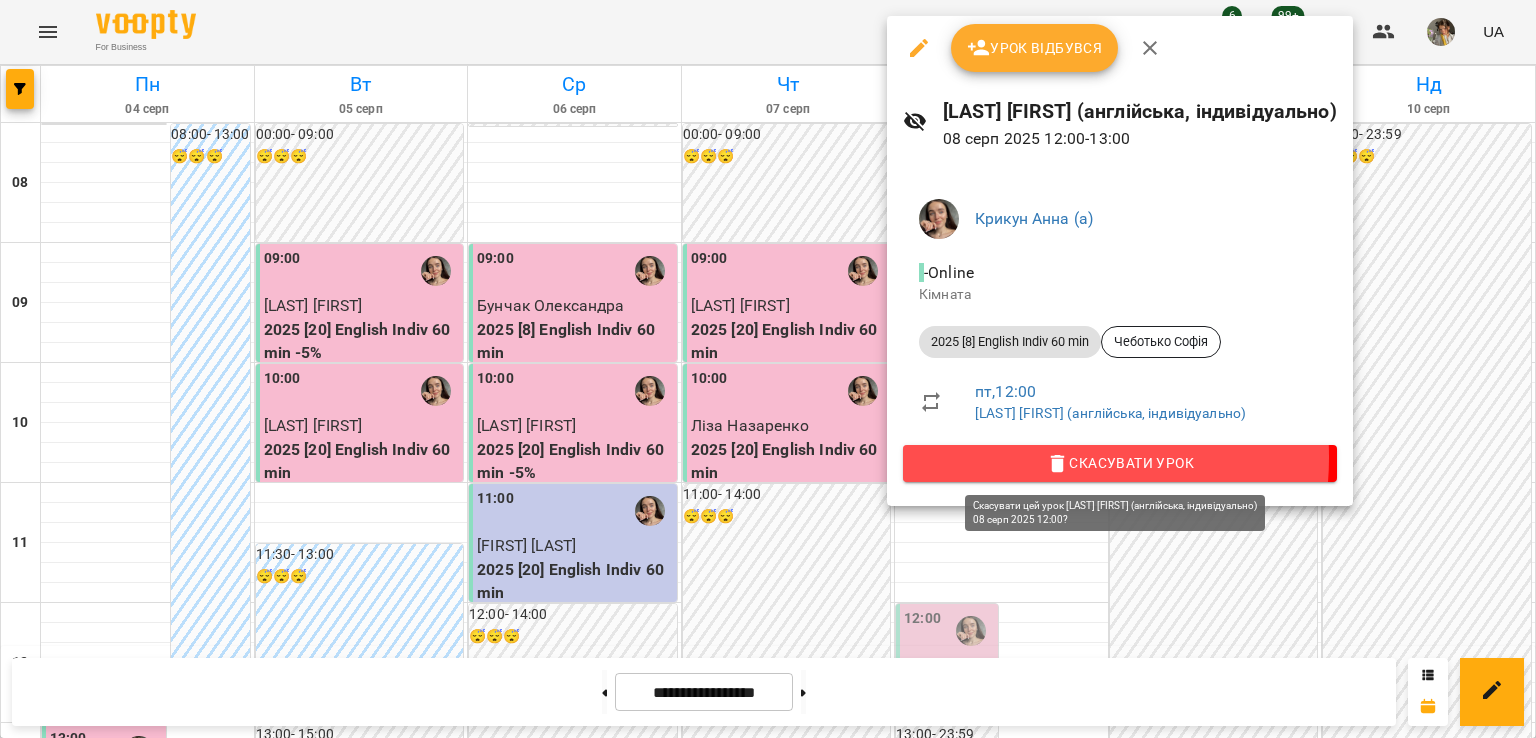 click on "Скасувати Урок" at bounding box center [1120, 463] 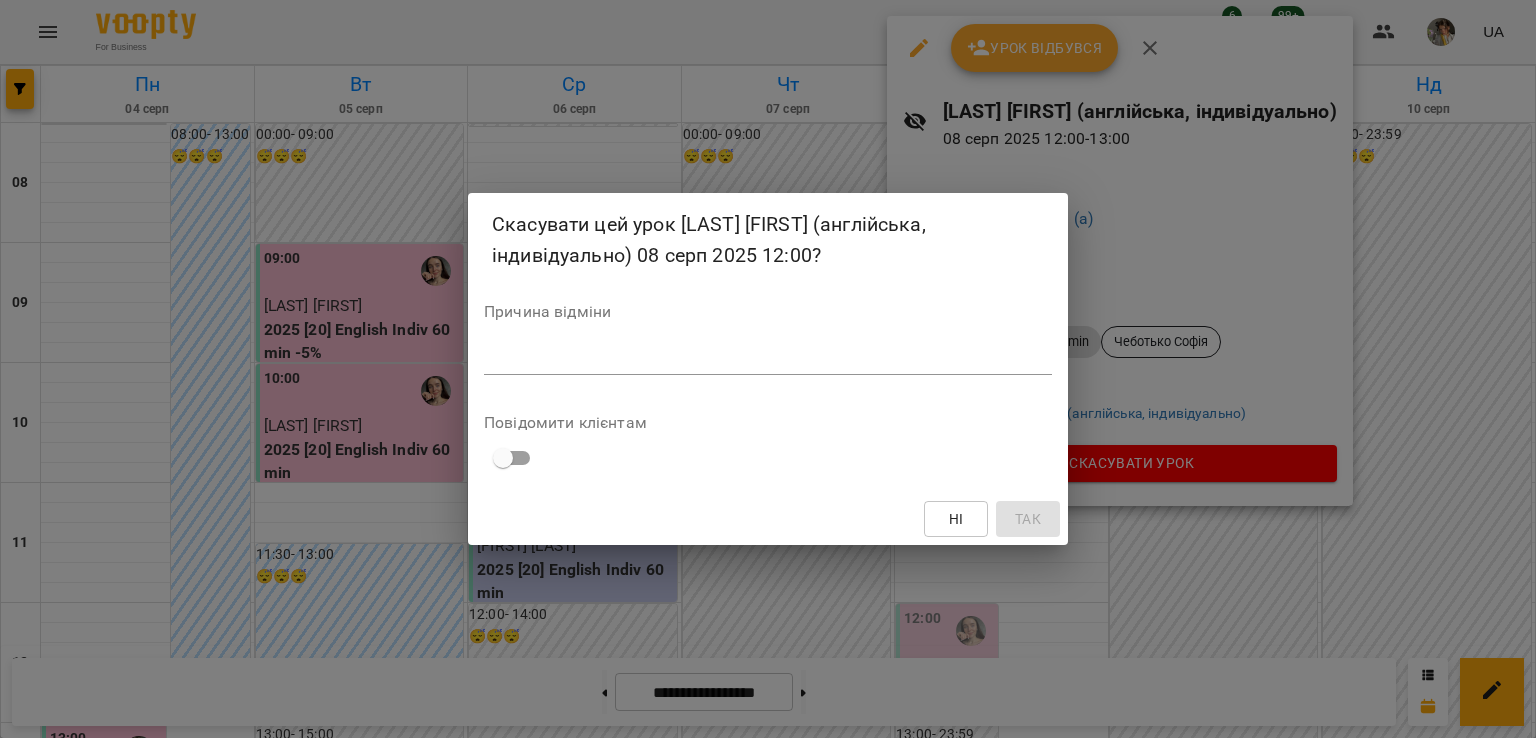 click on "*" at bounding box center (768, 359) 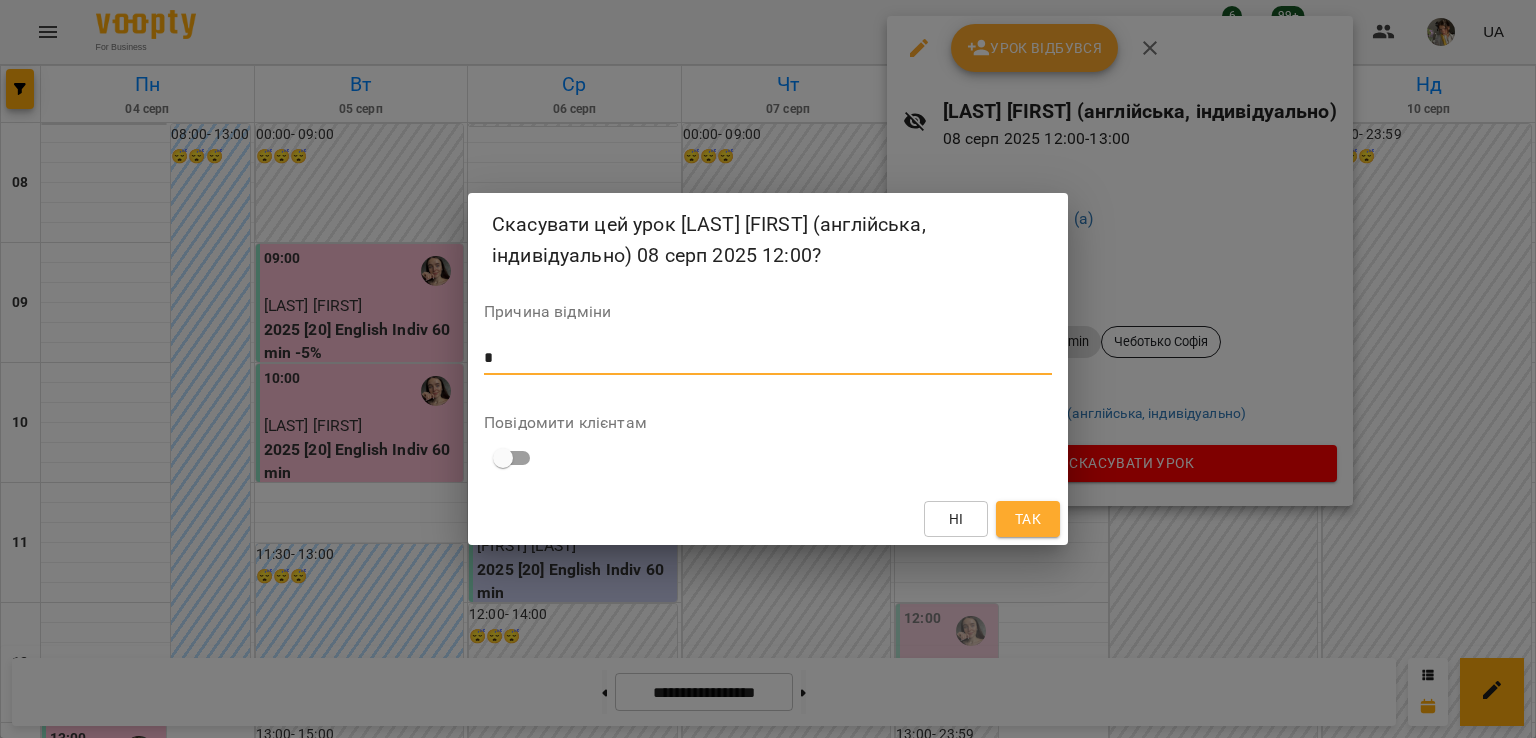 type on "*" 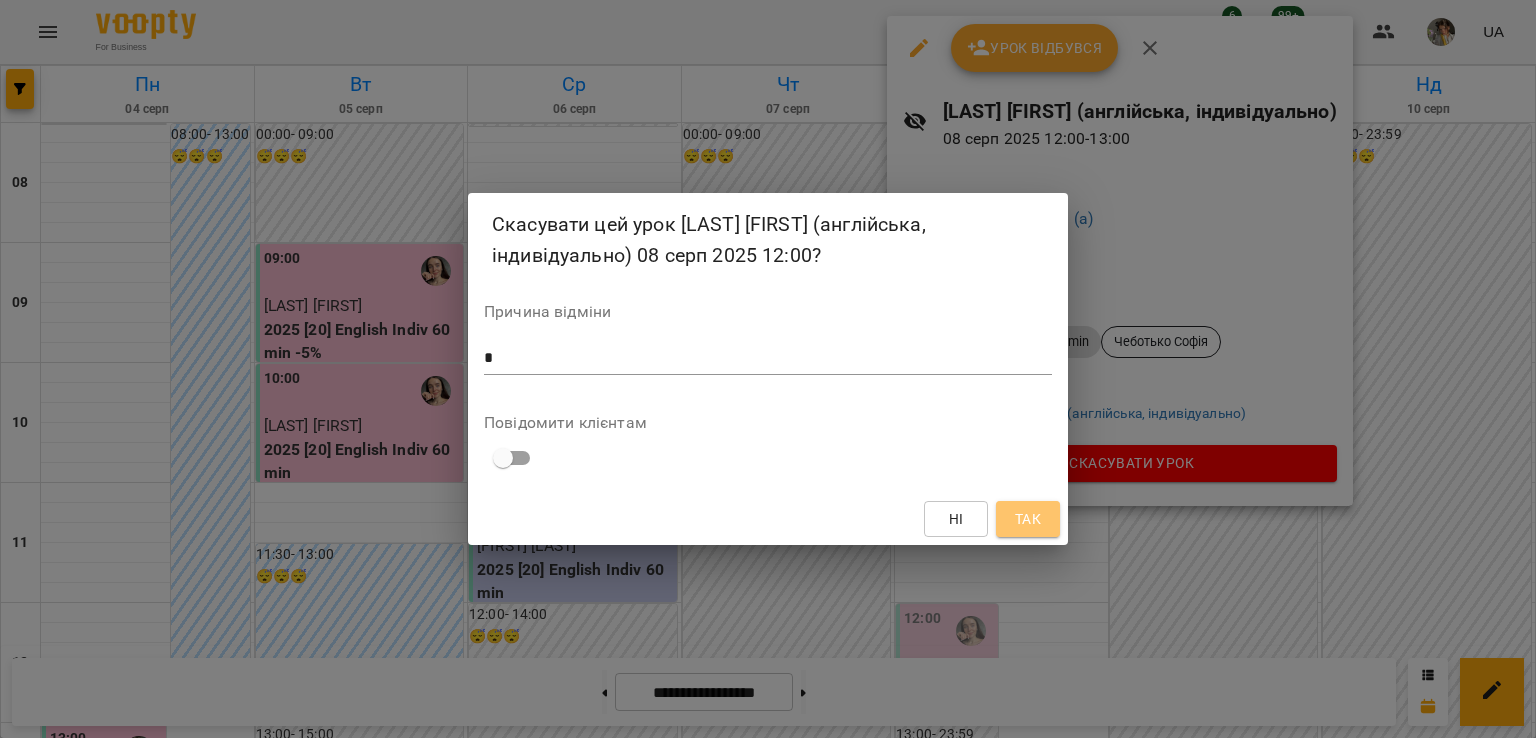 click on "Так" at bounding box center (1028, 519) 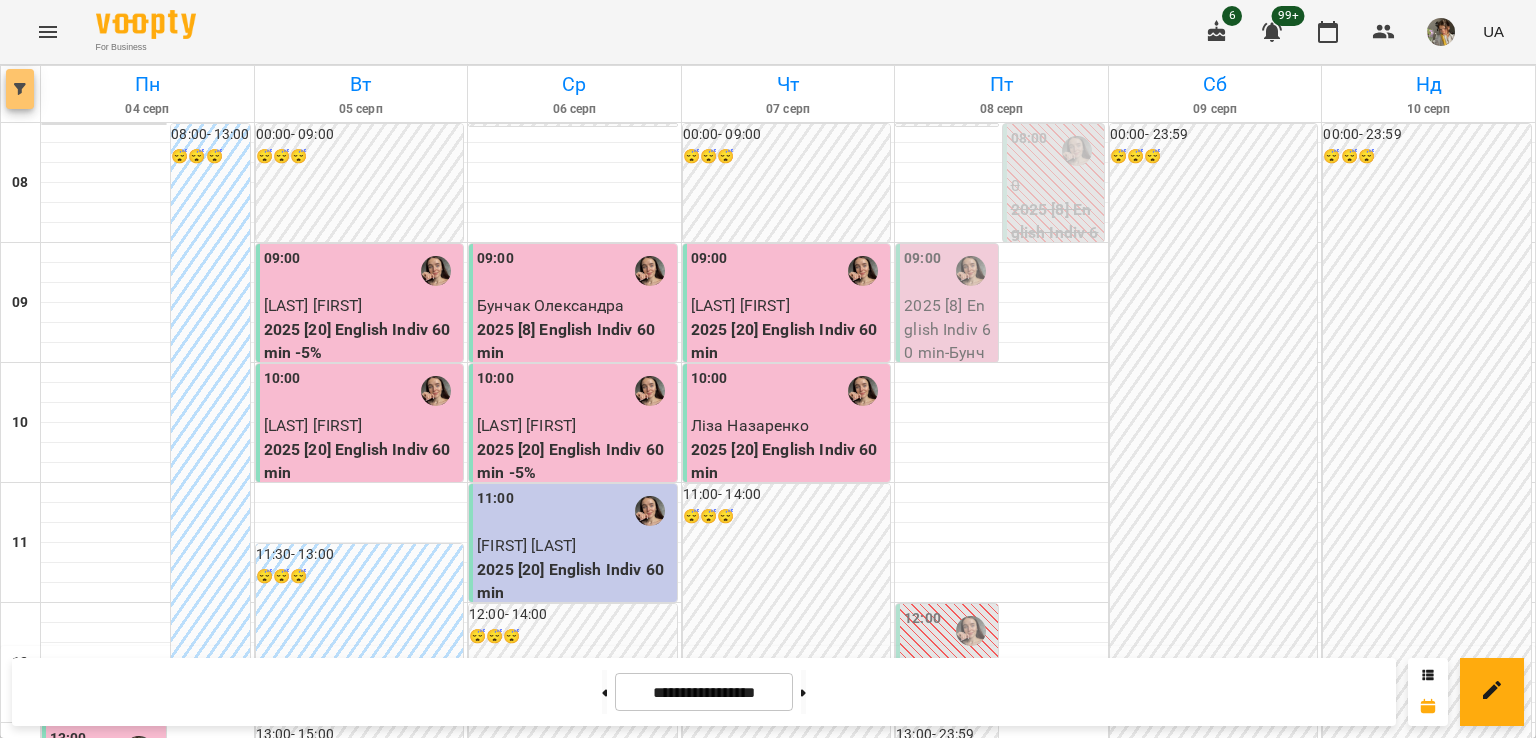 click at bounding box center [20, 89] 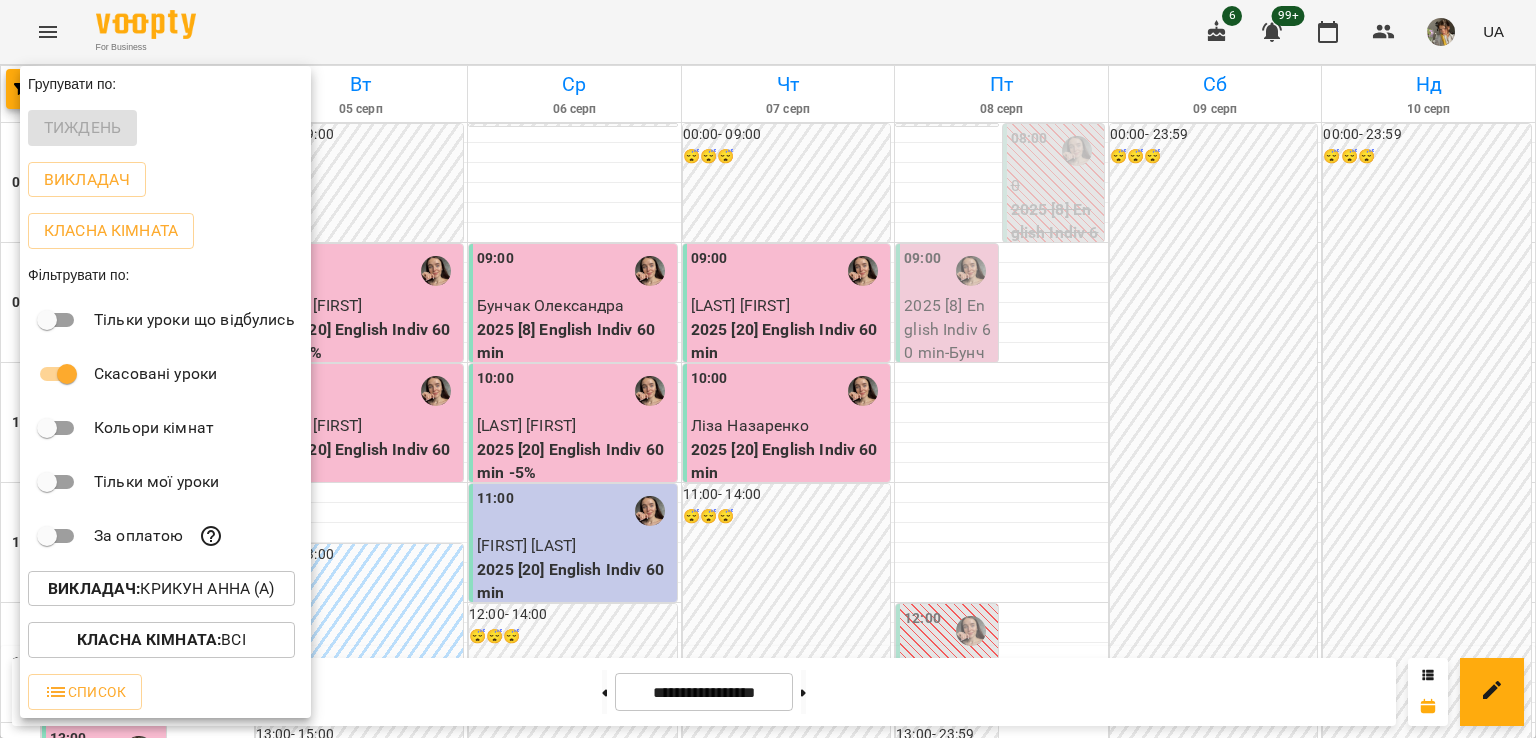 click on "Викладач : [LAST] [FIRST] (а)" at bounding box center (161, 589) 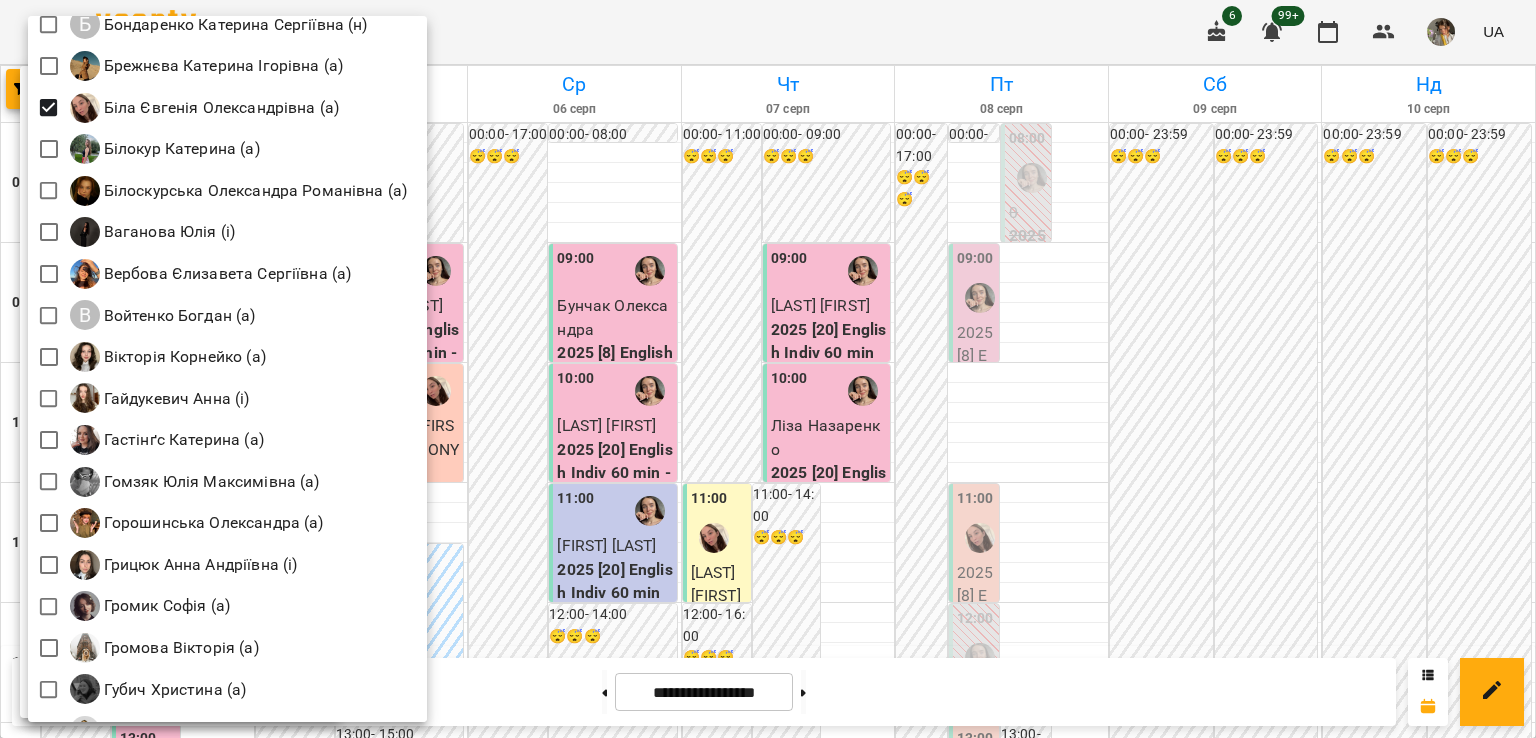 scroll, scrollTop: 1533, scrollLeft: 0, axis: vertical 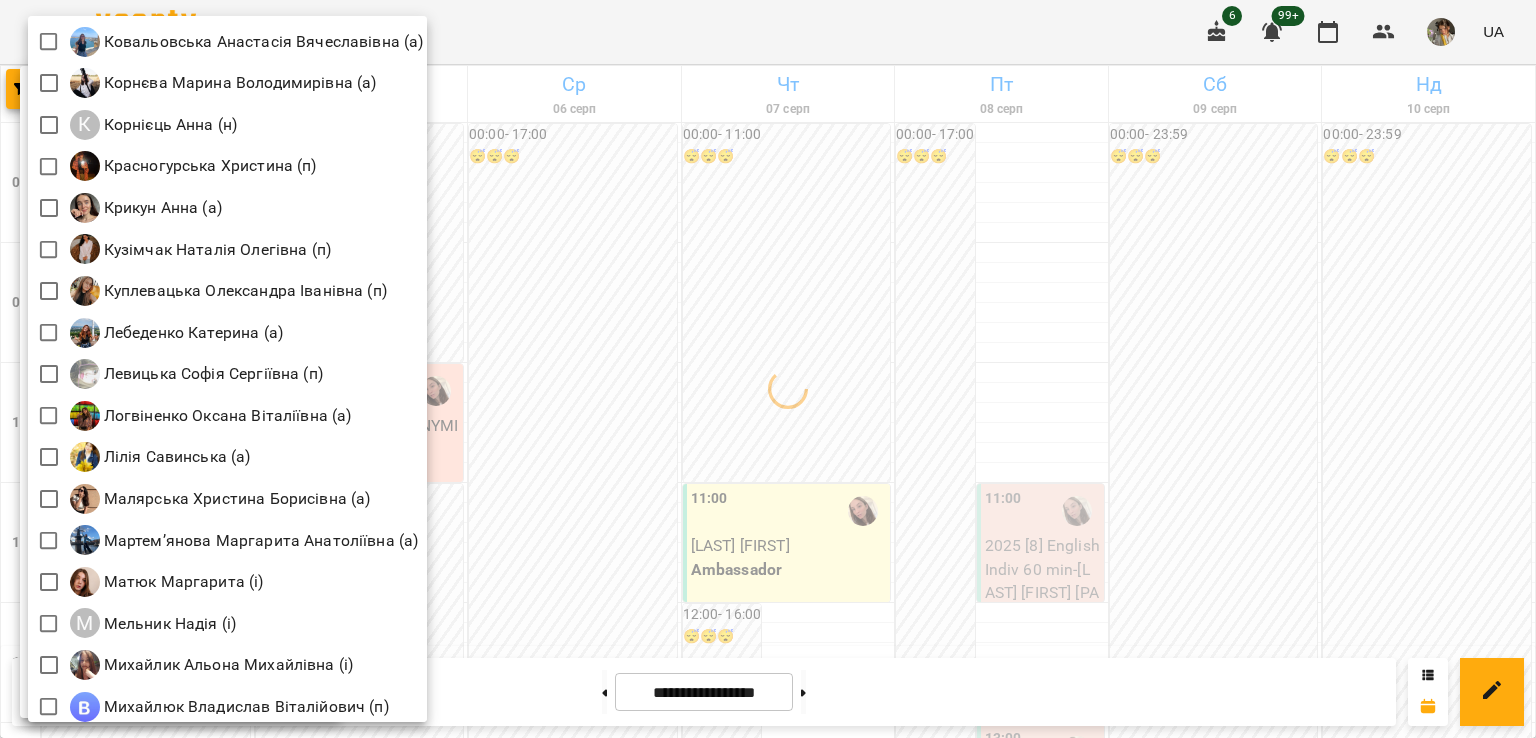click at bounding box center (768, 369) 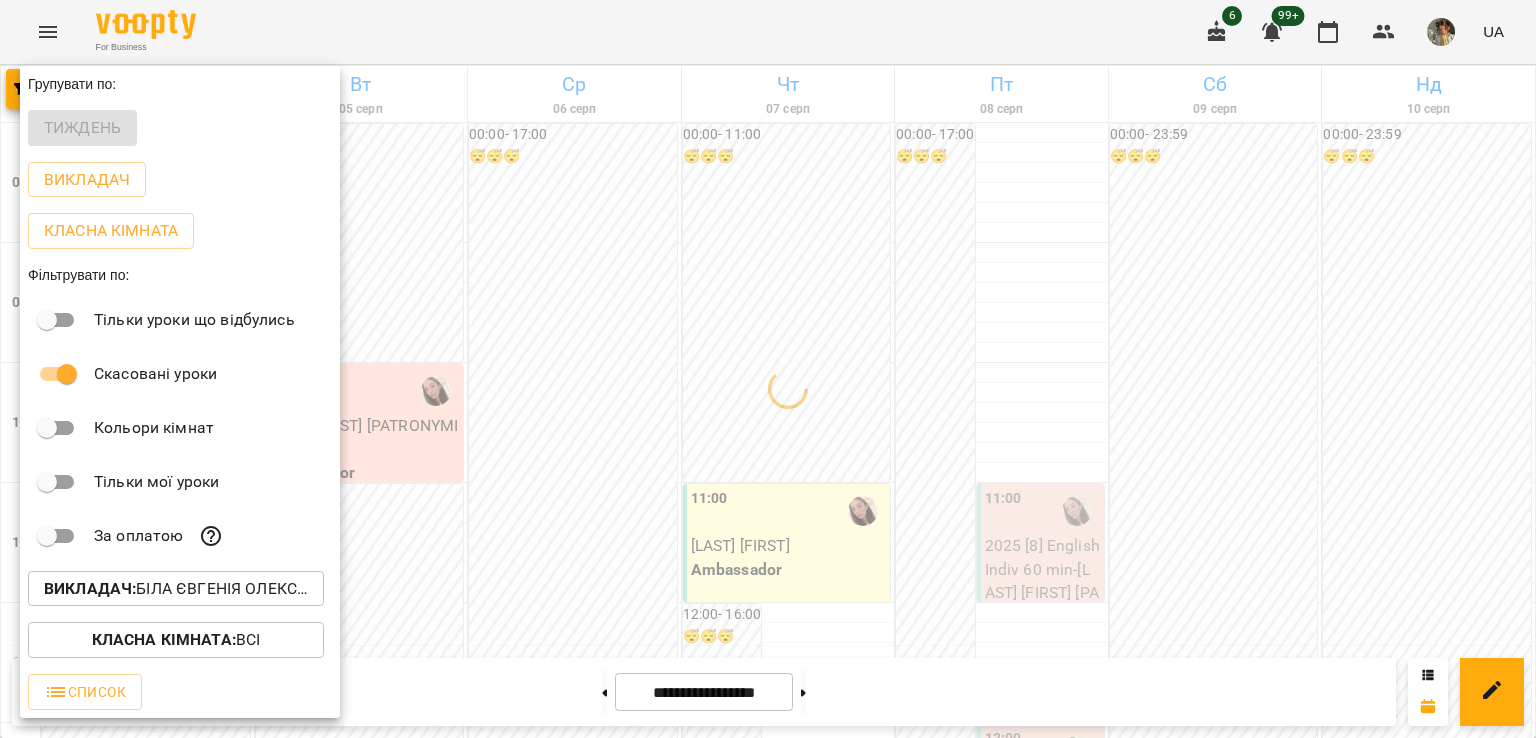 click on "[NAME] [NAME] (і) [NAME] (і) [NAME] (п) [NAME] [NAME] (п) [NAME] [NAME] (а) [NAME] [NAME] (а, п) [NAME] [NAME] (н) [NAME] [NAME] (і) [NAME] [NAME] (н) [NAME] [NAME] (а) [NAME] [NAME] (а) [NAME] [NAME] (а) [NAME] [NAME] (а) [NAME] [NAME] (і) [NAME] [NAME] (а) [NAME] [NAME] (а) [NAME] [NAME] (а)" at bounding box center [768, 369] 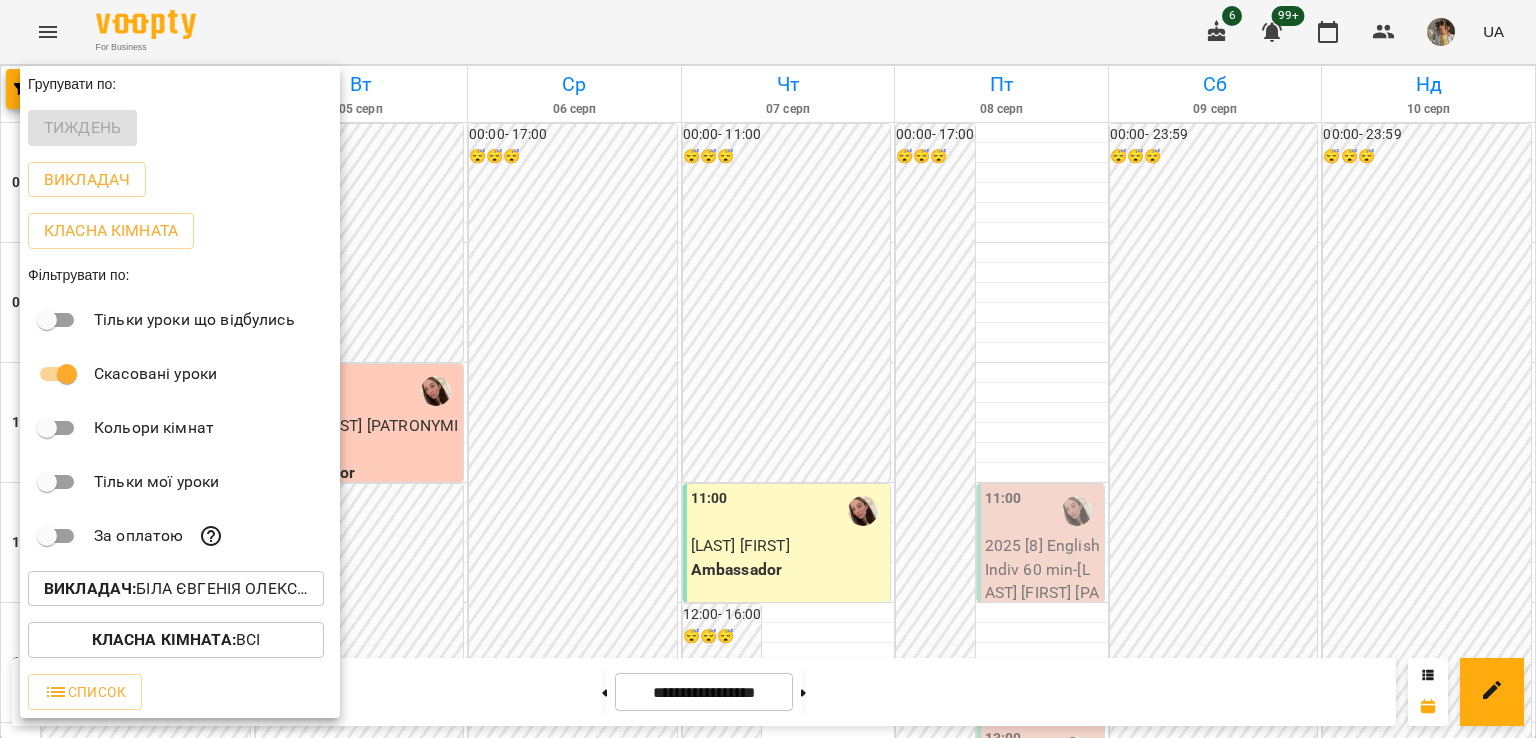 click at bounding box center (768, 369) 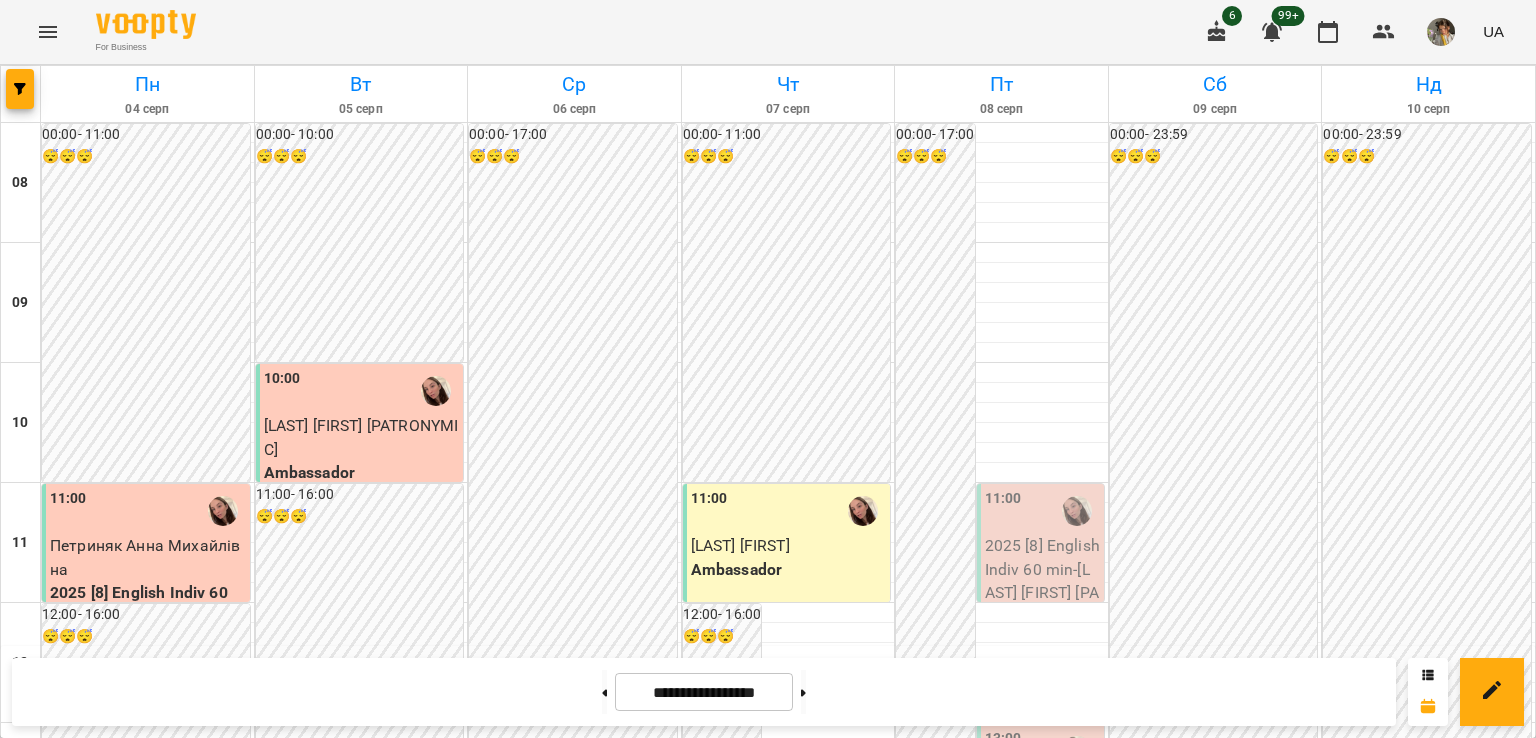 scroll, scrollTop: 755, scrollLeft: 0, axis: vertical 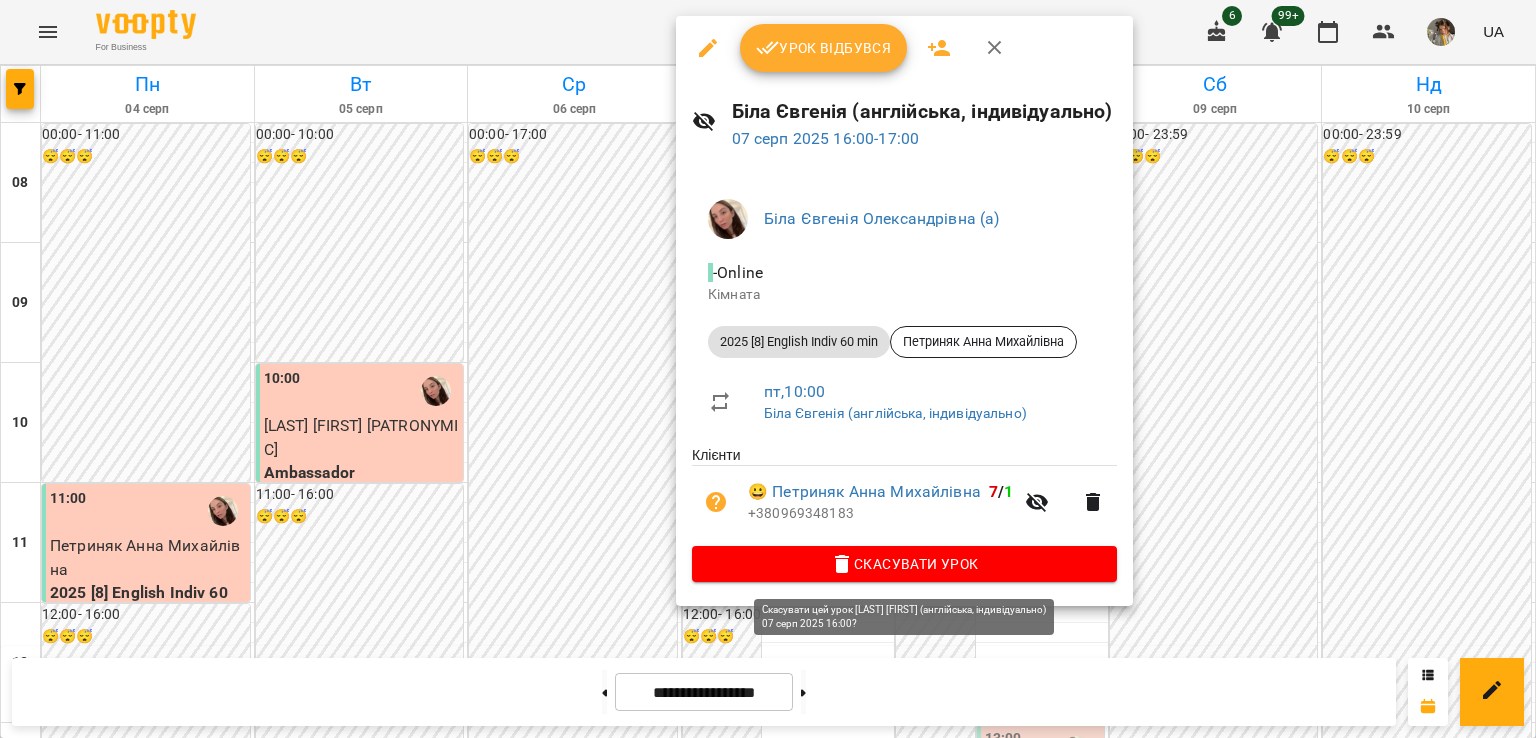 click on "Скасувати Урок" at bounding box center [904, 564] 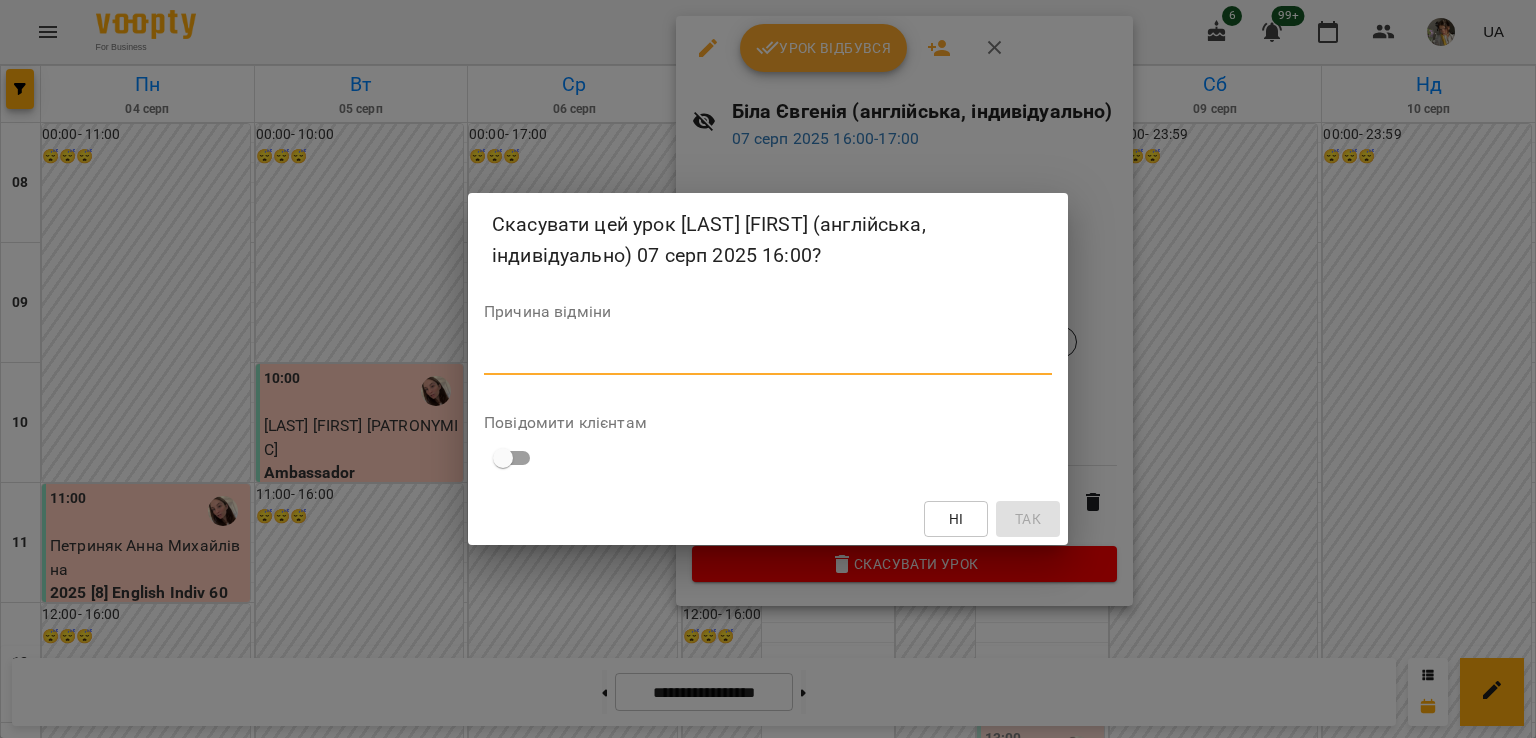 click at bounding box center [768, 358] 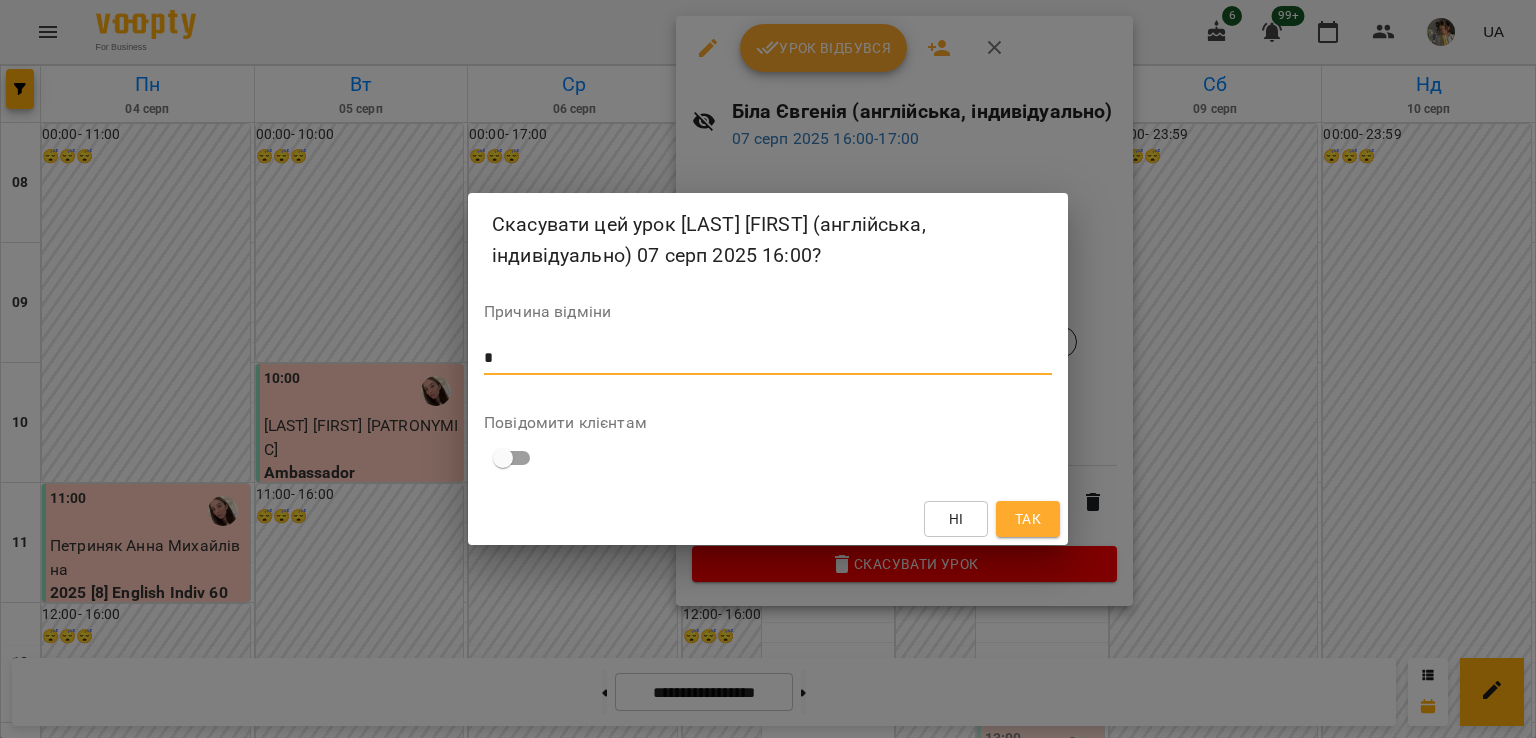 type on "*" 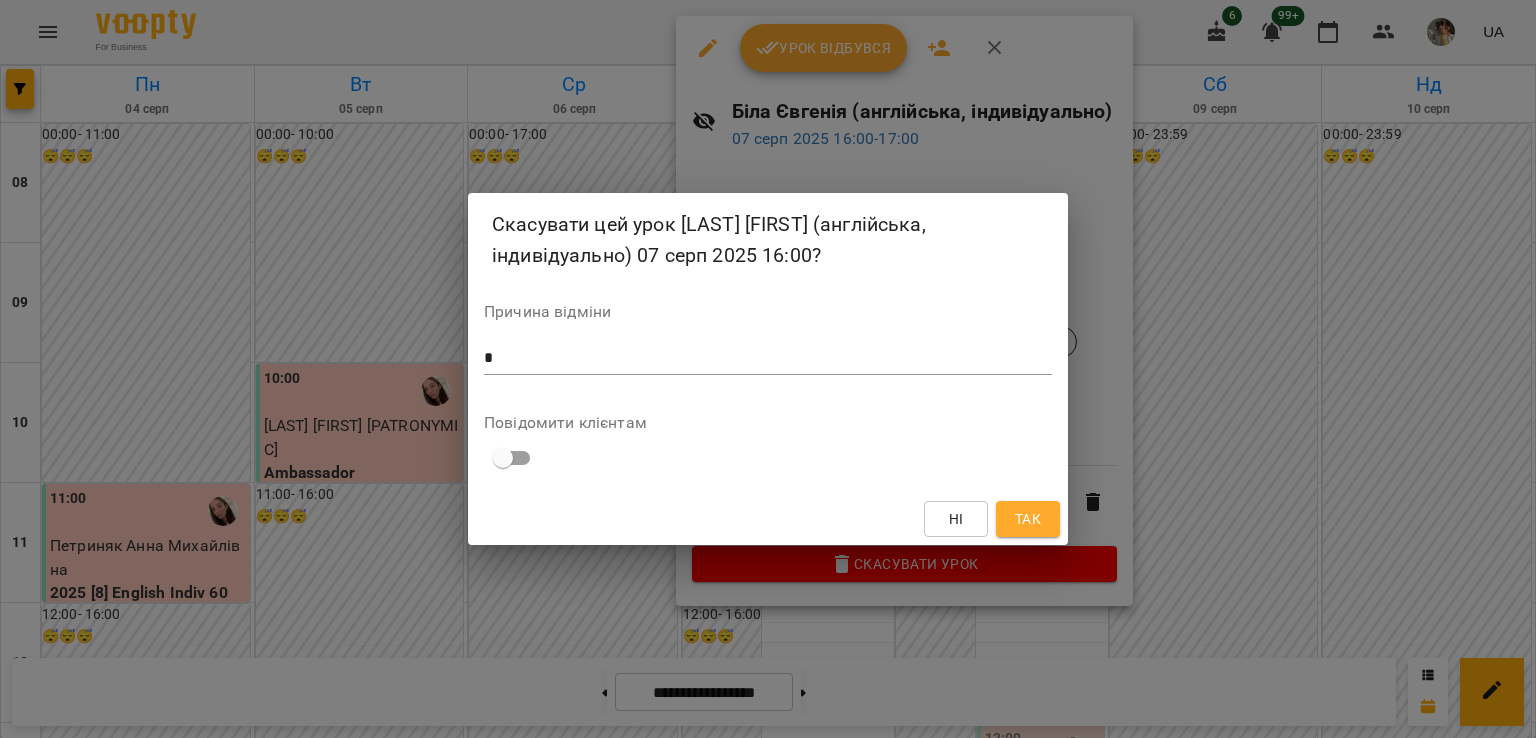 click on "Скасувати цей урок [FIRST] [LAST] (англійська, індивідуально) [DATE] [TIME]? Причина відміни * * Повідомити клієнтам Ні Так" at bounding box center [768, 369] 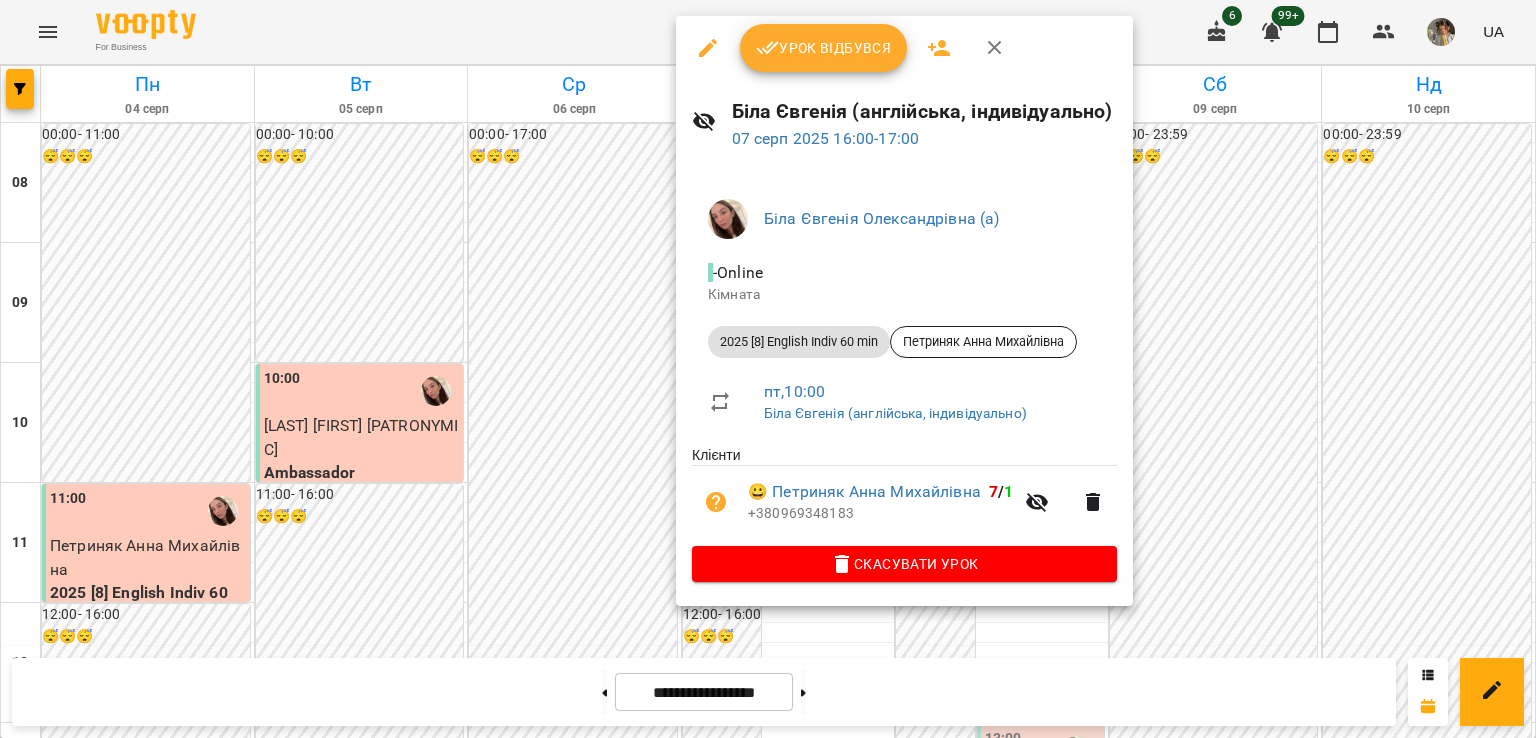click on "Урок відбувся" at bounding box center [824, 48] 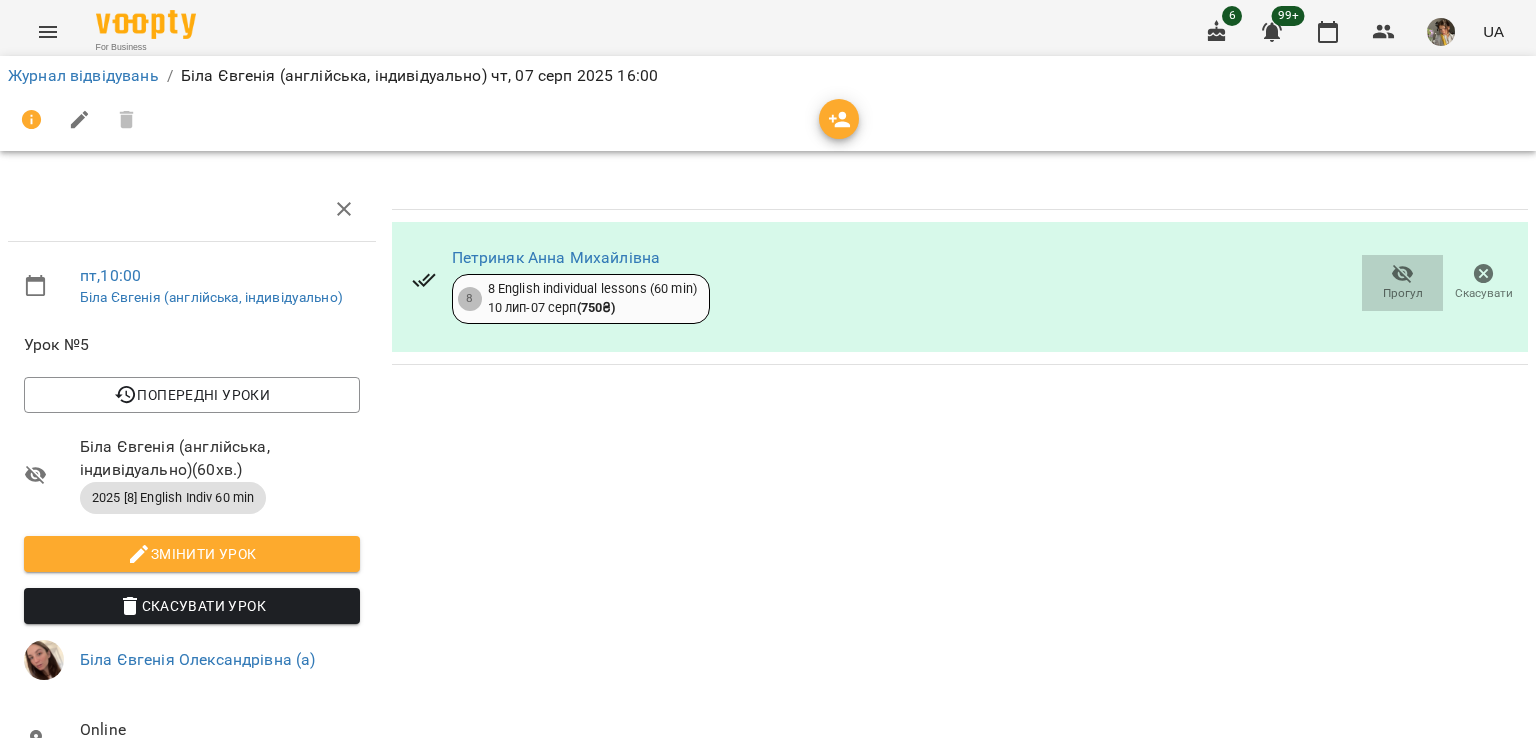 click on "Прогул" at bounding box center (1402, 282) 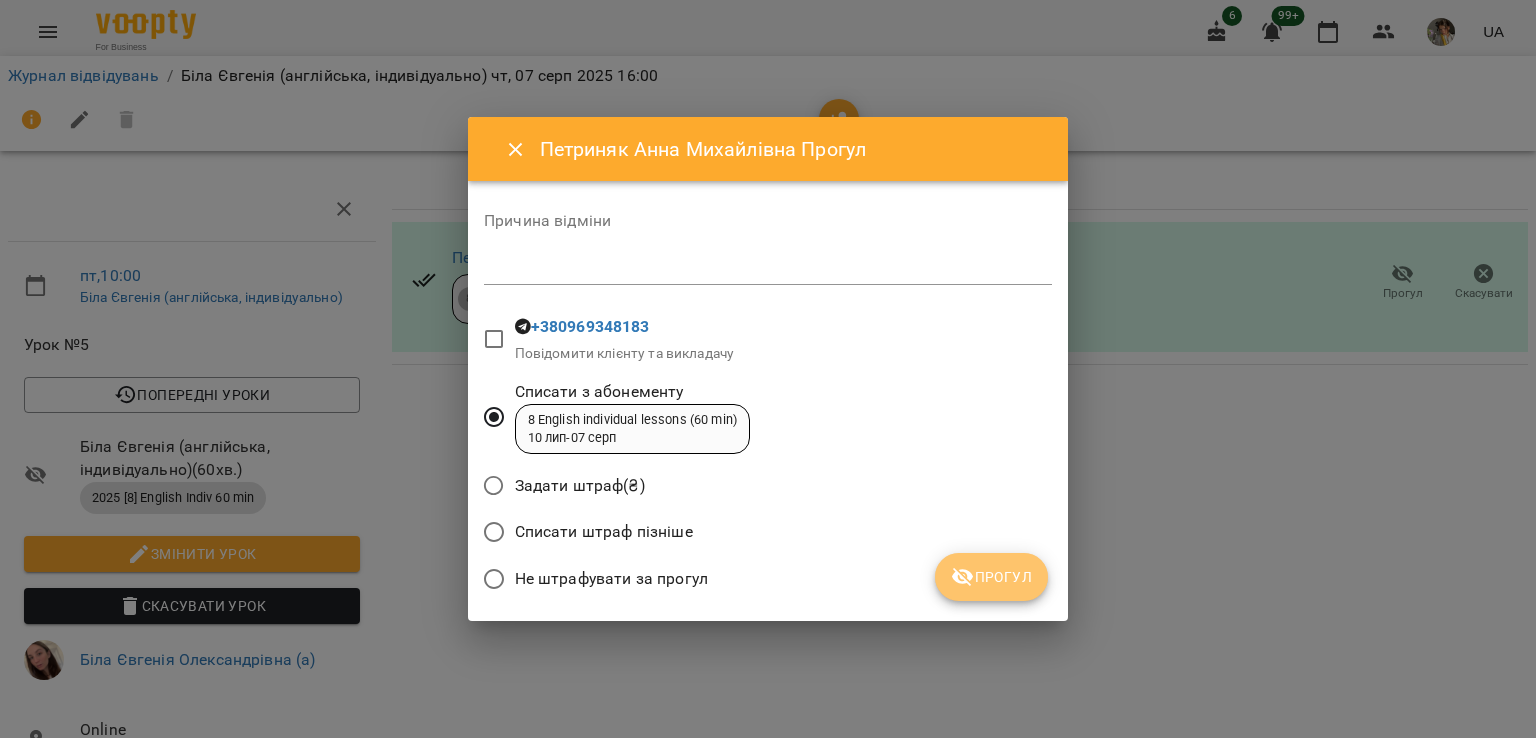 click on "Прогул" at bounding box center (991, 577) 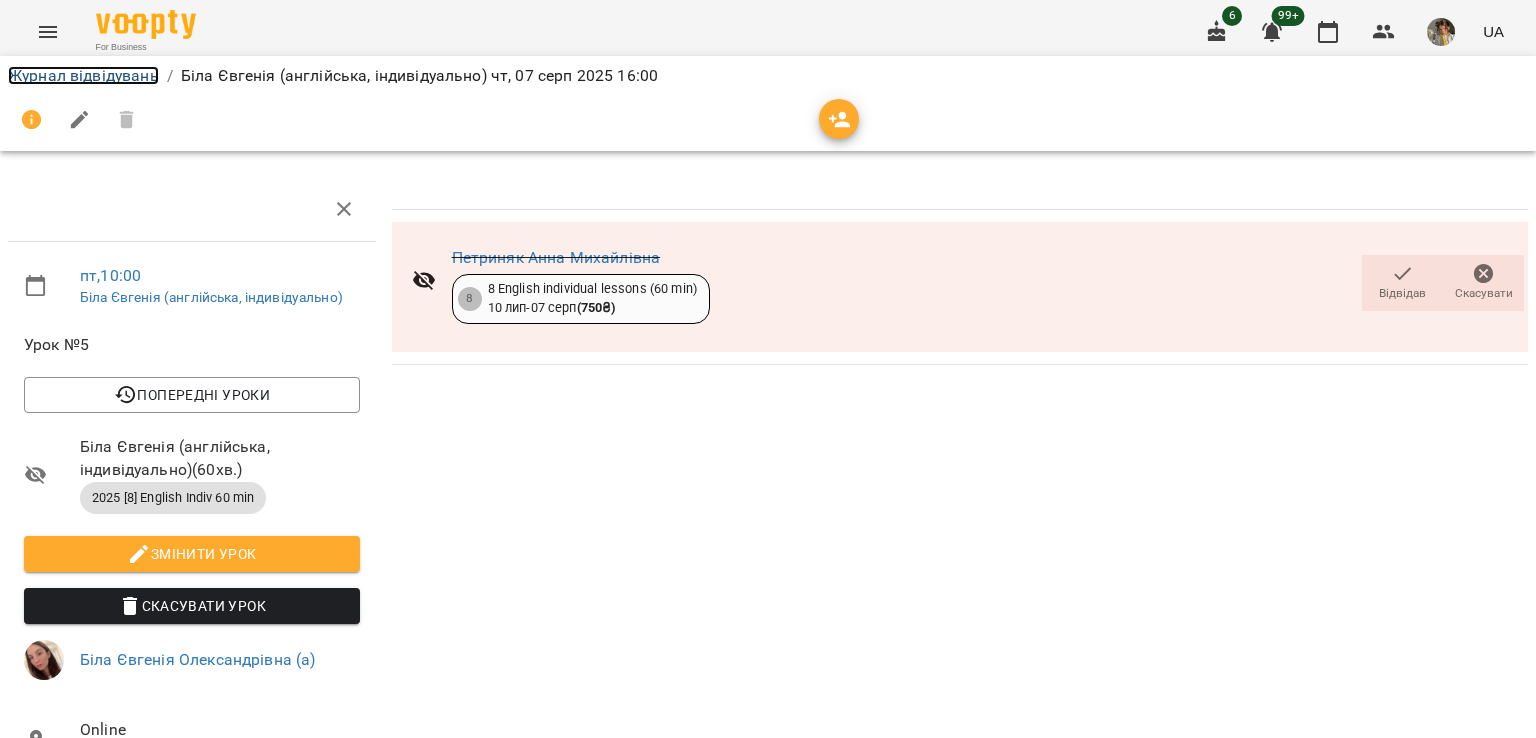 click on "Журнал відвідувань" at bounding box center (83, 75) 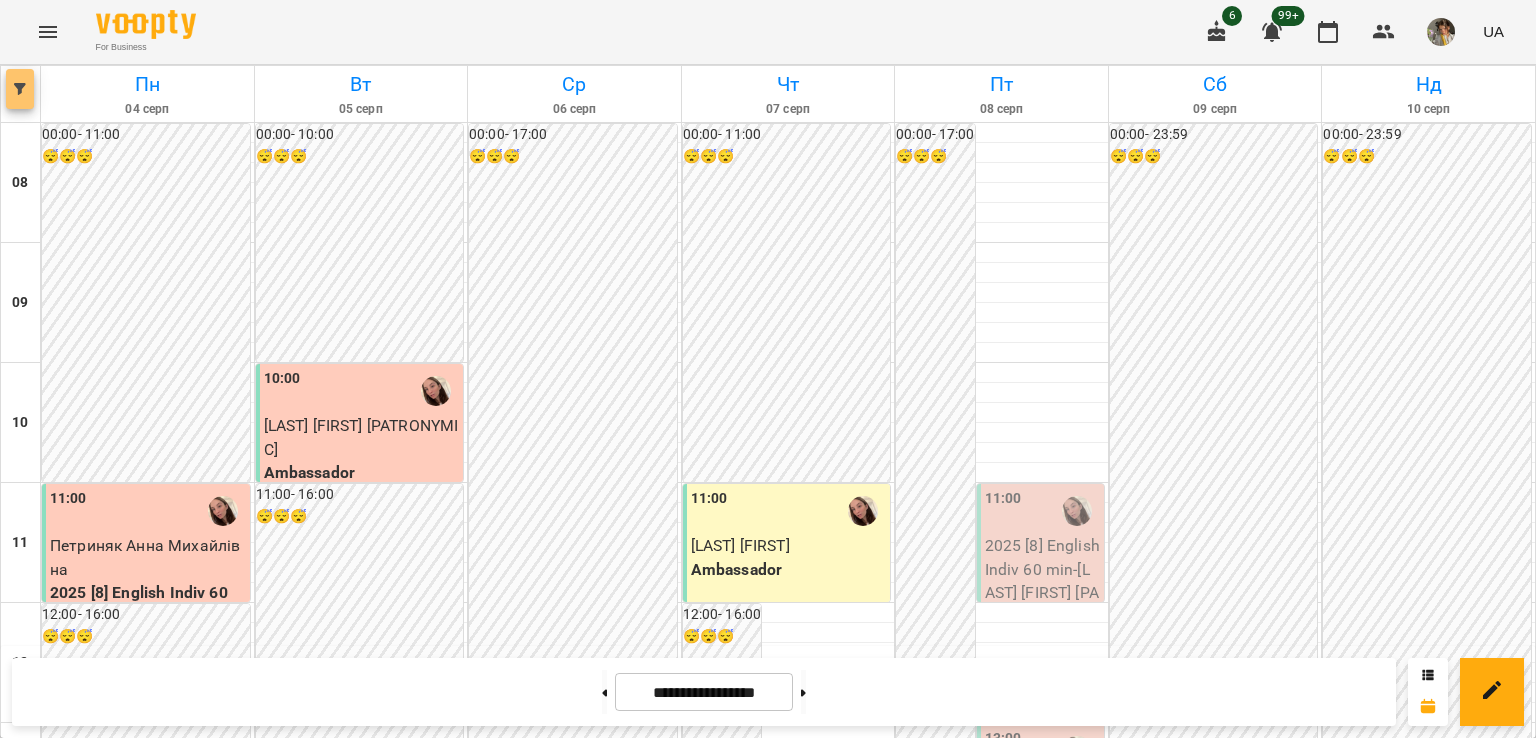 click at bounding box center [20, 89] 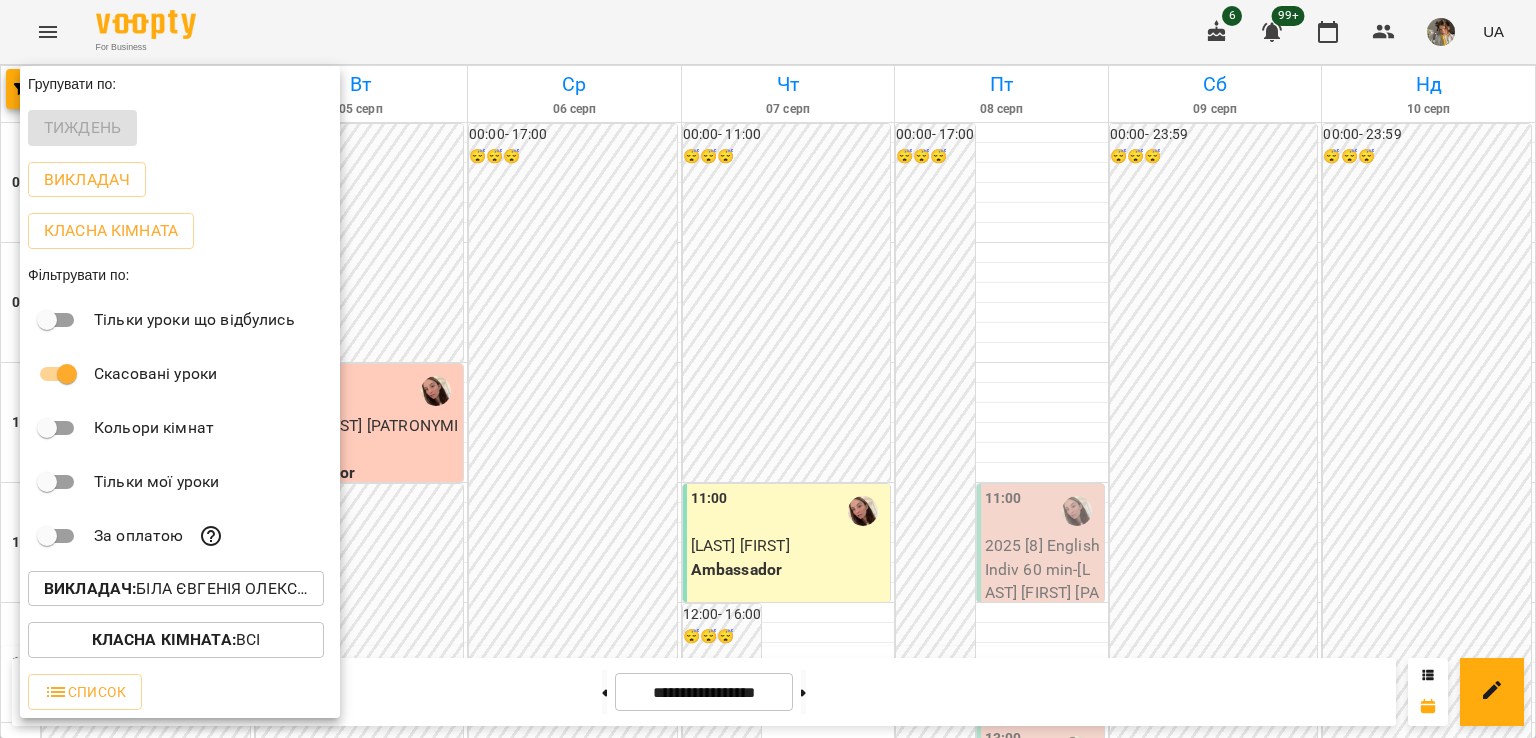 click on "[ROLE] : [FIRST] [MIDDLE] ([INITIAL])" at bounding box center [176, 589] 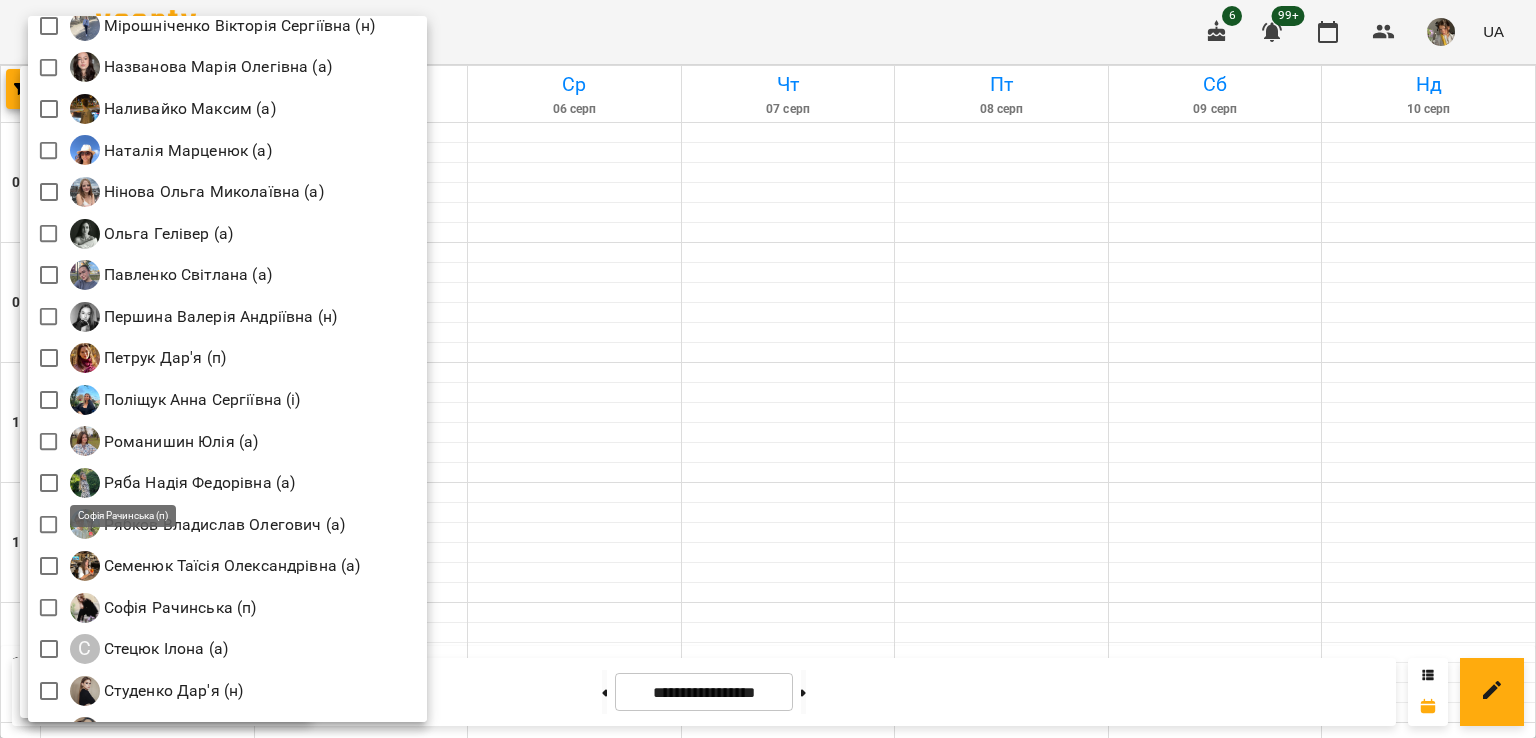 scroll, scrollTop: 2603, scrollLeft: 0, axis: vertical 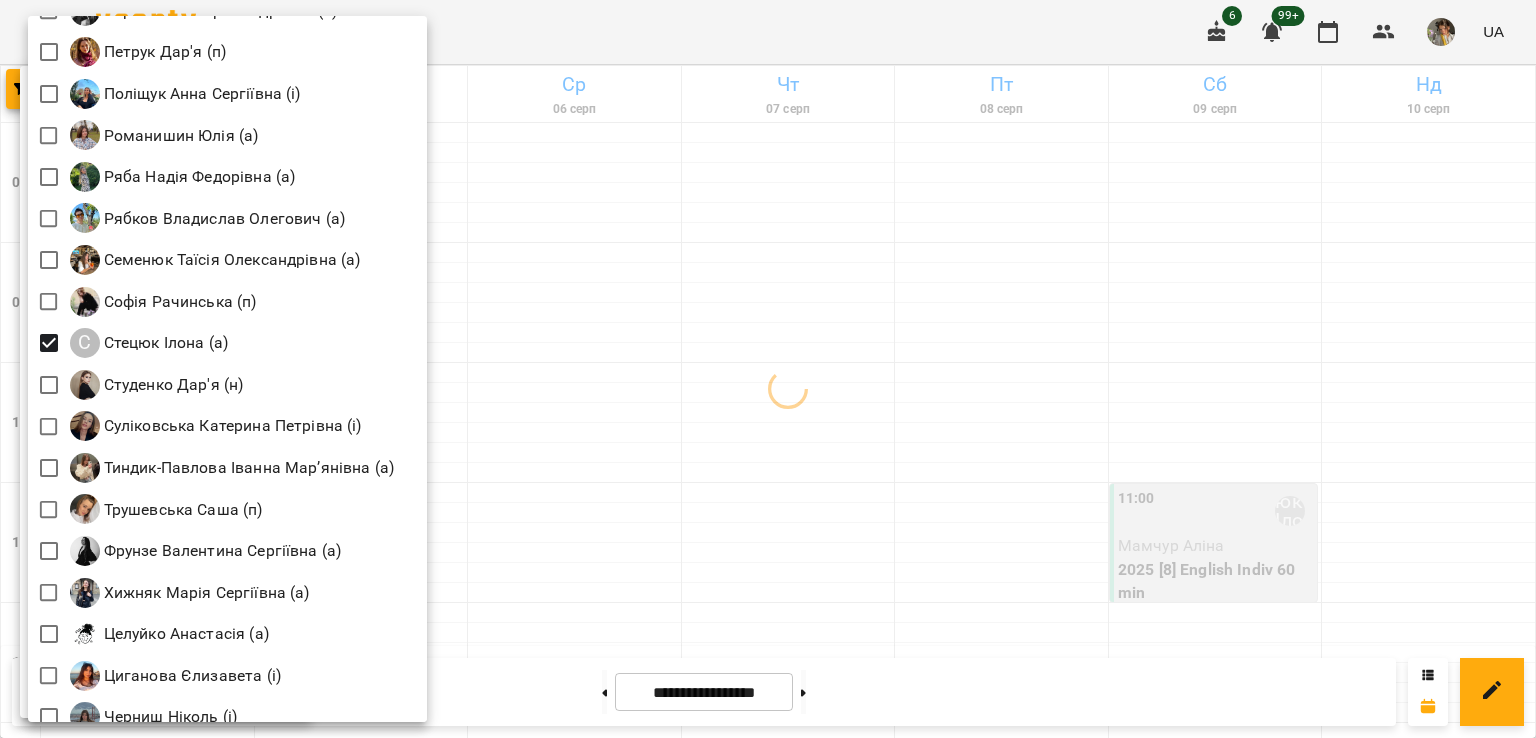 click at bounding box center [768, 369] 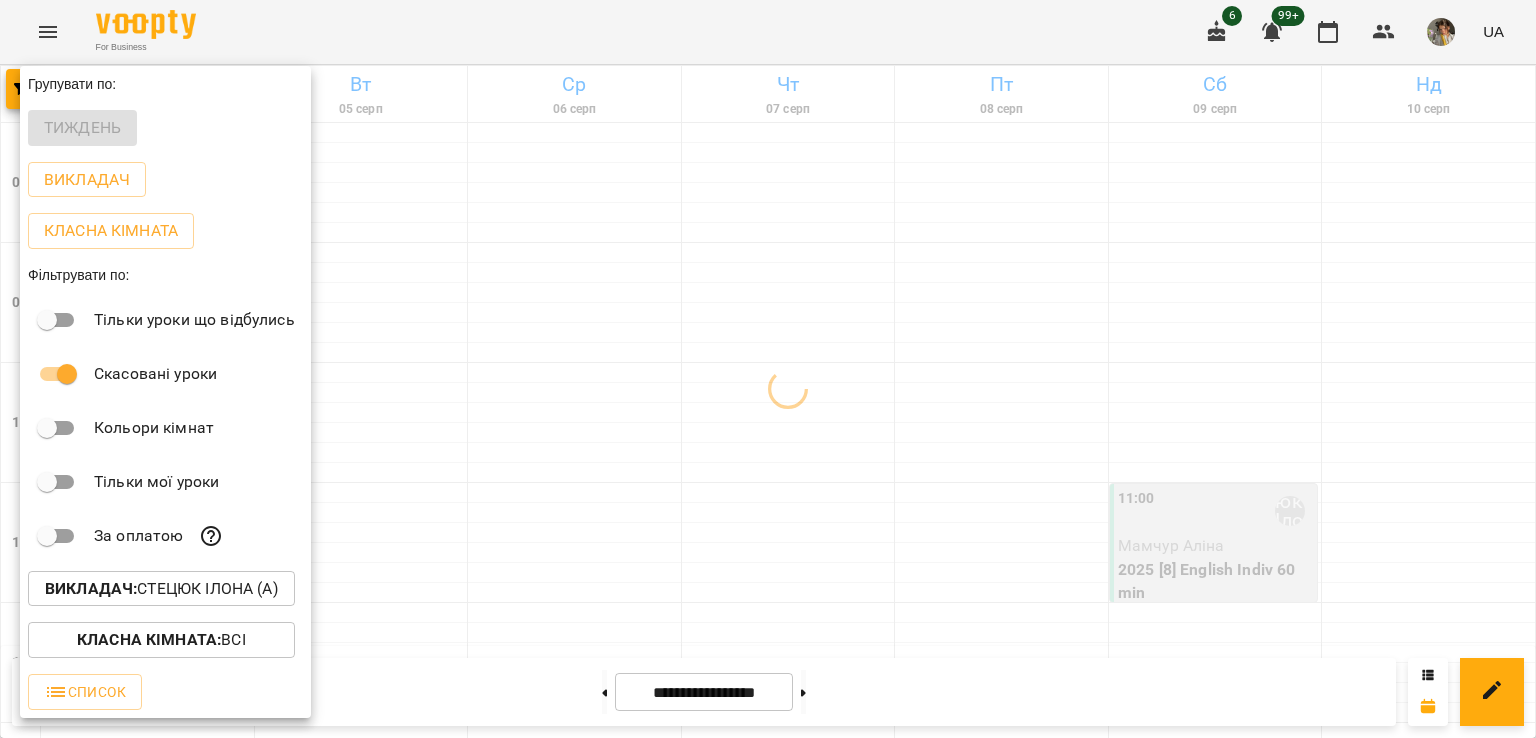 click at bounding box center (768, 369) 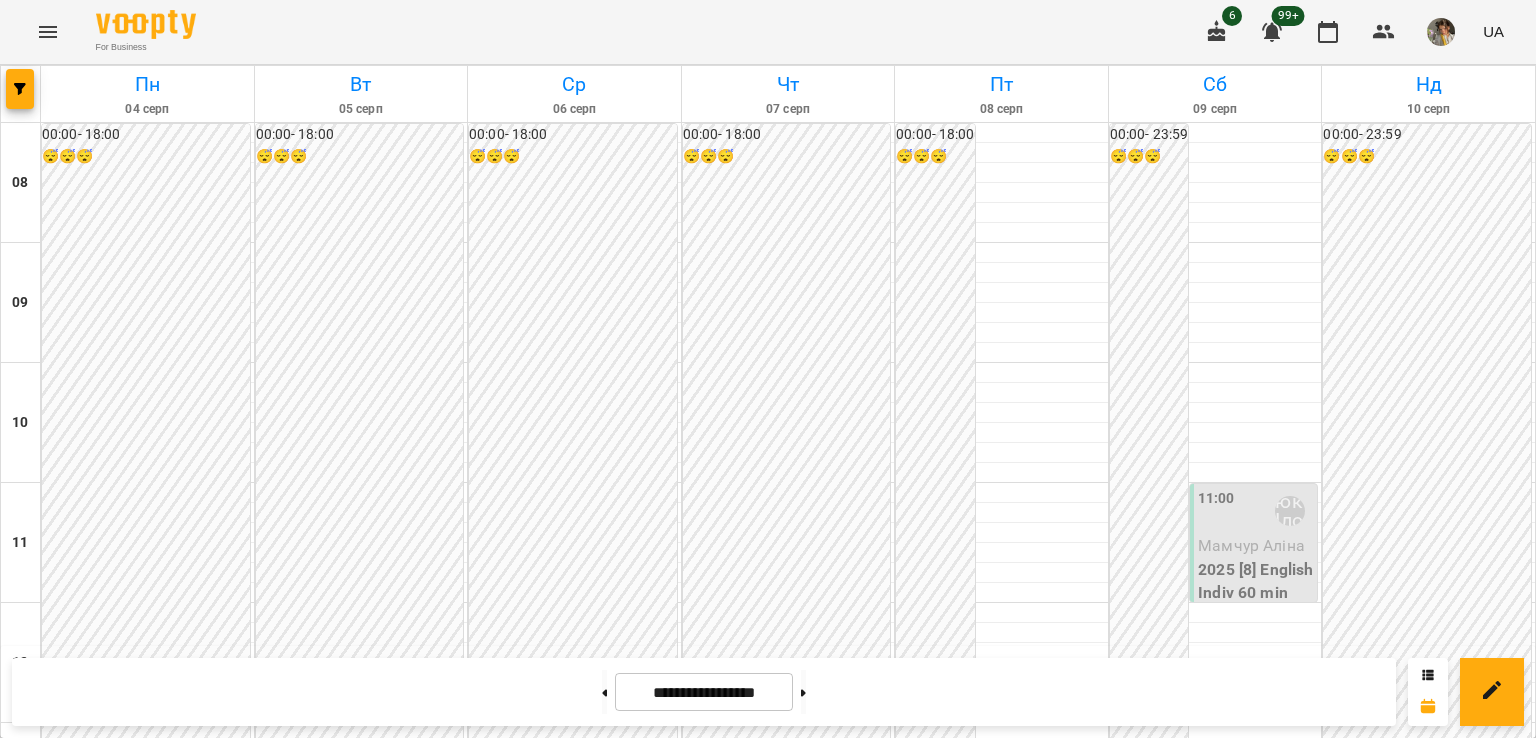 scroll, scrollTop: 818, scrollLeft: 0, axis: vertical 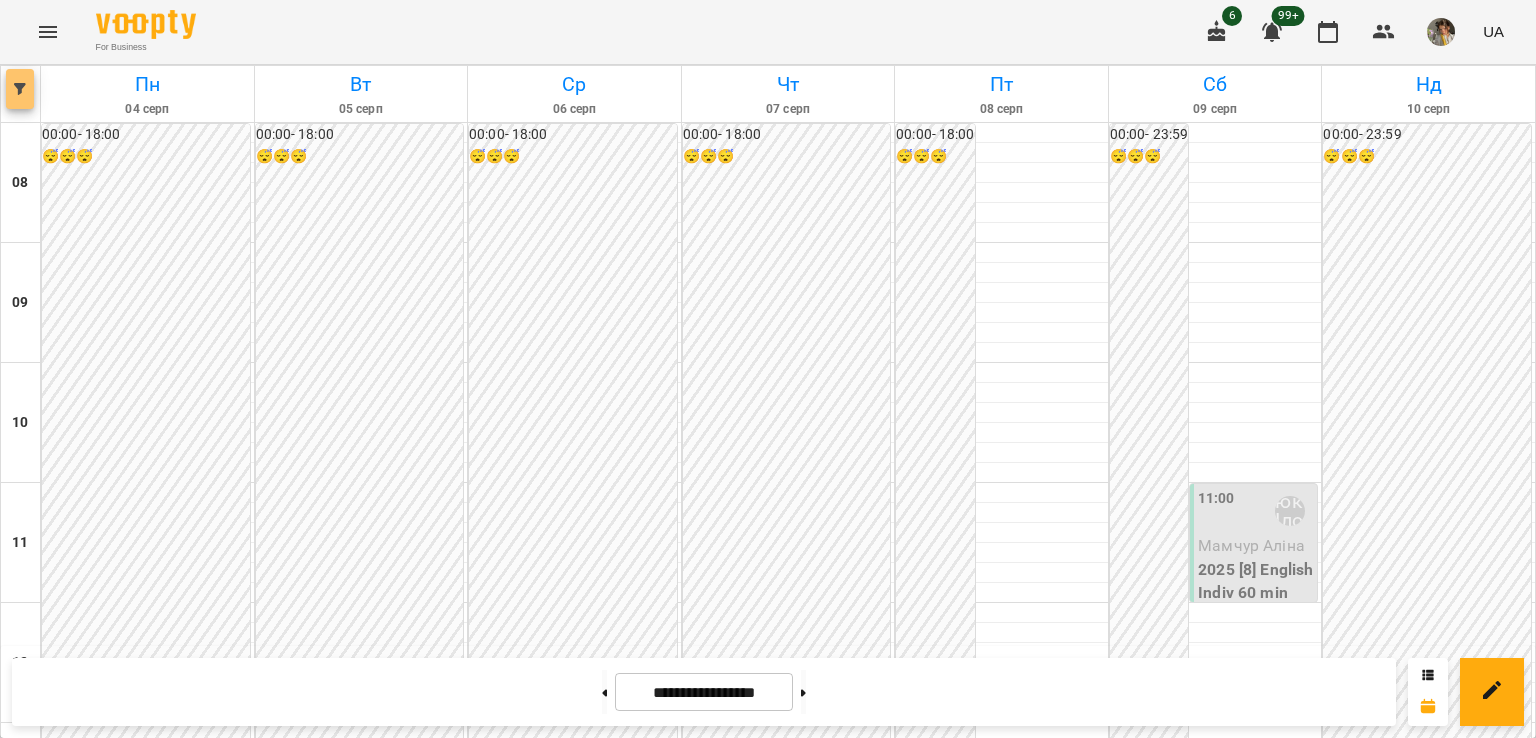 click 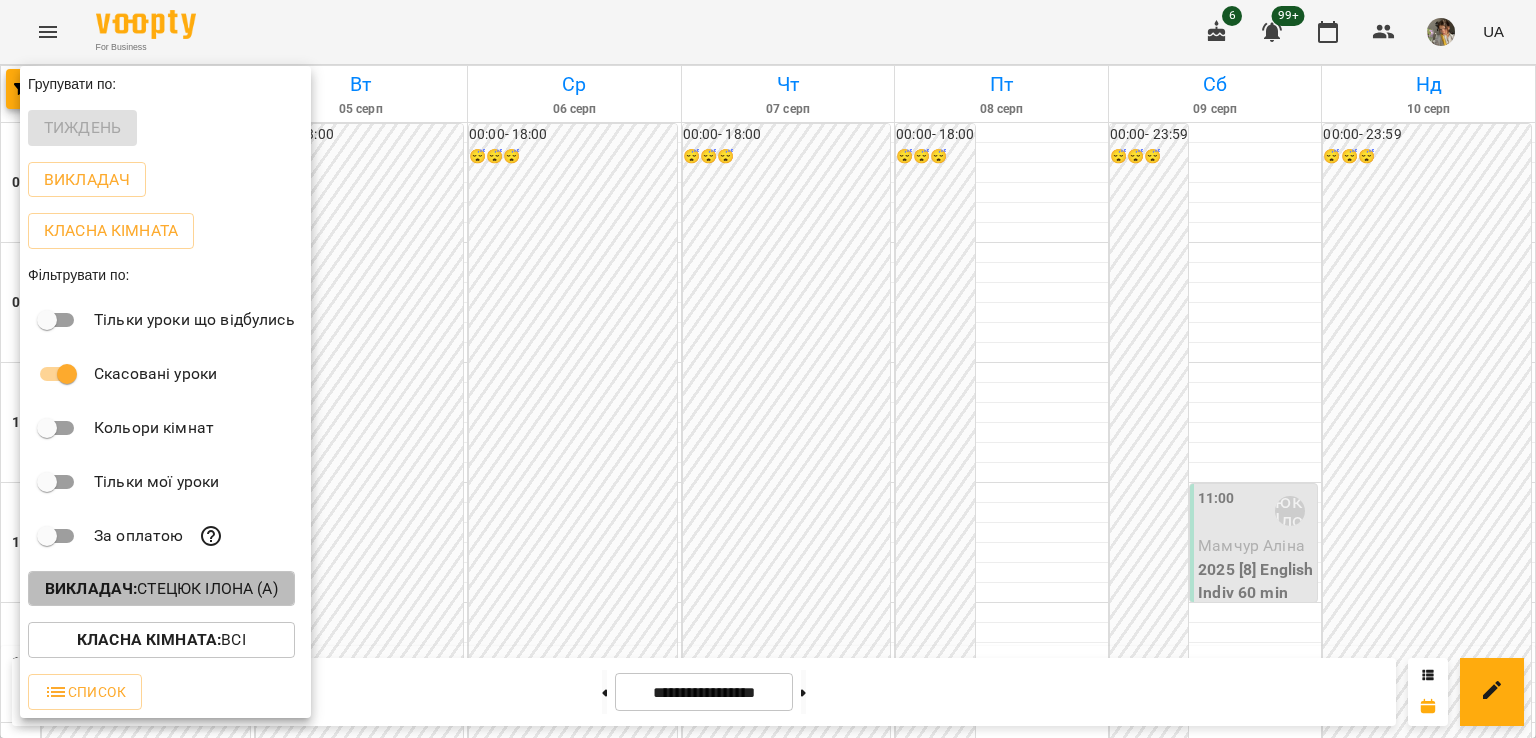 click on "Викладач :" at bounding box center (91, 588) 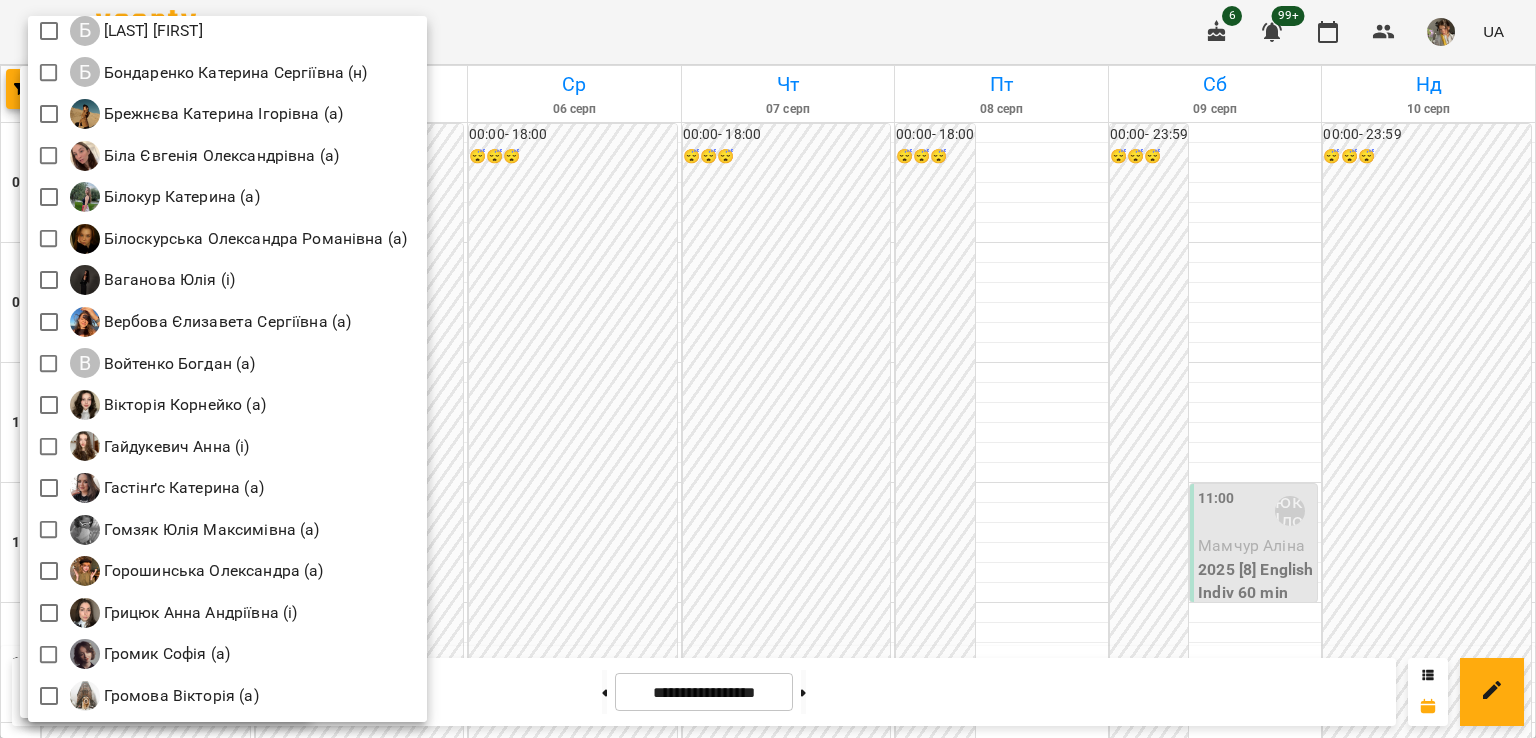 scroll, scrollTop: 400, scrollLeft: 0, axis: vertical 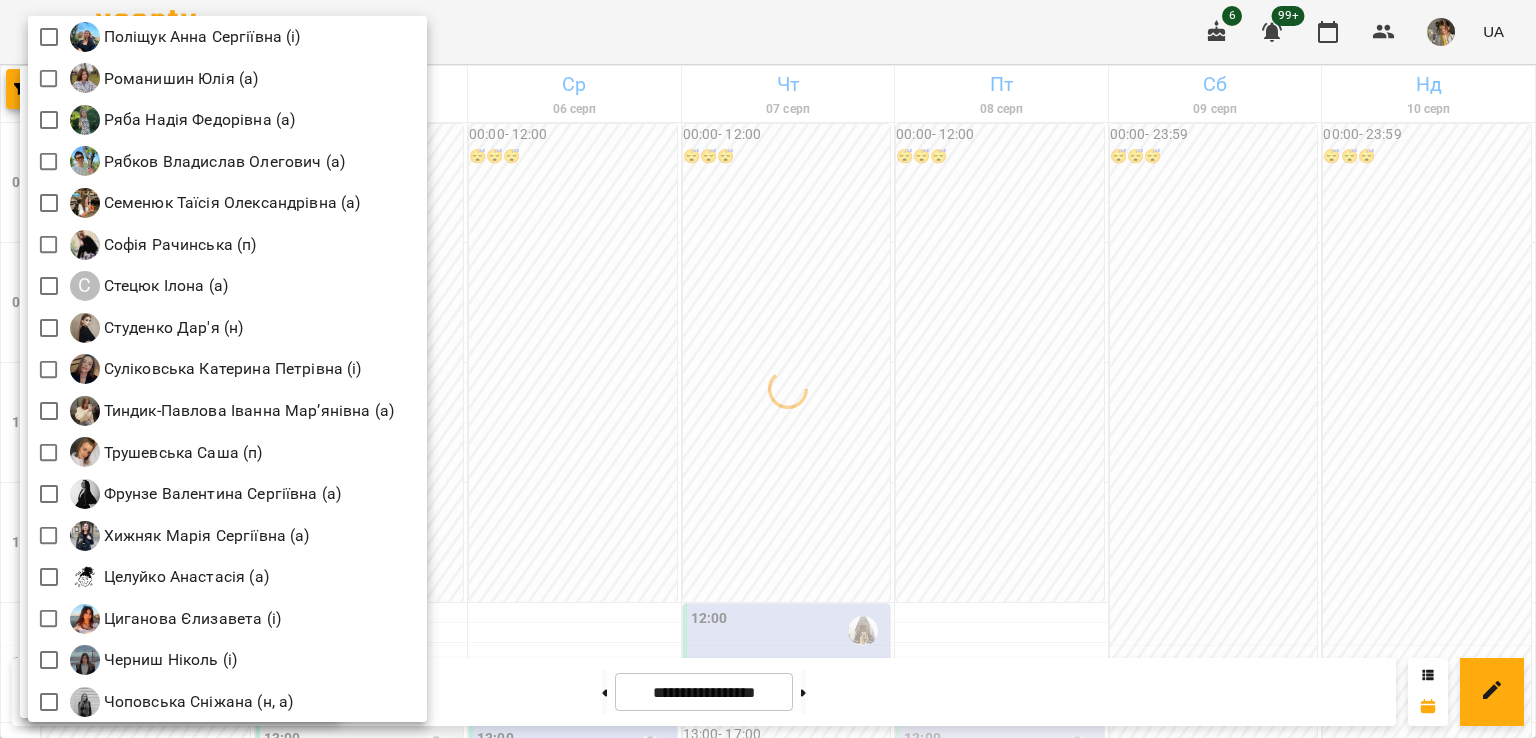 click at bounding box center (768, 369) 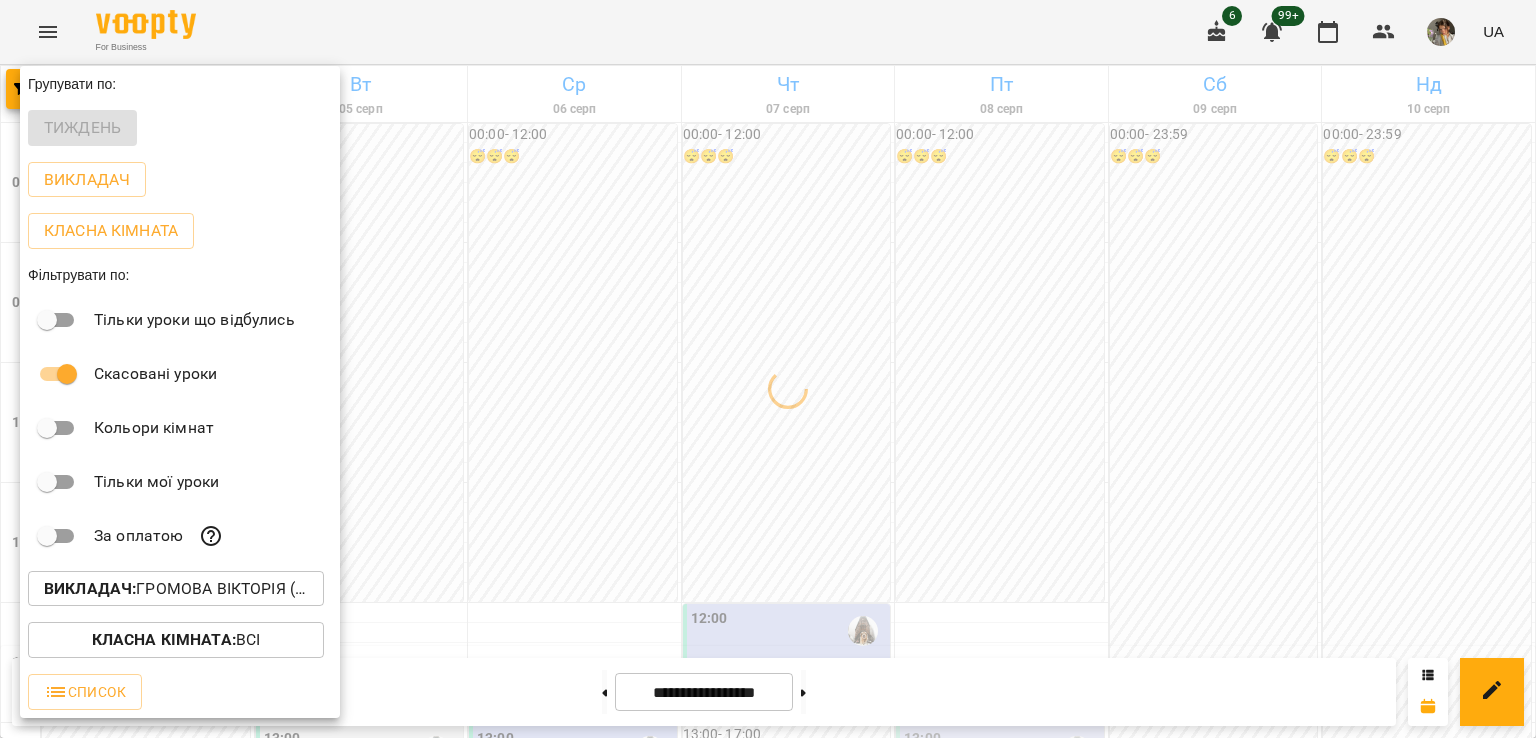 click at bounding box center [768, 369] 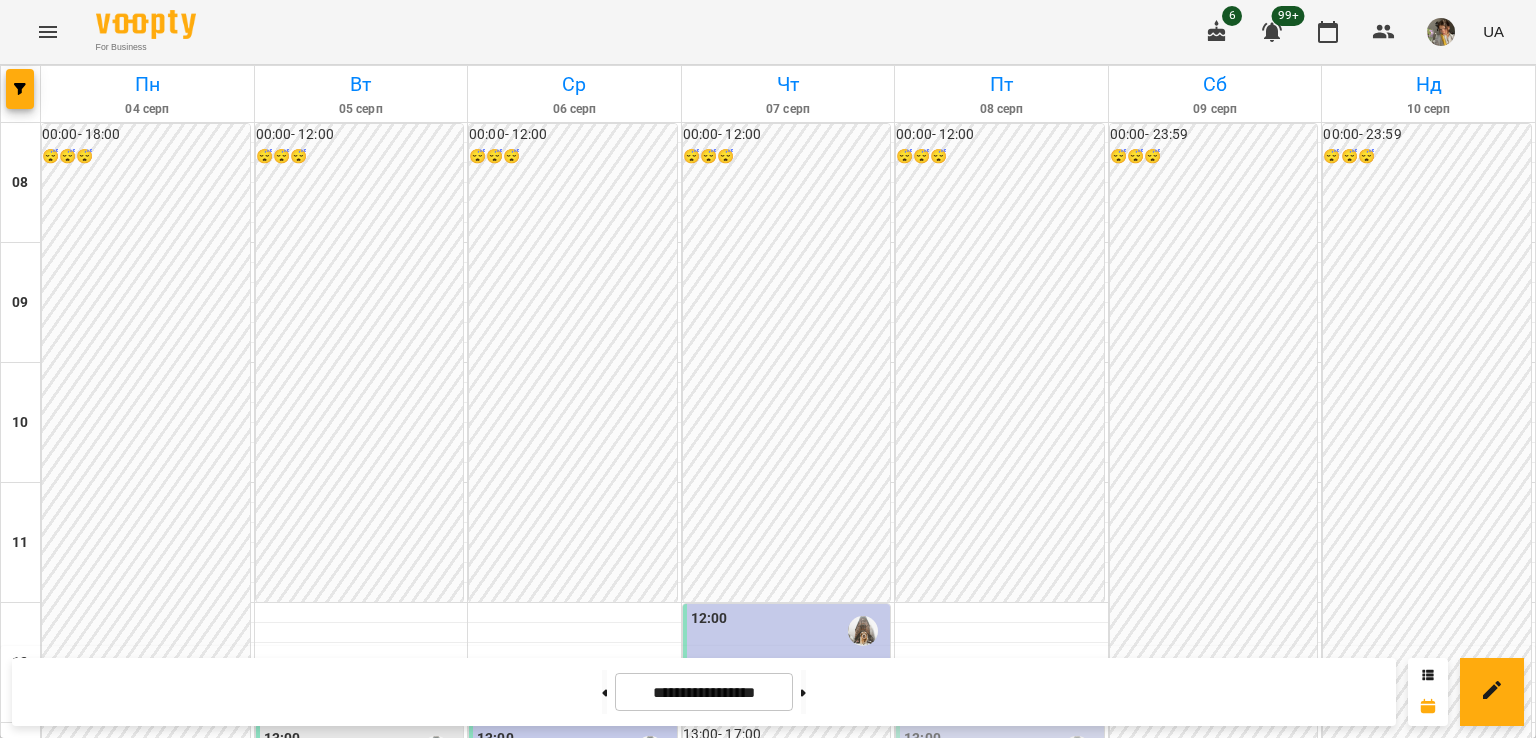 scroll, scrollTop: 368, scrollLeft: 0, axis: vertical 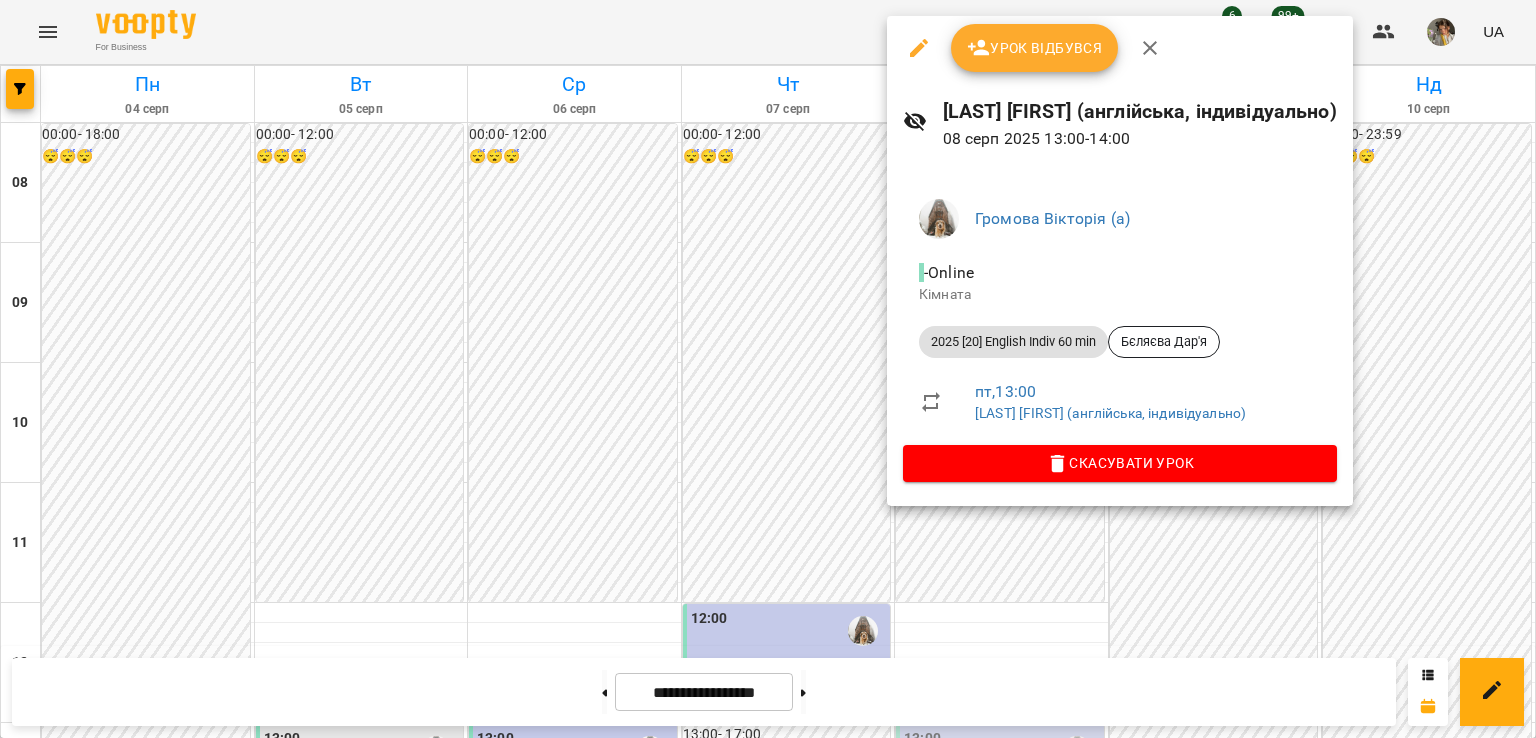 click 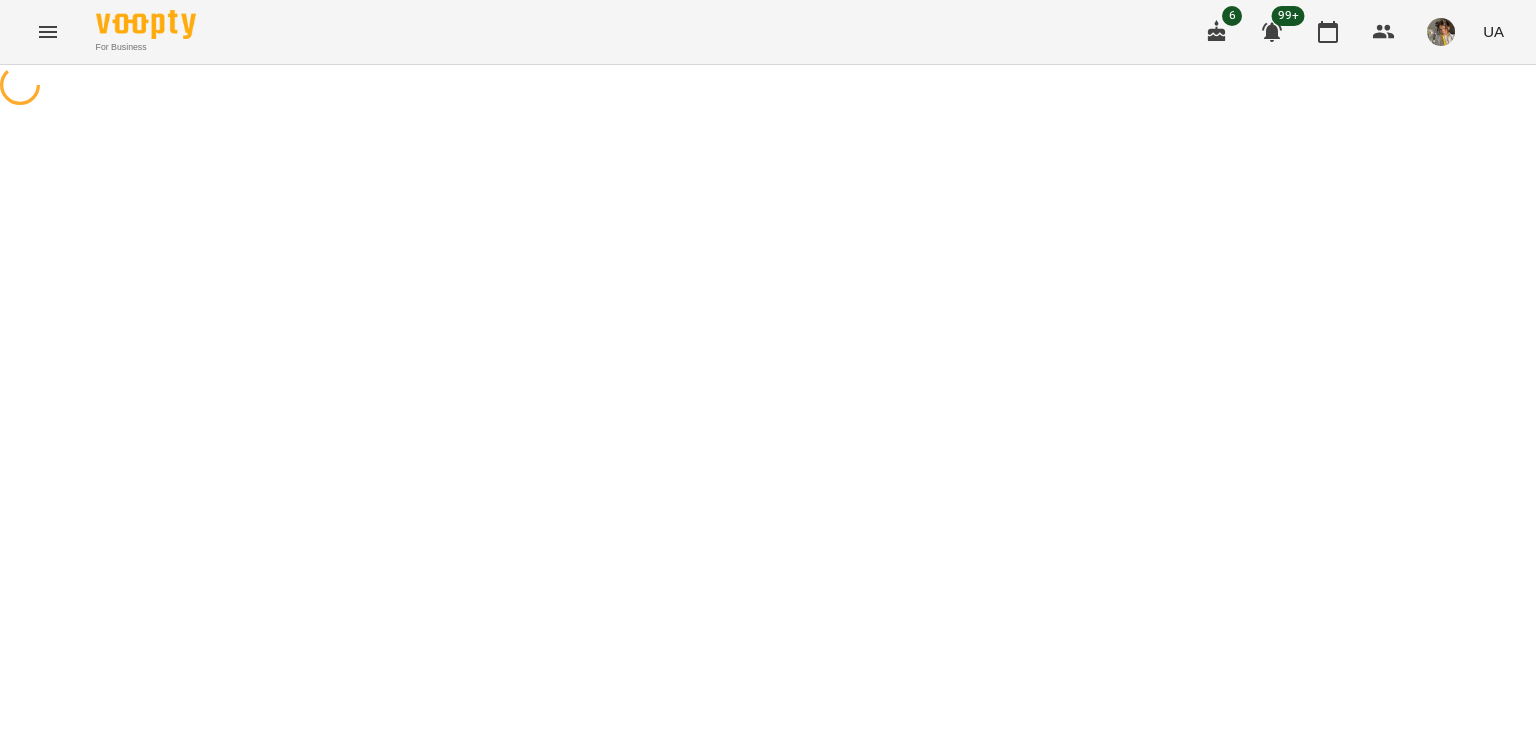 select on "**********" 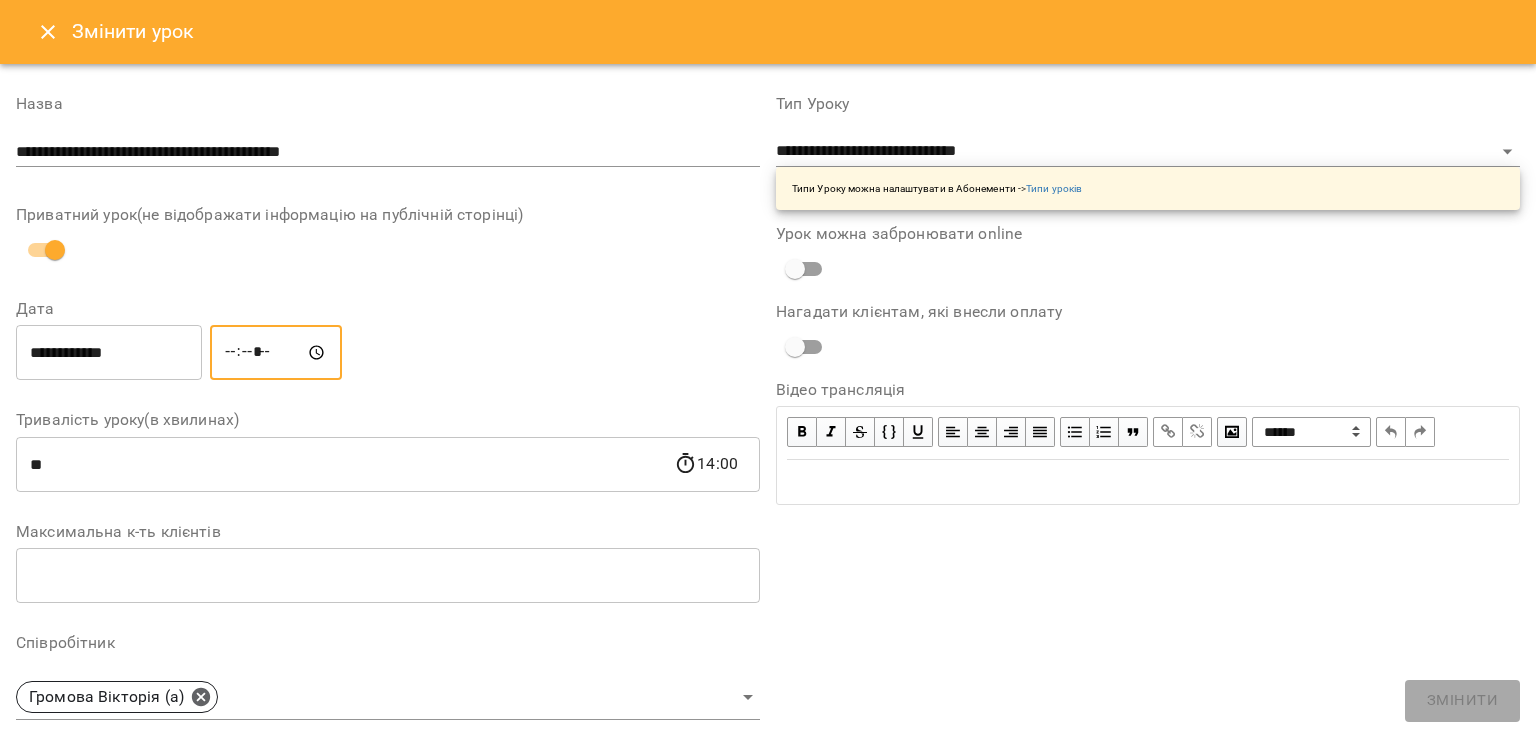 click on "*****" at bounding box center [276, 353] 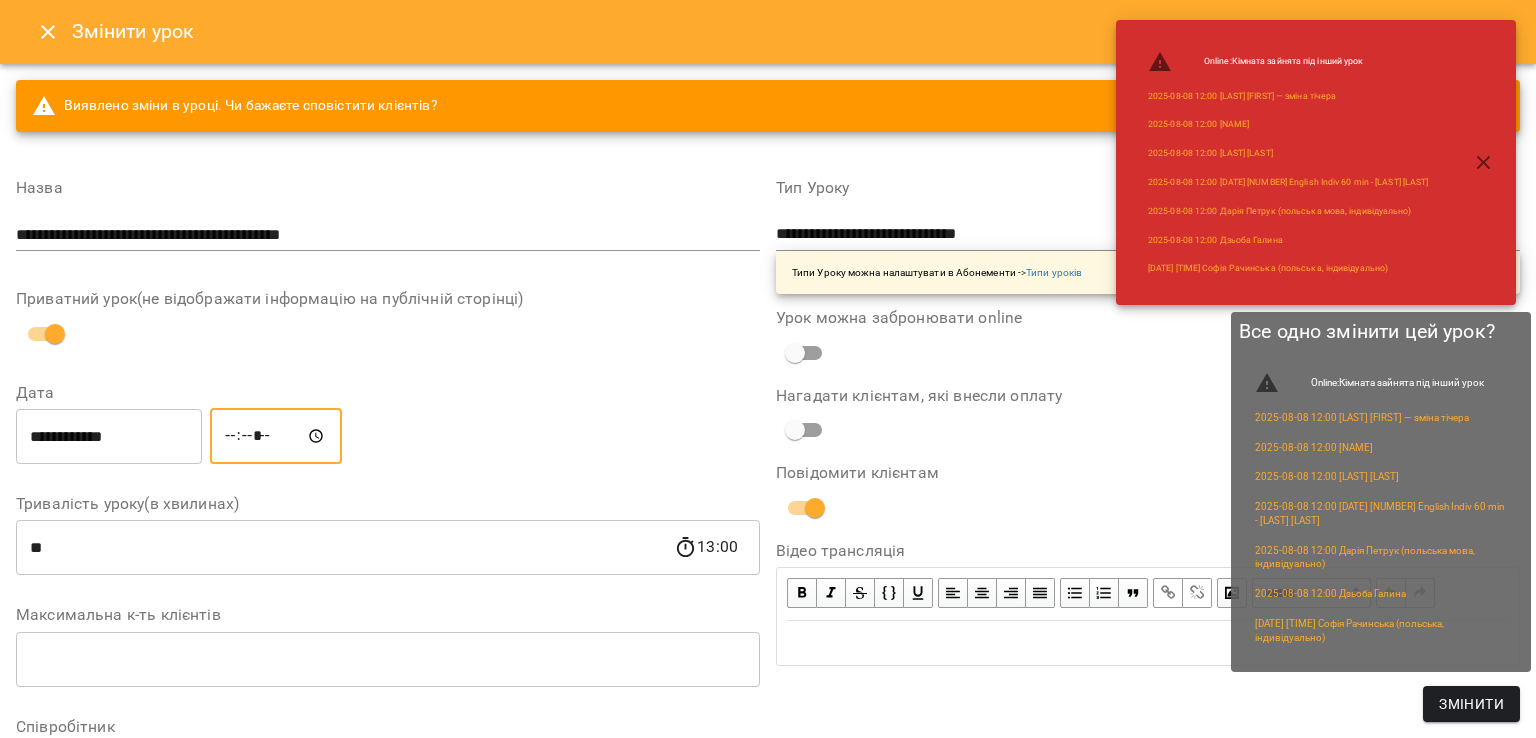 click on "Змінити" at bounding box center [1471, 704] 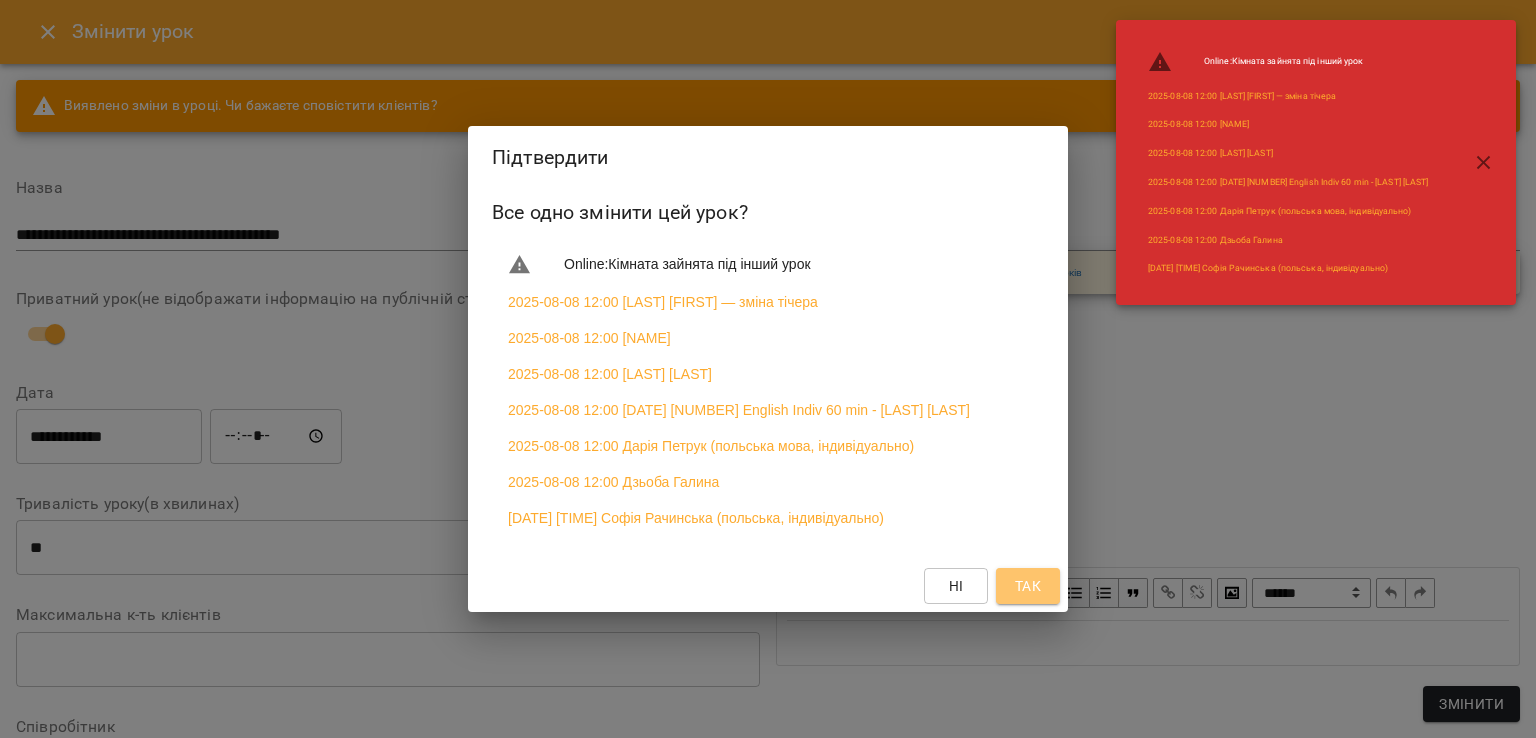 click on "Так" at bounding box center (1028, 586) 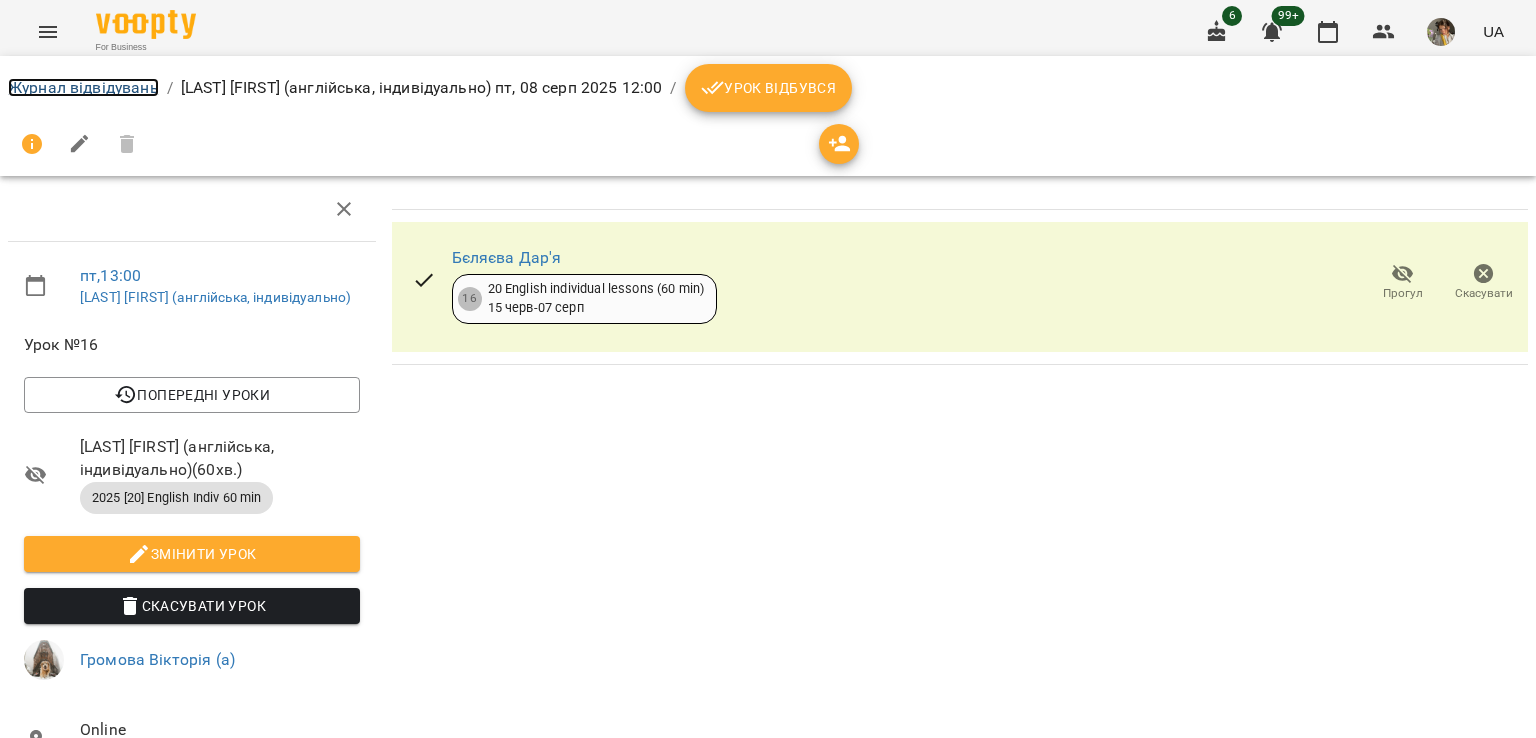 click on "Журнал відвідувань" at bounding box center [83, 87] 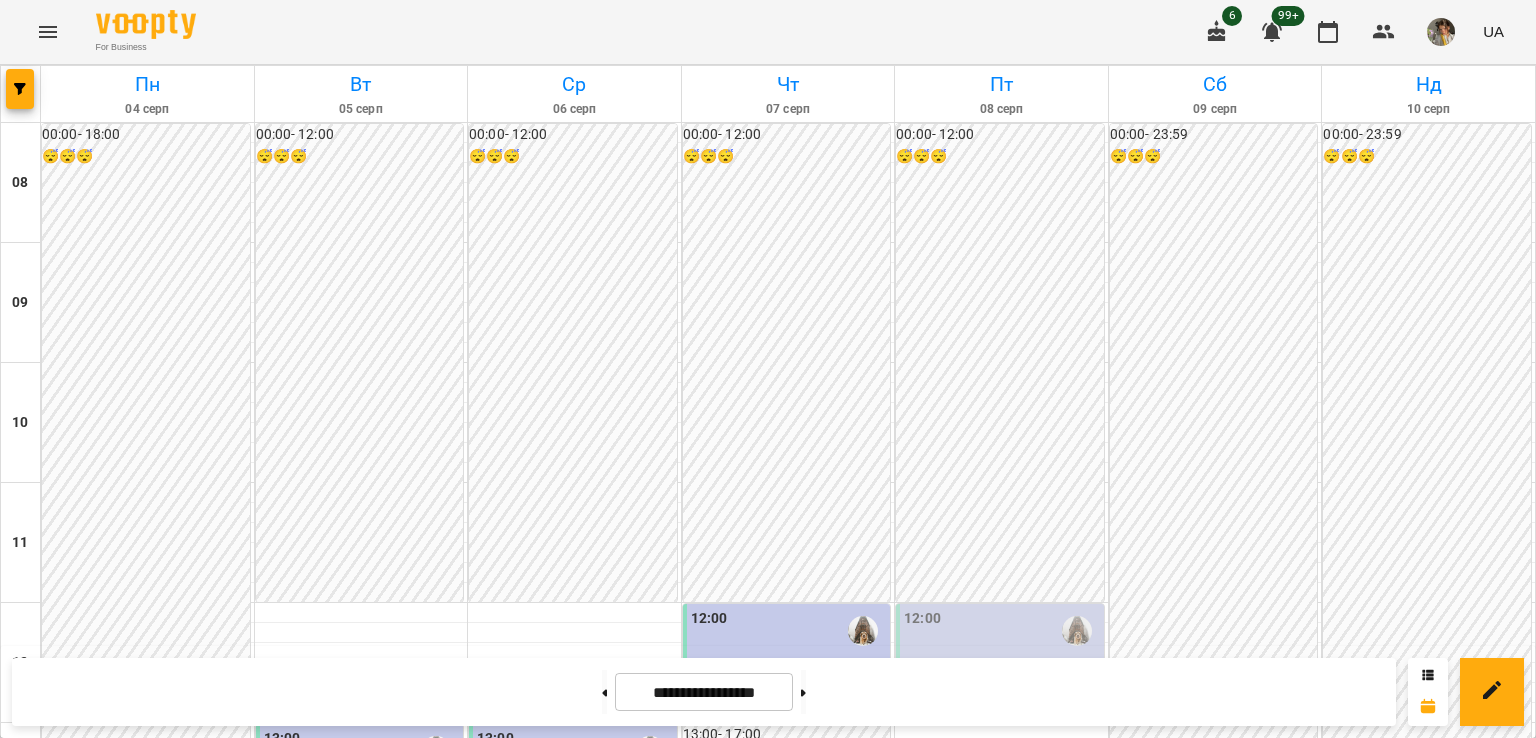 scroll, scrollTop: 327, scrollLeft: 0, axis: vertical 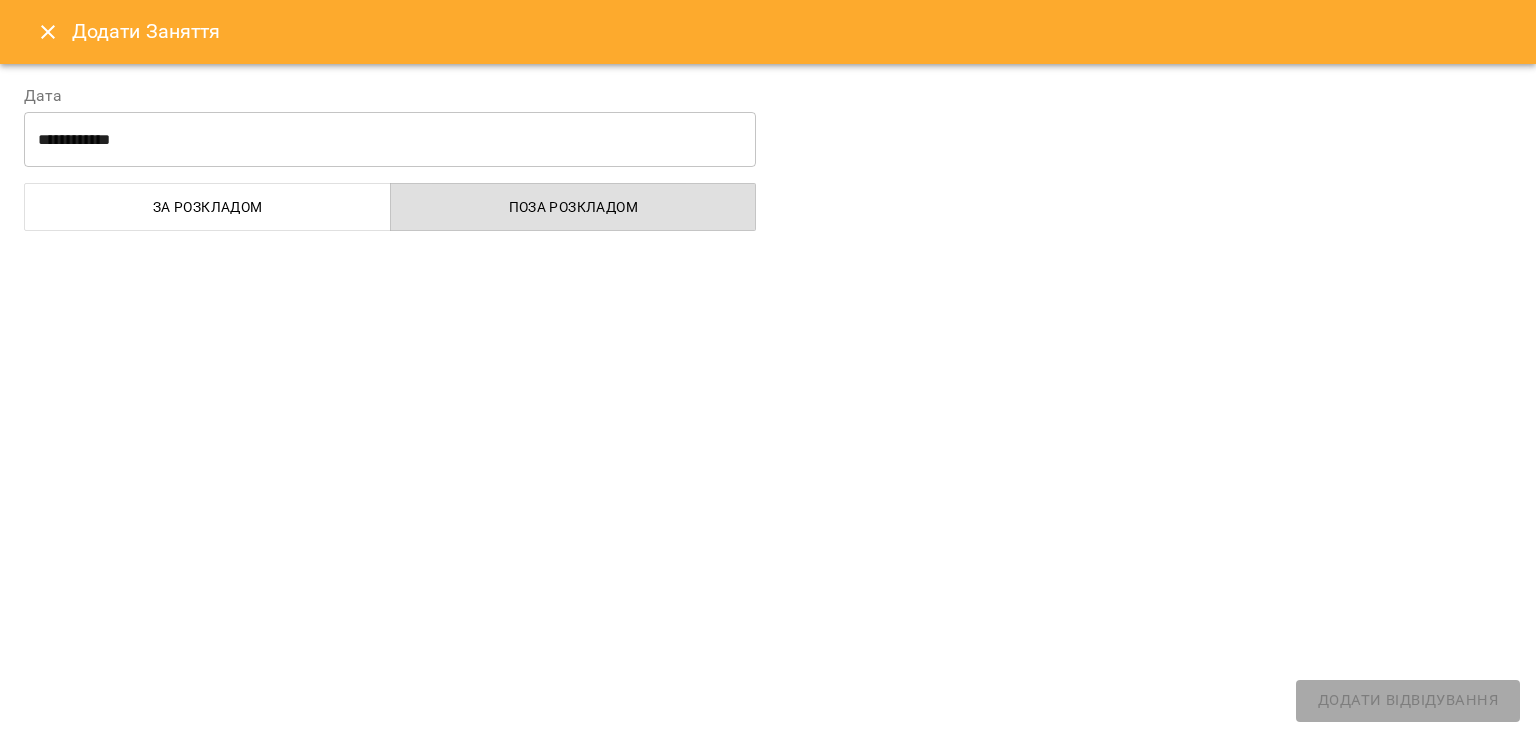 select 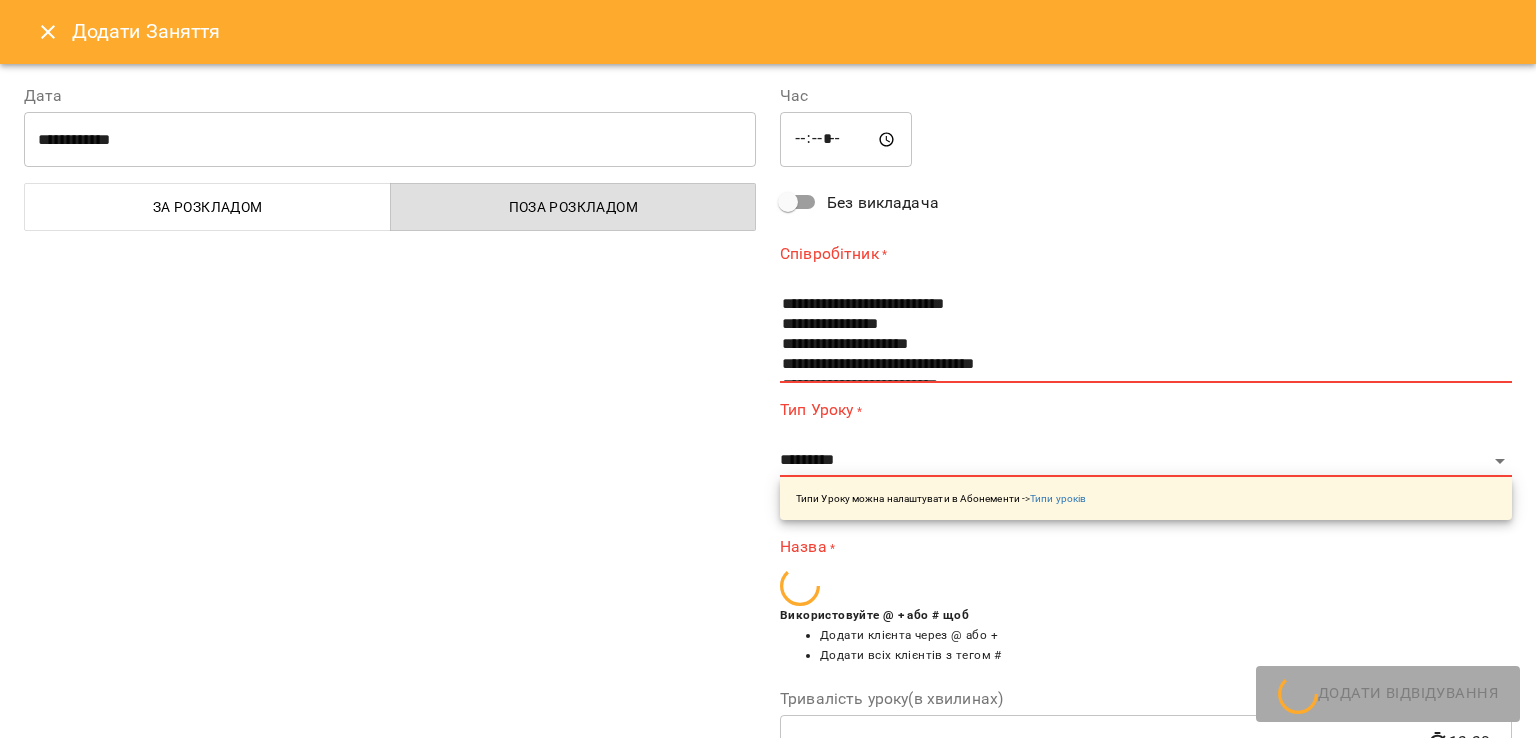 click on "**********" at bounding box center (390, 140) 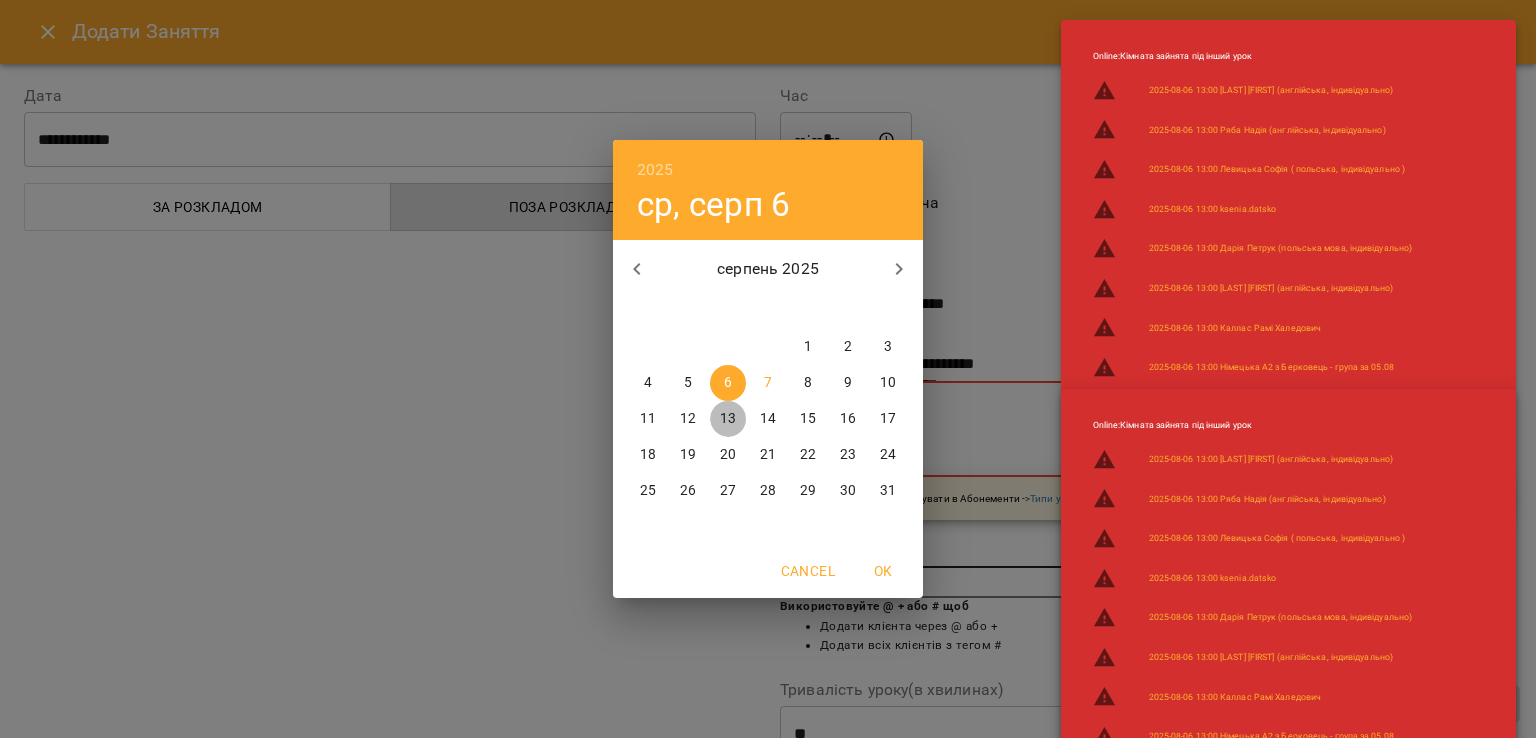 click on "13" at bounding box center (728, 419) 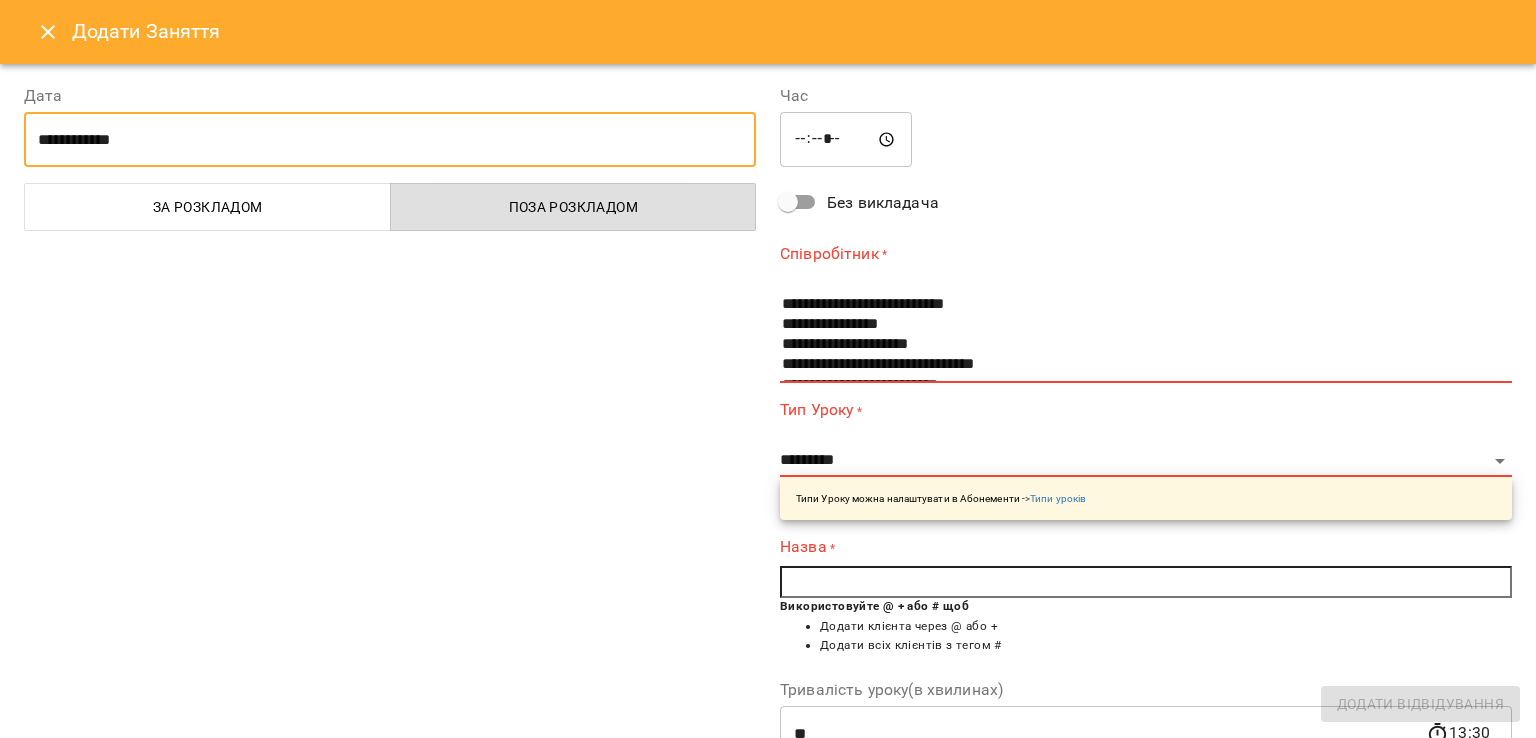 click on "*****" at bounding box center [846, 140] 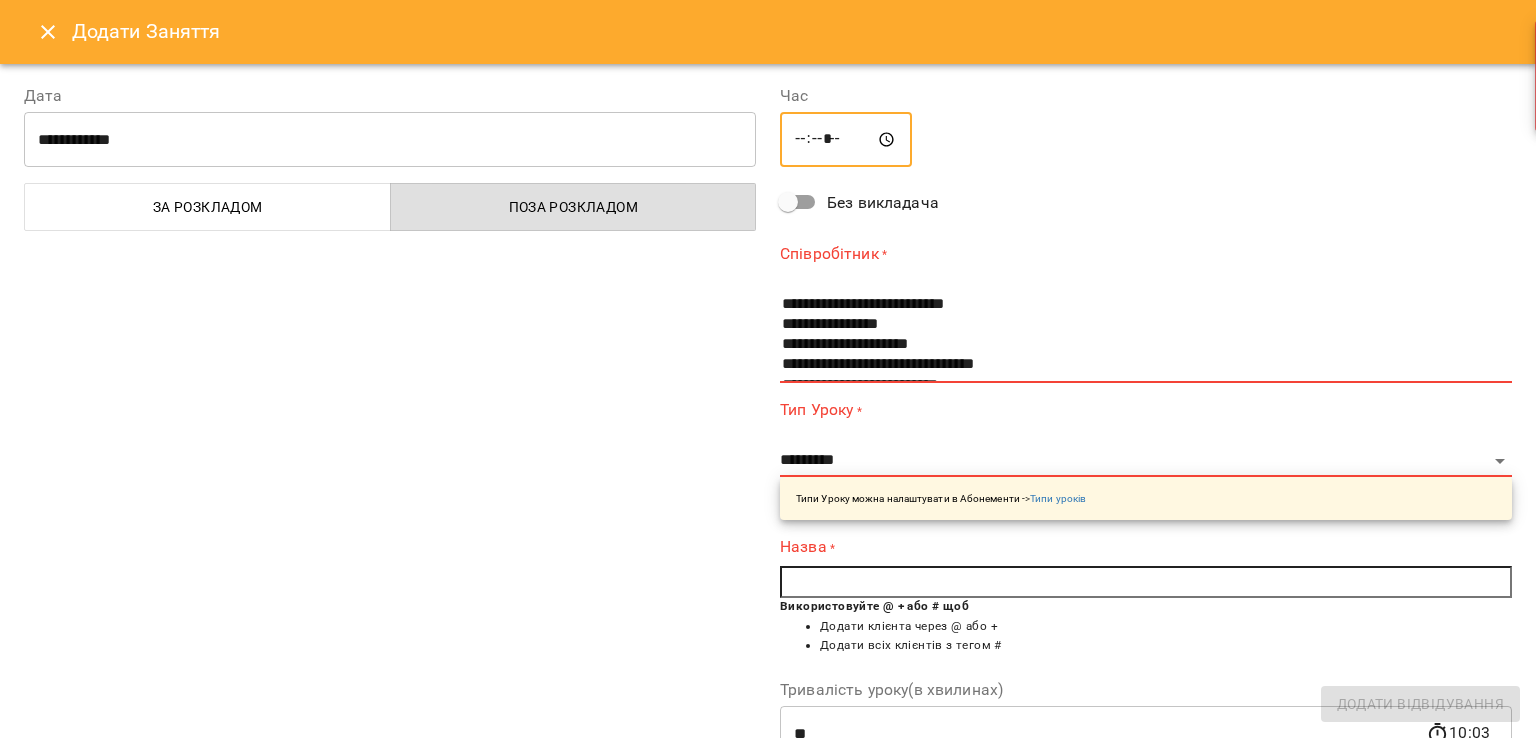 type on "*****" 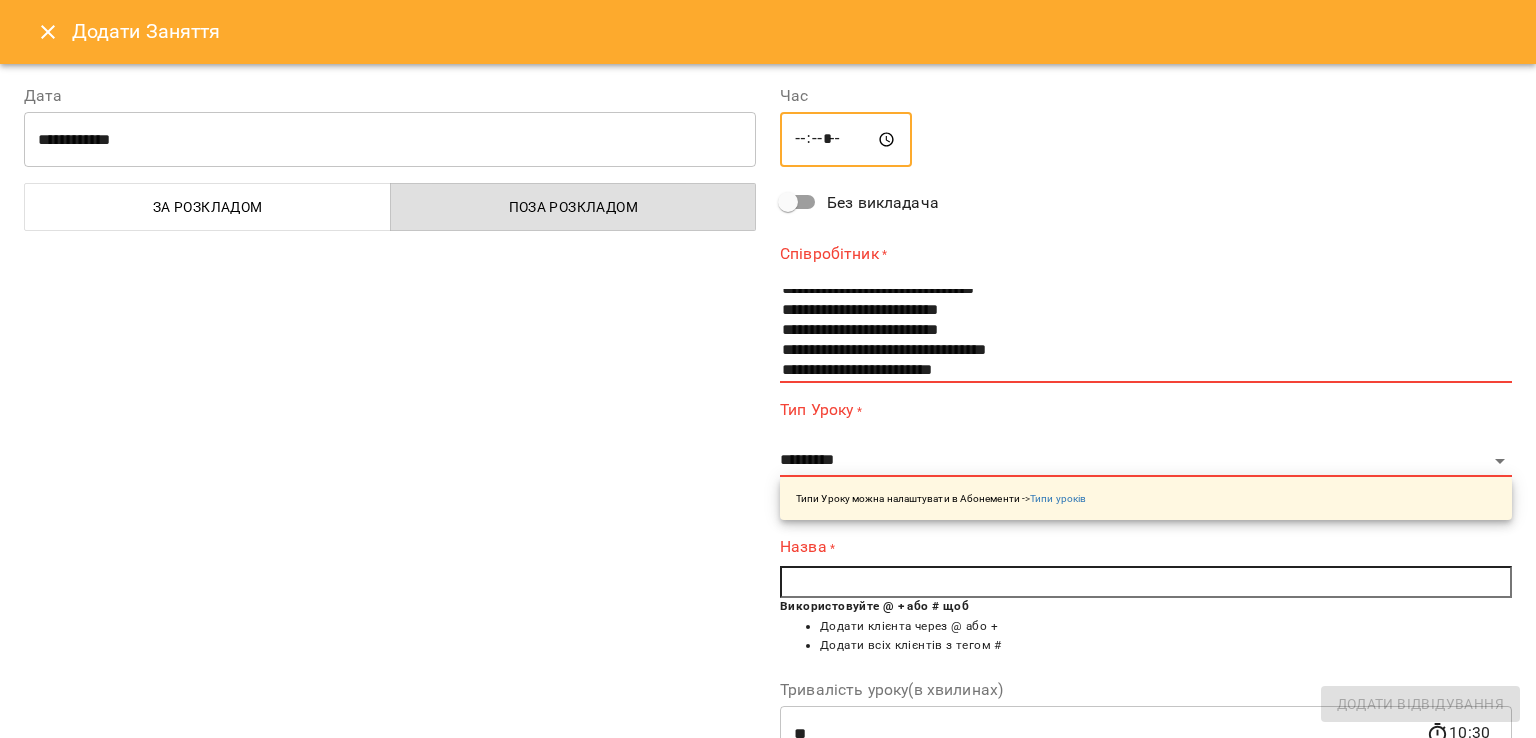 scroll, scrollTop: 74, scrollLeft: 0, axis: vertical 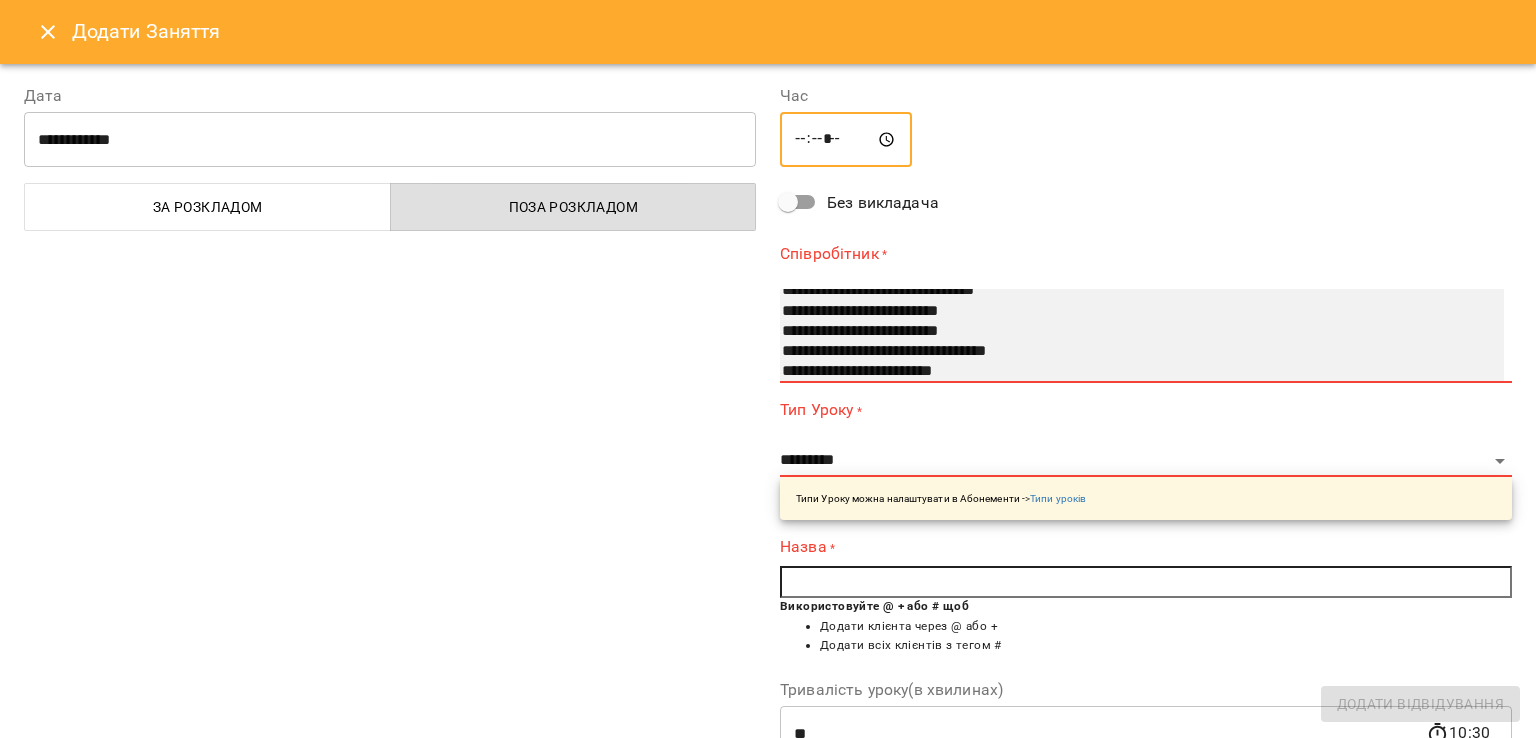 select on "**********" 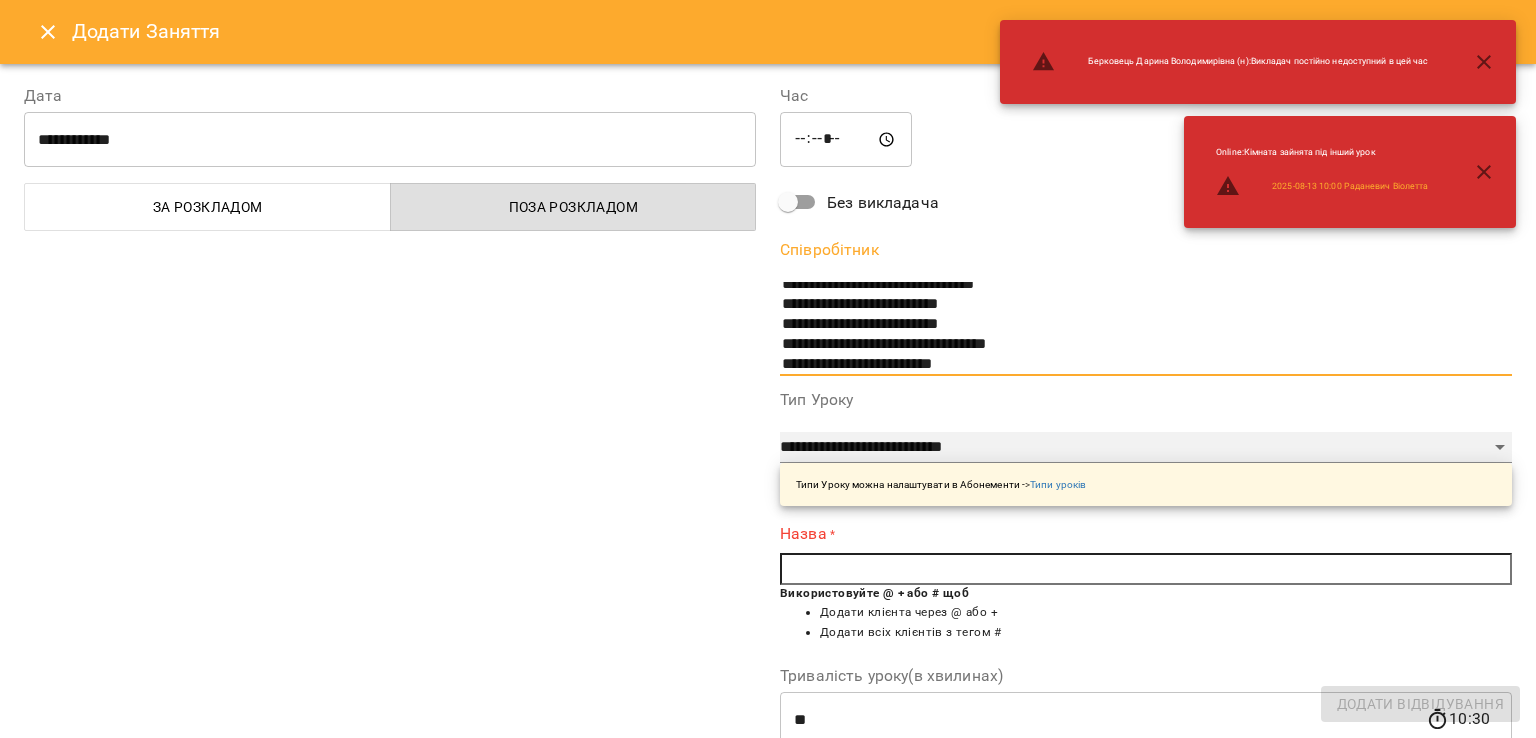 click on "**********" at bounding box center [1146, 448] 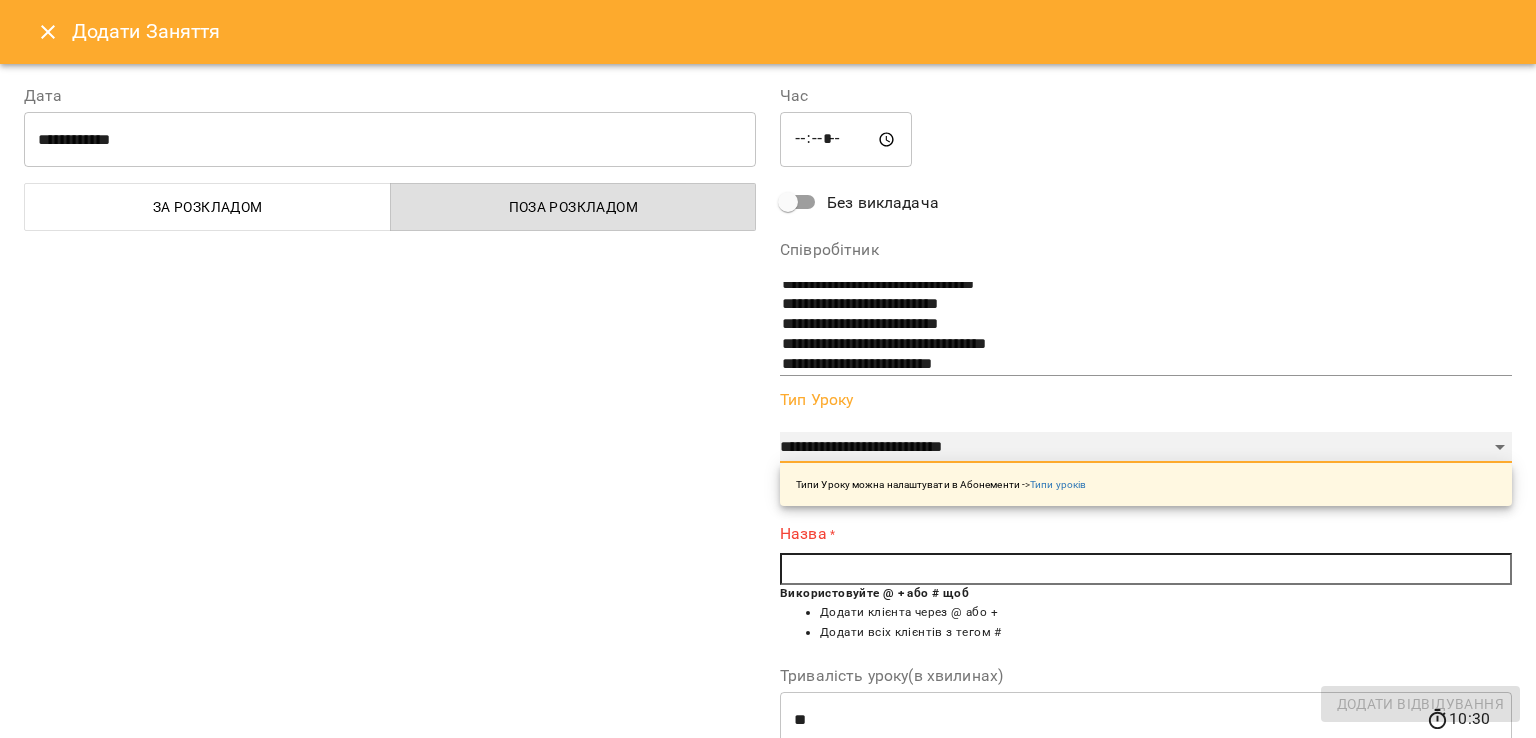 click on "**********" at bounding box center [1146, 448] 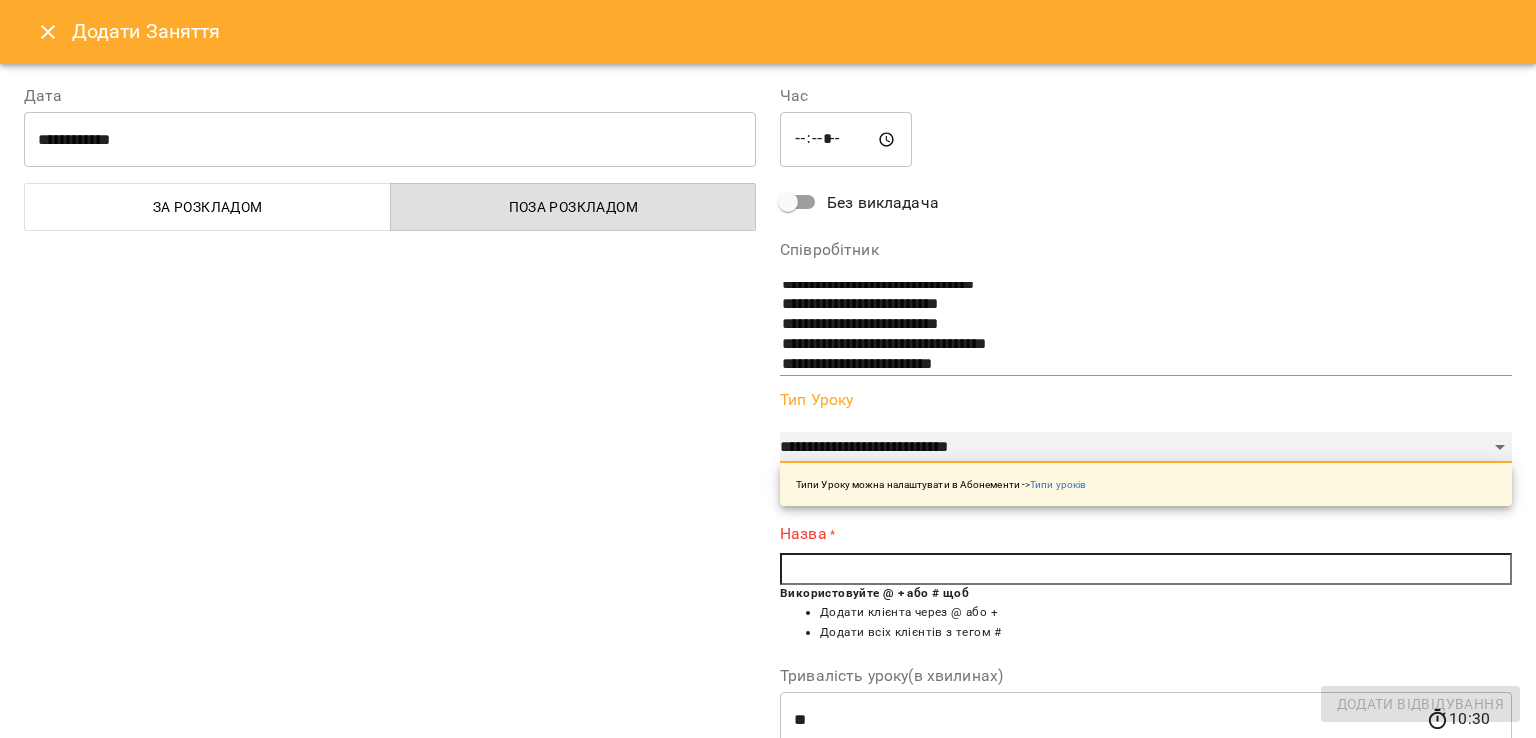 click on "**********" at bounding box center [1146, 448] 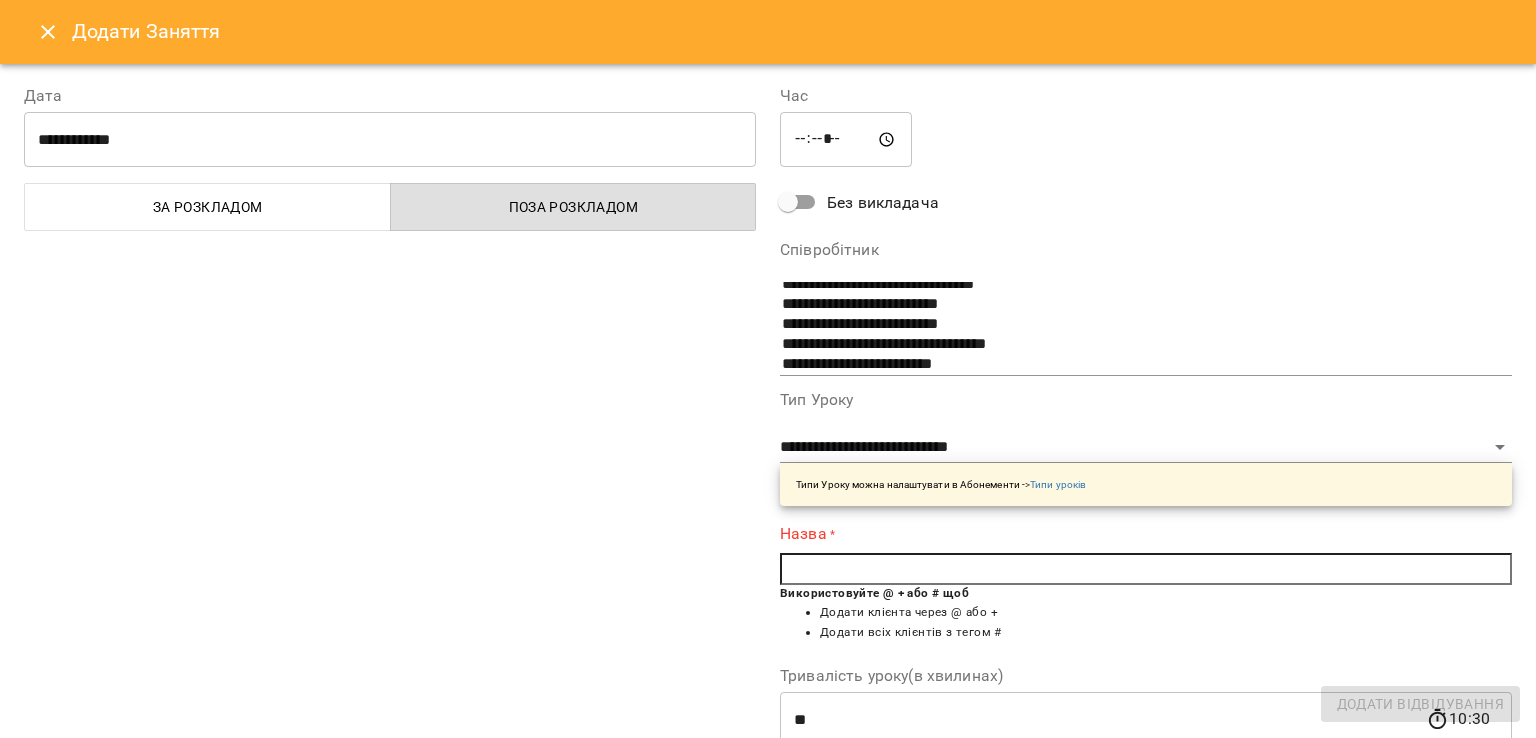 click at bounding box center [1146, 569] 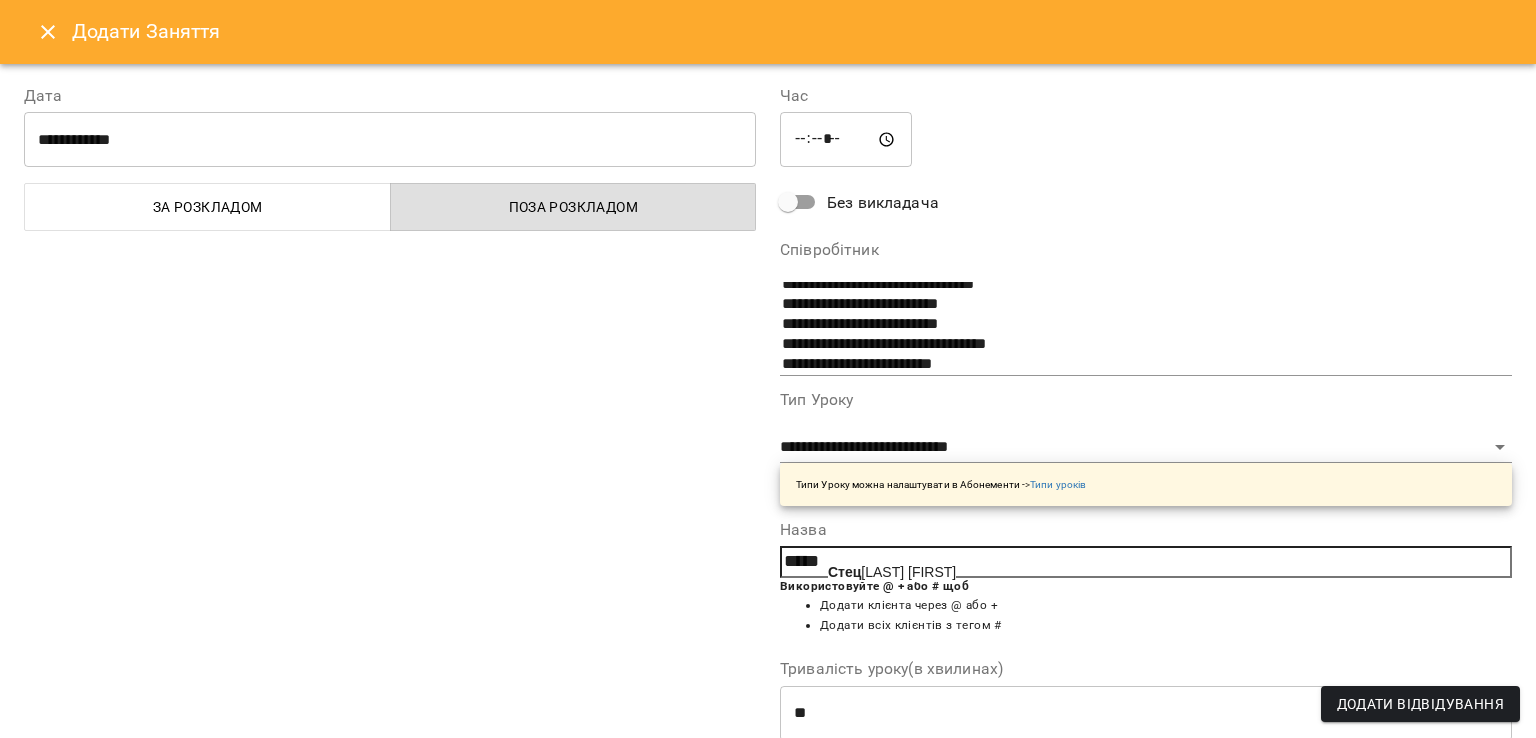 click on "Стец" 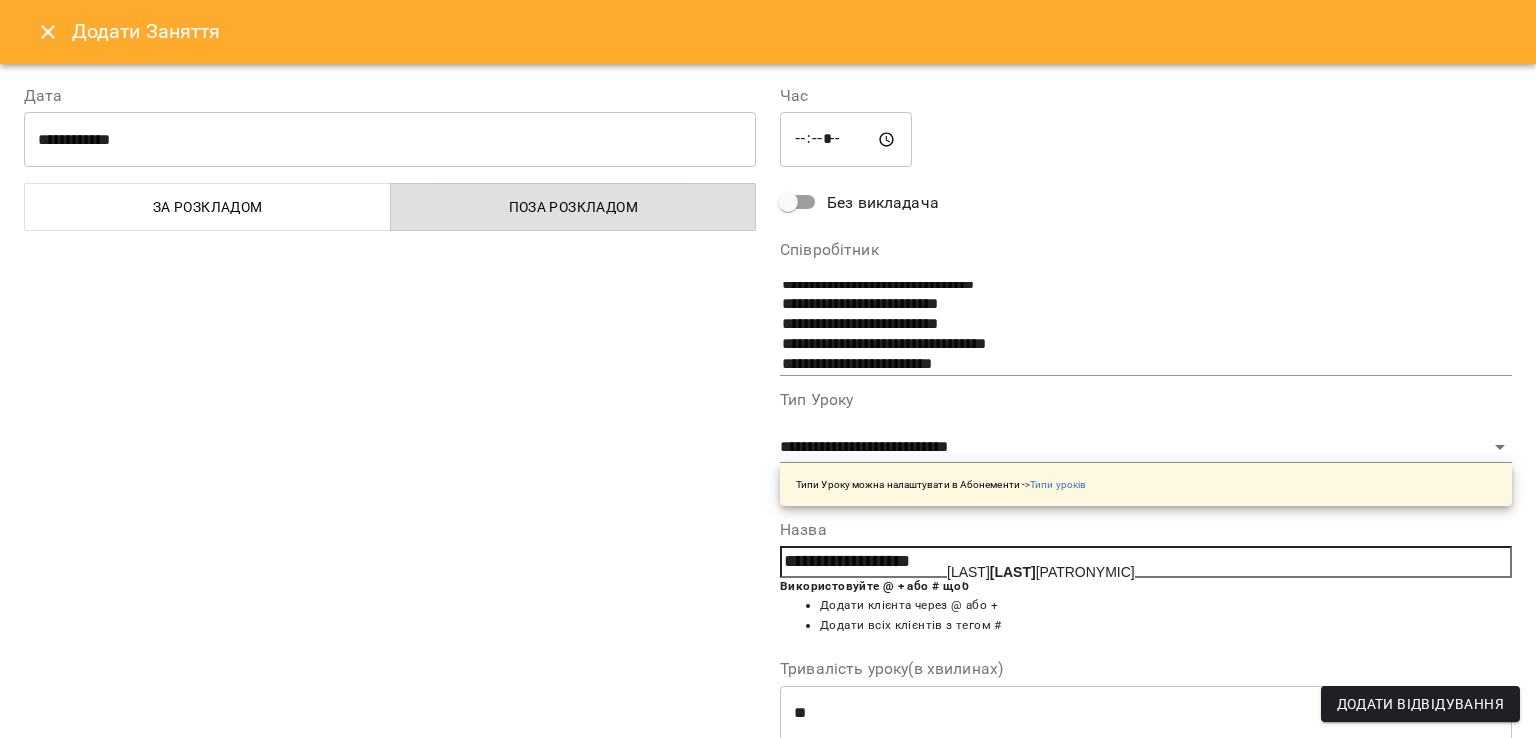 click on "[LAST] [FIRST] [PATRONYMIC]" at bounding box center (1041, 572) 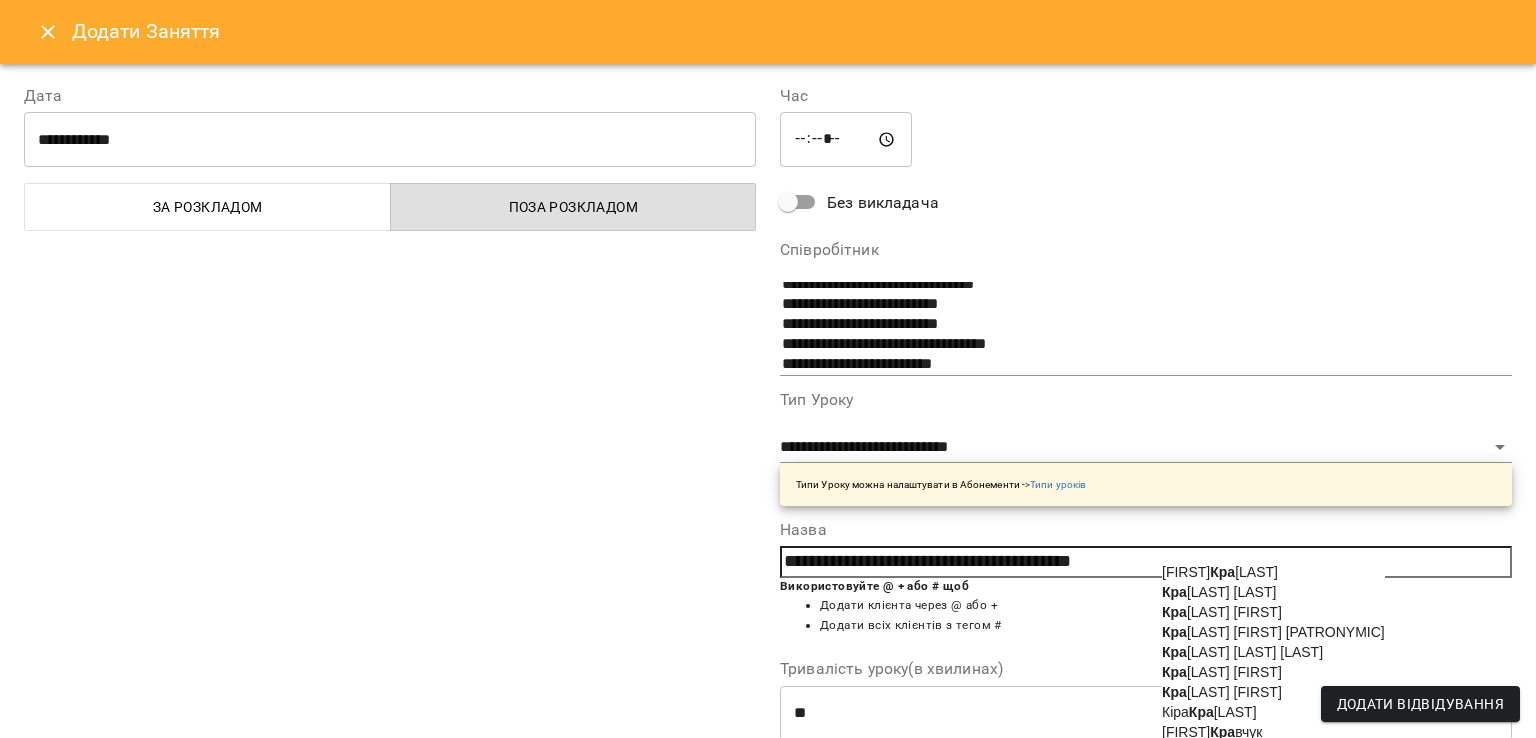 click on "[NAME]" at bounding box center [1222, 692] 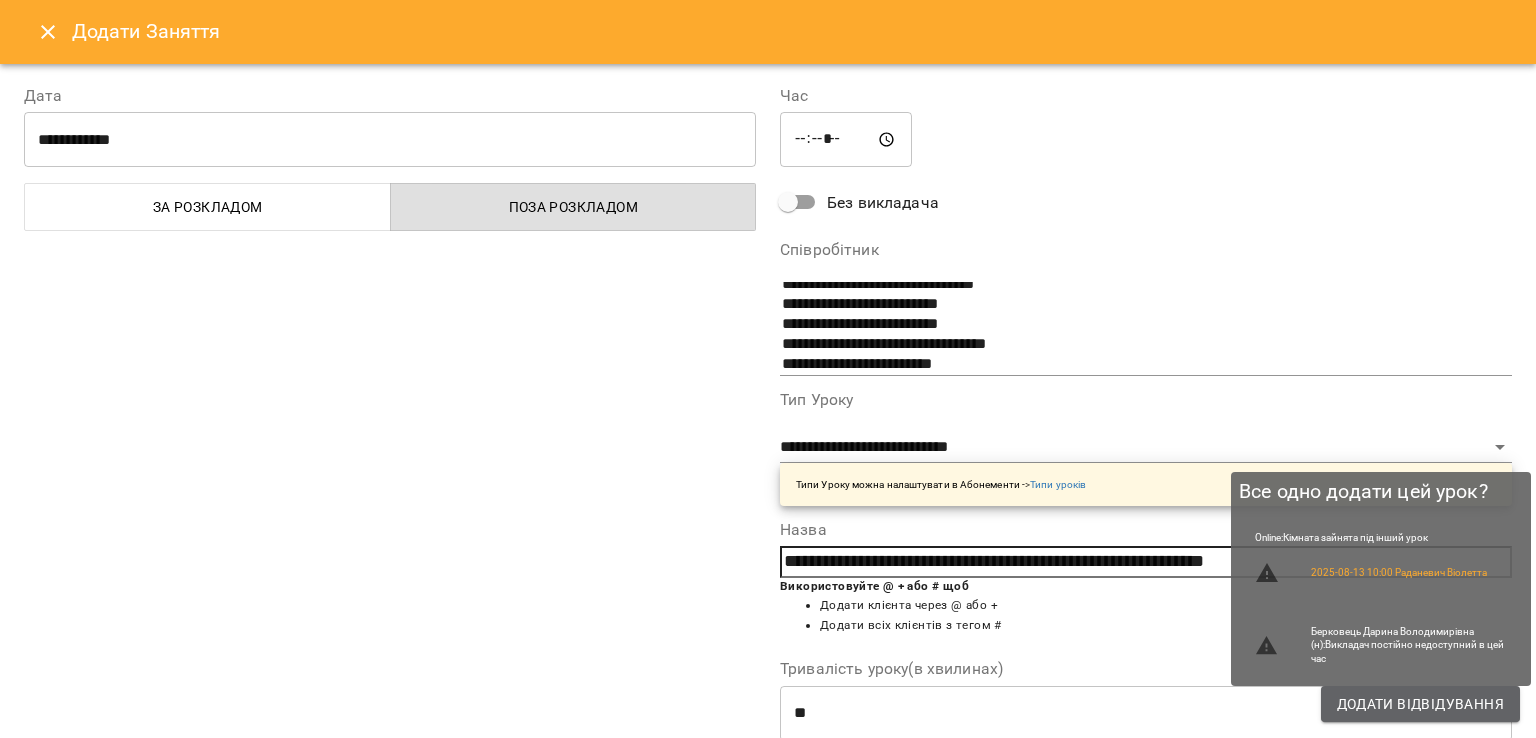 click on "Додати Відвідування" at bounding box center (1420, 704) 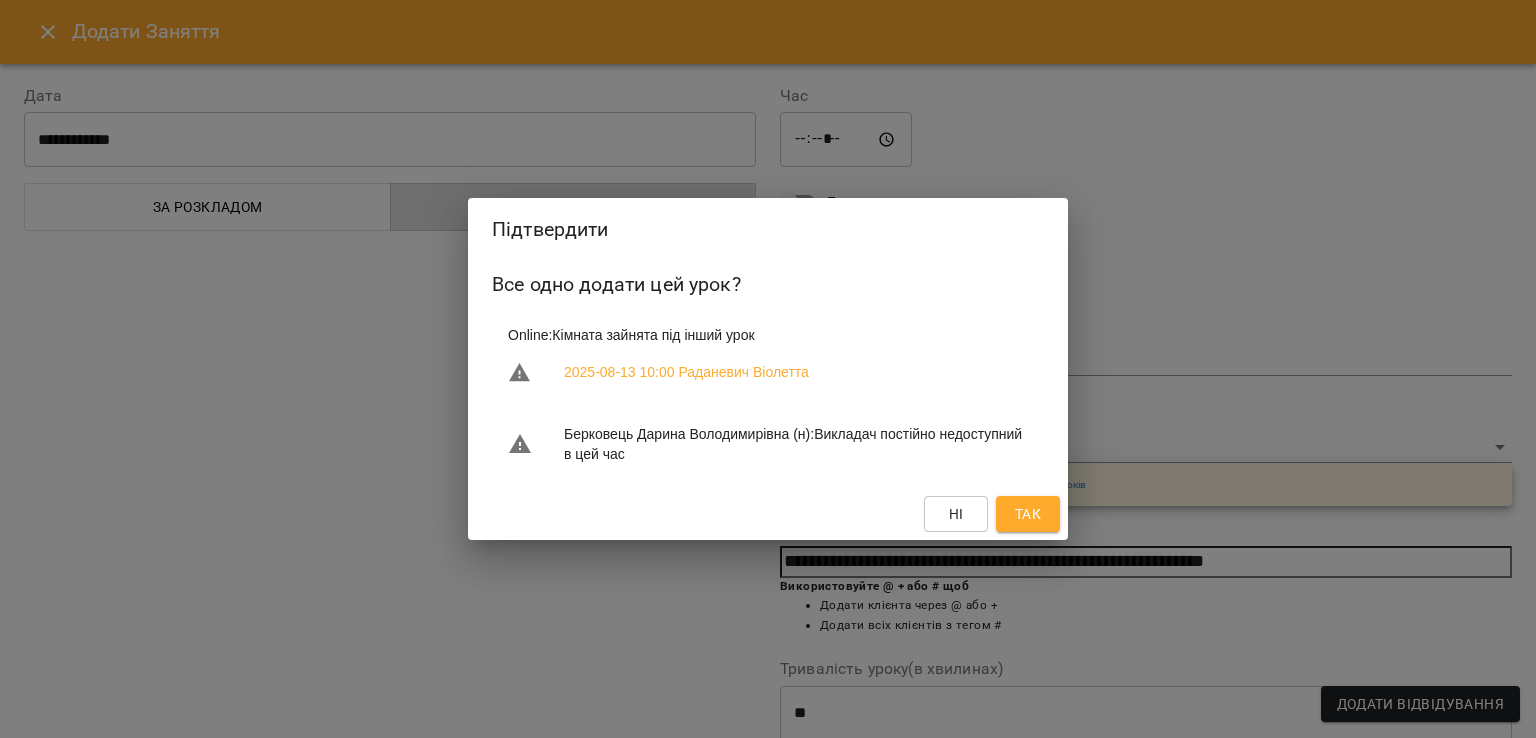 click on "Так" at bounding box center [1028, 514] 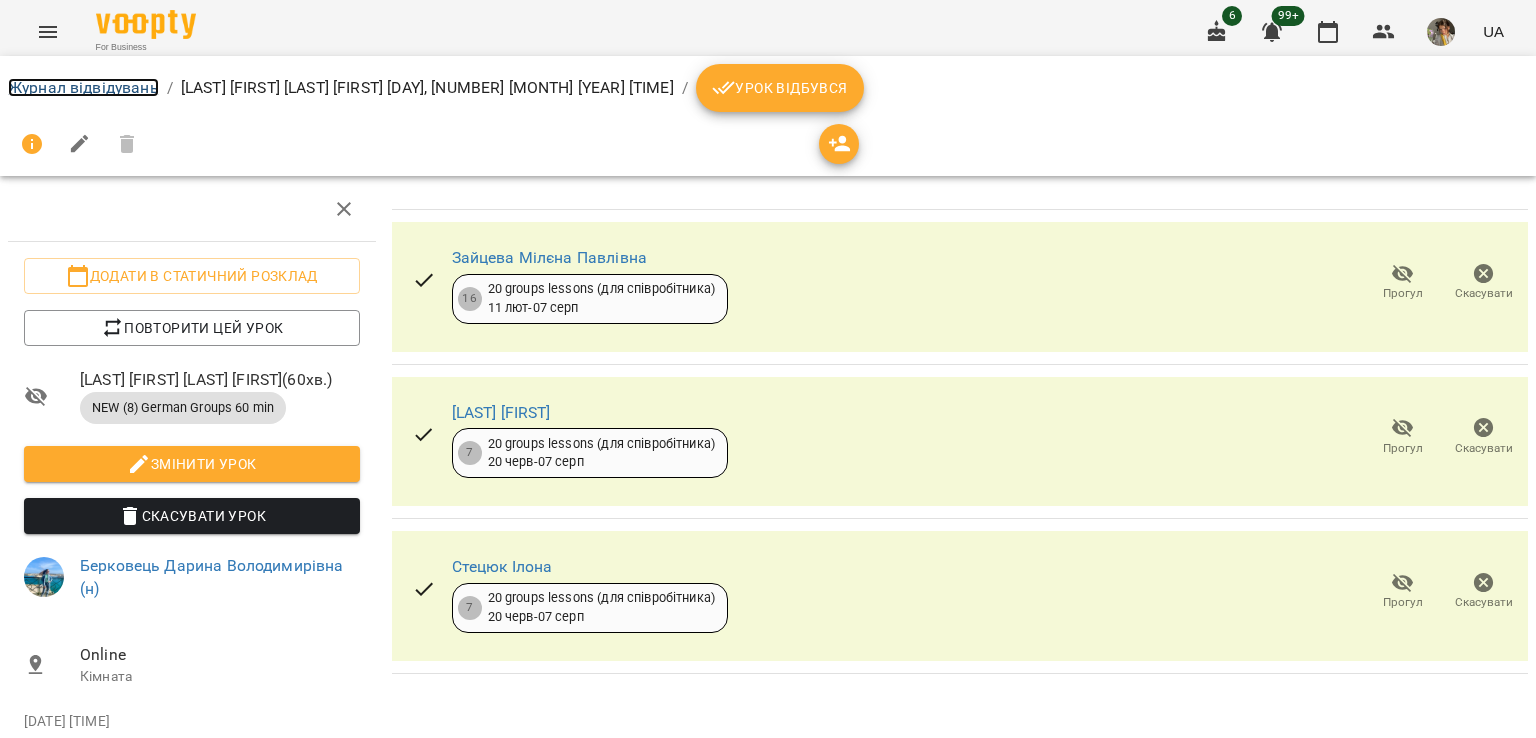 click on "Журнал відвідувань" at bounding box center (83, 87) 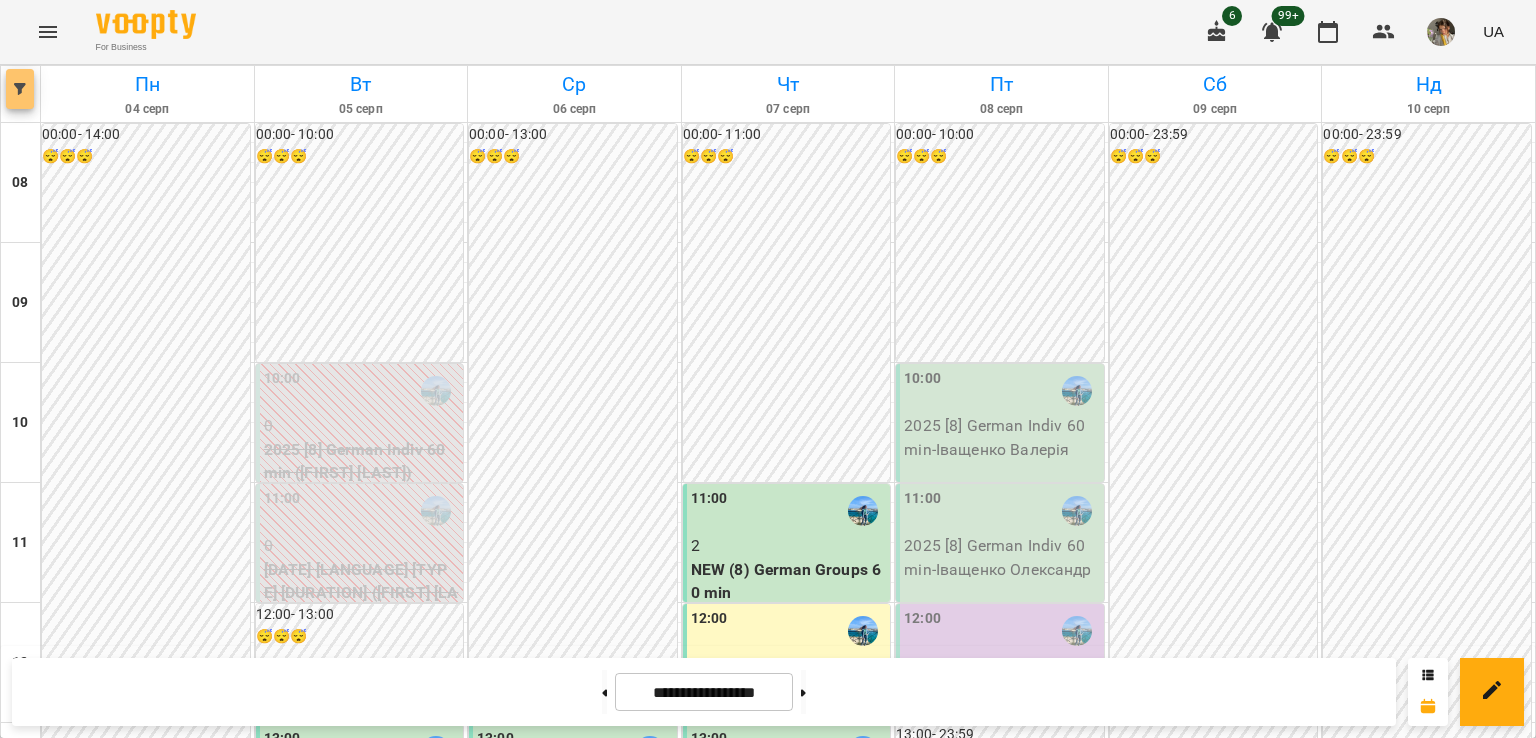 click at bounding box center [20, 89] 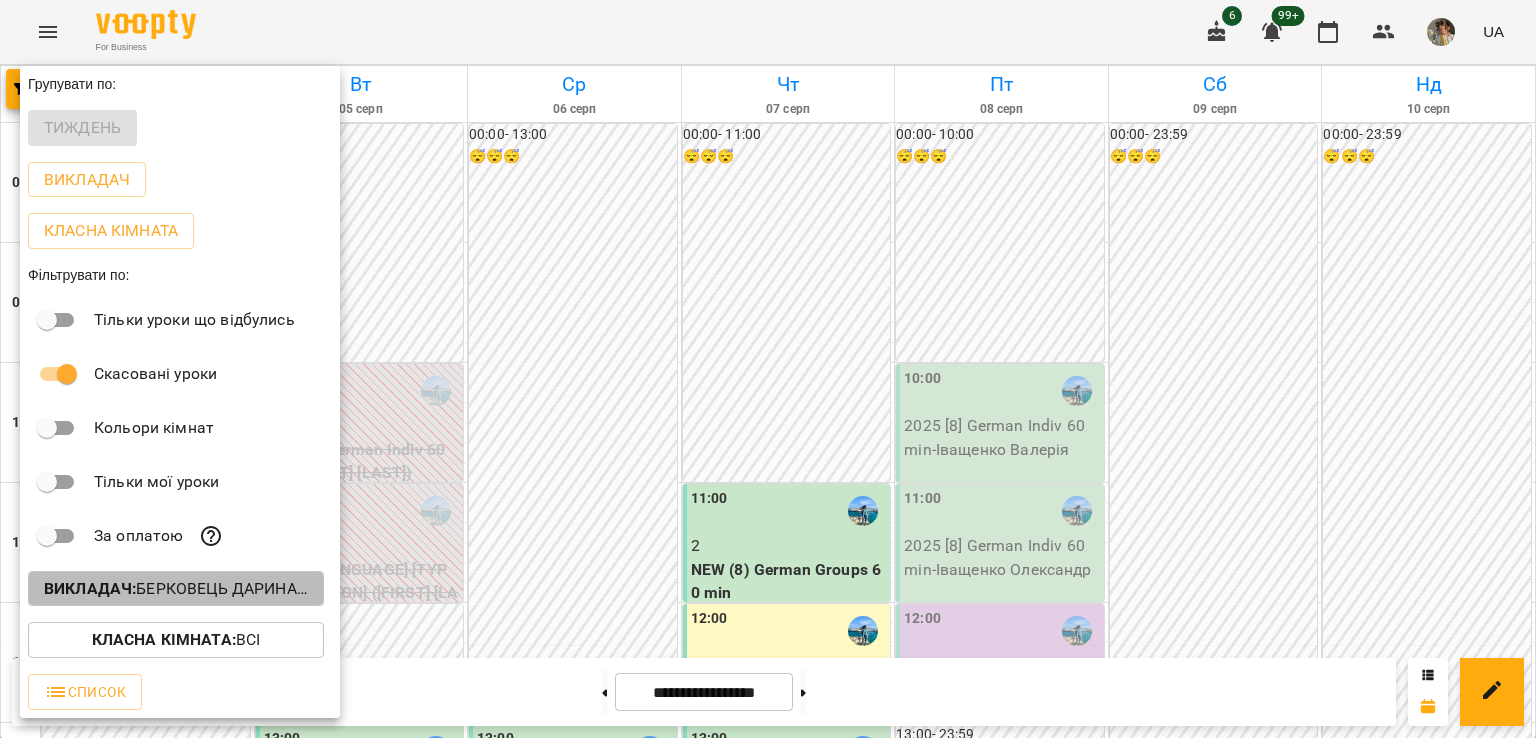 click on "Викладач :  Берковець Дарина Володимирівна (н)" at bounding box center [176, 589] 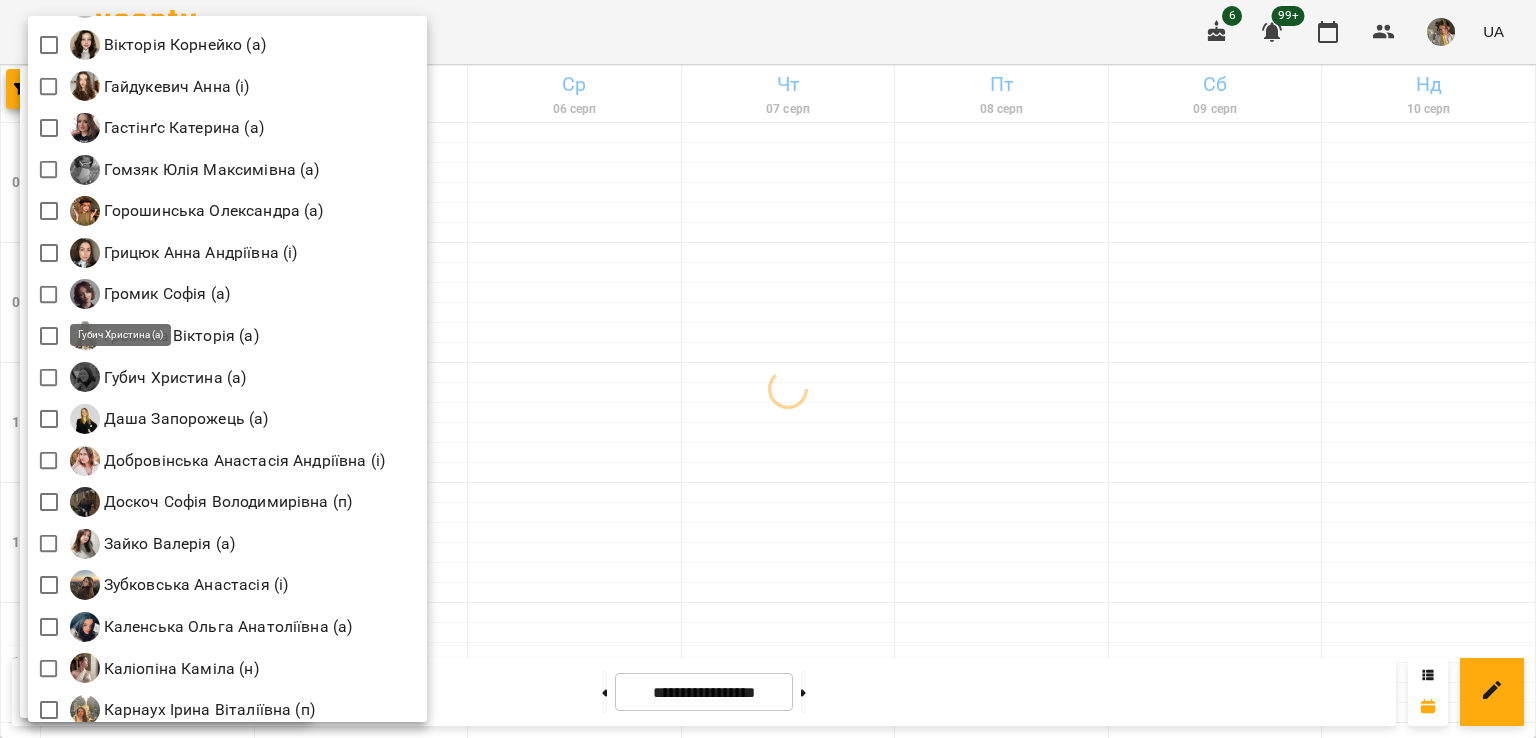 scroll, scrollTop: 742, scrollLeft: 0, axis: vertical 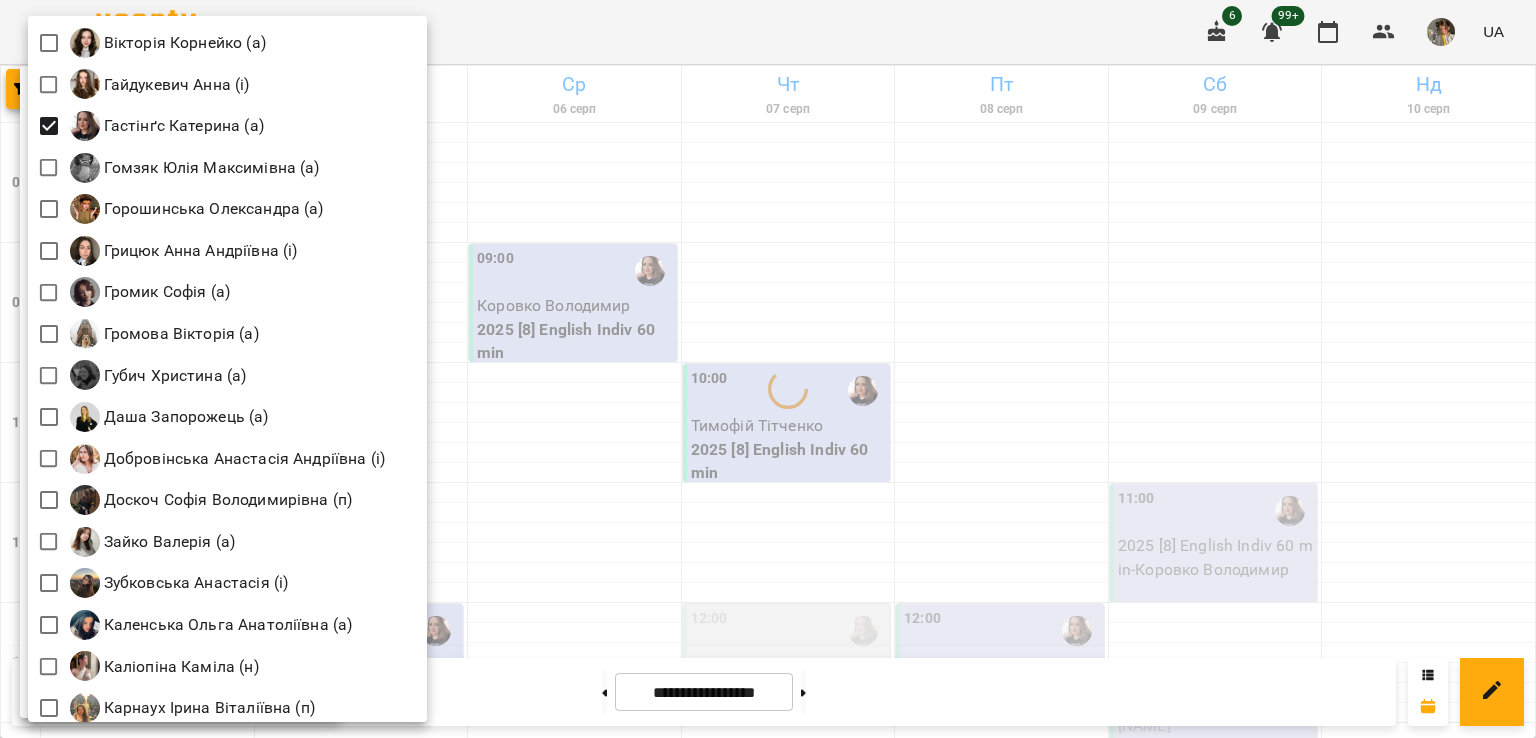 click at bounding box center (768, 369) 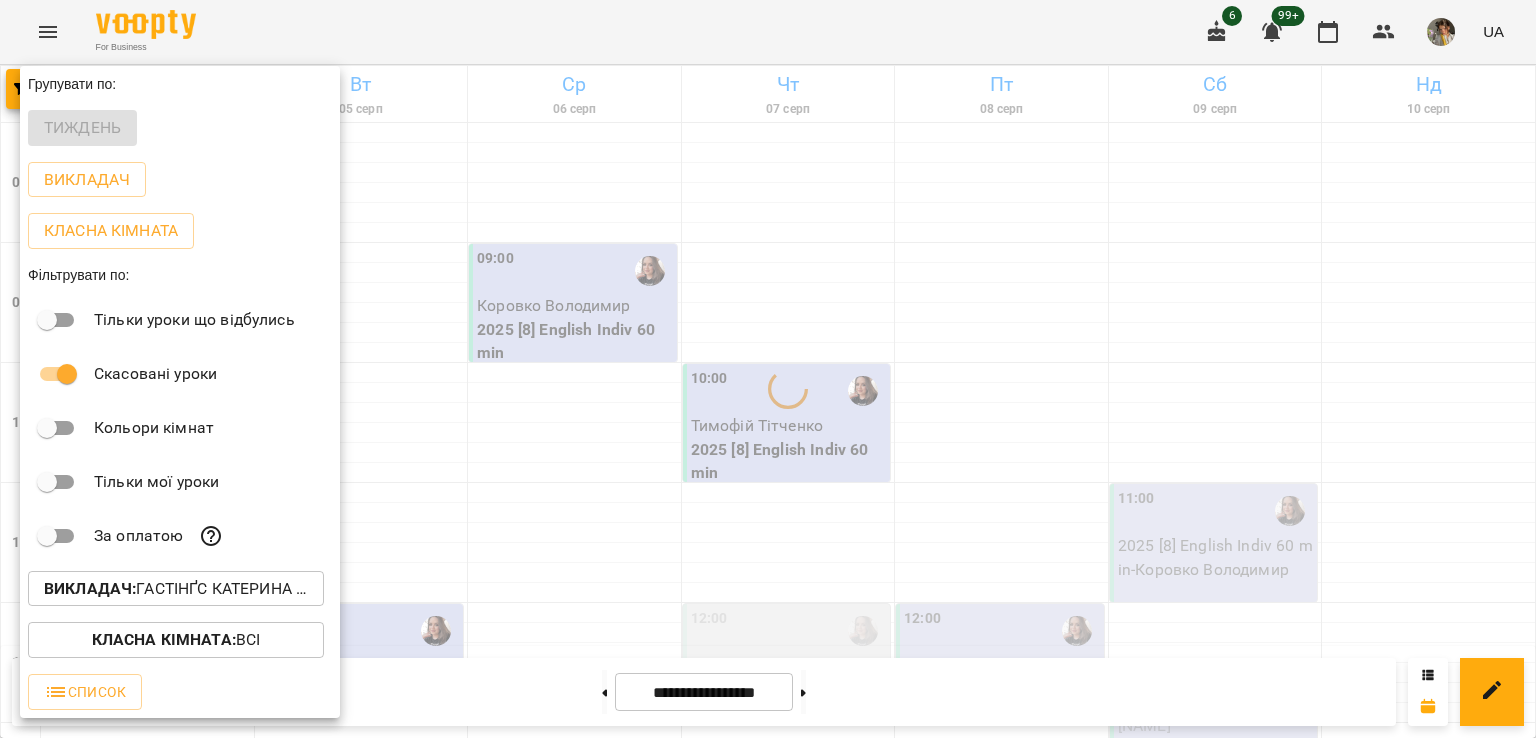 click at bounding box center (768, 369) 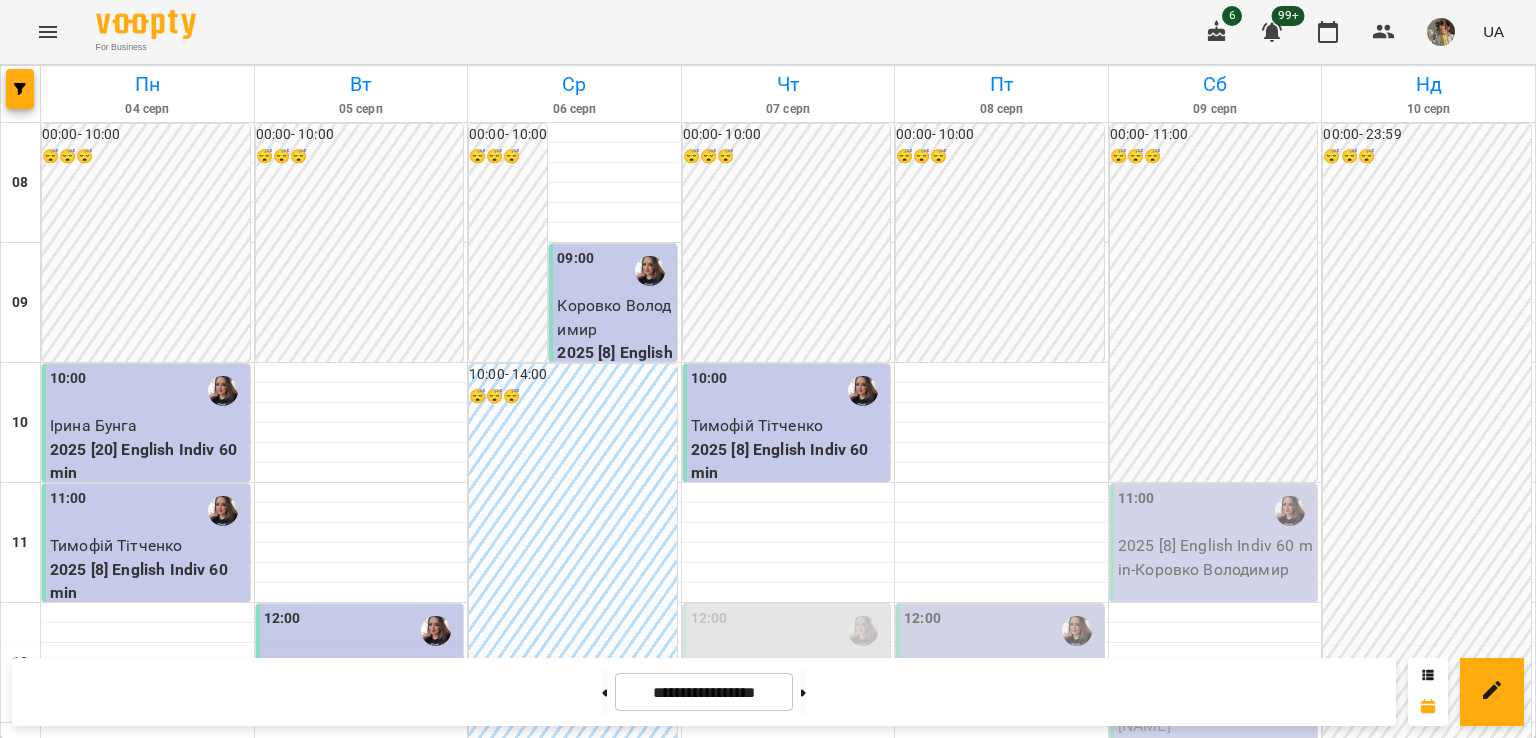 scroll, scrollTop: 1164, scrollLeft: 0, axis: vertical 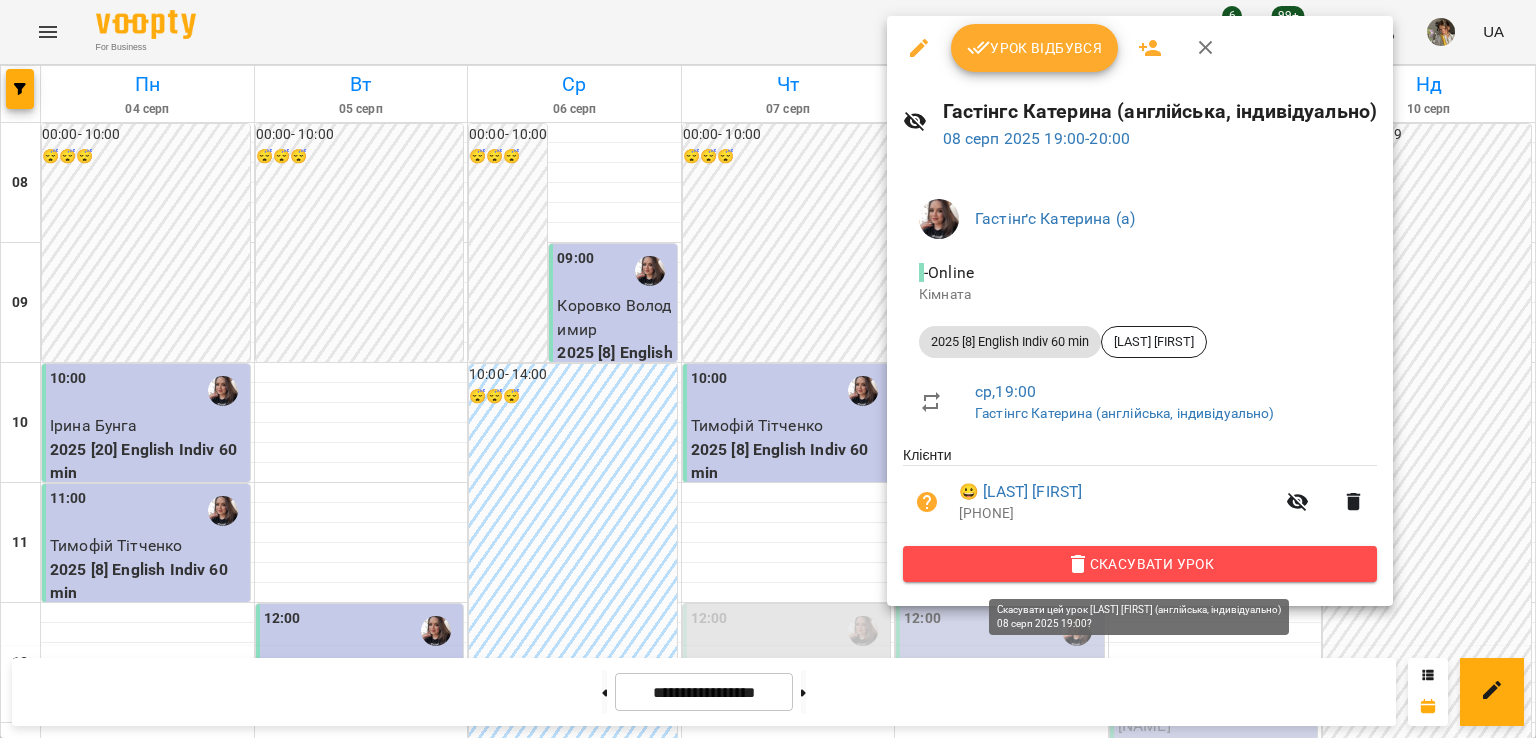 click on "Скасувати Урок" at bounding box center [1140, 564] 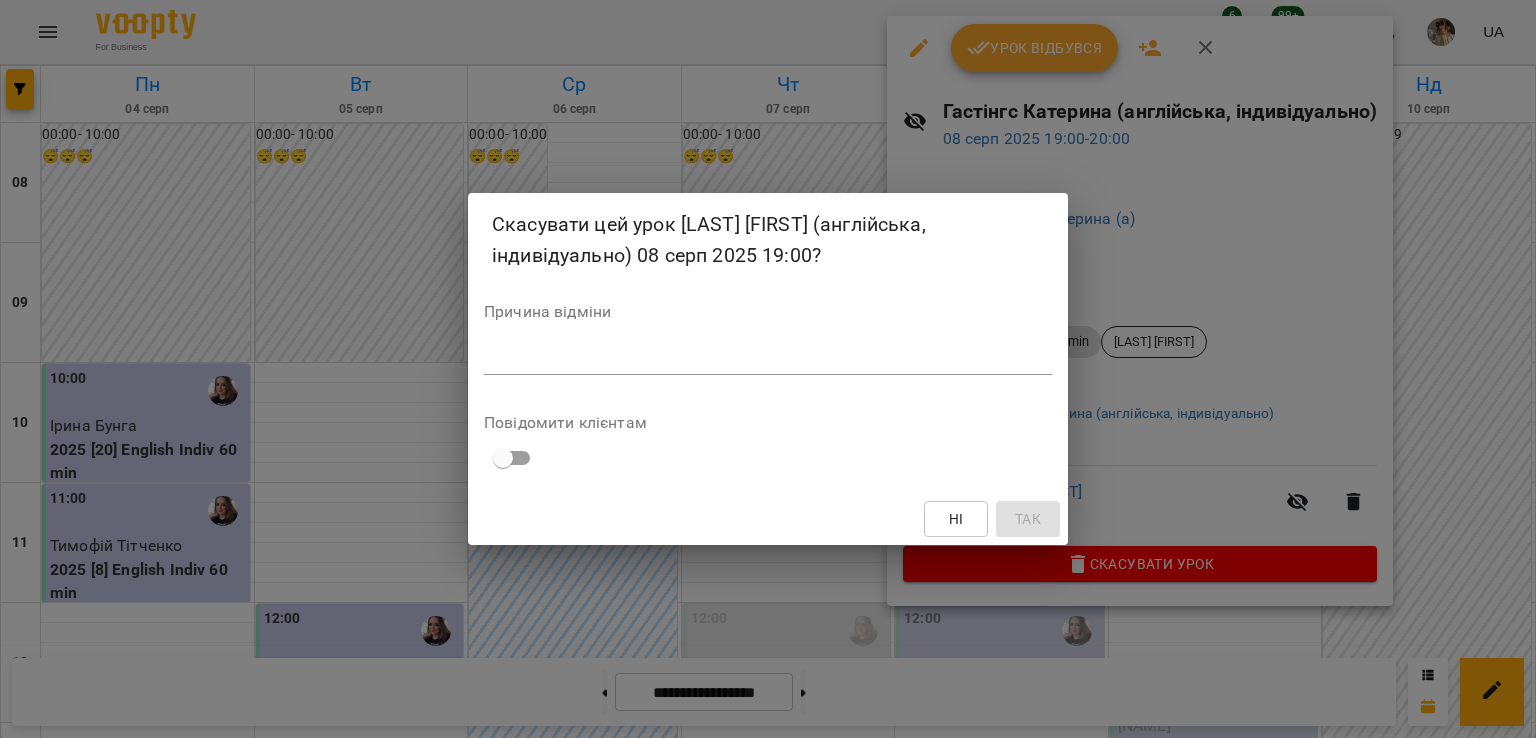 click at bounding box center [768, 358] 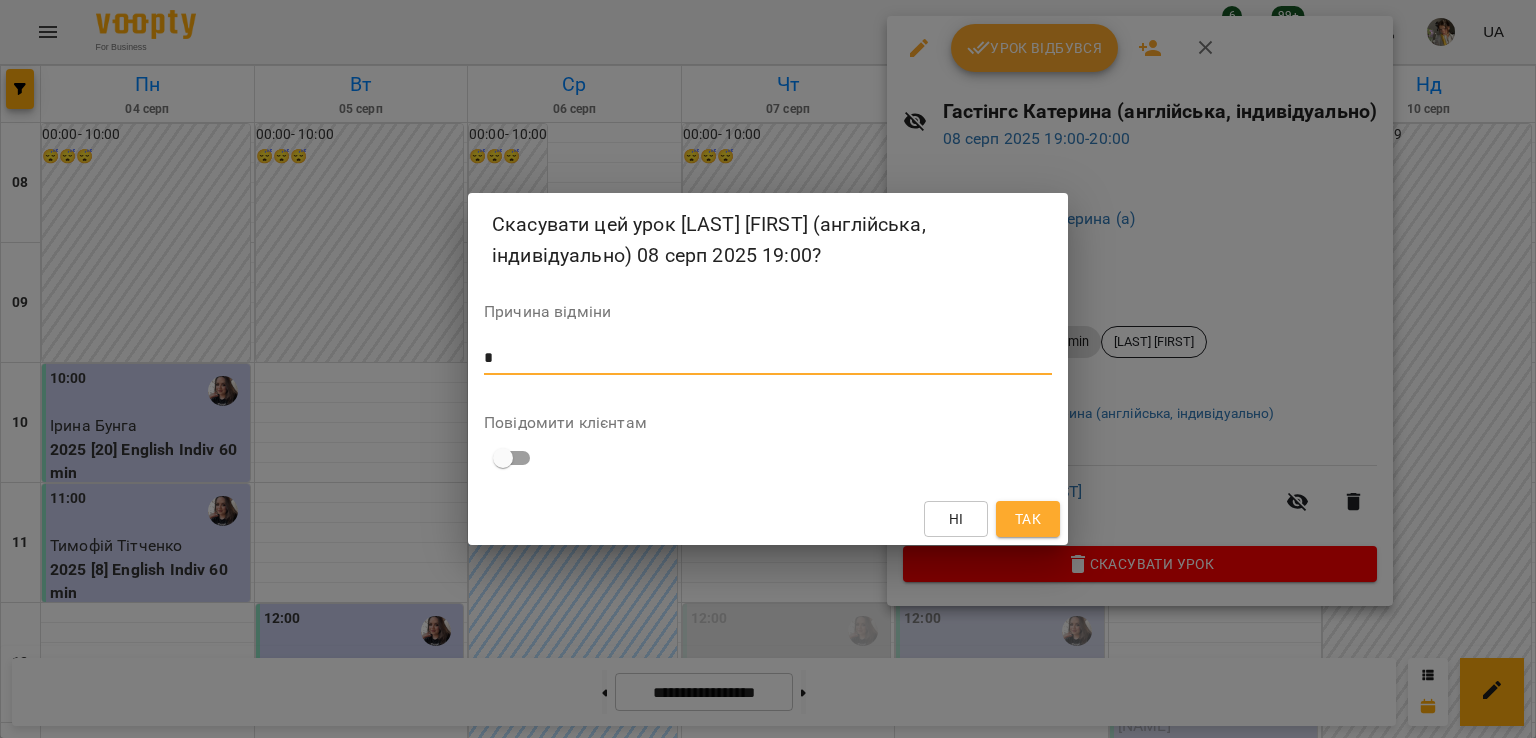 type on "*" 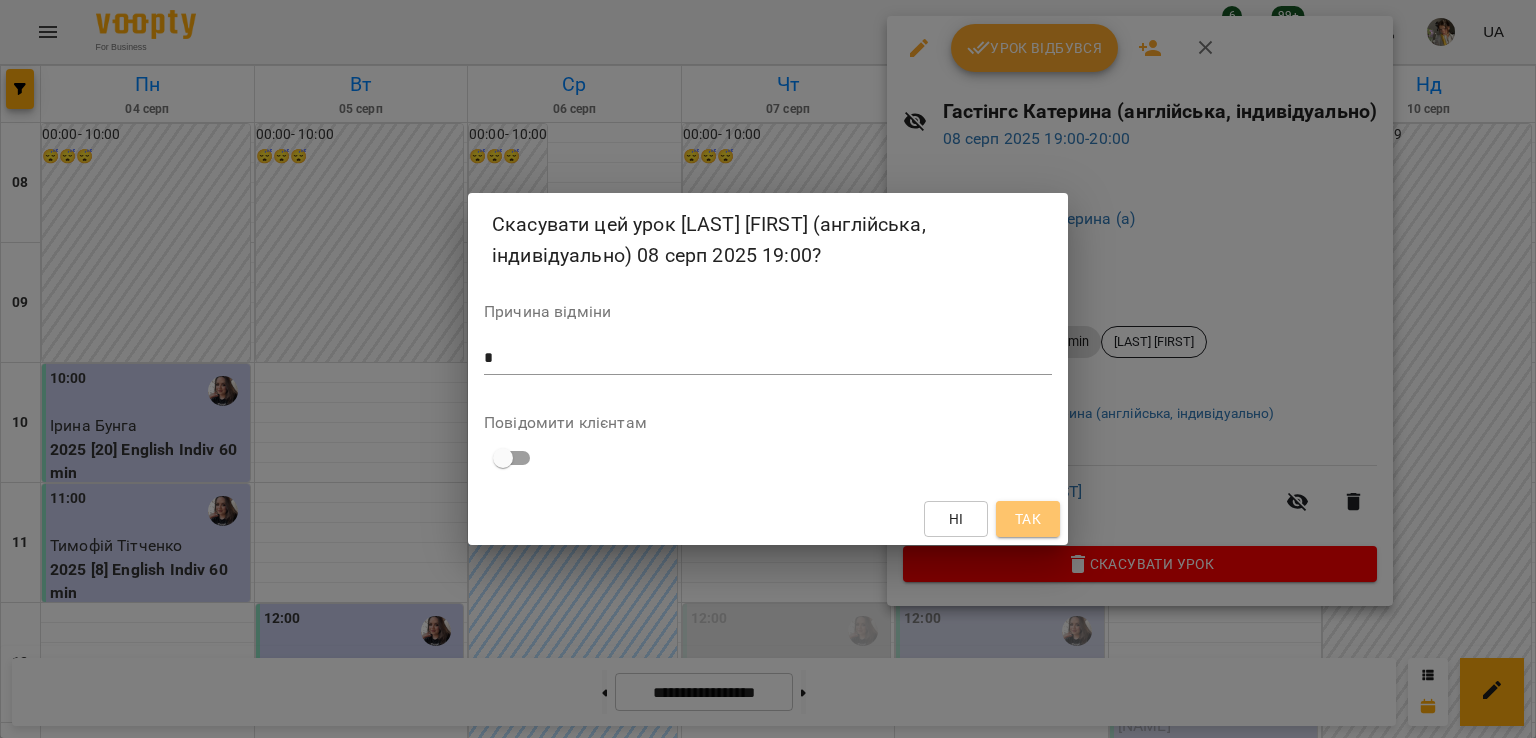 click on "Так" at bounding box center [1028, 519] 